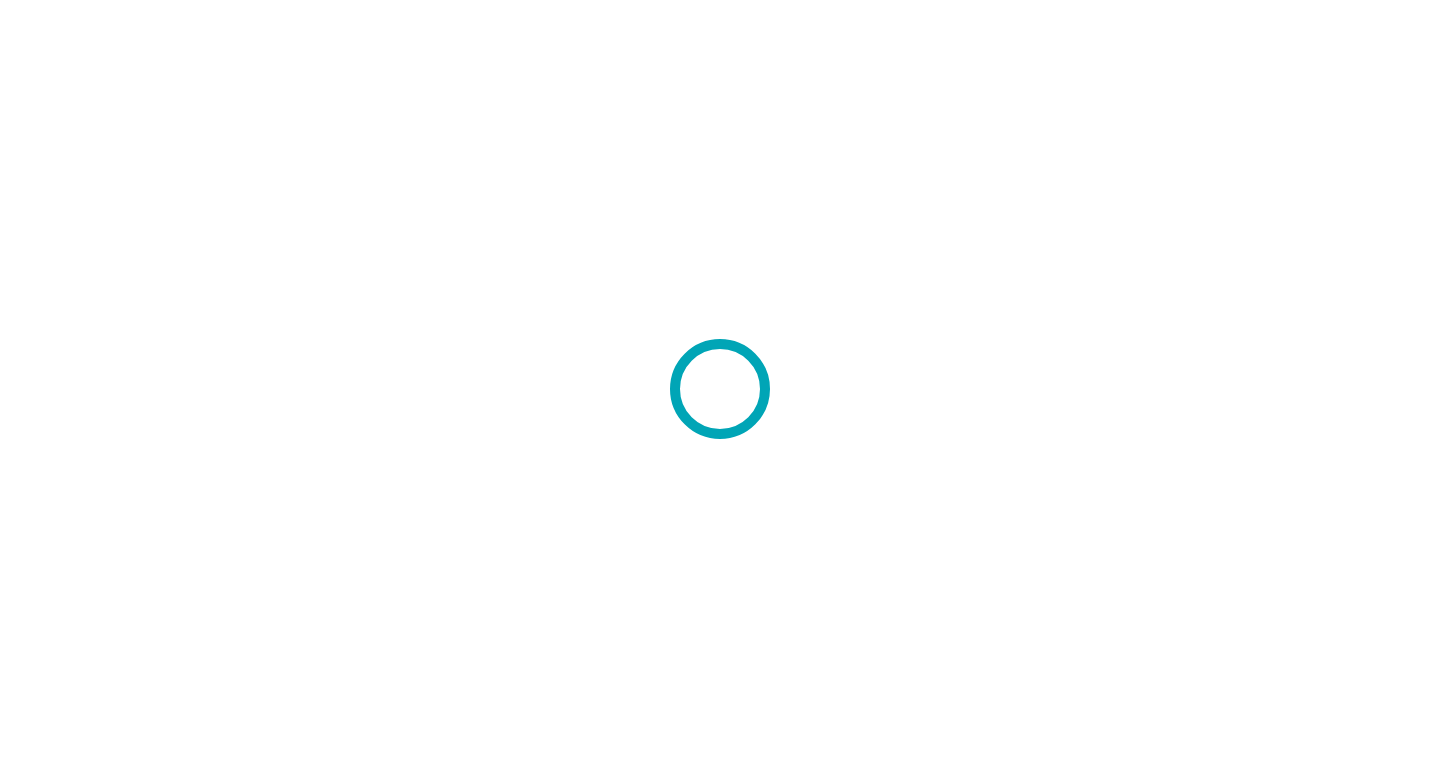 scroll, scrollTop: 0, scrollLeft: 0, axis: both 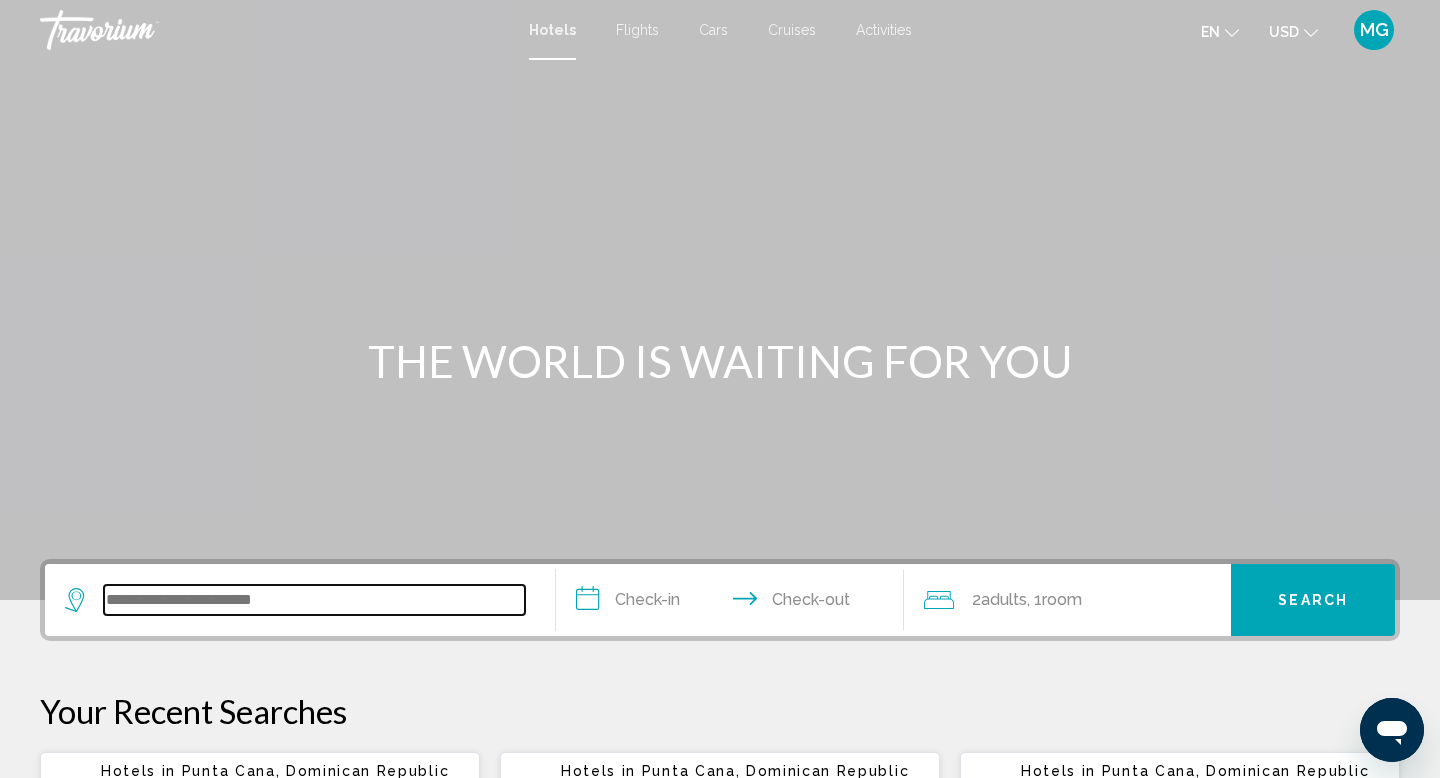 click at bounding box center (314, 600) 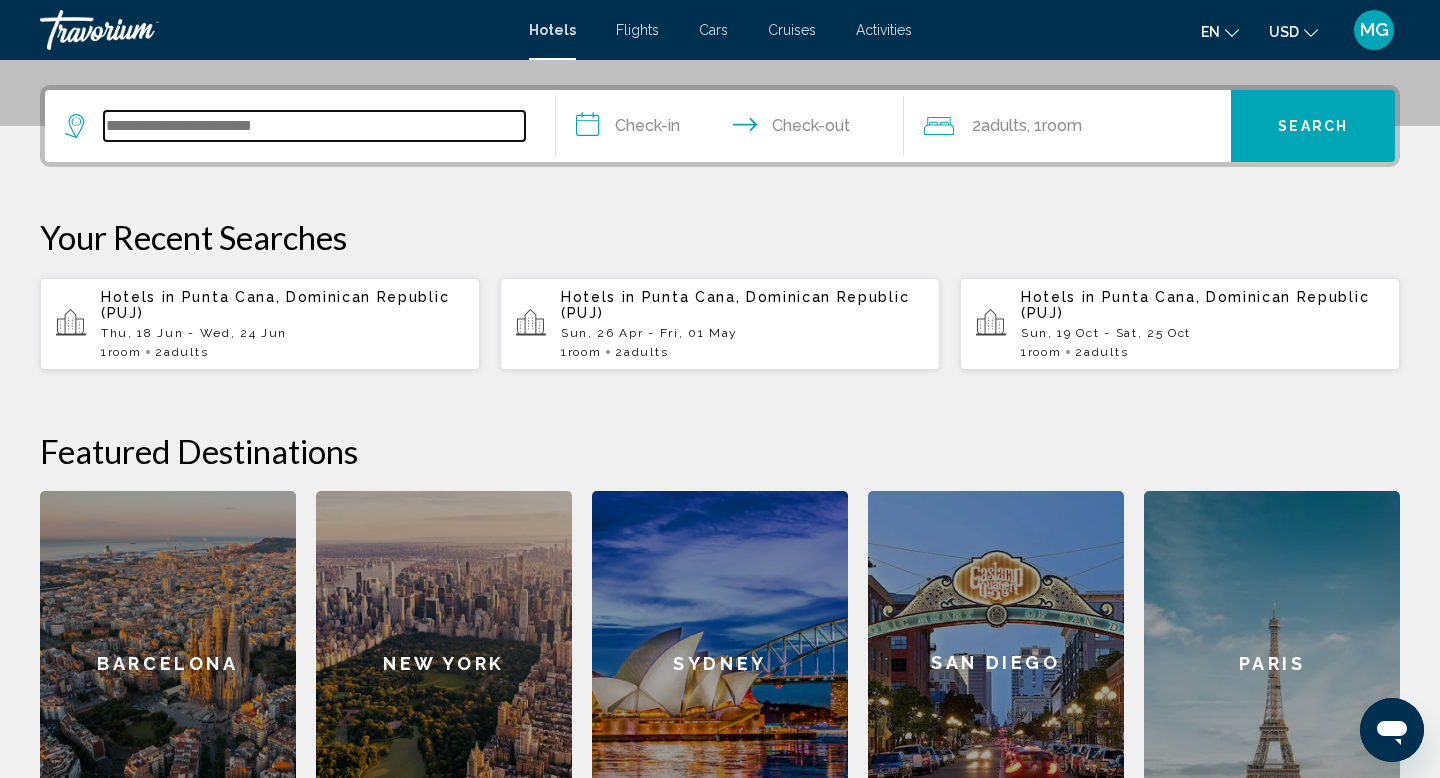 scroll, scrollTop: 494, scrollLeft: 0, axis: vertical 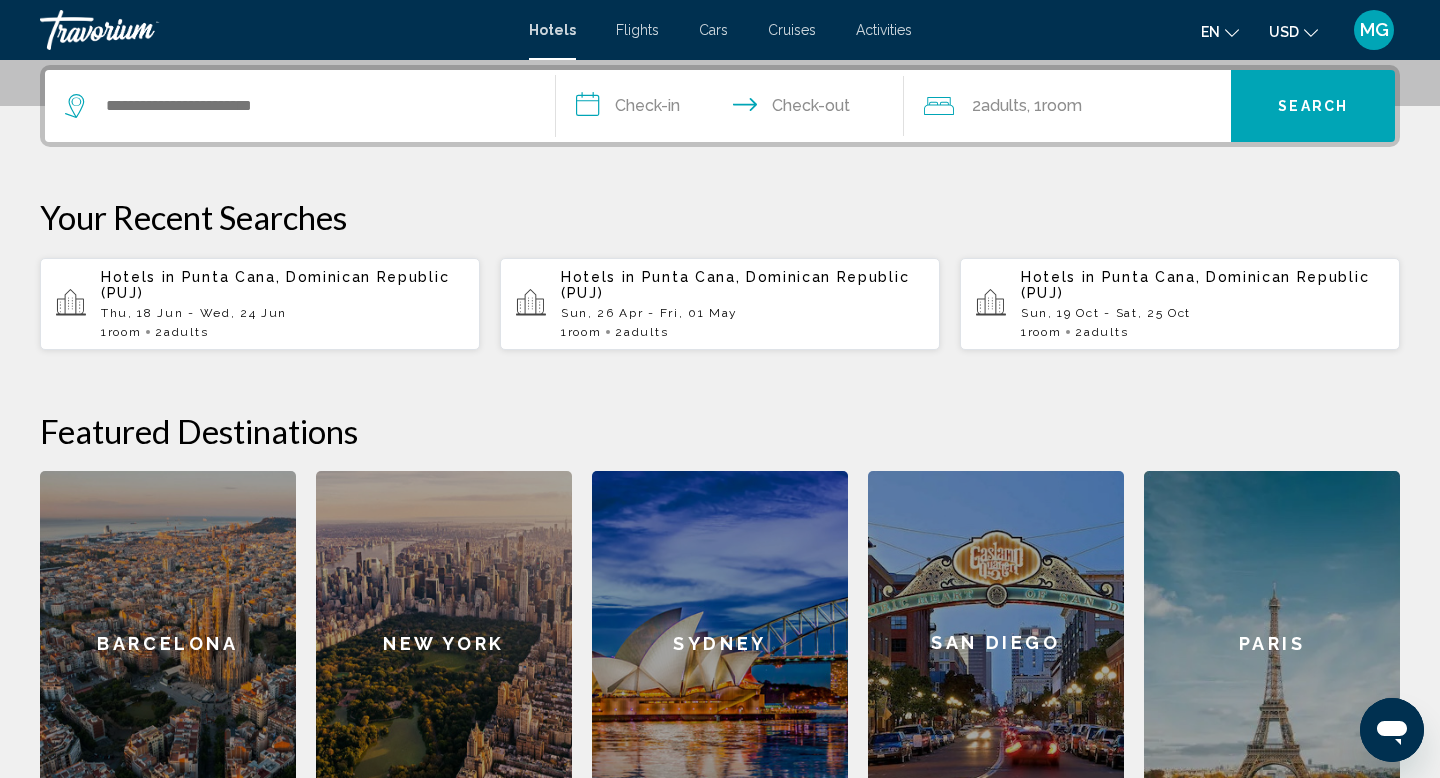 click on "Flights" at bounding box center [637, 30] 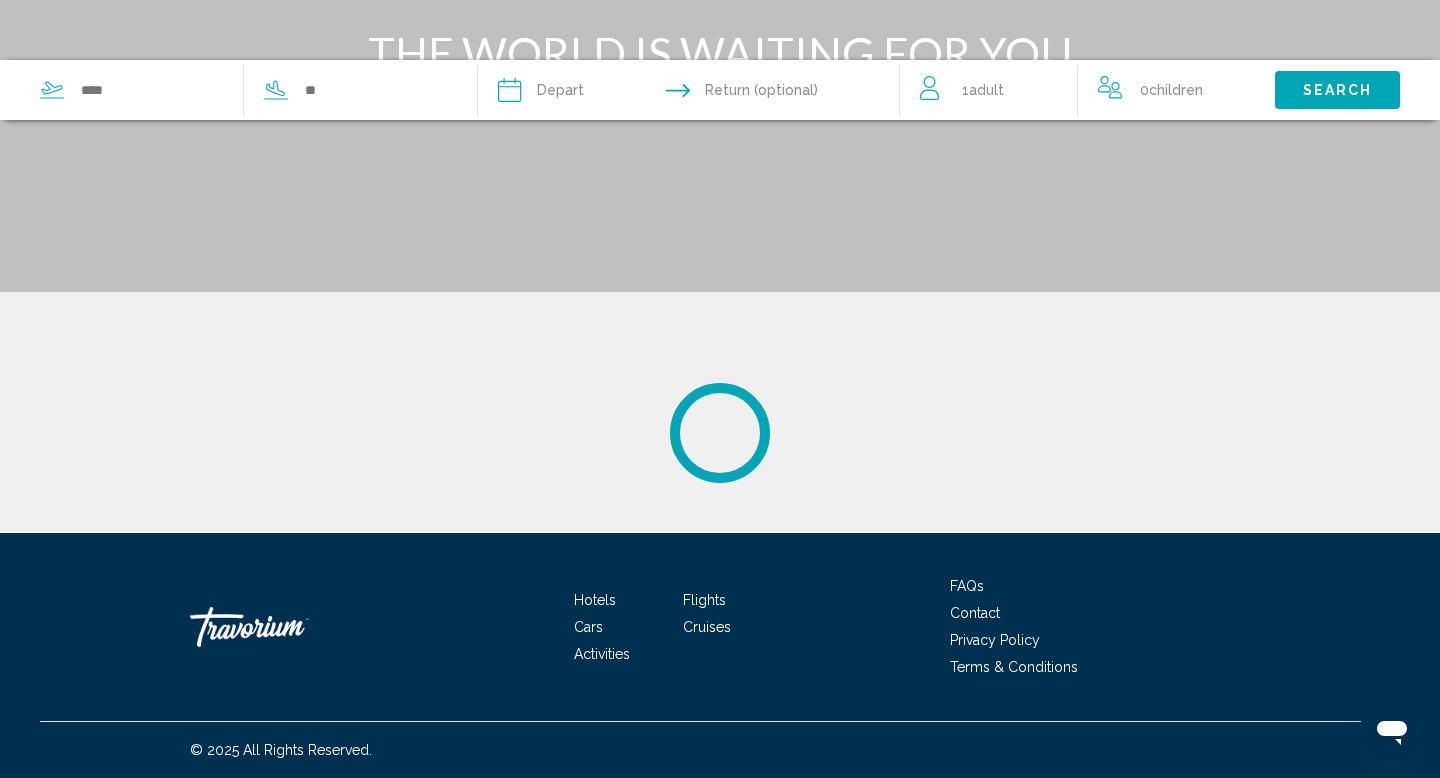 scroll, scrollTop: 0, scrollLeft: 0, axis: both 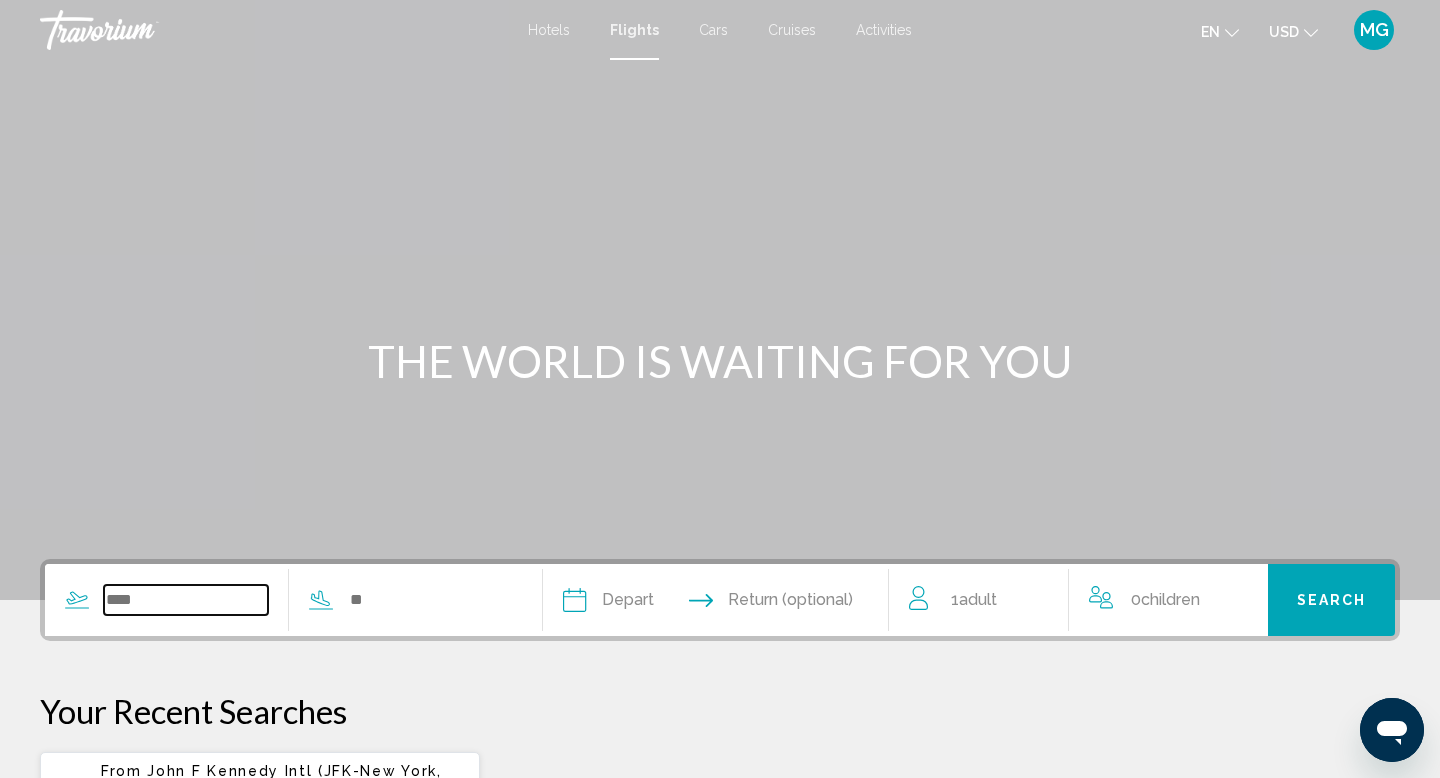 click at bounding box center [186, 600] 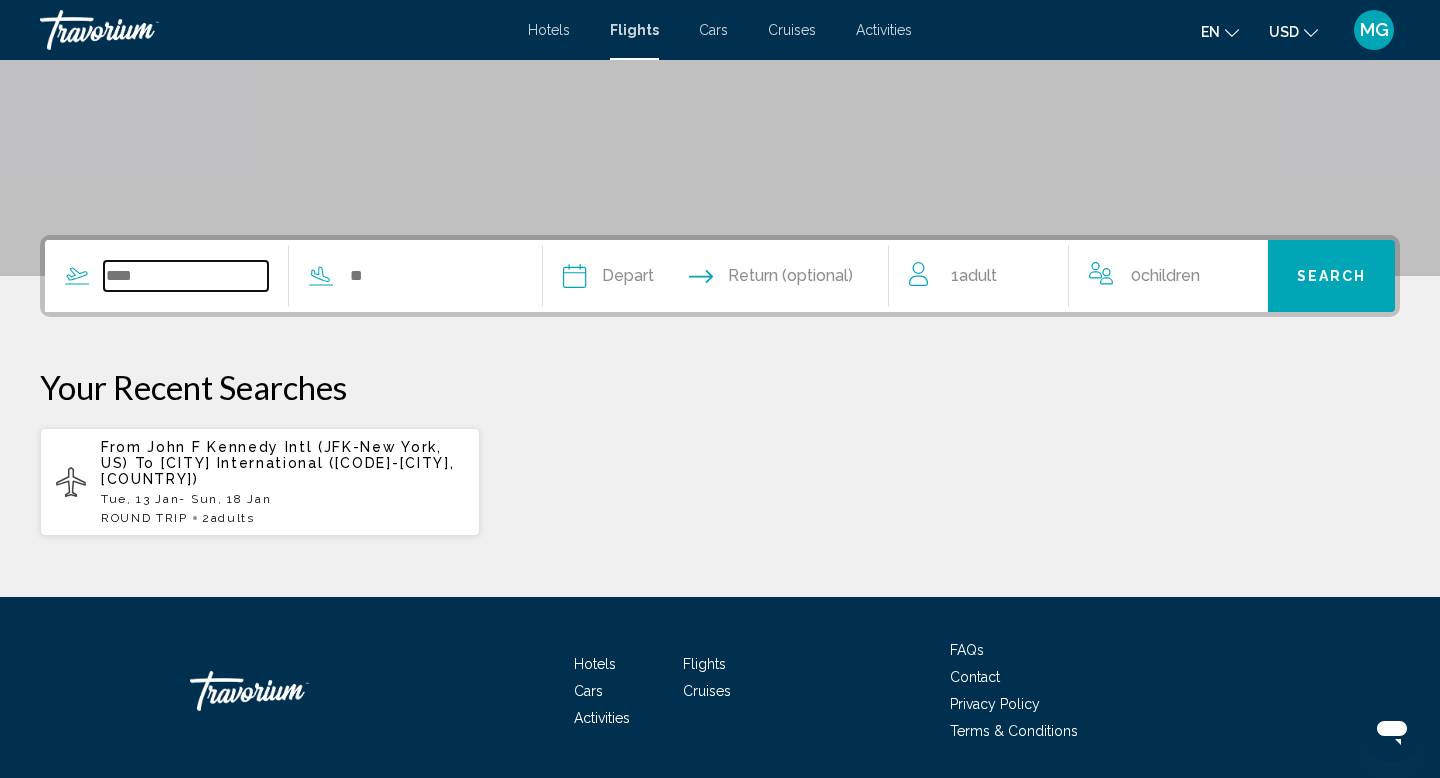 scroll, scrollTop: 388, scrollLeft: 0, axis: vertical 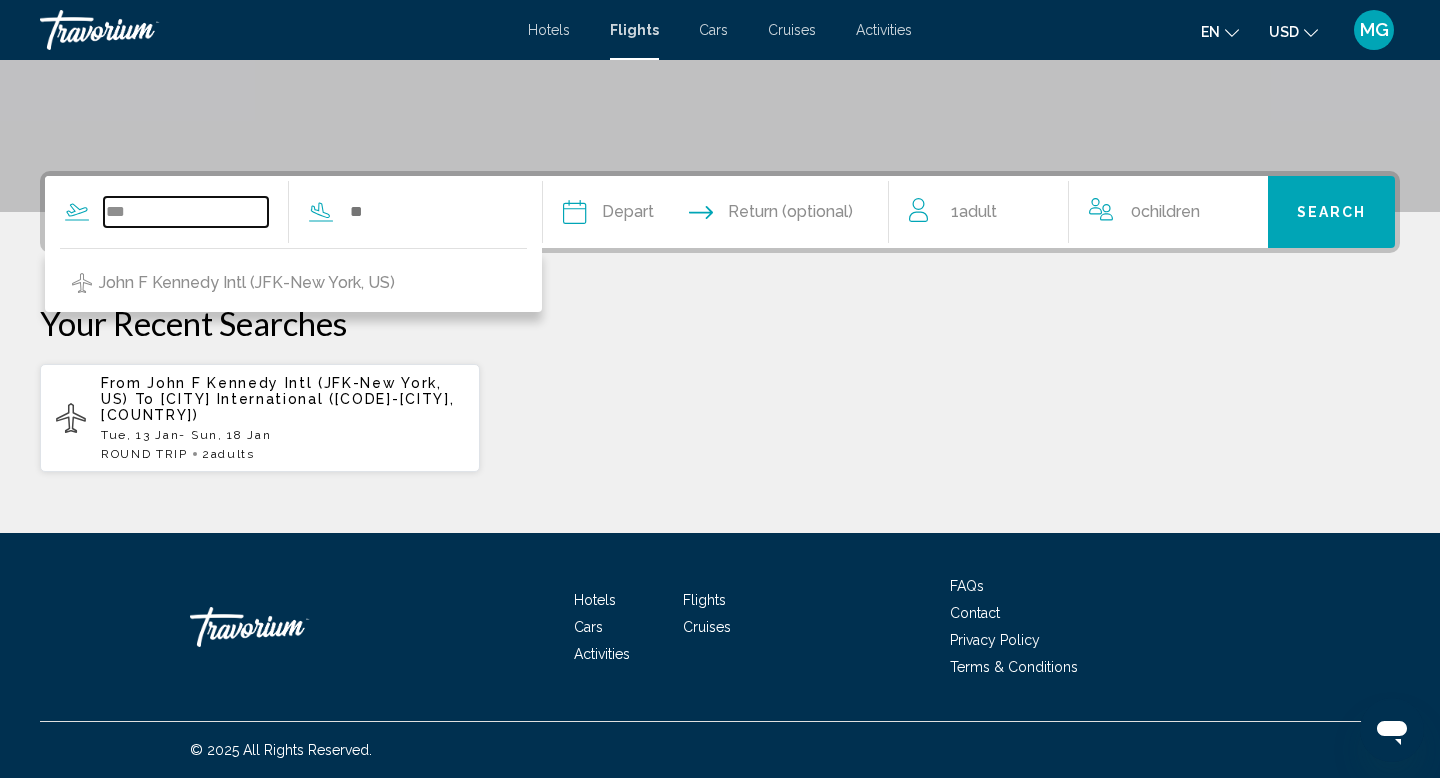 type on "***" 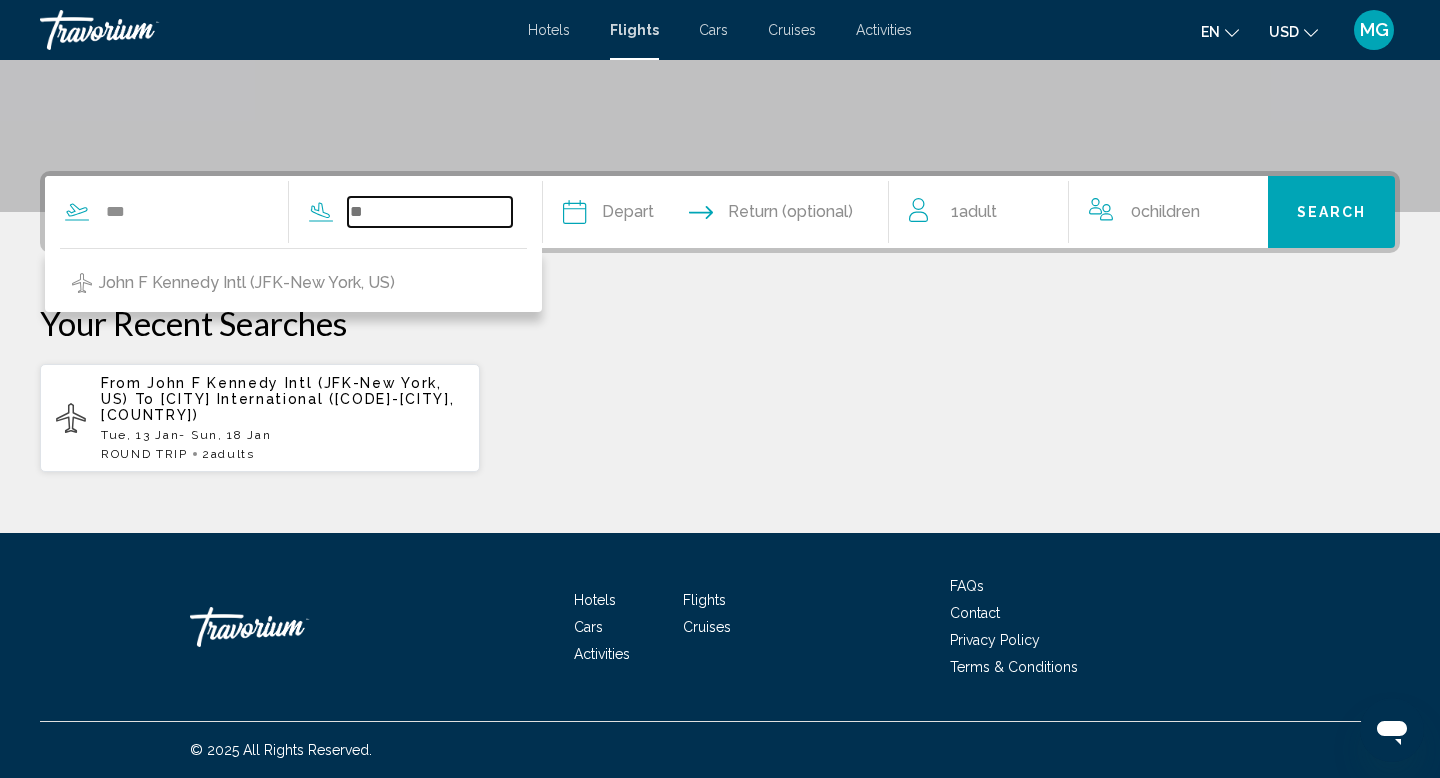 click at bounding box center (430, 212) 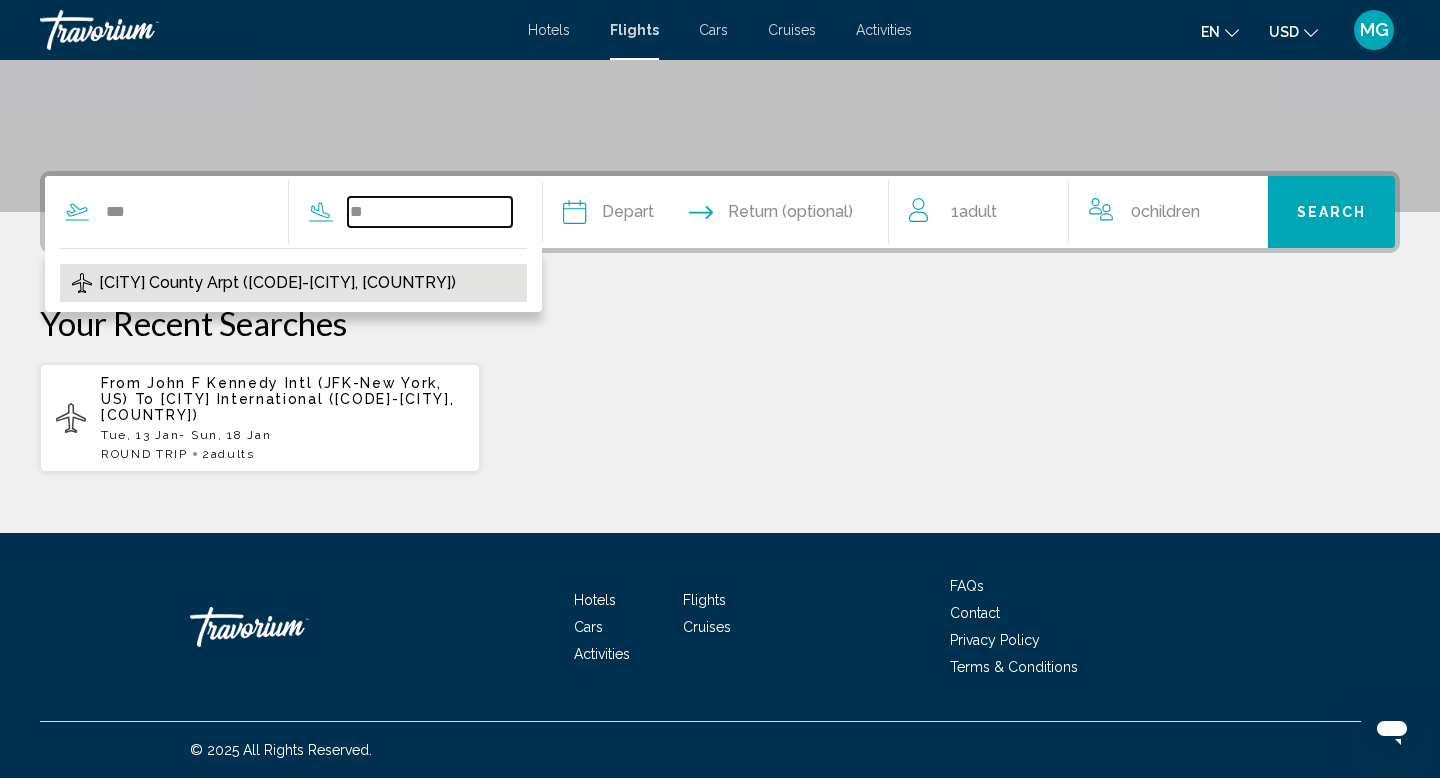 type on "*" 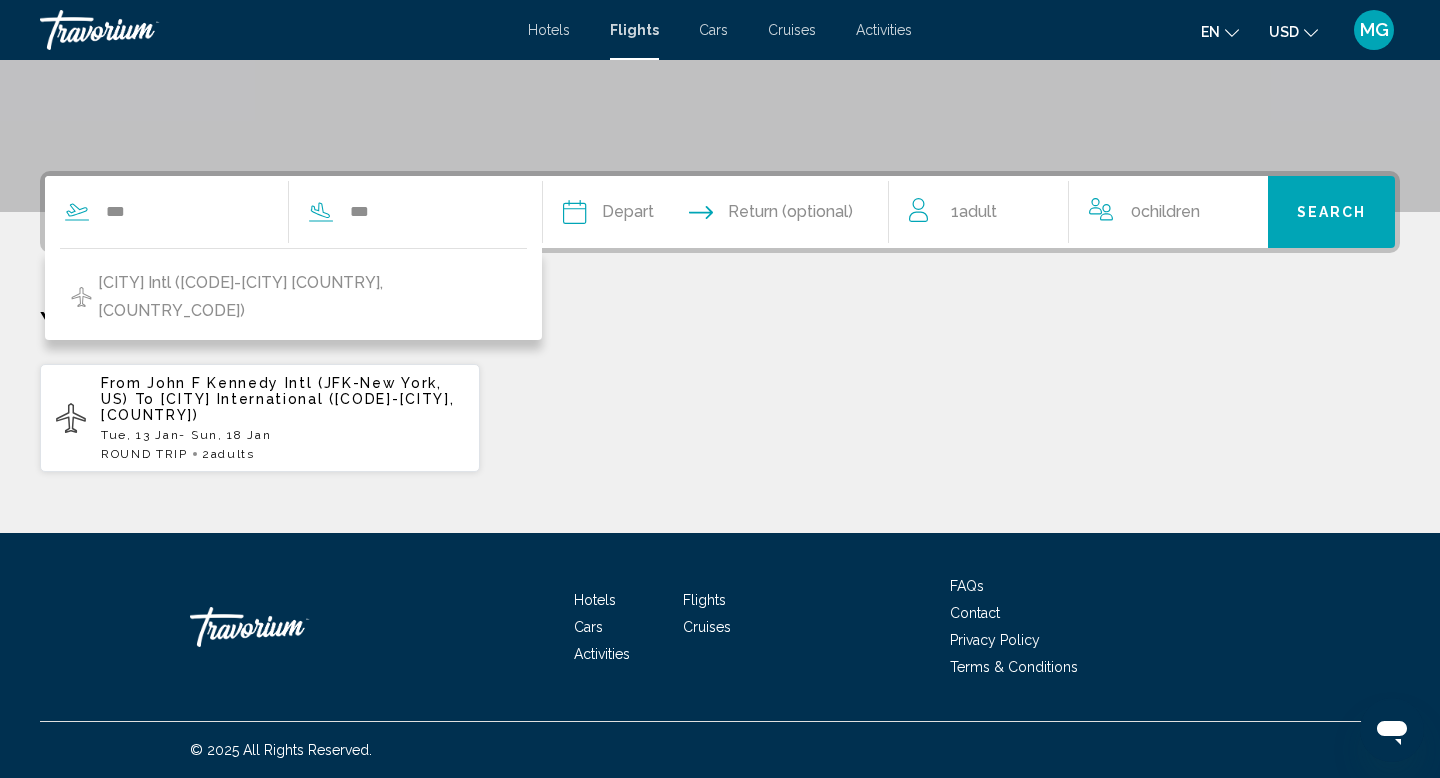 click on "[CITY] Intl ([CODE]-[CITY] [COUNTRY], [COUNTRY_CODE])" at bounding box center [307, 297] 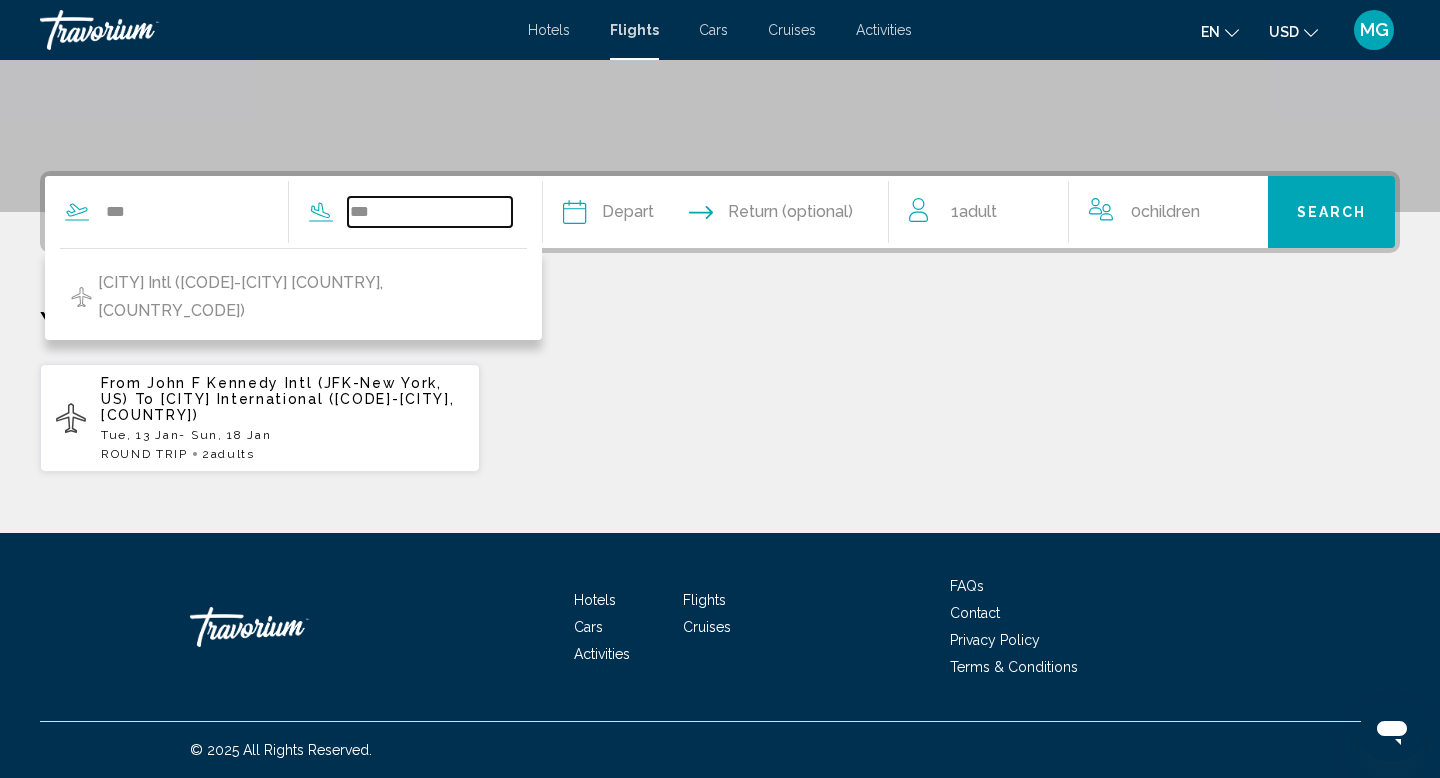 type on "**********" 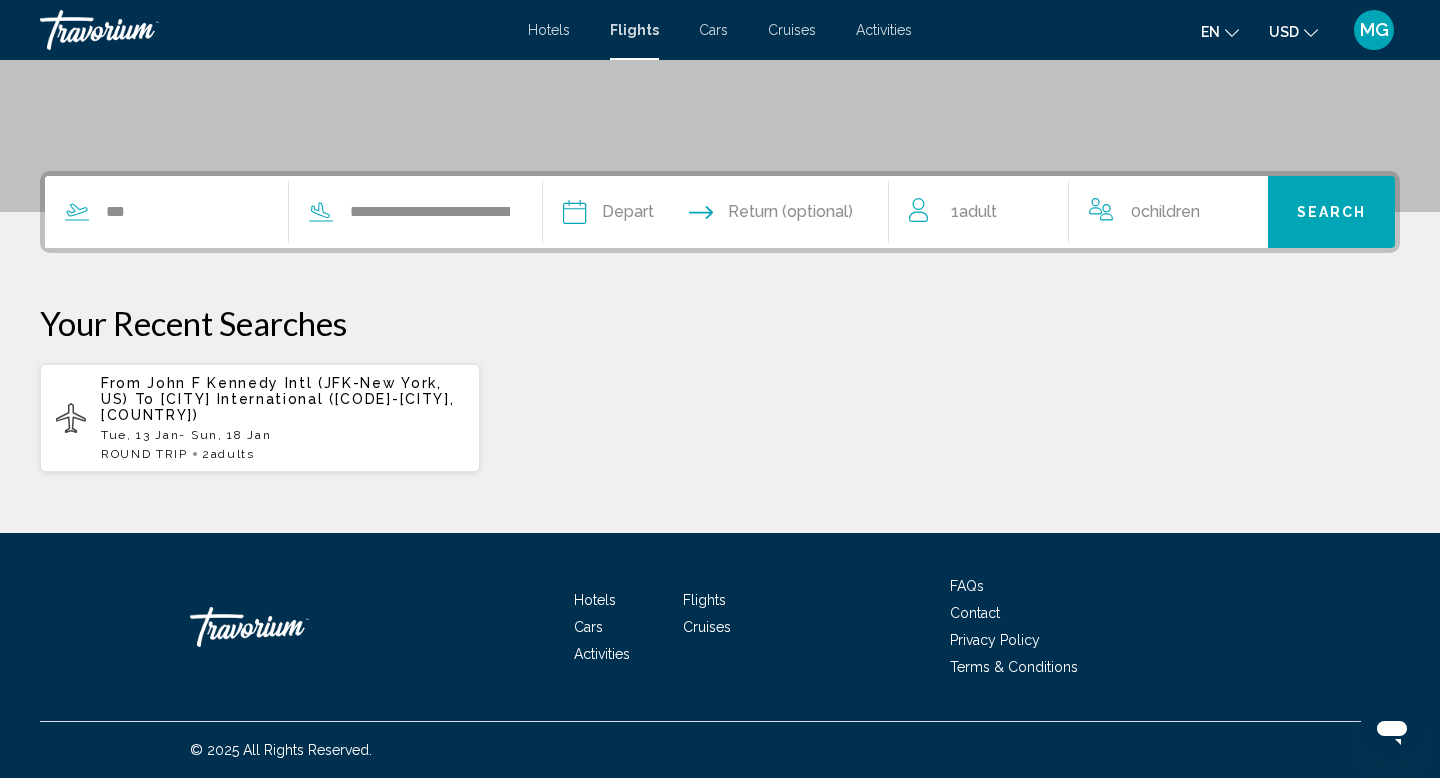 click at bounding box center (643, 215) 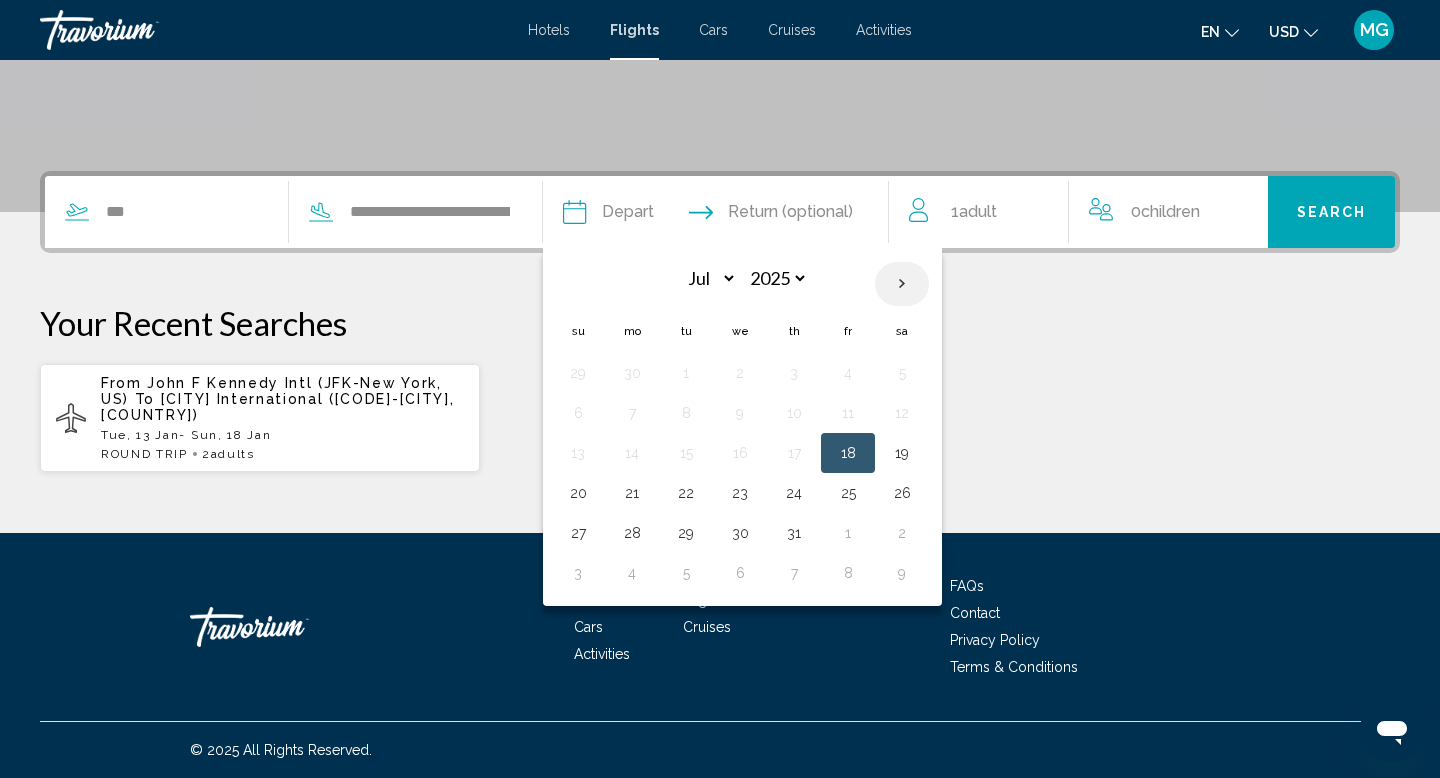 click at bounding box center (902, 284) 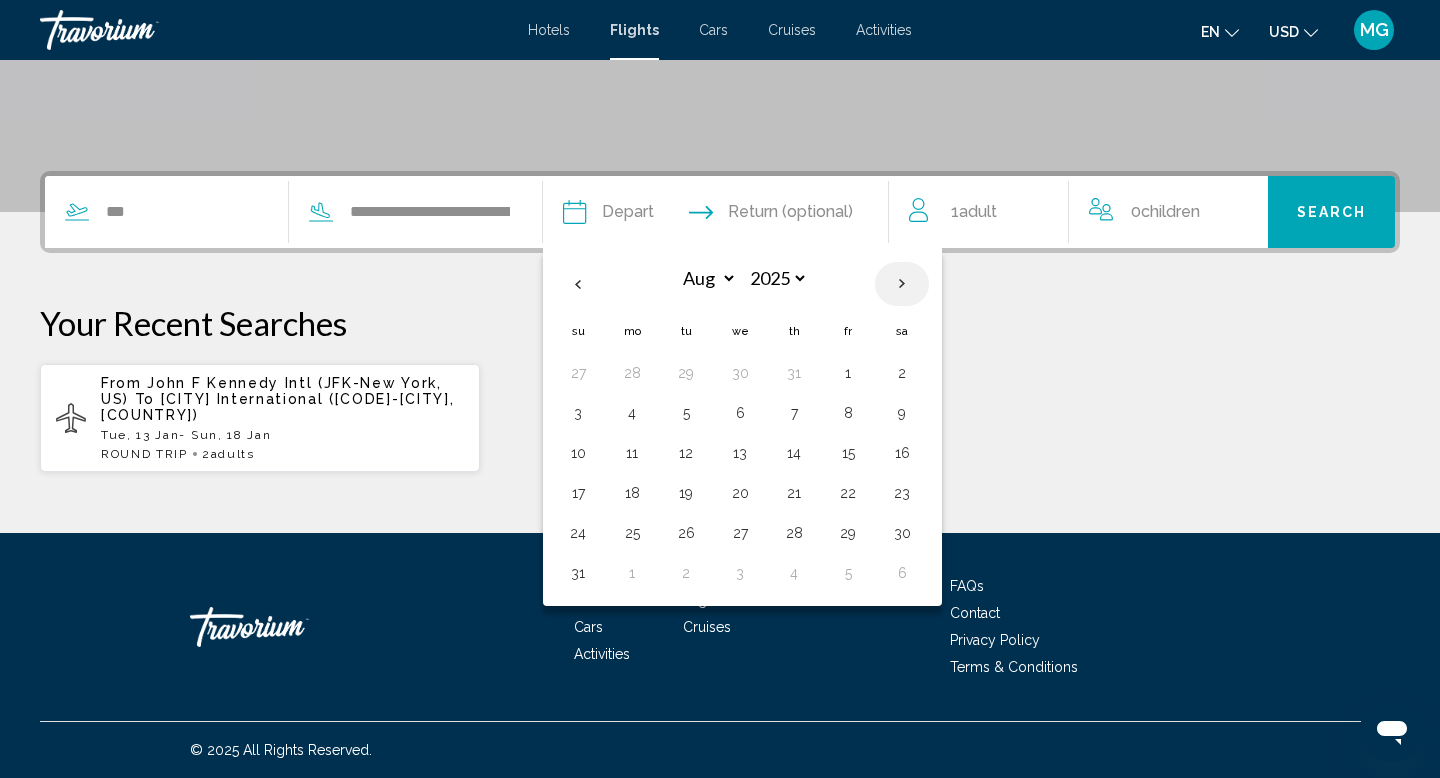 click at bounding box center [902, 284] 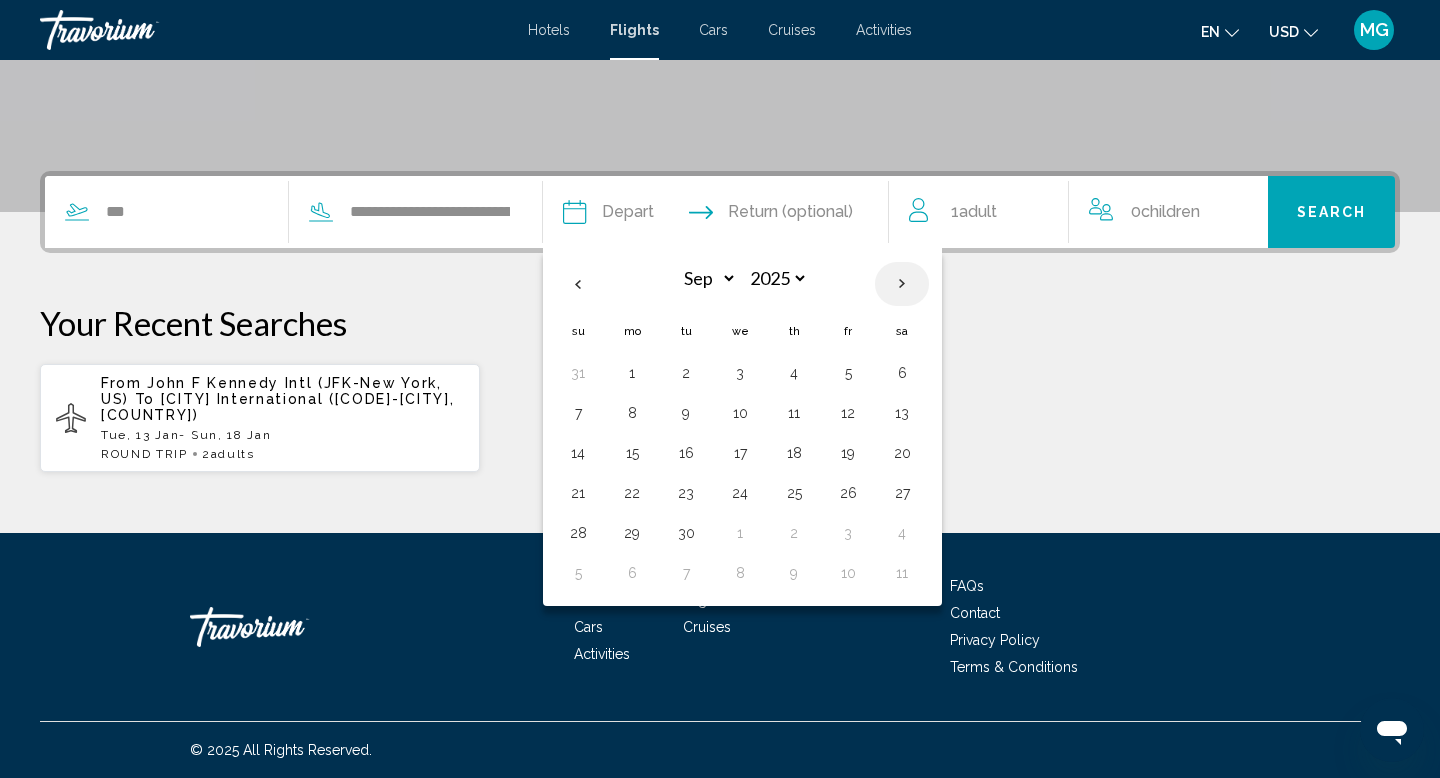click at bounding box center (902, 284) 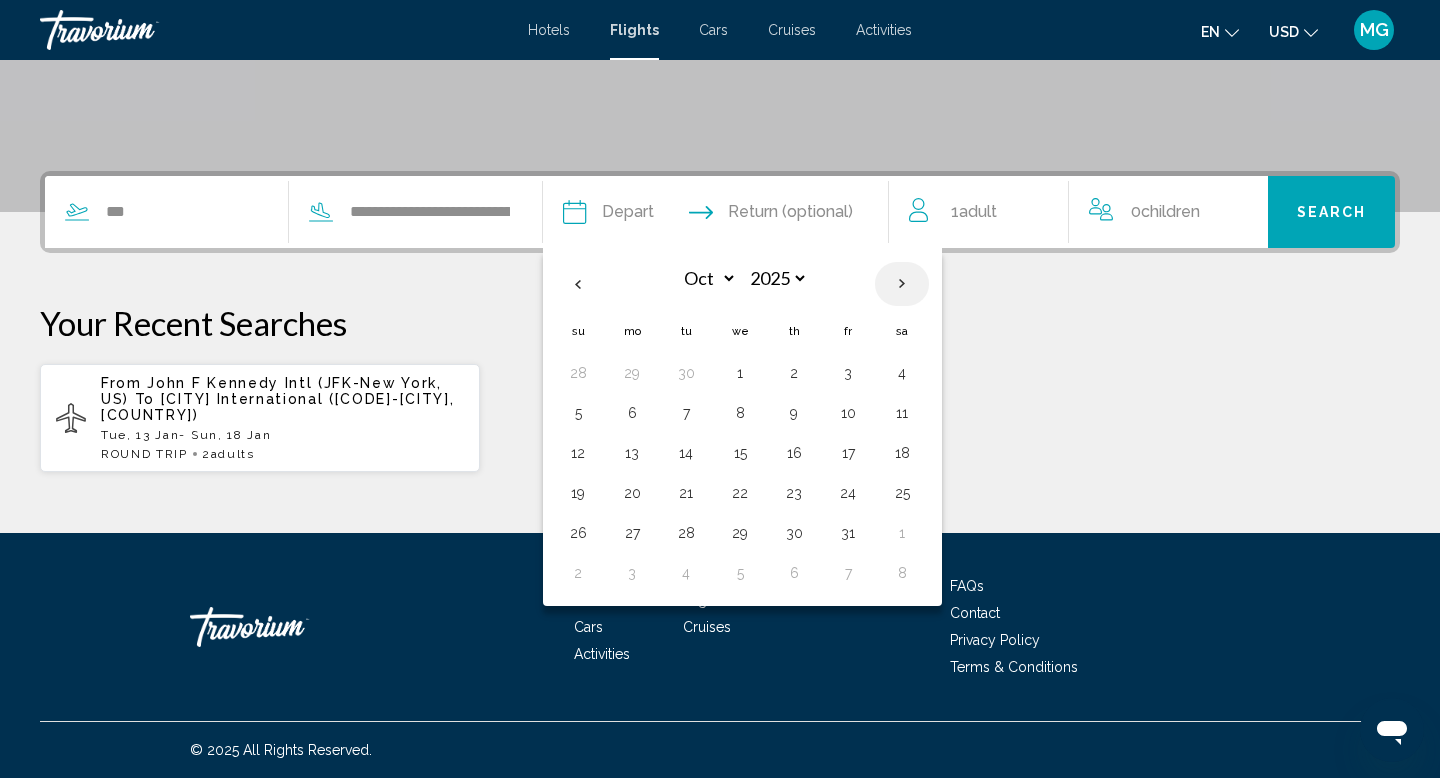 click at bounding box center (902, 284) 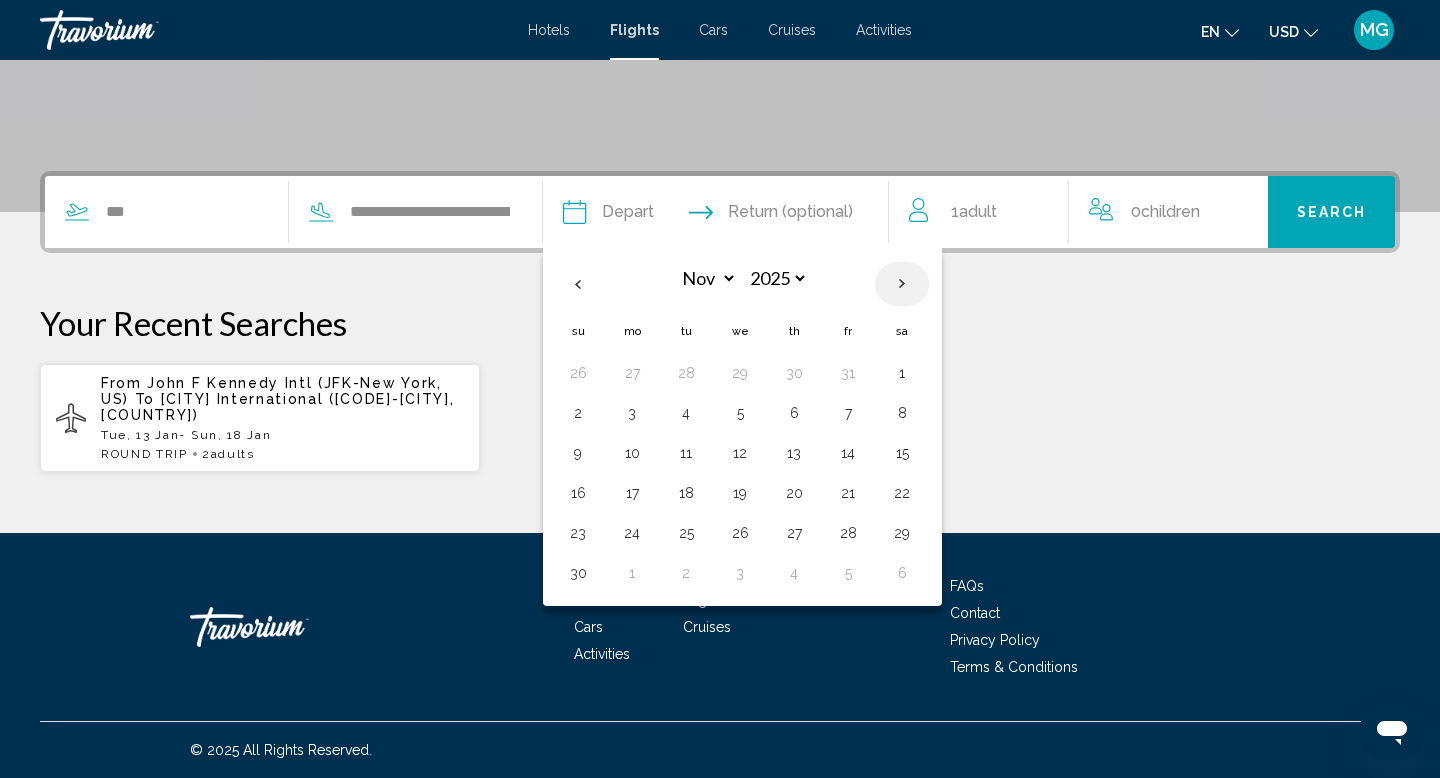 click at bounding box center [902, 284] 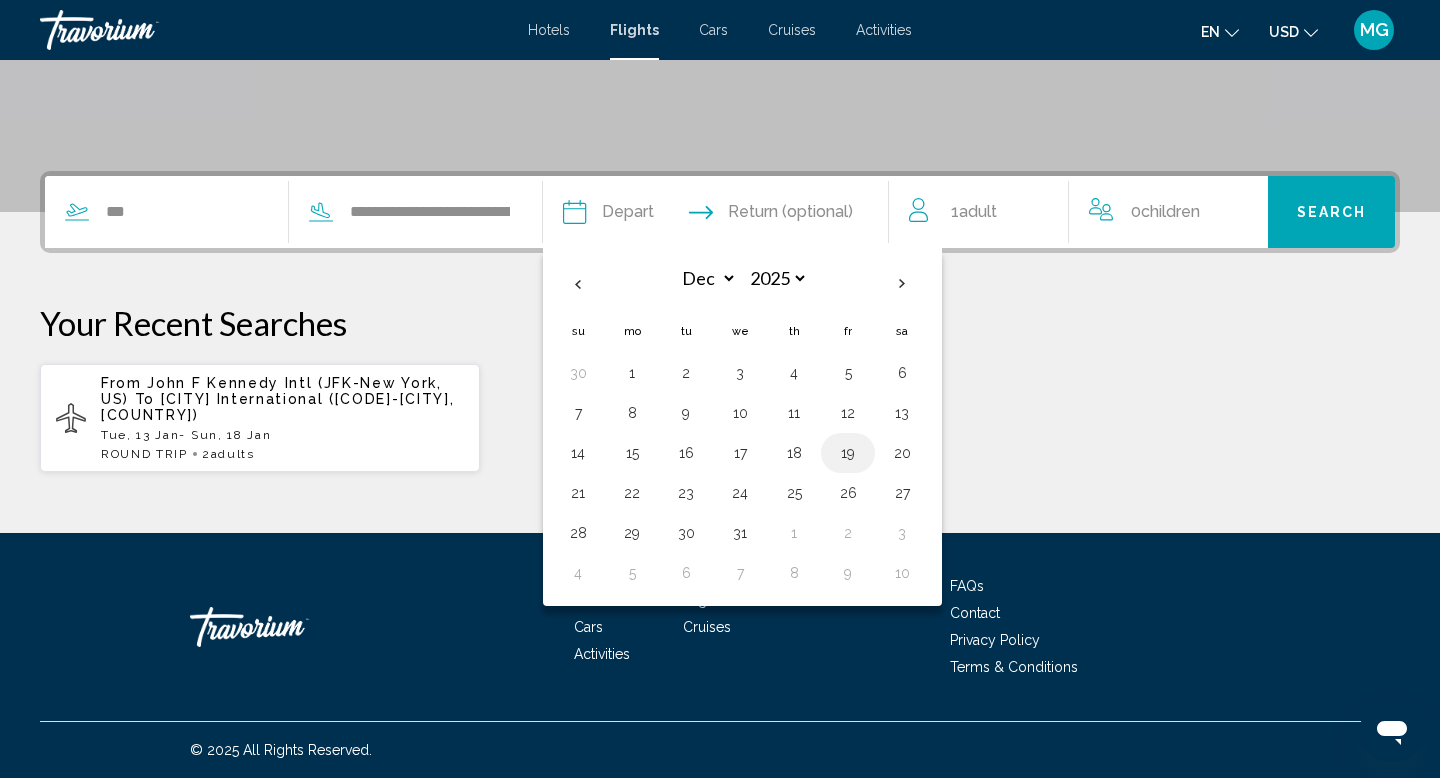 click on "19" at bounding box center (848, 453) 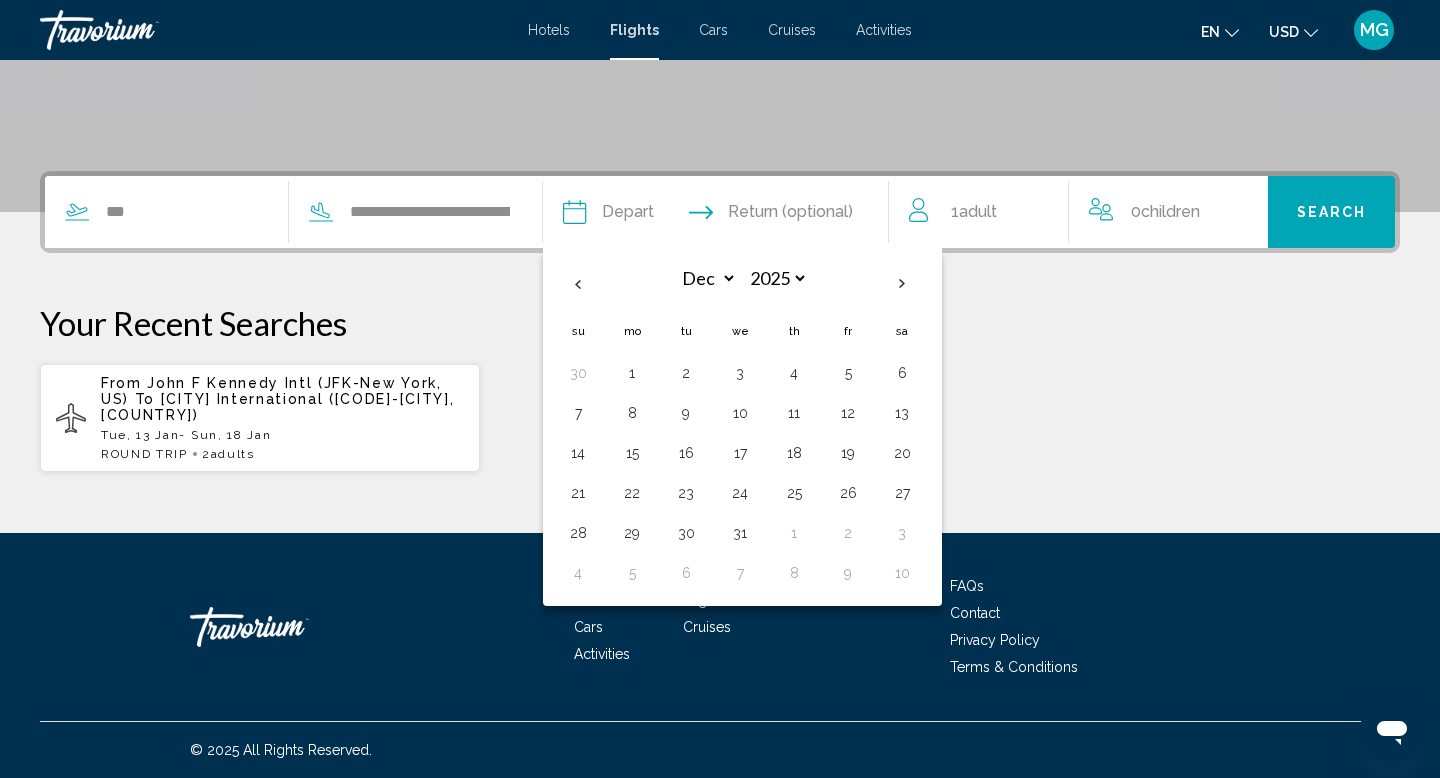 type on "**********" 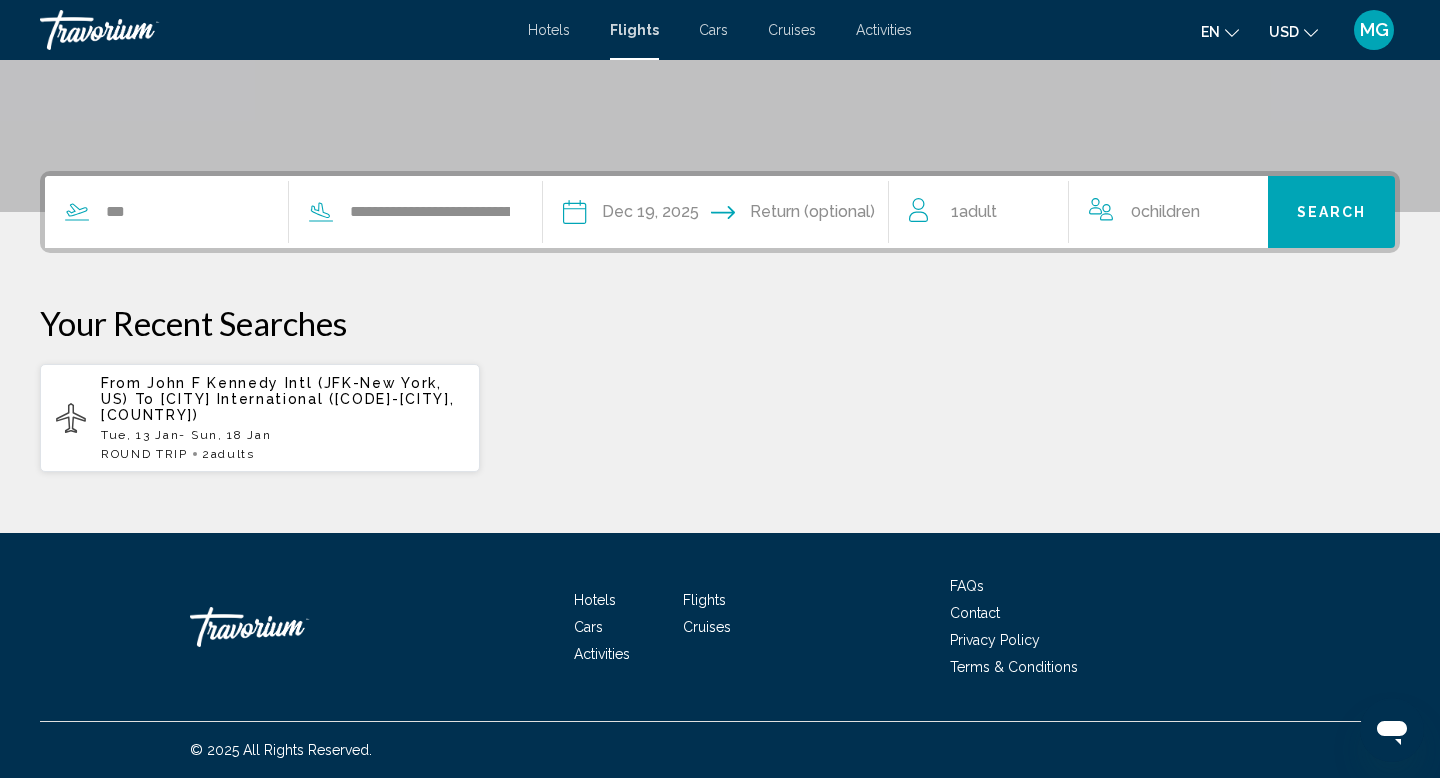 click at bounding box center [811, 215] 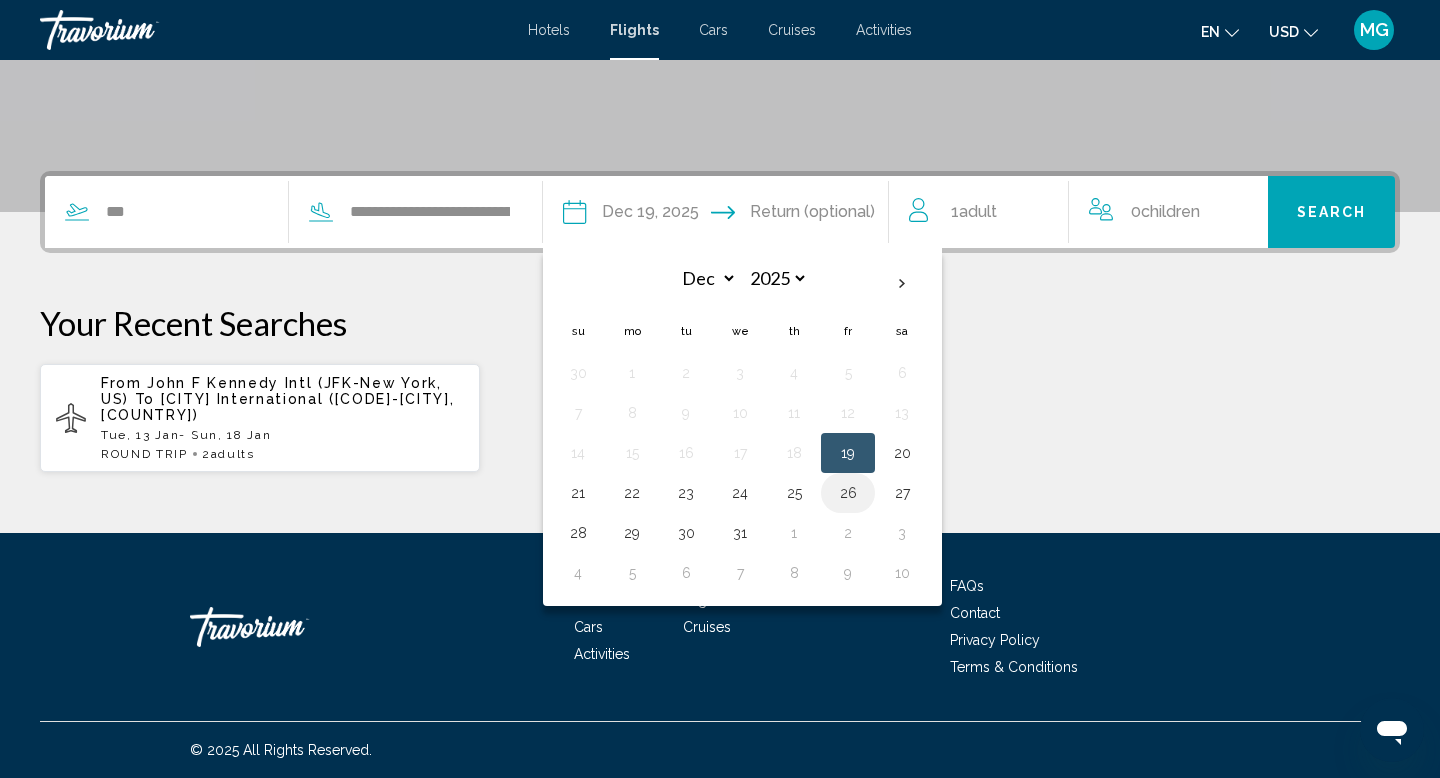 click on "26" at bounding box center (848, 493) 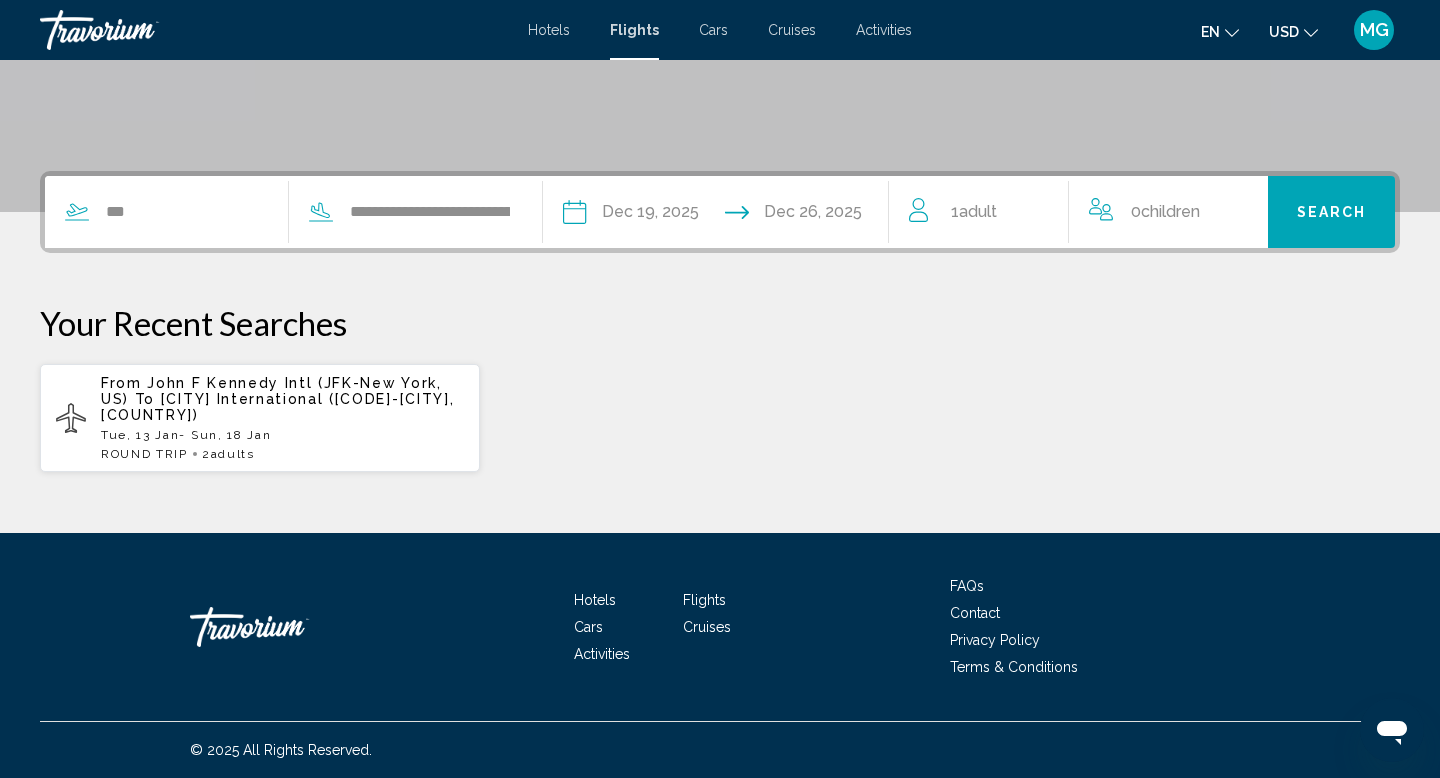 click on "Search" at bounding box center (1332, 213) 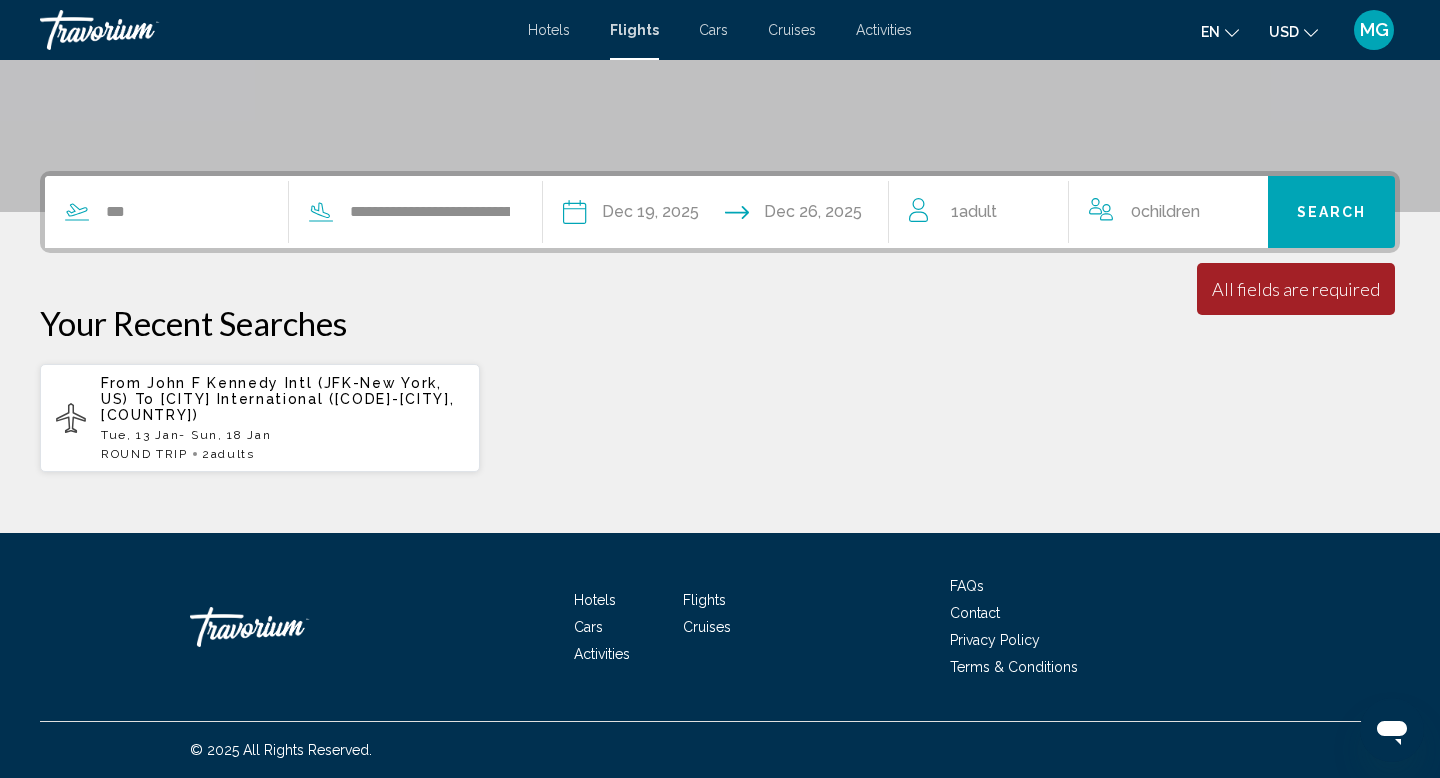 click on "Search" at bounding box center [1332, 213] 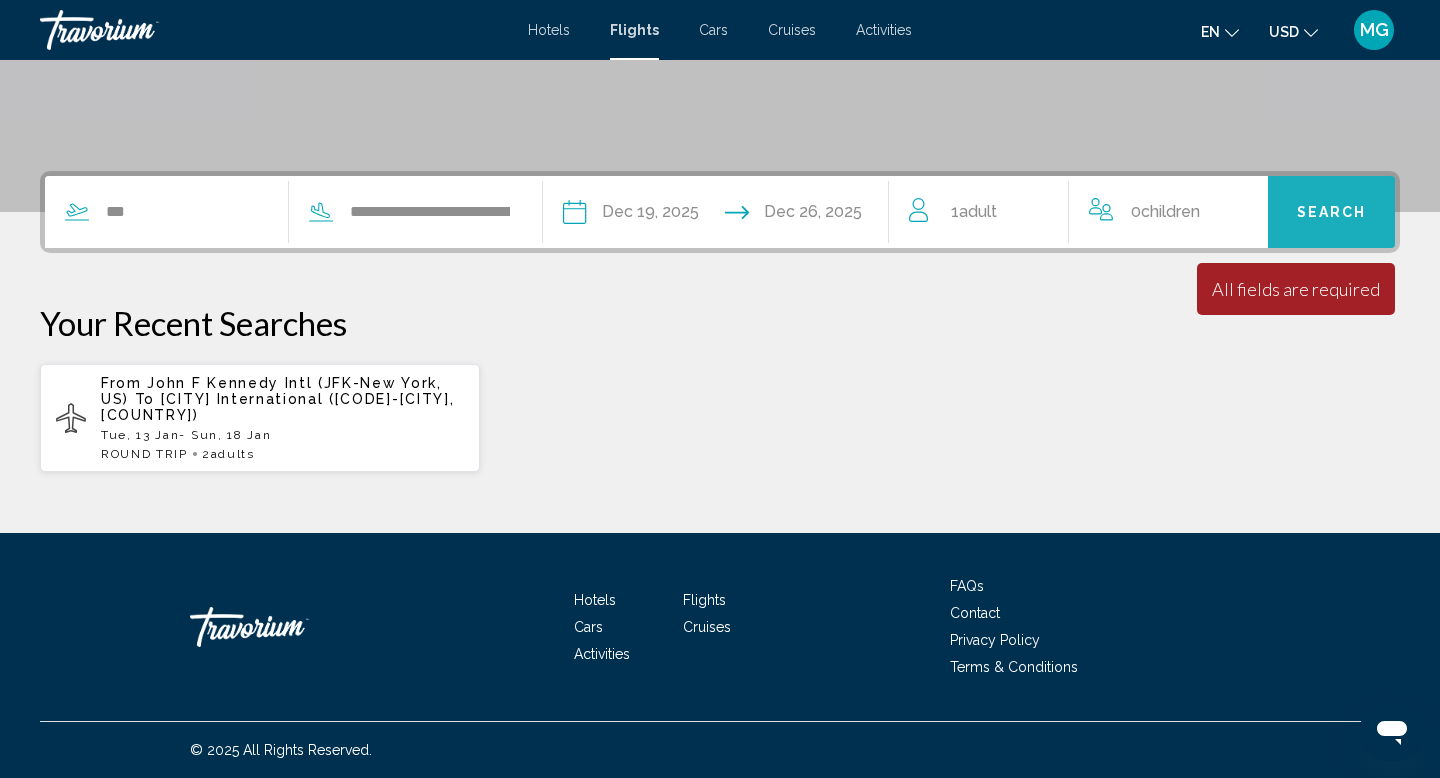 click on "Search" at bounding box center (1332, 213) 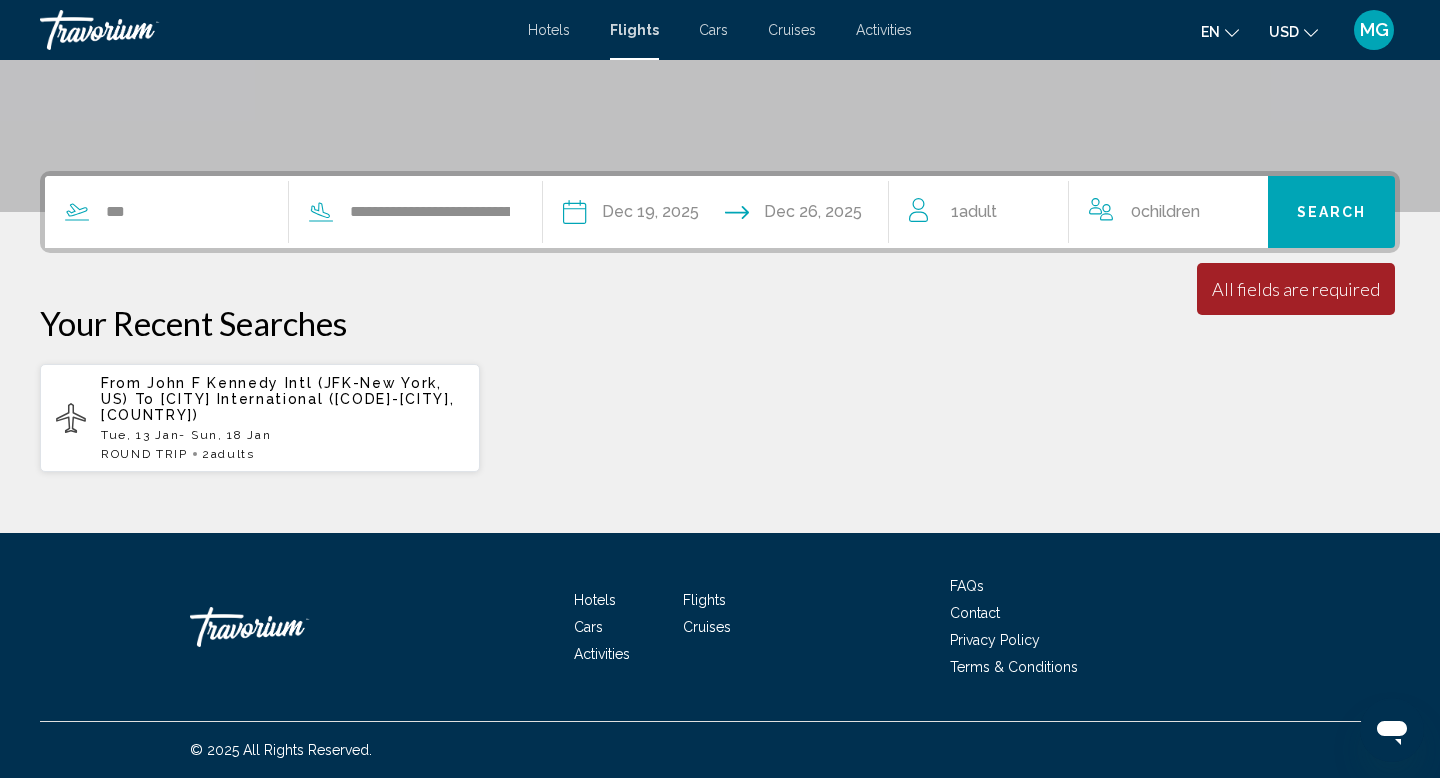 click on "1  Adult Adults" at bounding box center [988, 212] 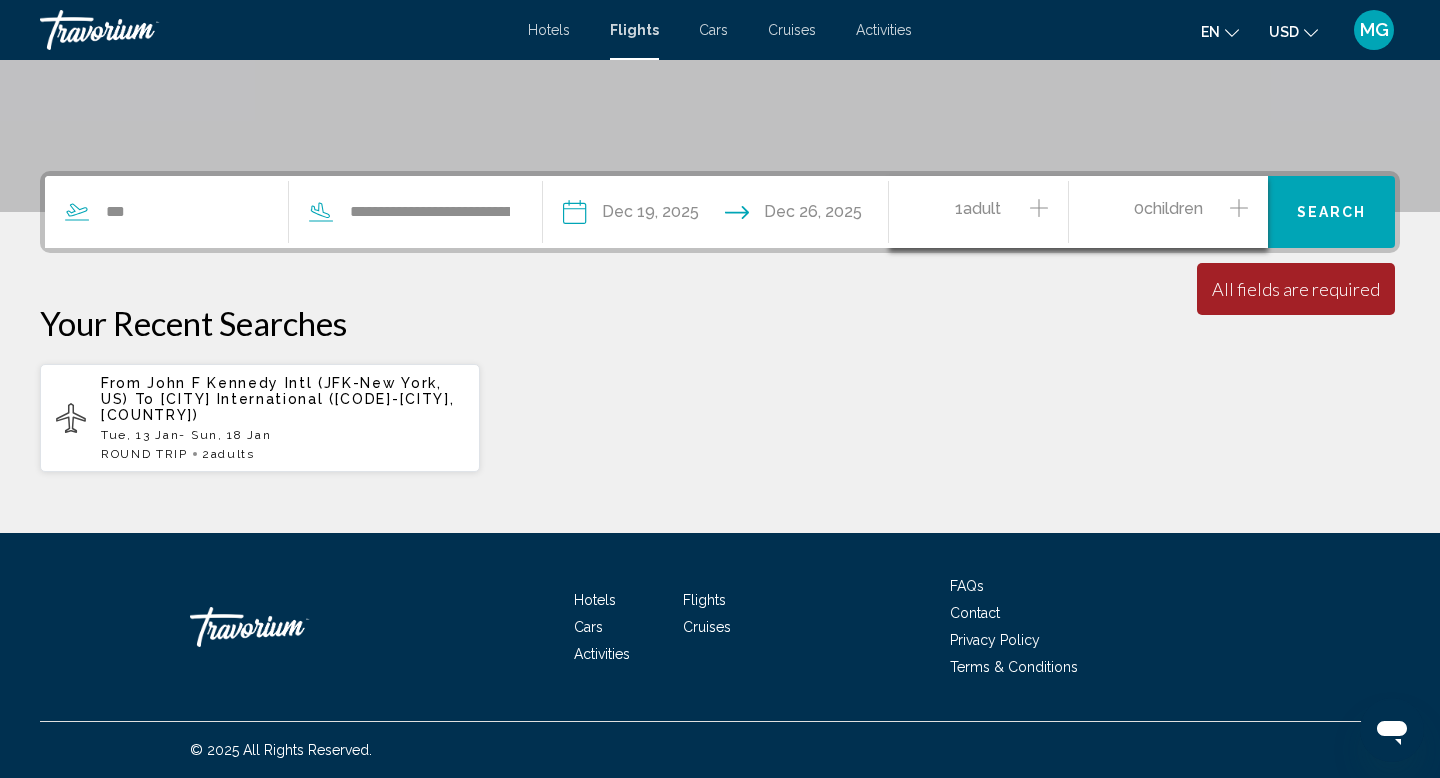 click 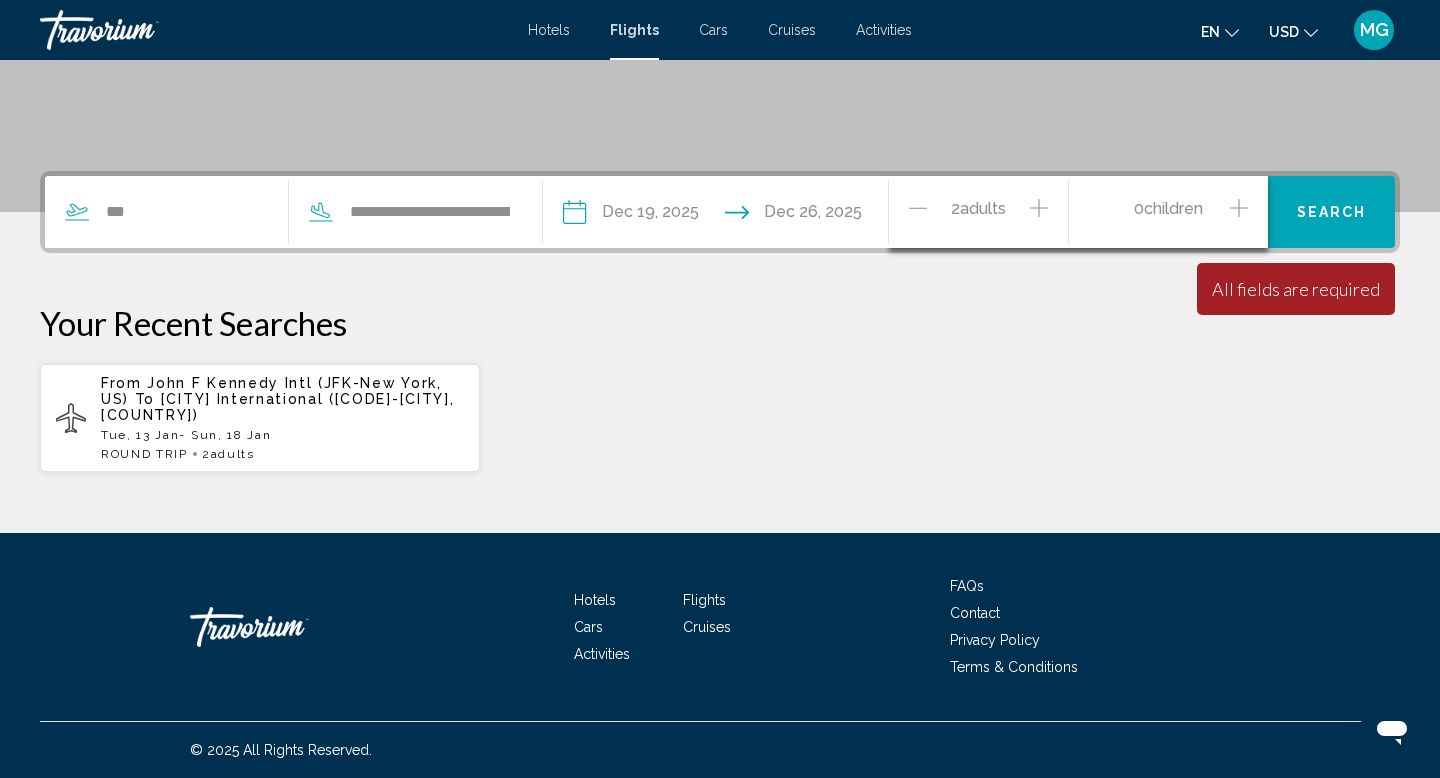 click 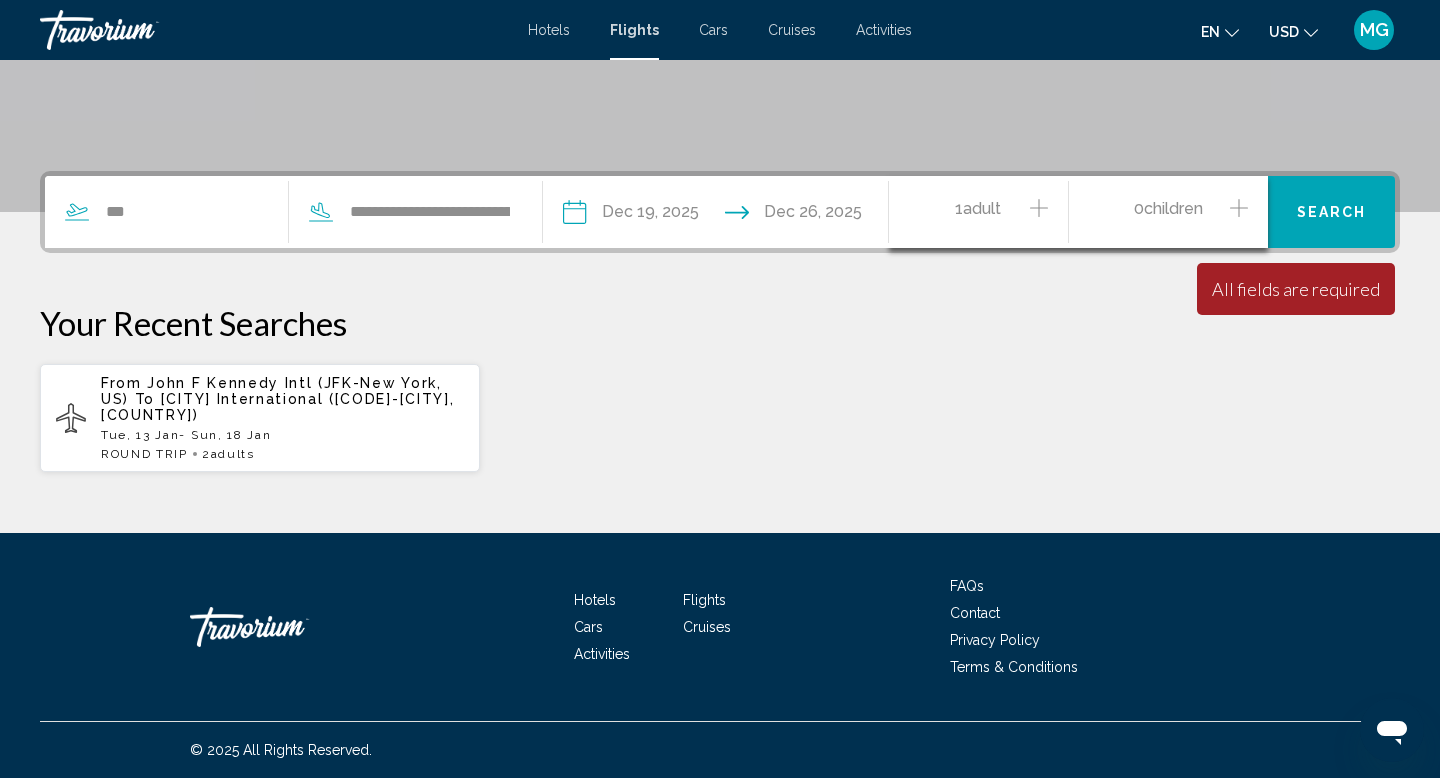 click 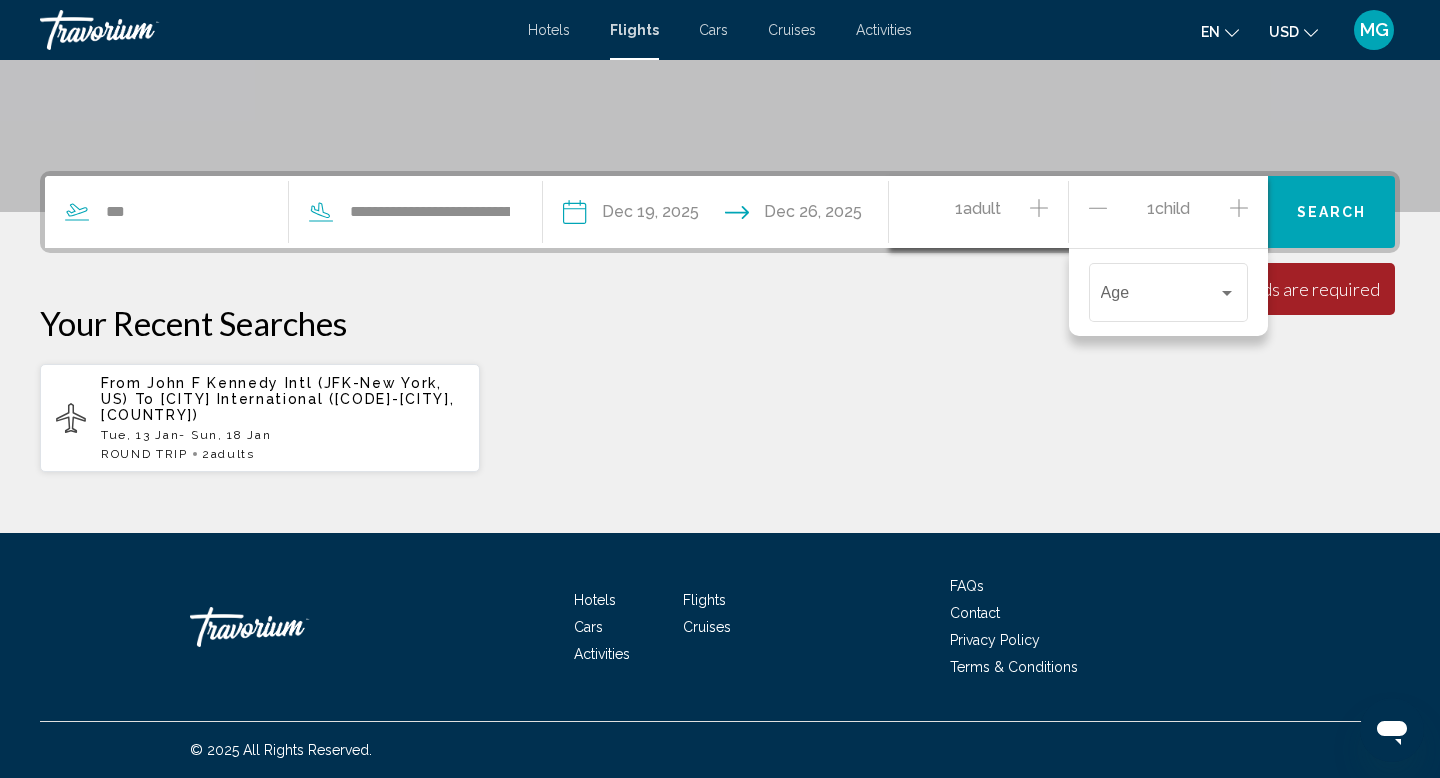 click on "1  Child Children" at bounding box center (1169, 212) 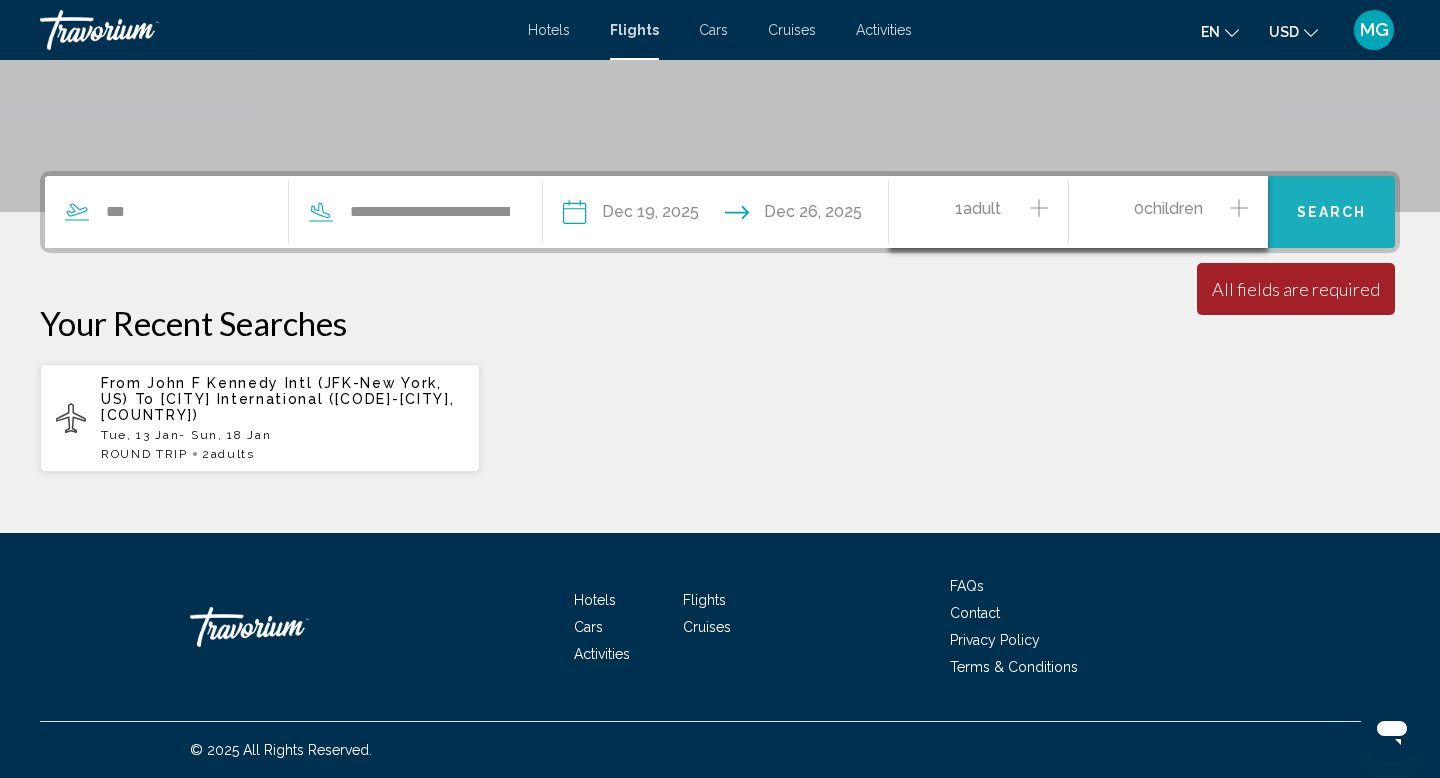 click on "Search" at bounding box center [1332, 213] 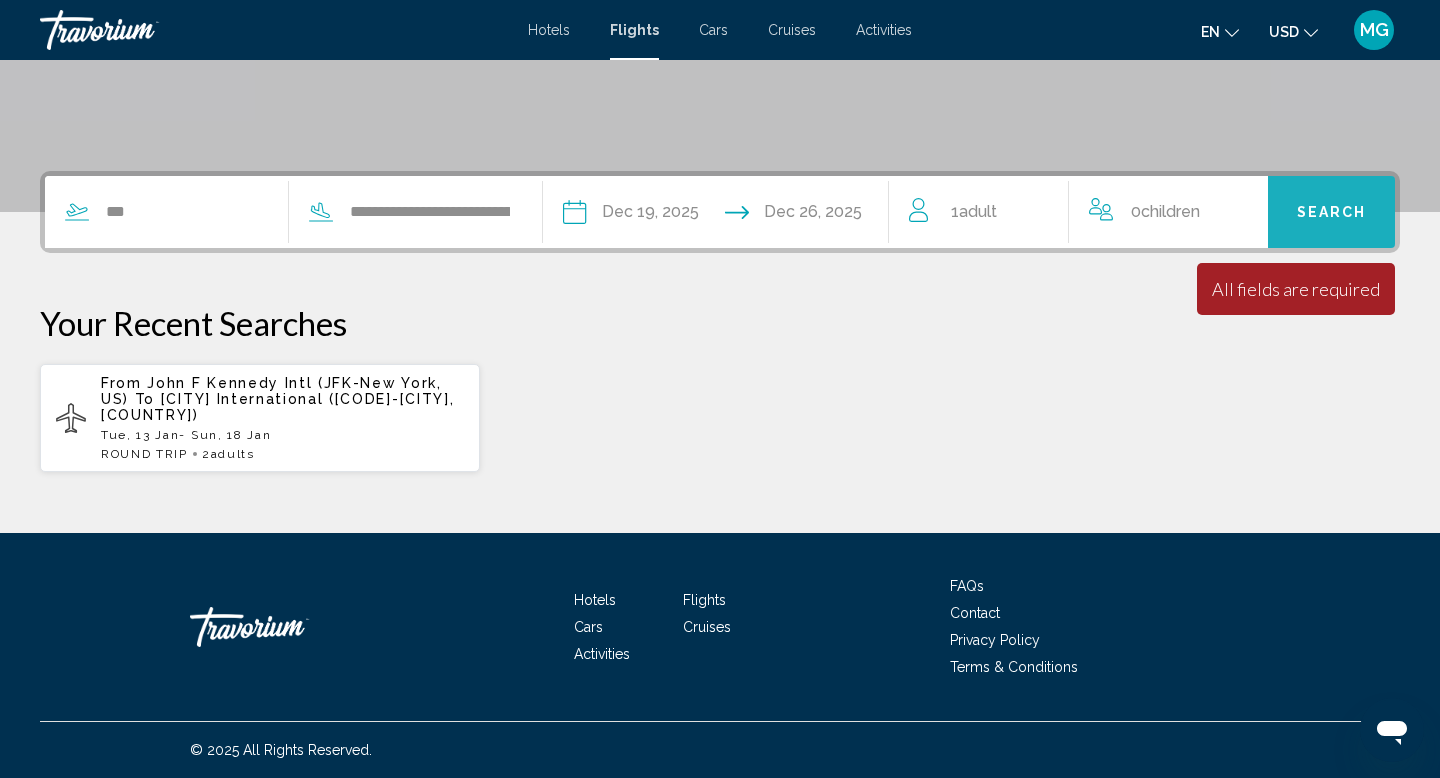 click on "Search" at bounding box center (1332, 213) 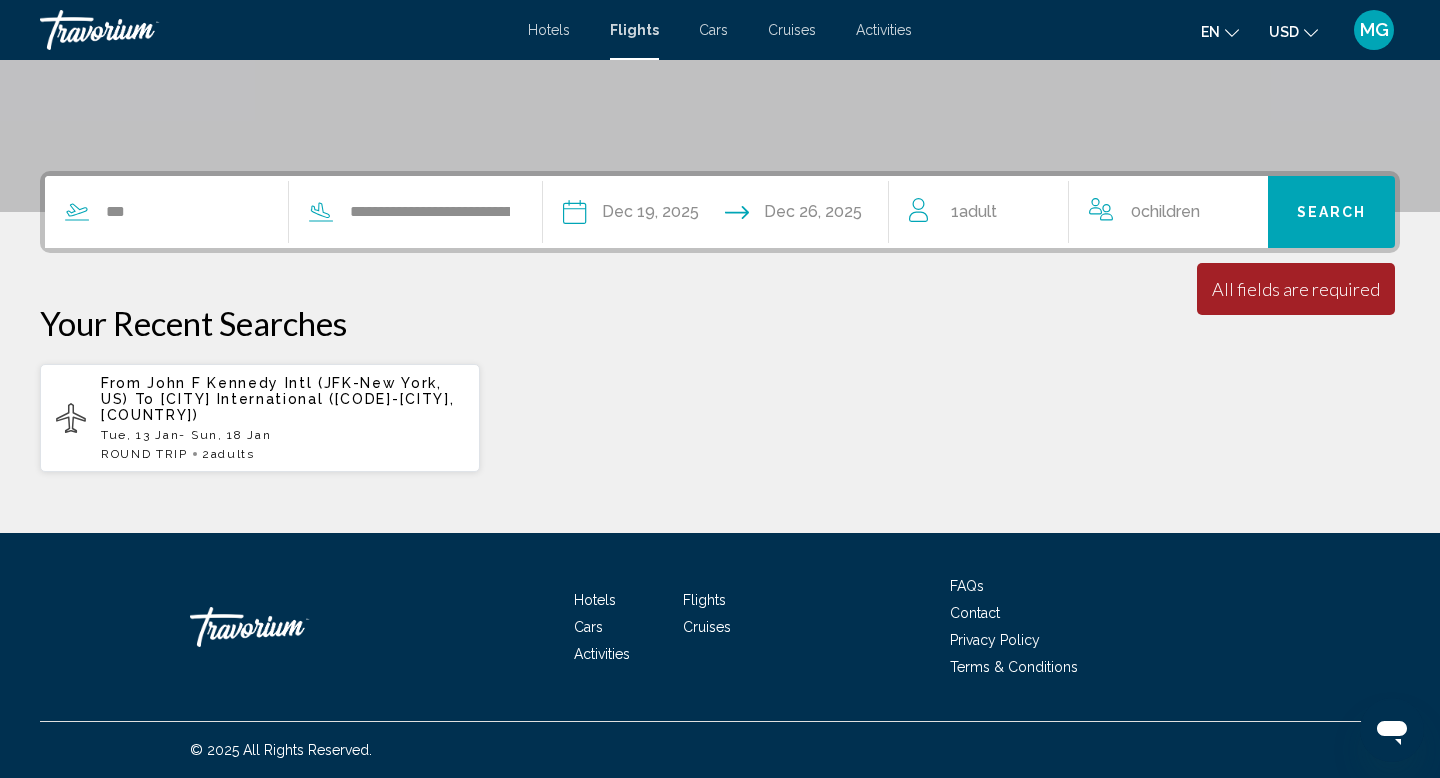 click on "All fields are required" at bounding box center (1296, 289) 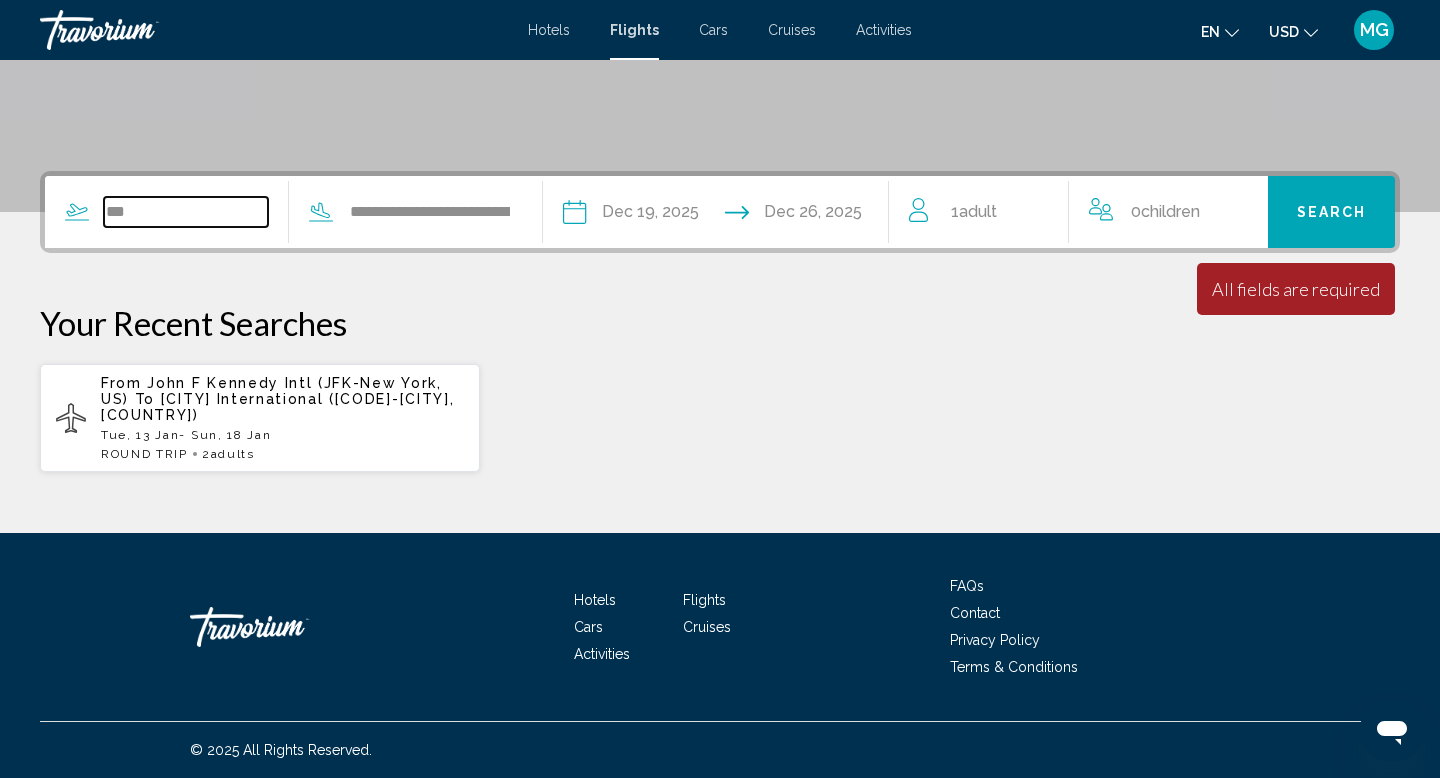 click on "***" at bounding box center [186, 212] 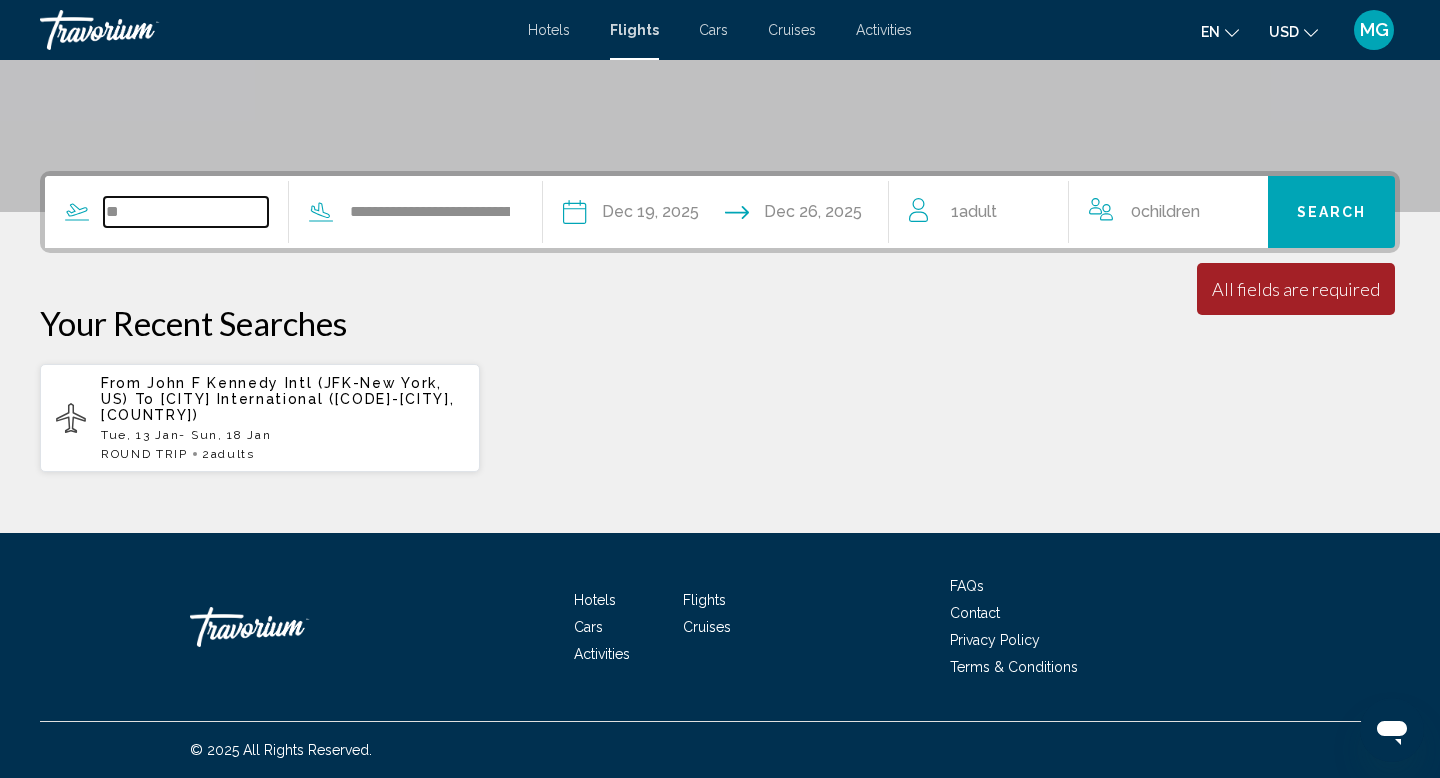 type on "*" 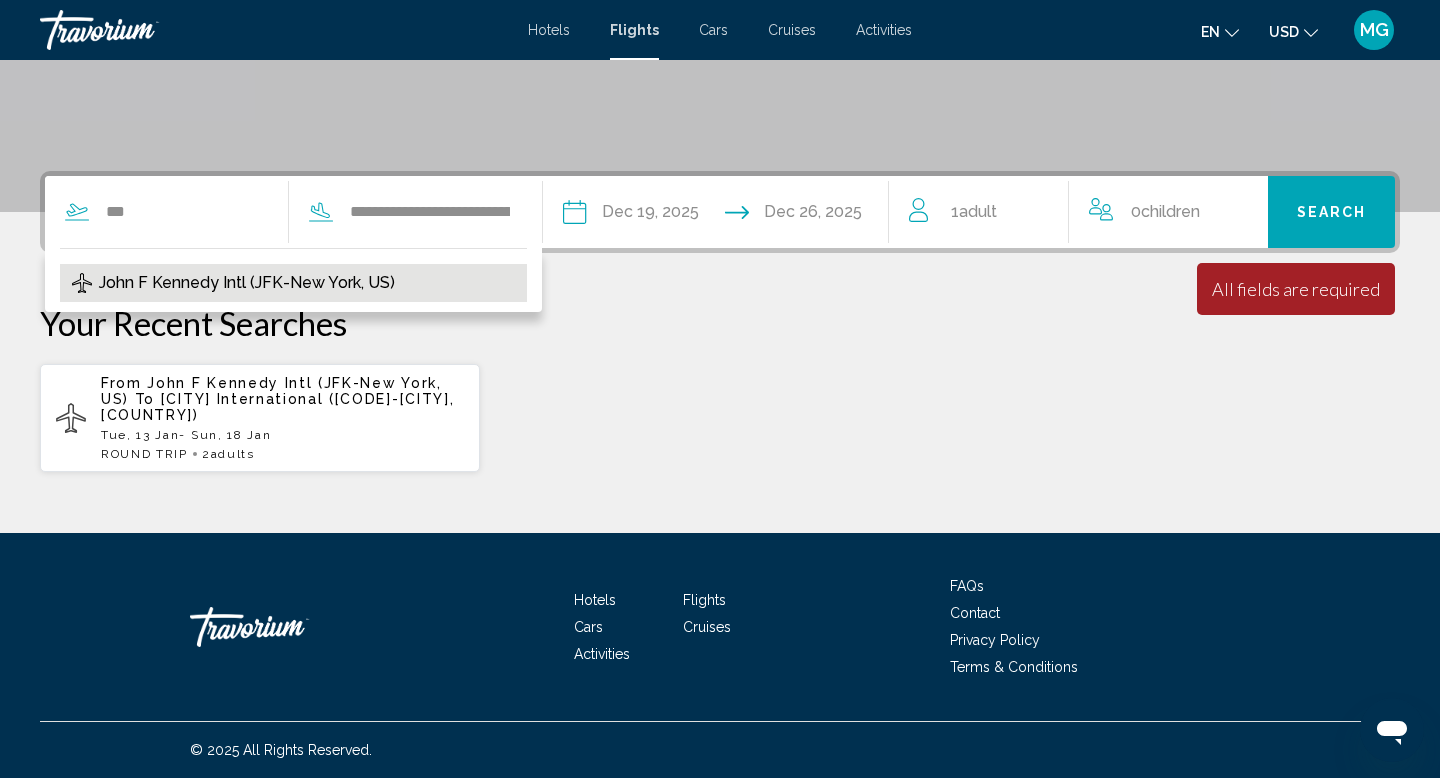 click on "John F Kennedy Intl (JFK-New York, US)" at bounding box center [247, 283] 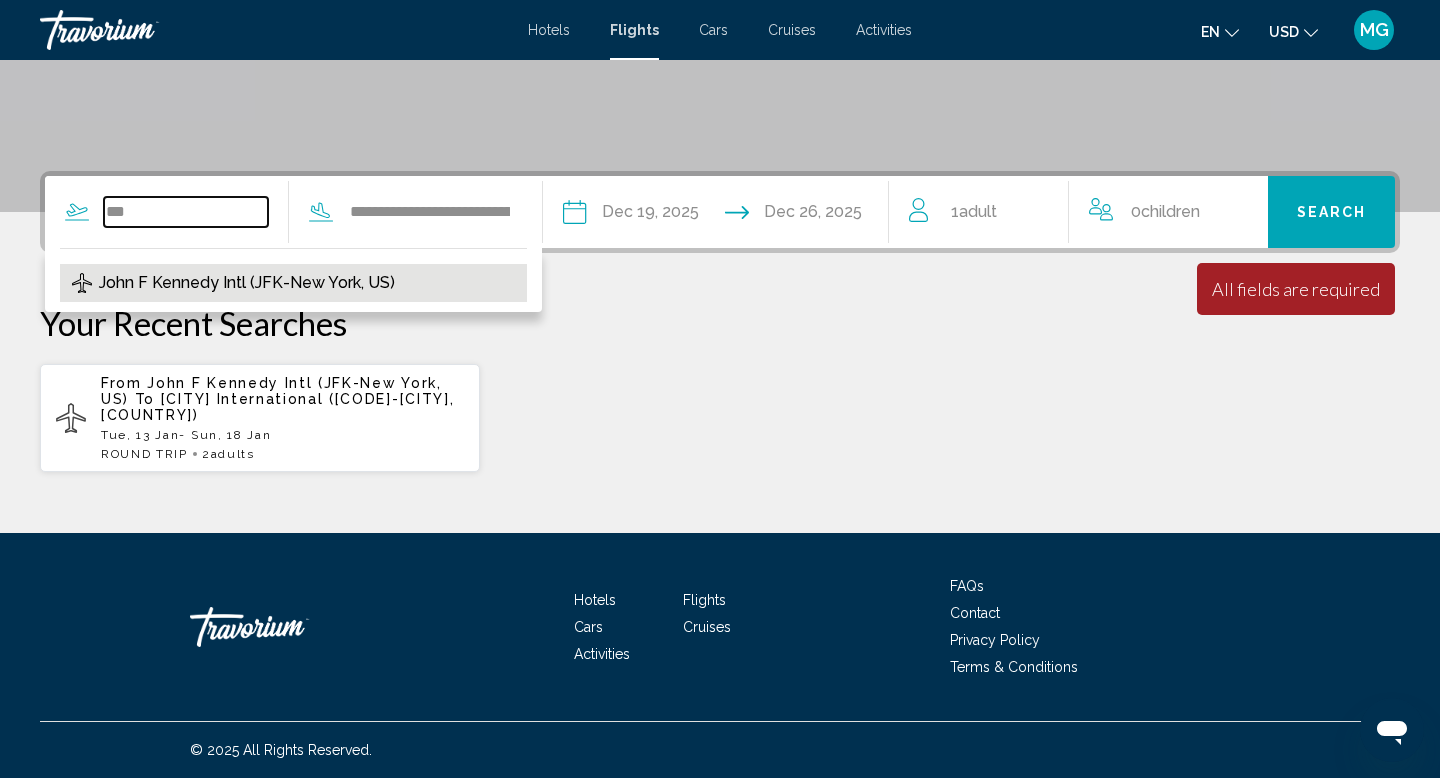 type on "**********" 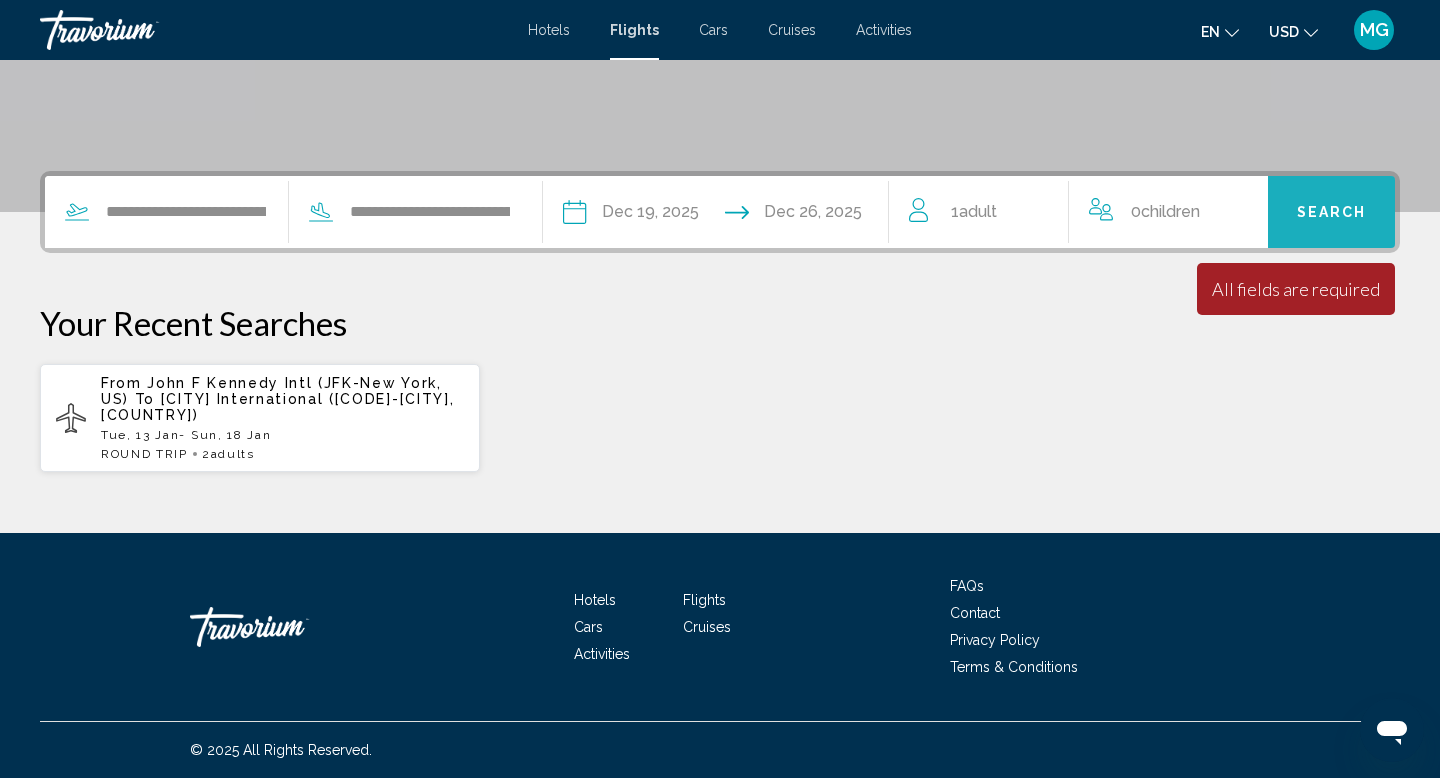 click on "Search" at bounding box center (1331, 212) 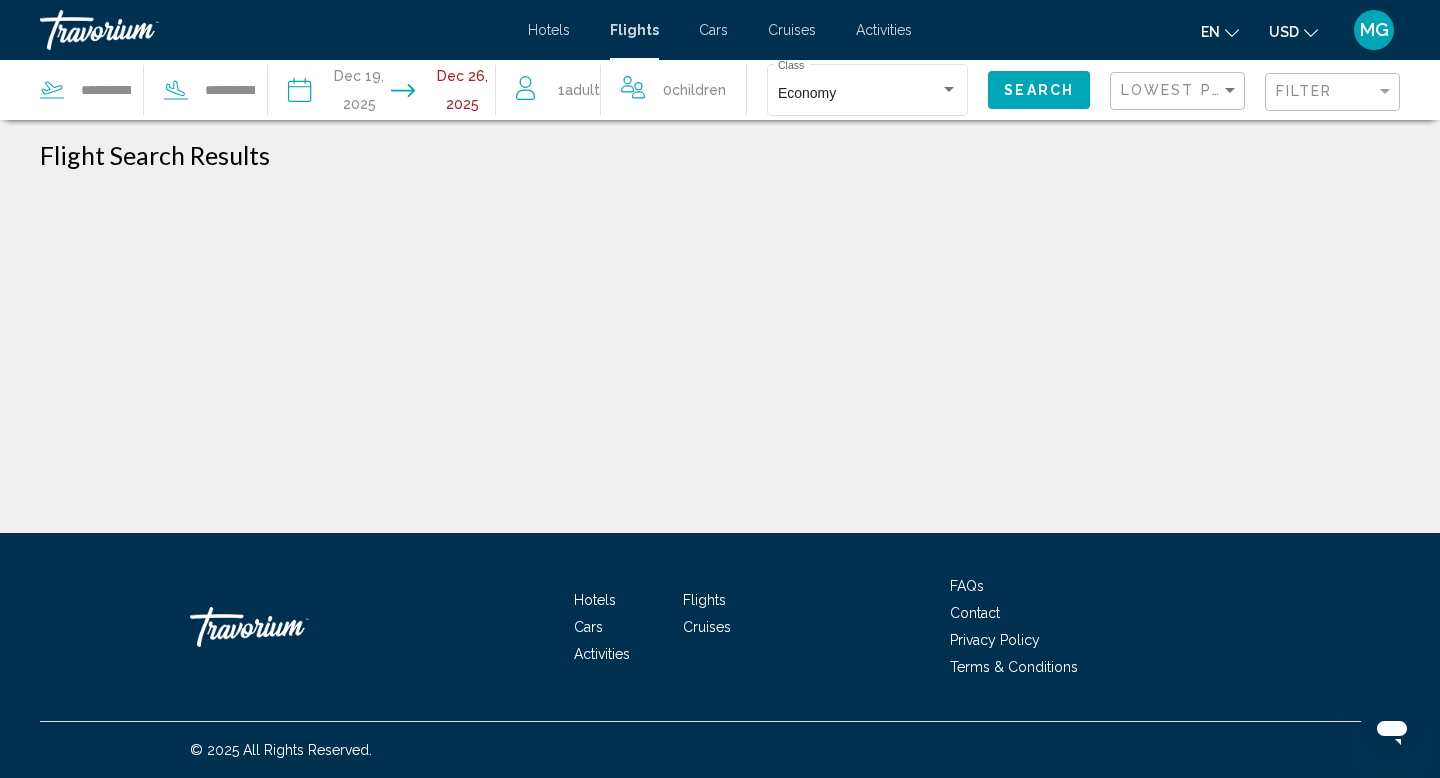 scroll, scrollTop: 0, scrollLeft: 0, axis: both 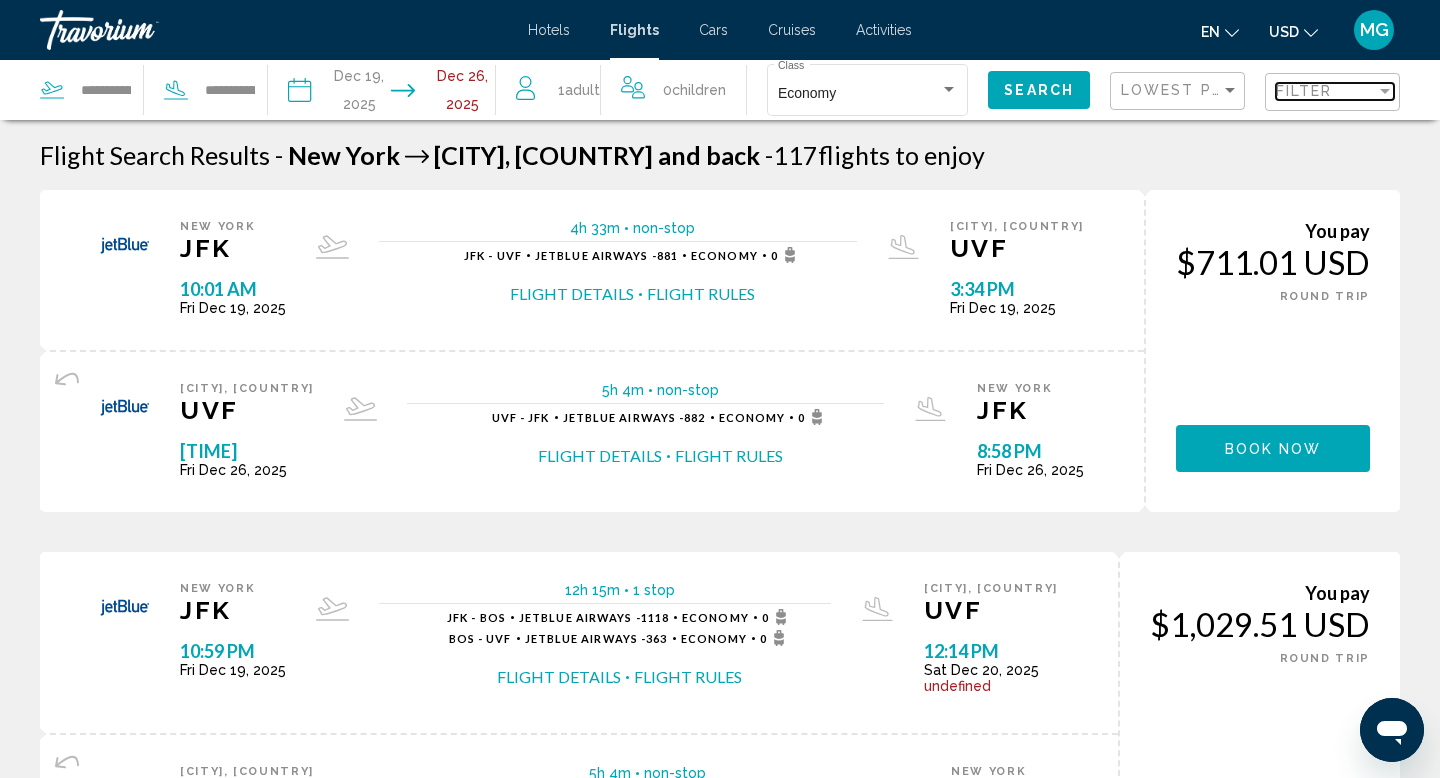 click at bounding box center [1385, 91] 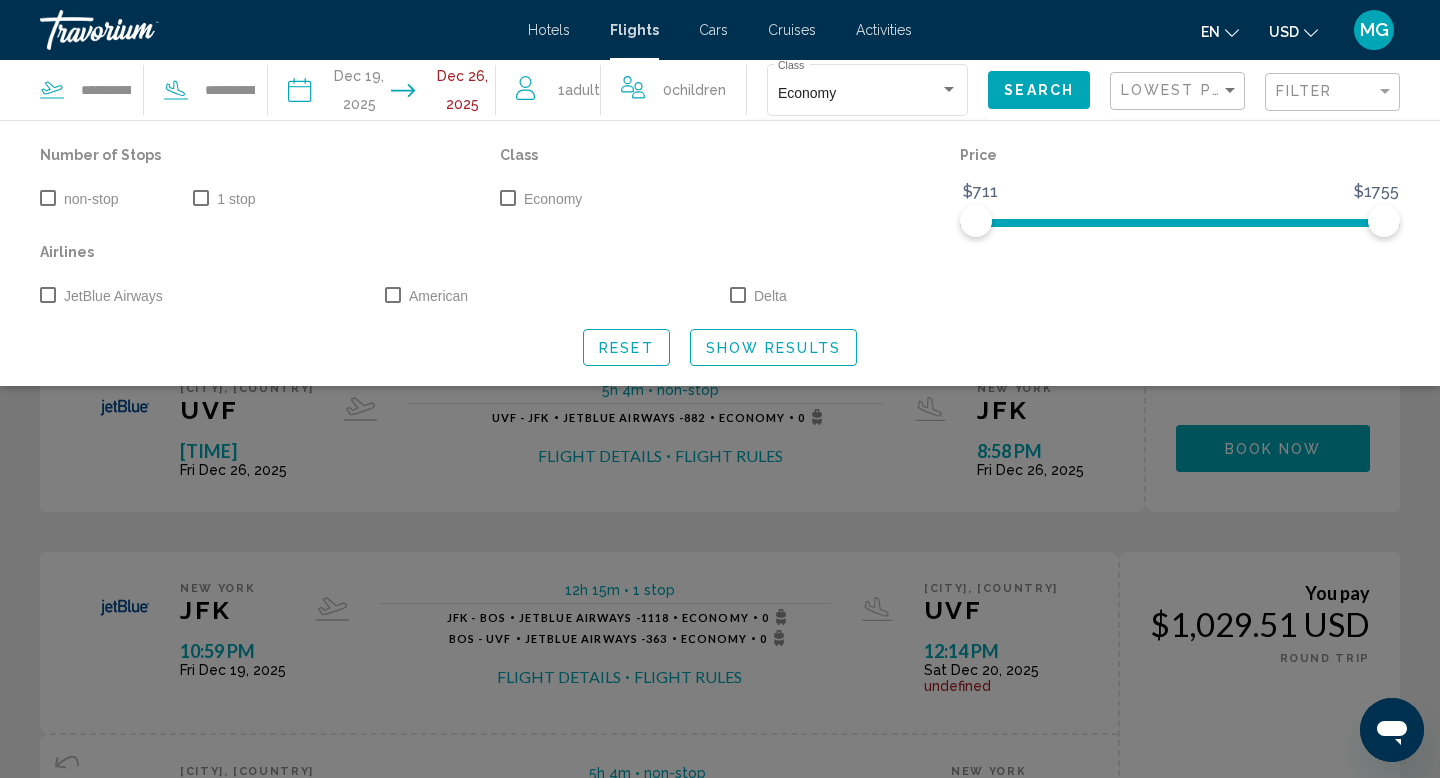 click at bounding box center (48, 295) 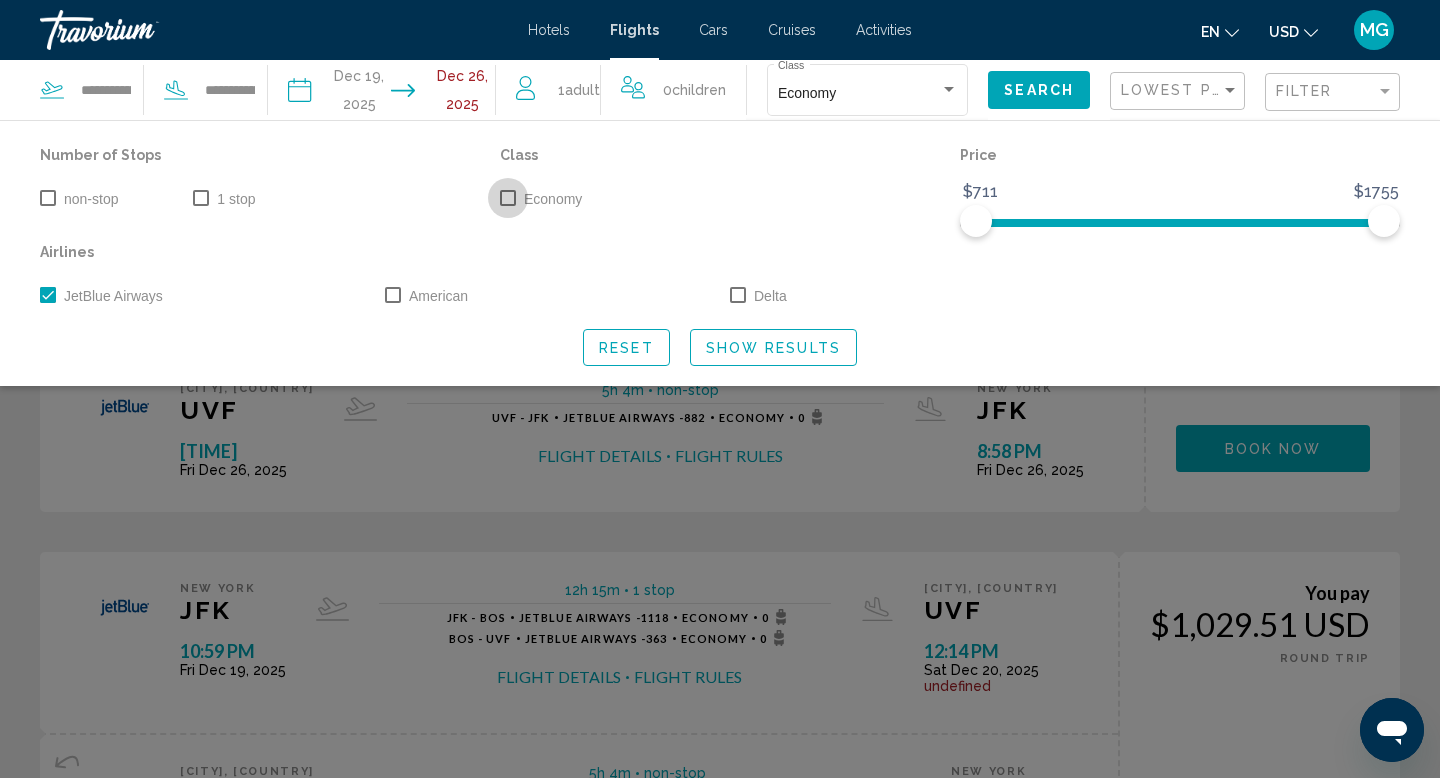 click at bounding box center (508, 198) 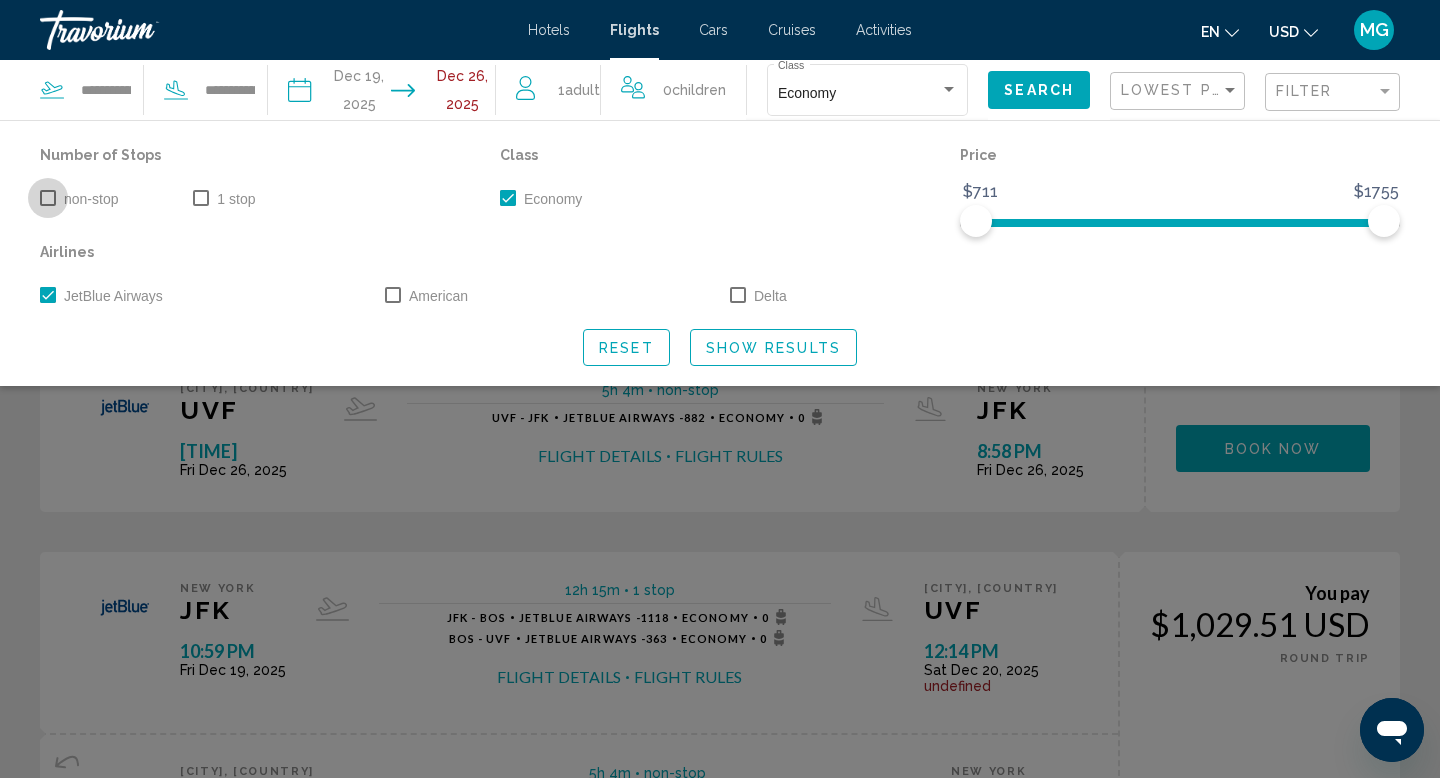 click at bounding box center [48, 198] 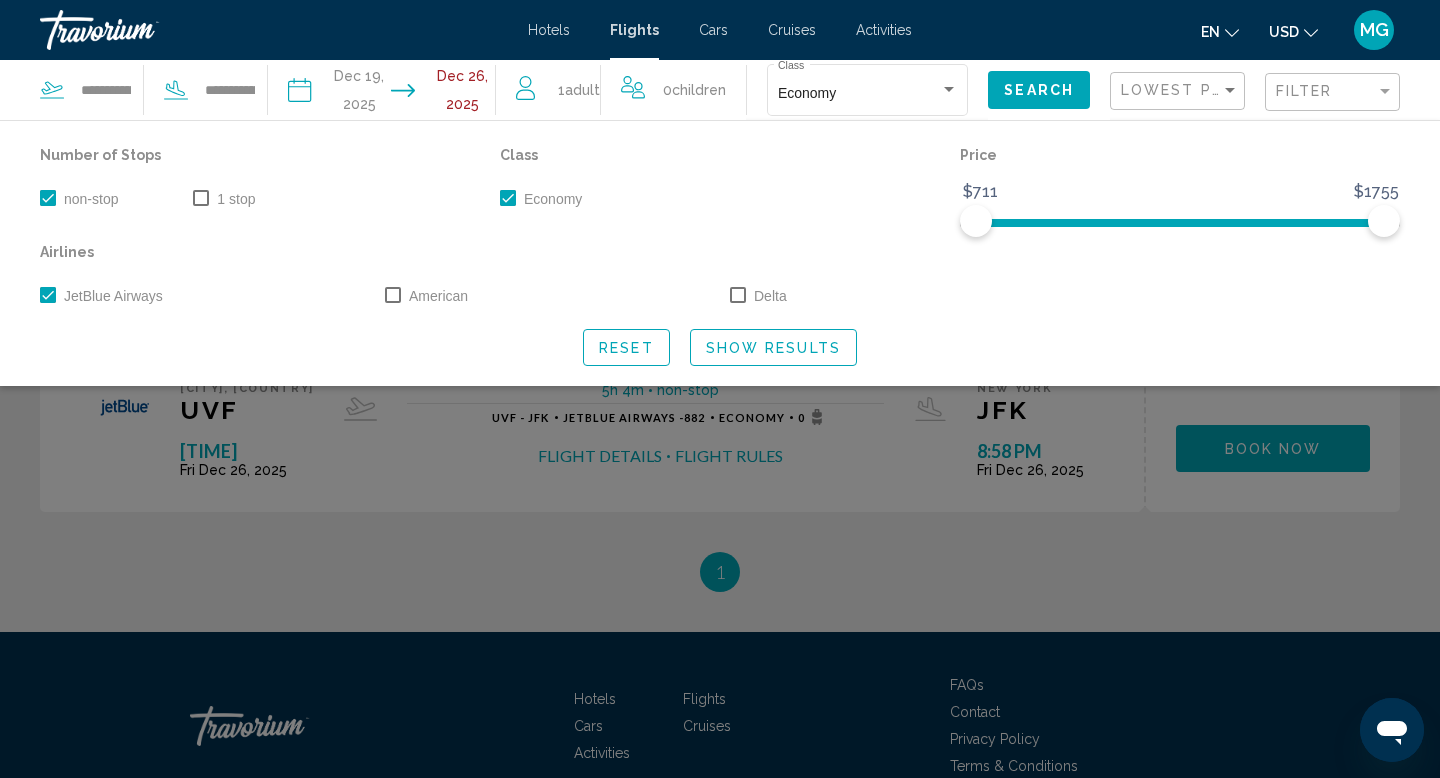click on "Reset" 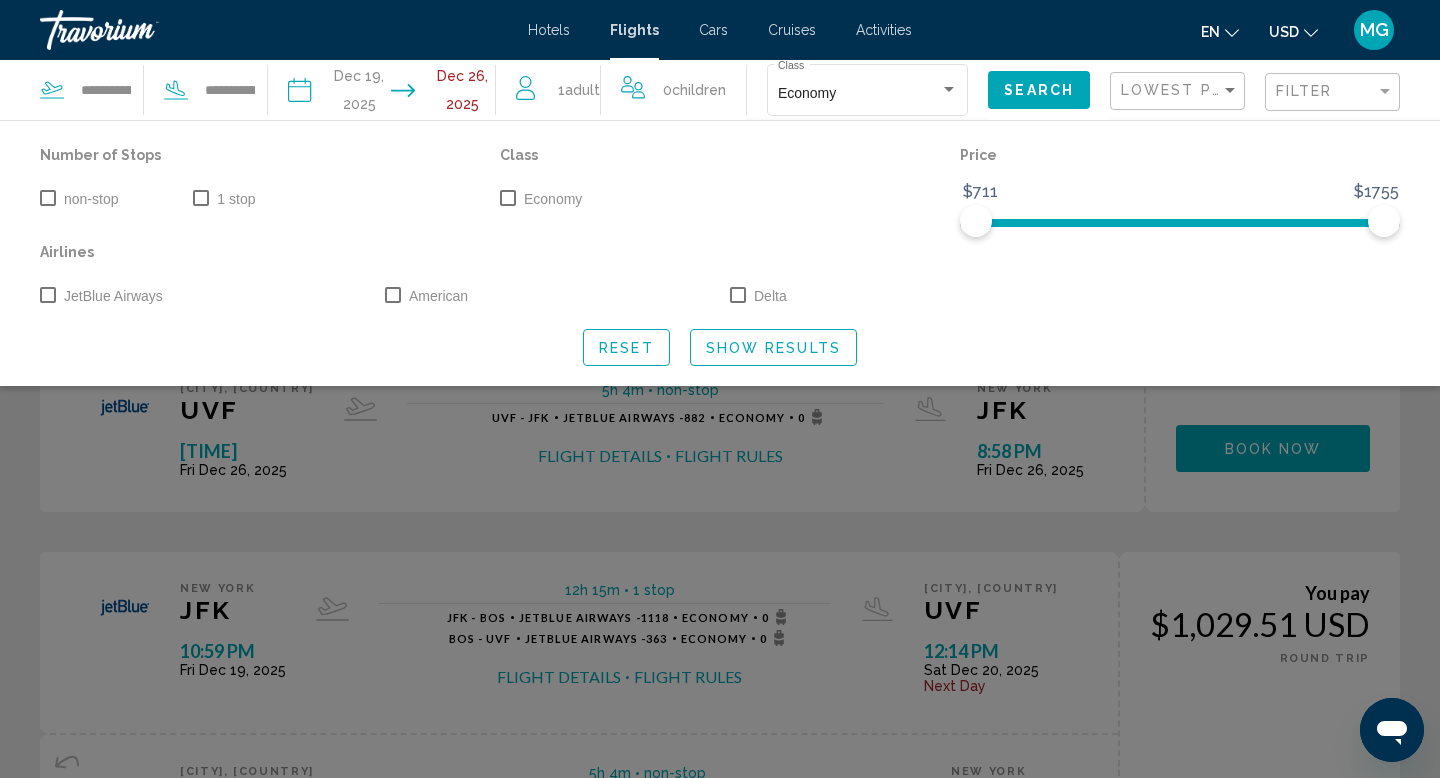 click at bounding box center (48, 198) 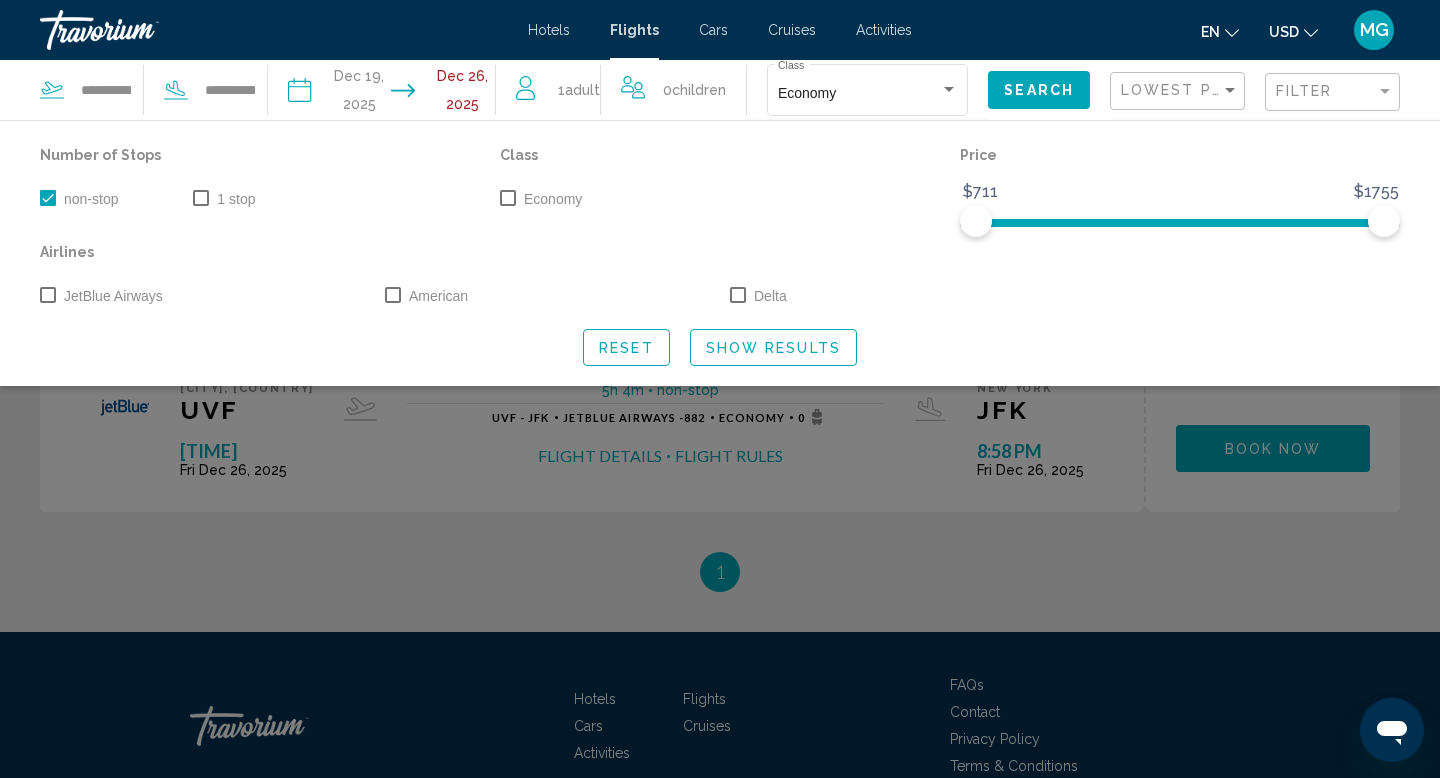 click at bounding box center (48, 295) 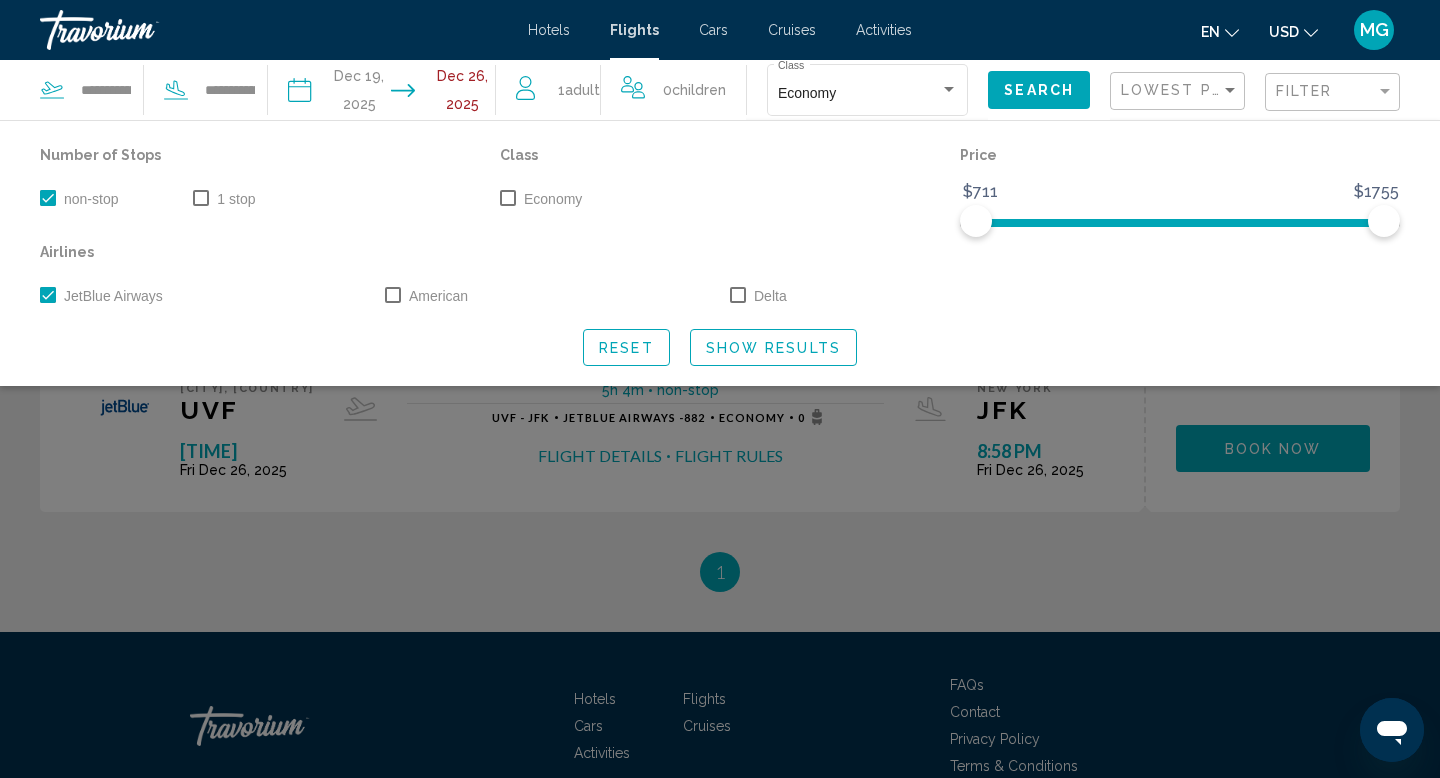 click at bounding box center (508, 198) 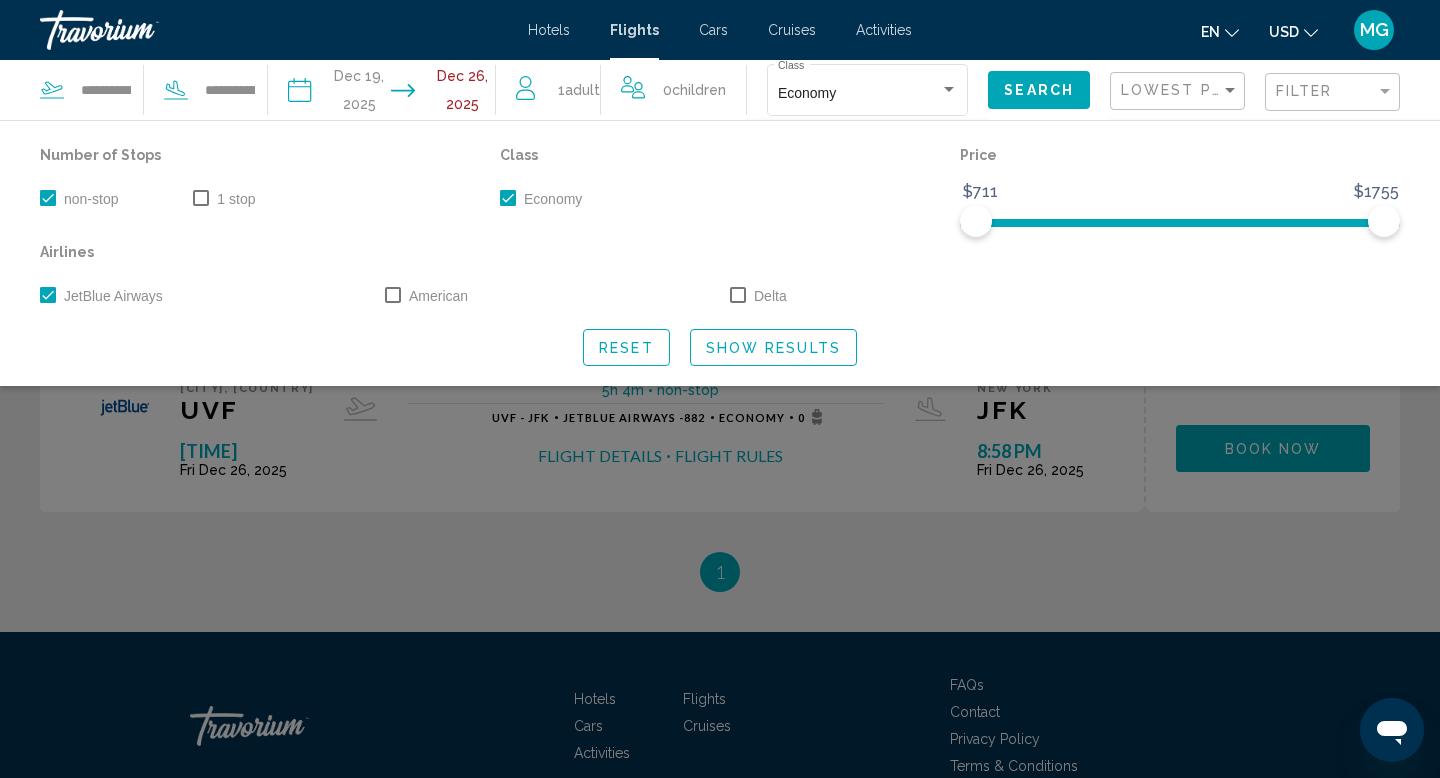 click on "Show Results" 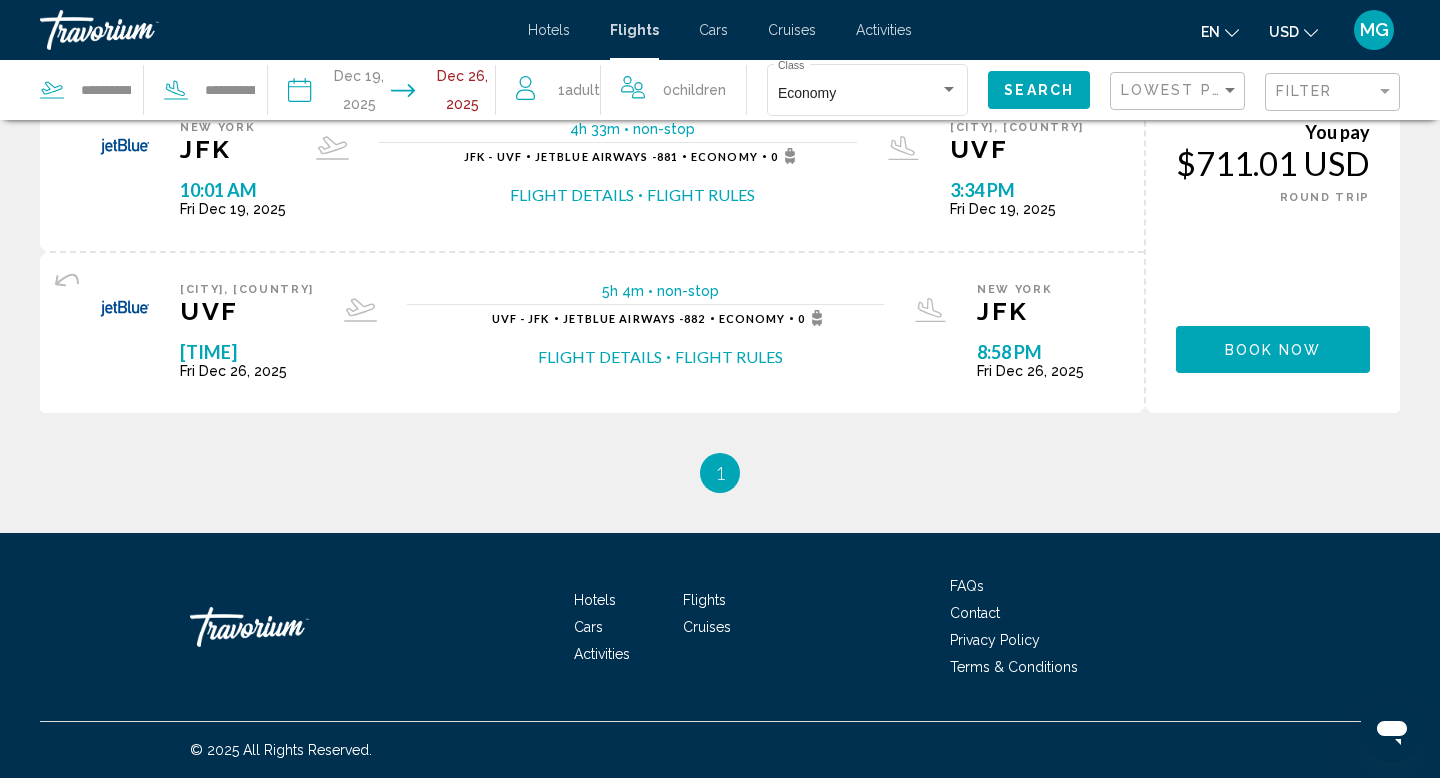 scroll, scrollTop: 0, scrollLeft: 0, axis: both 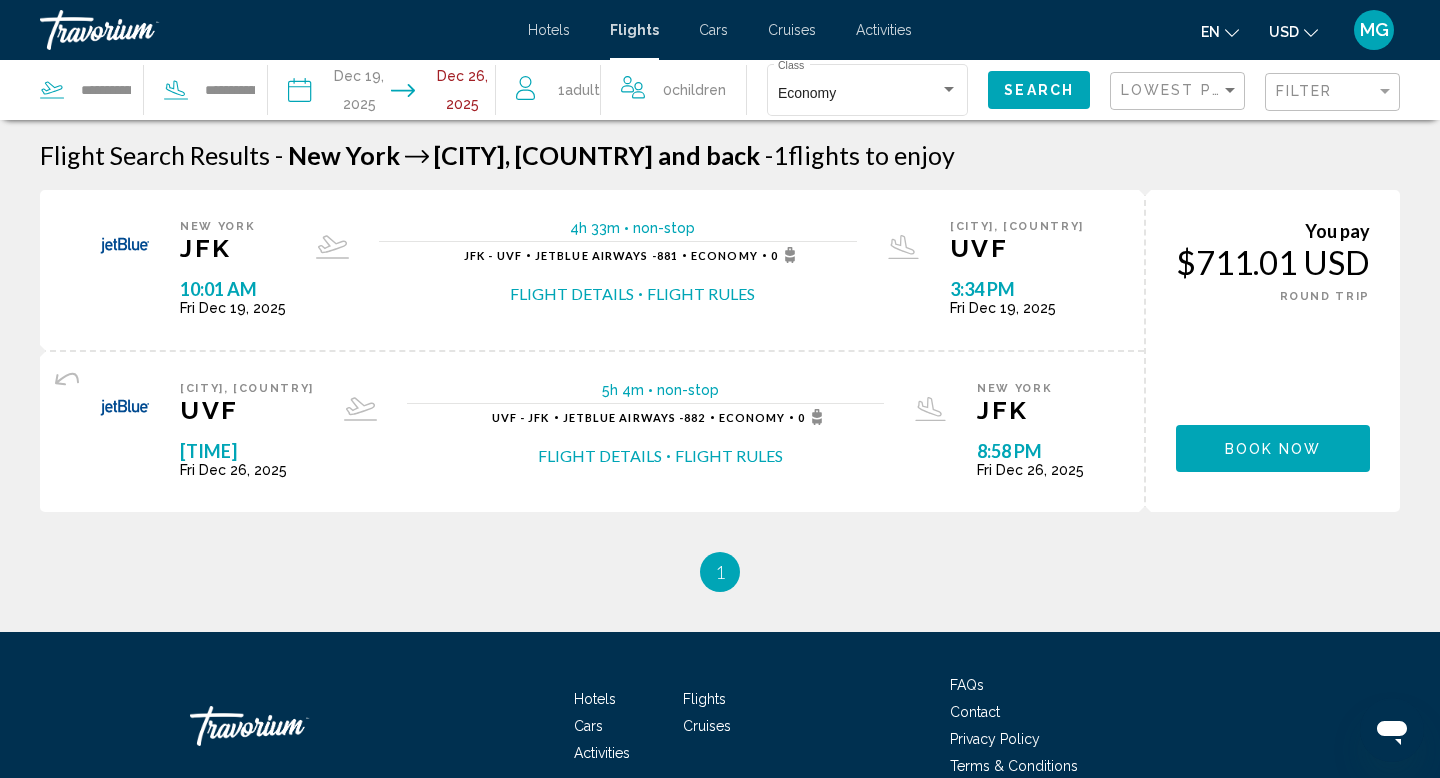 click at bounding box center (448, 93) 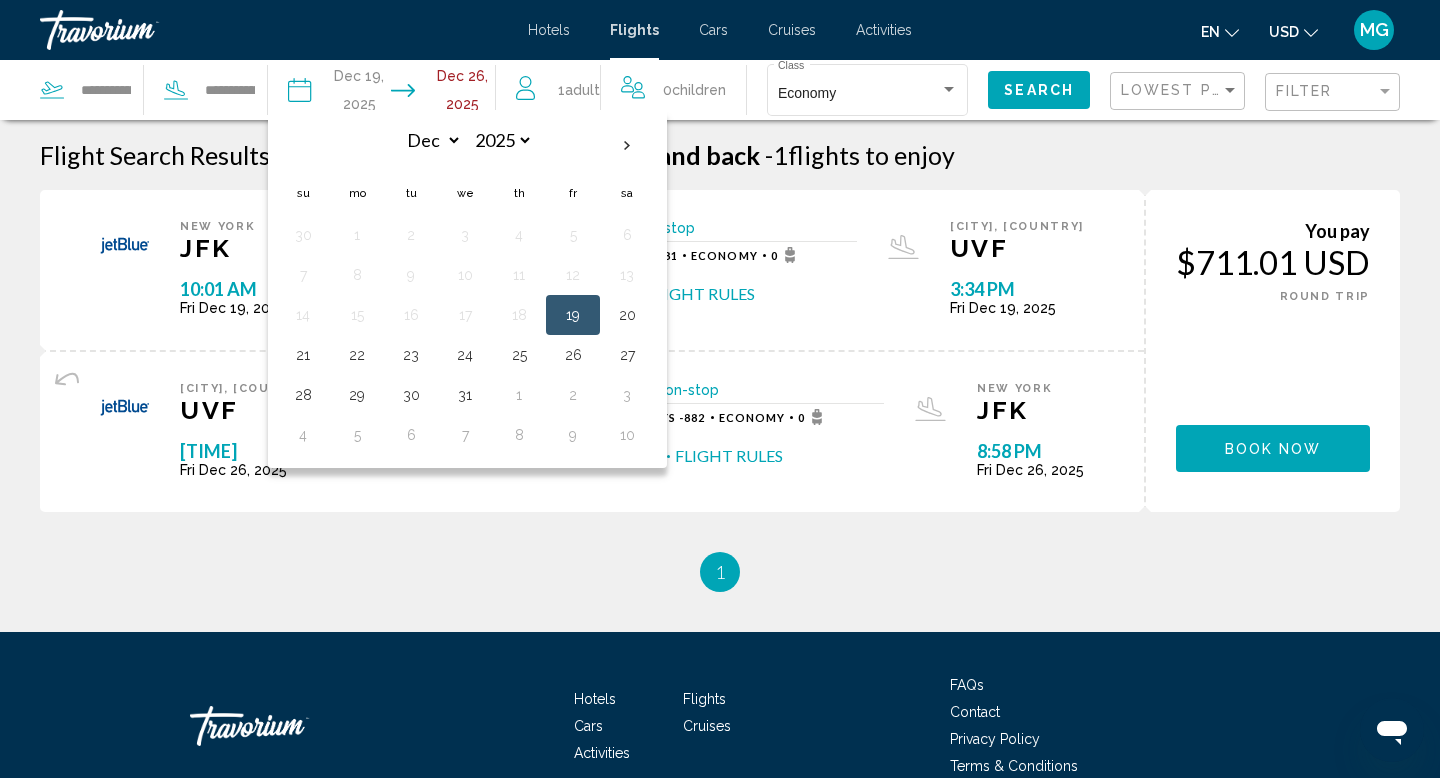 click on "19" at bounding box center (573, 315) 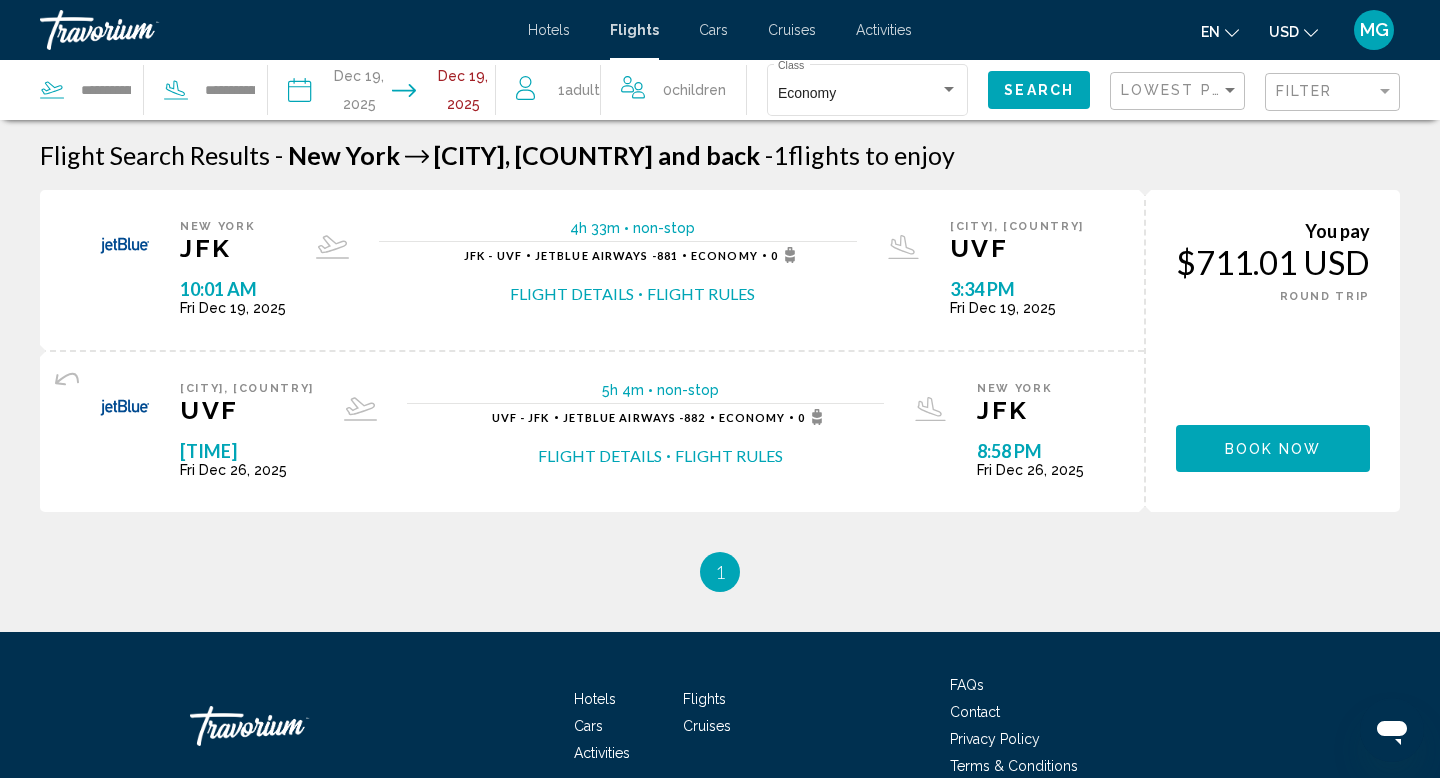 click at bounding box center [339, 93] 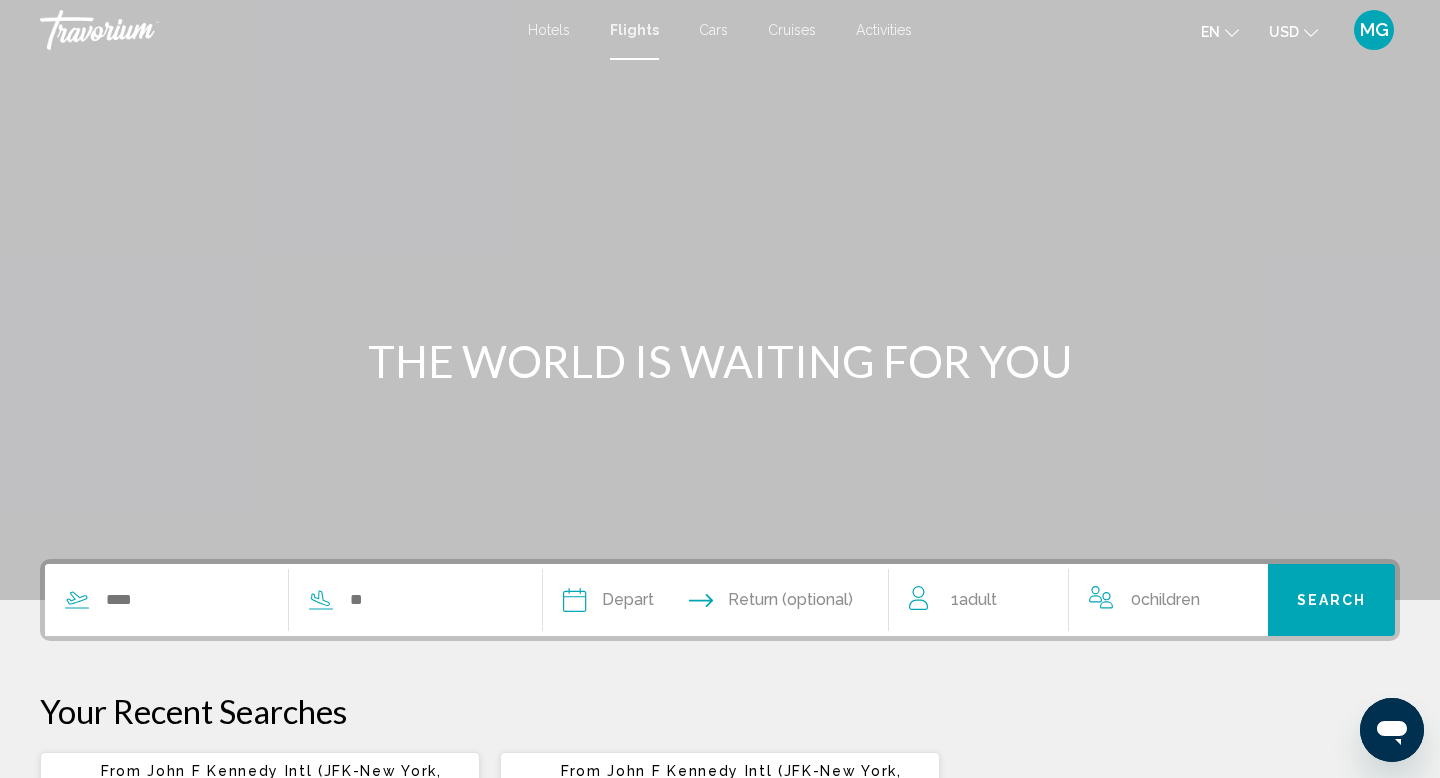 click at bounding box center (643, 603) 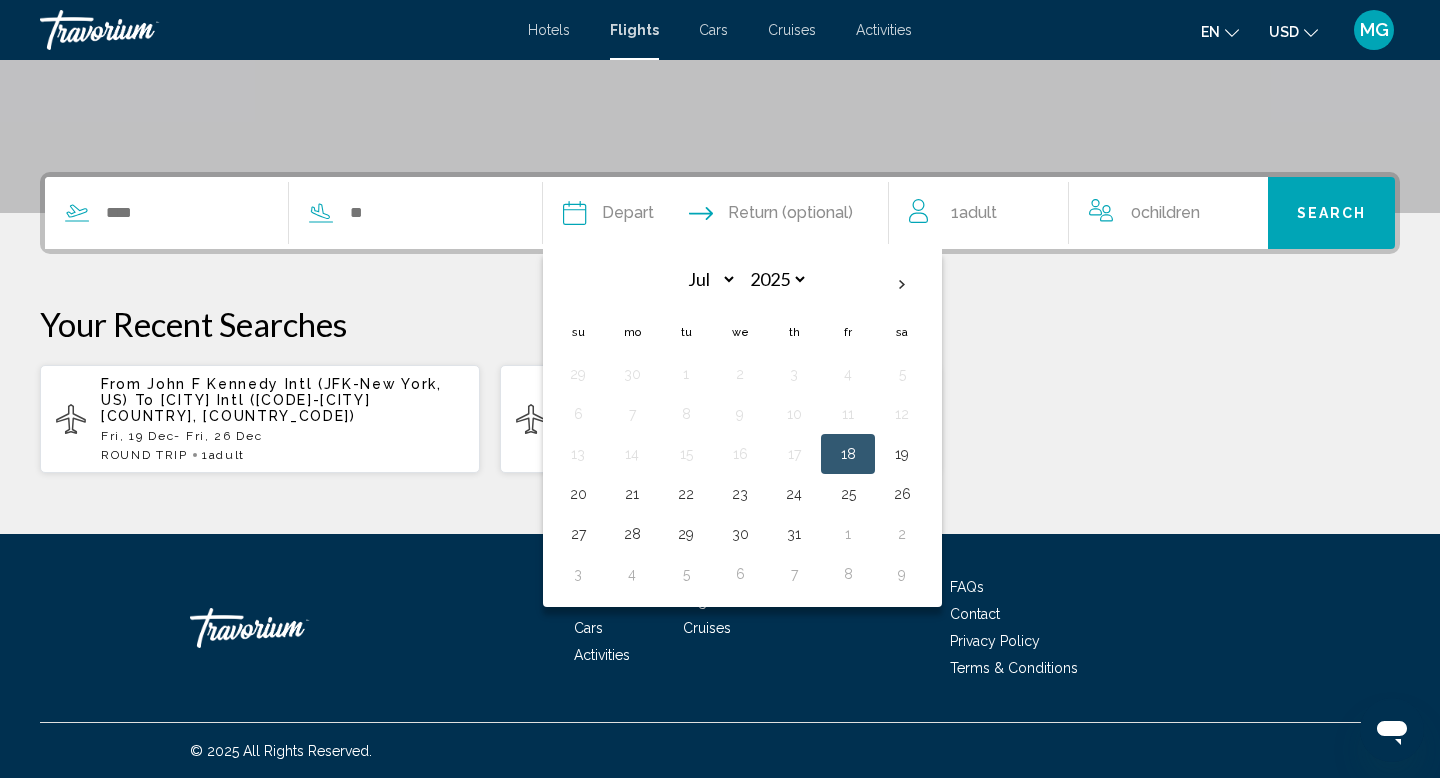 scroll, scrollTop: 388, scrollLeft: 0, axis: vertical 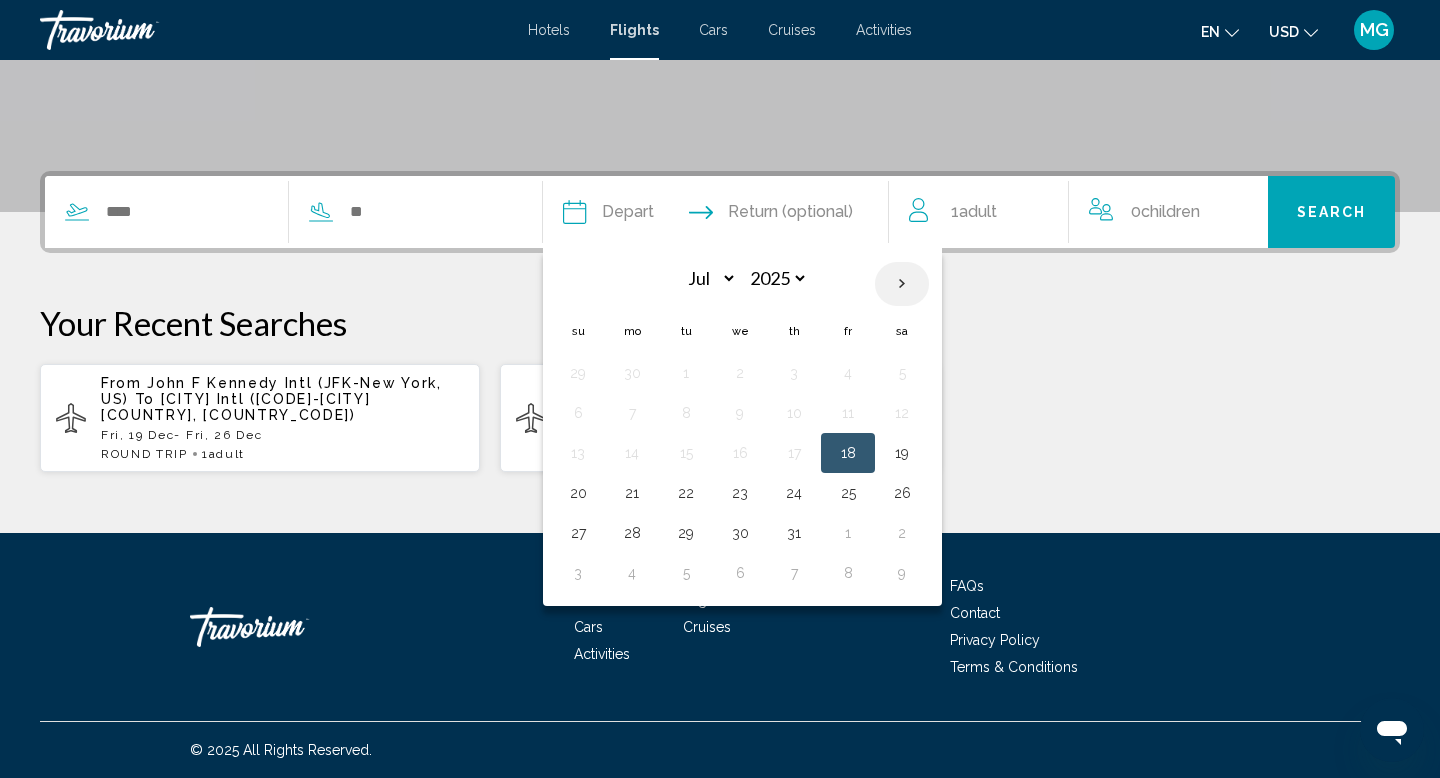 click at bounding box center (902, 284) 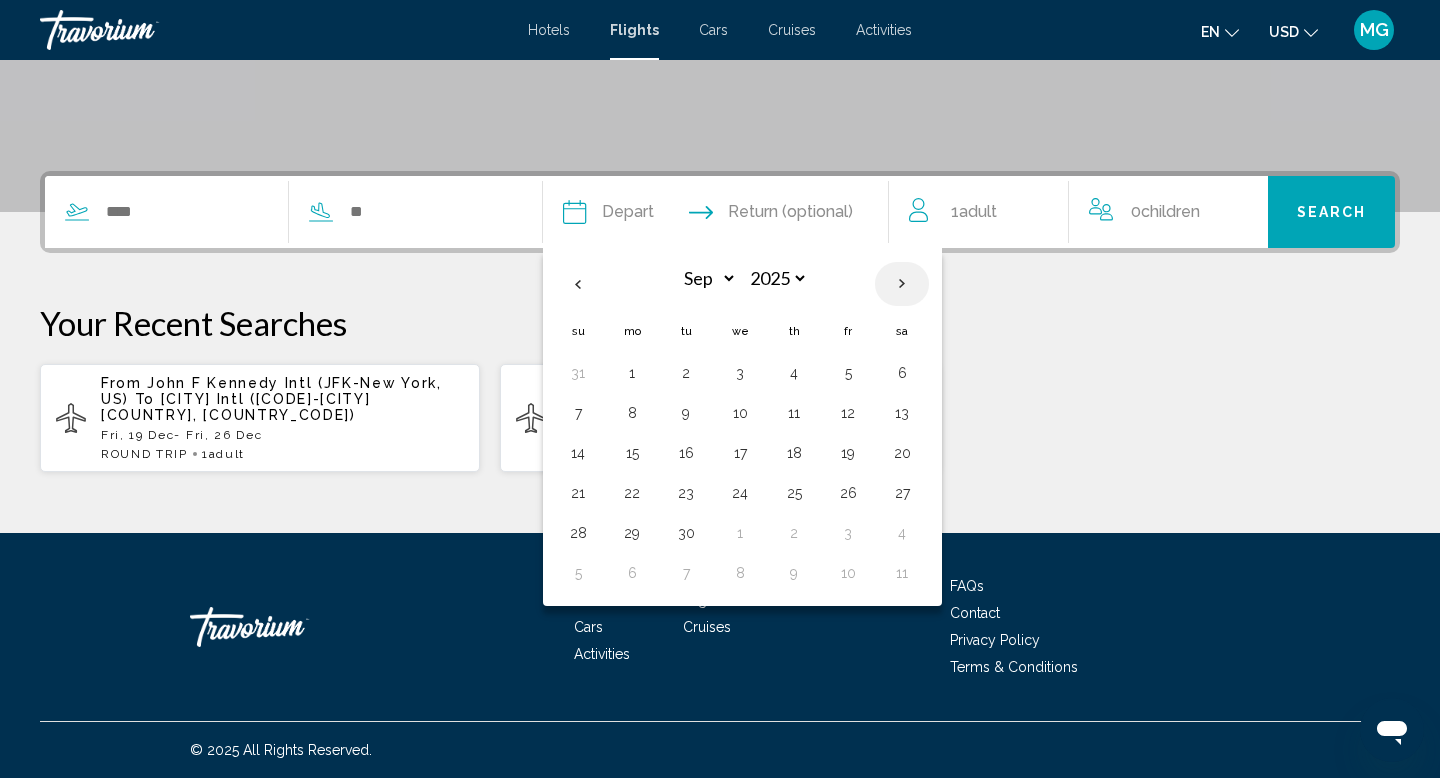 click at bounding box center (902, 284) 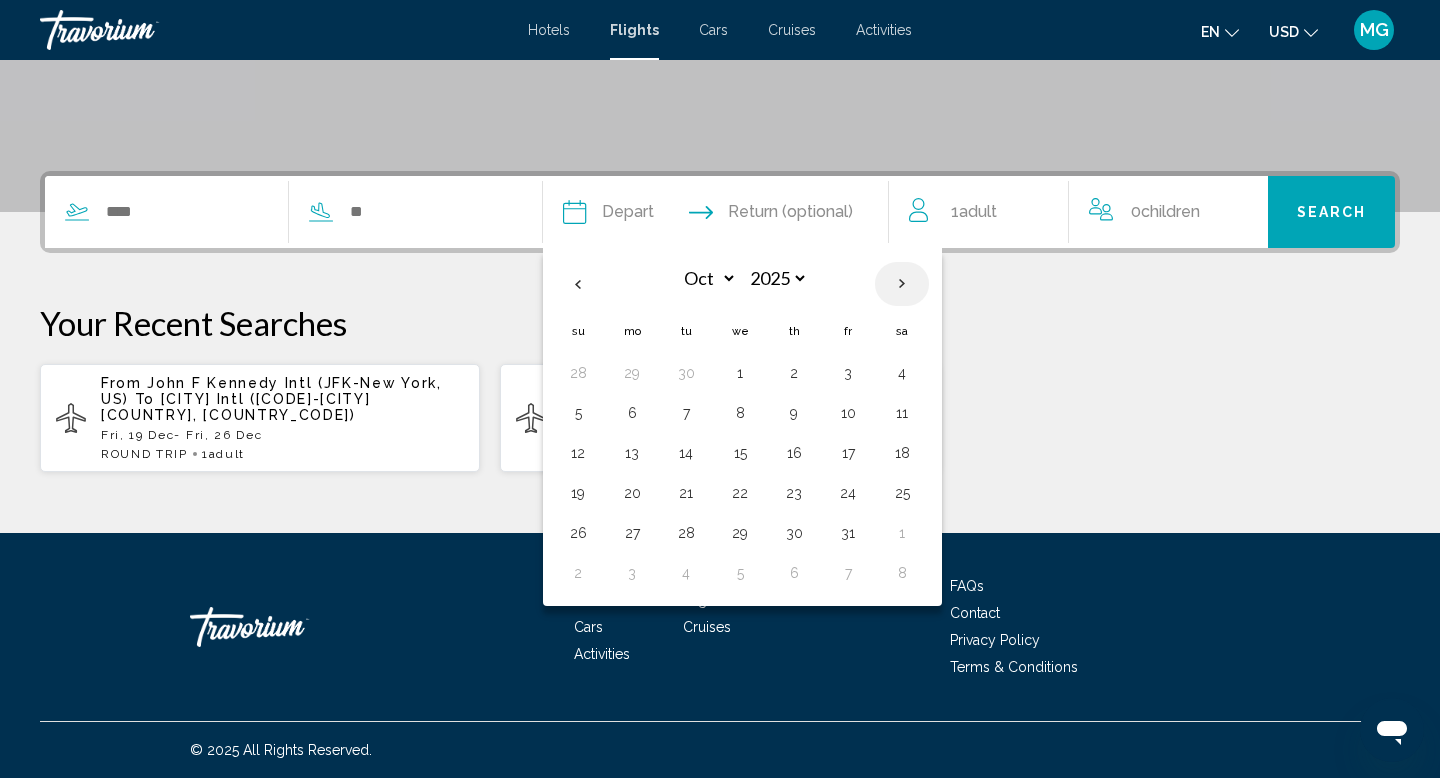click at bounding box center [902, 284] 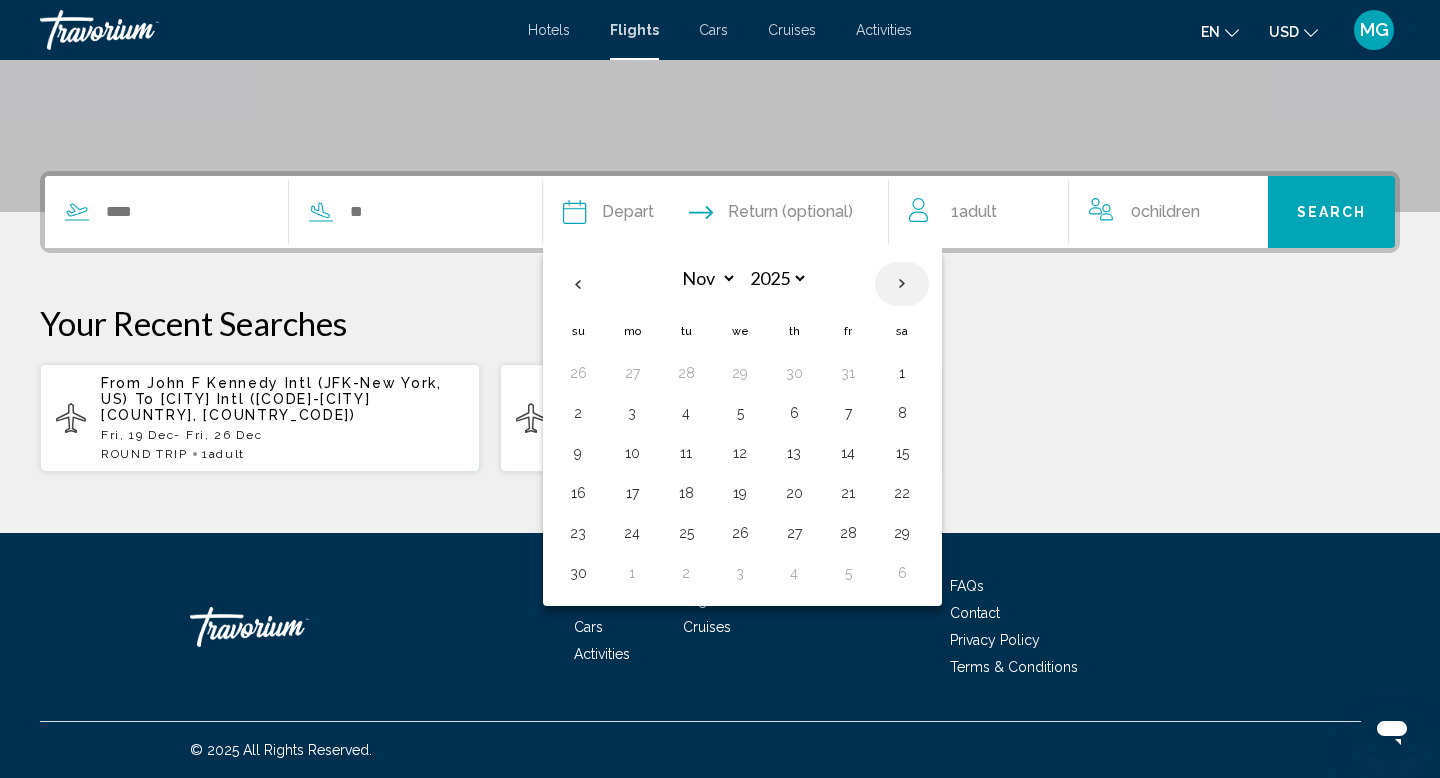 click at bounding box center [902, 284] 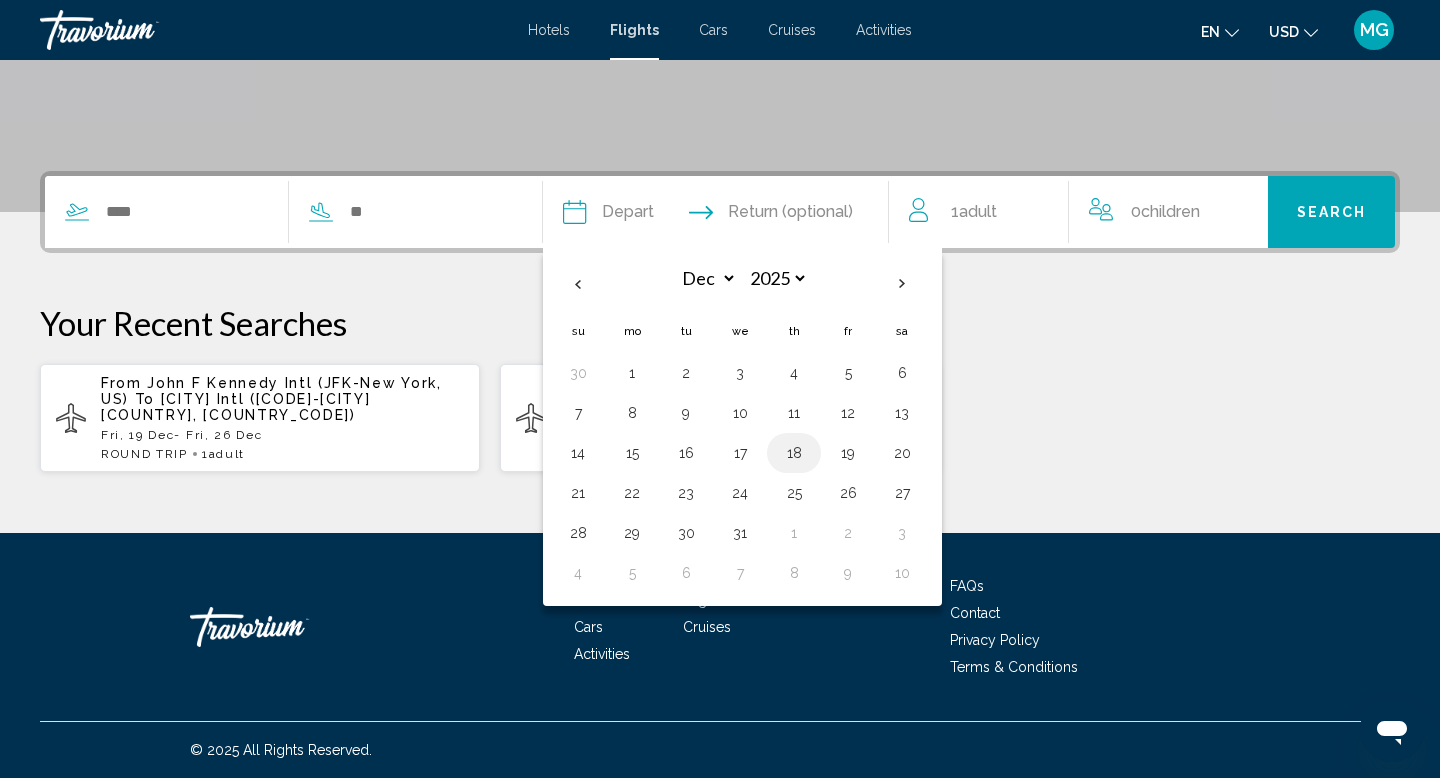 click on "18" at bounding box center [794, 453] 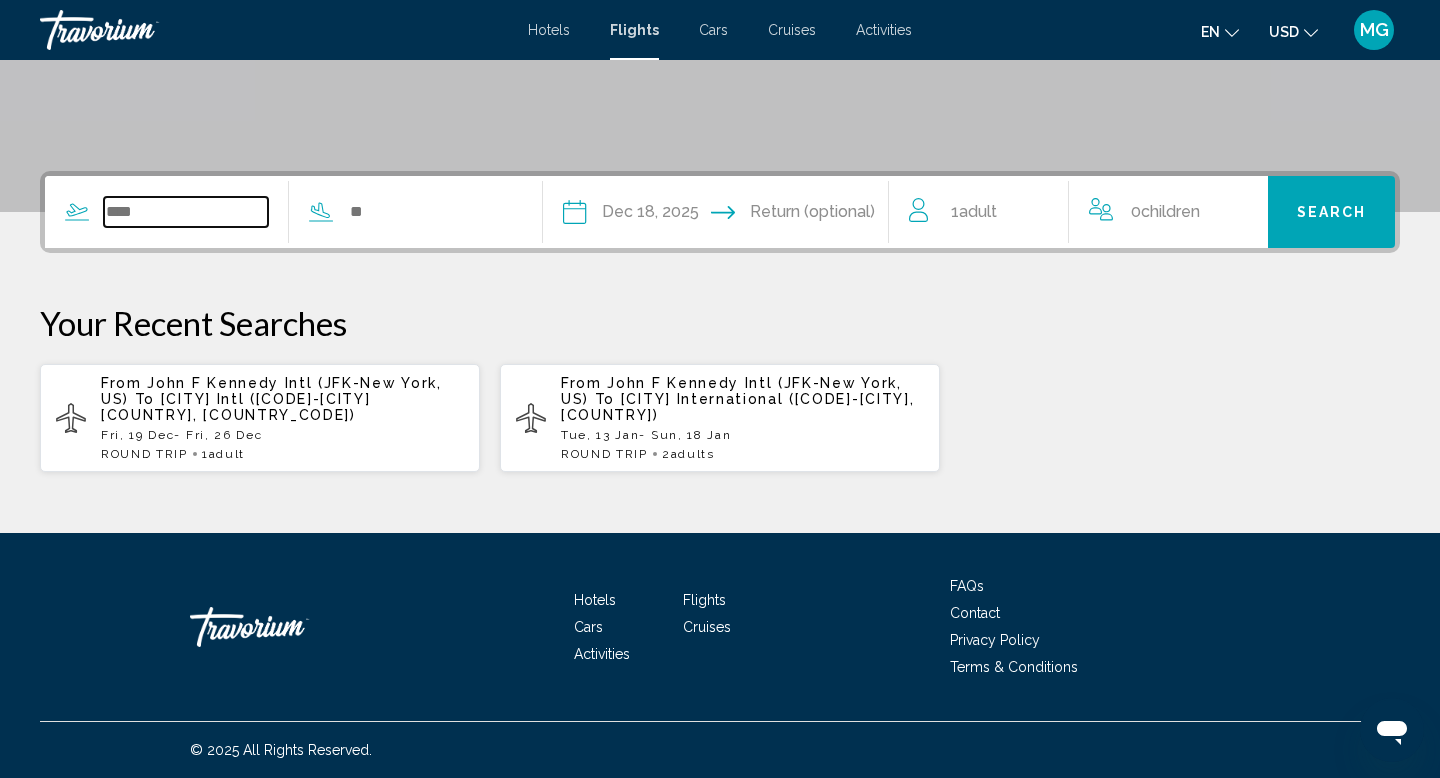 click at bounding box center [186, 212] 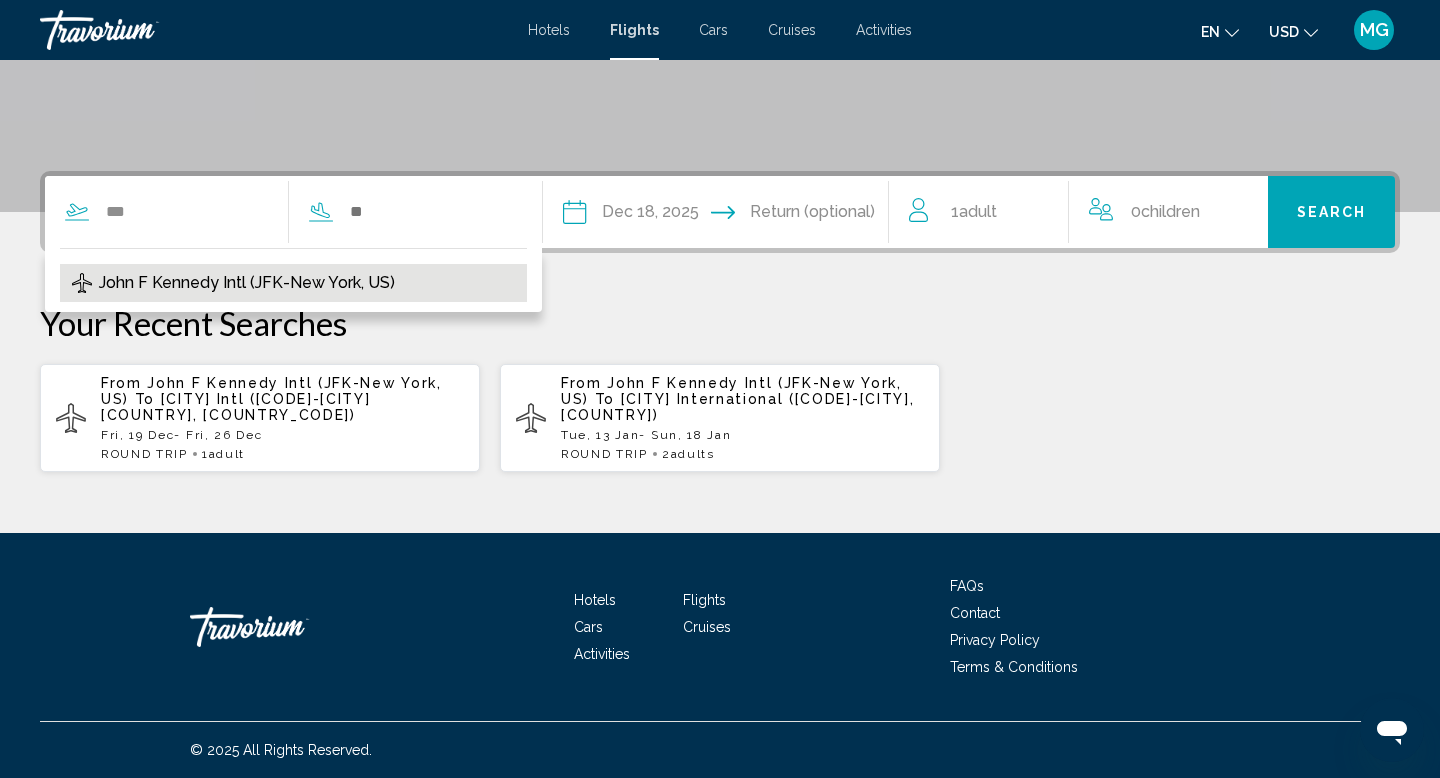 click on "John F Kennedy Intl (JFK-New York, US)" at bounding box center [247, 283] 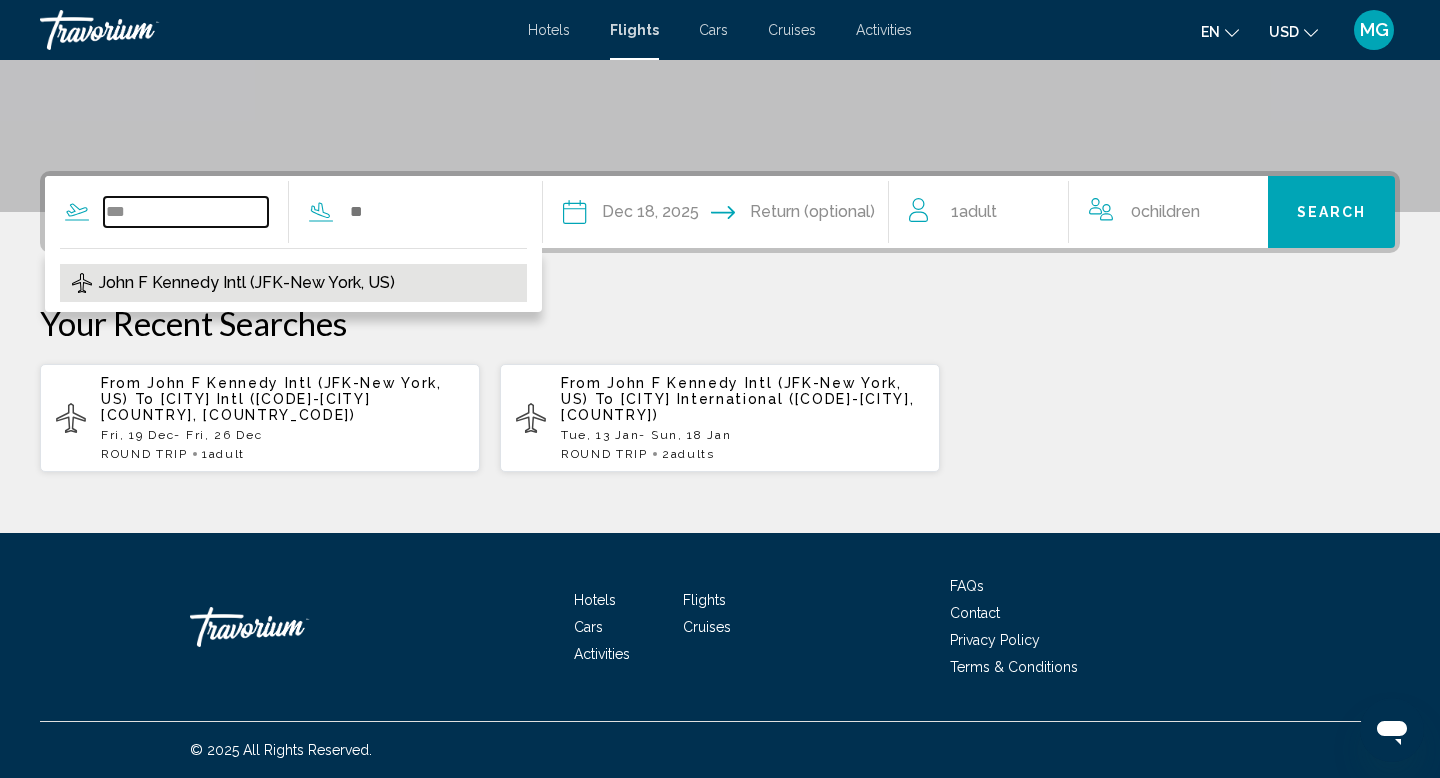 type on "**********" 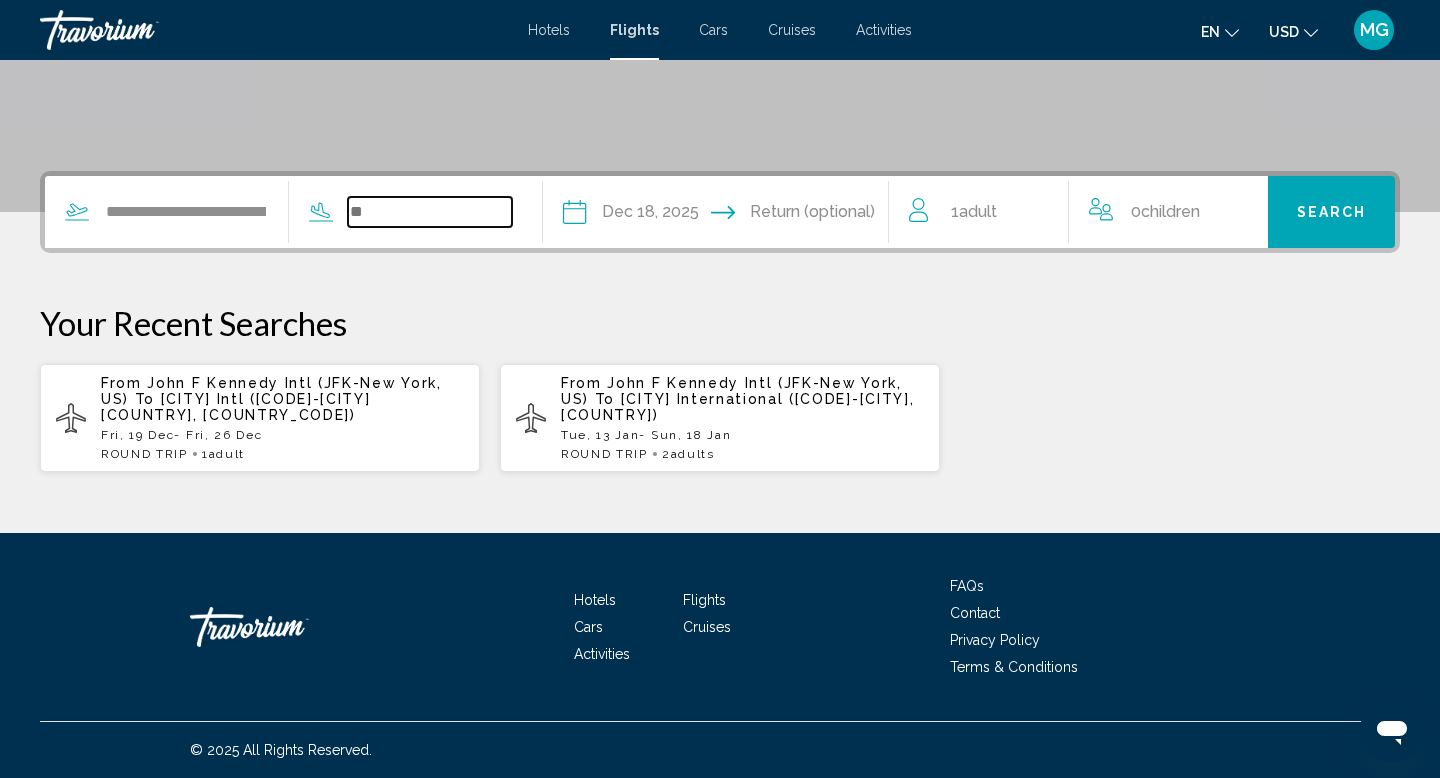 click at bounding box center (430, 212) 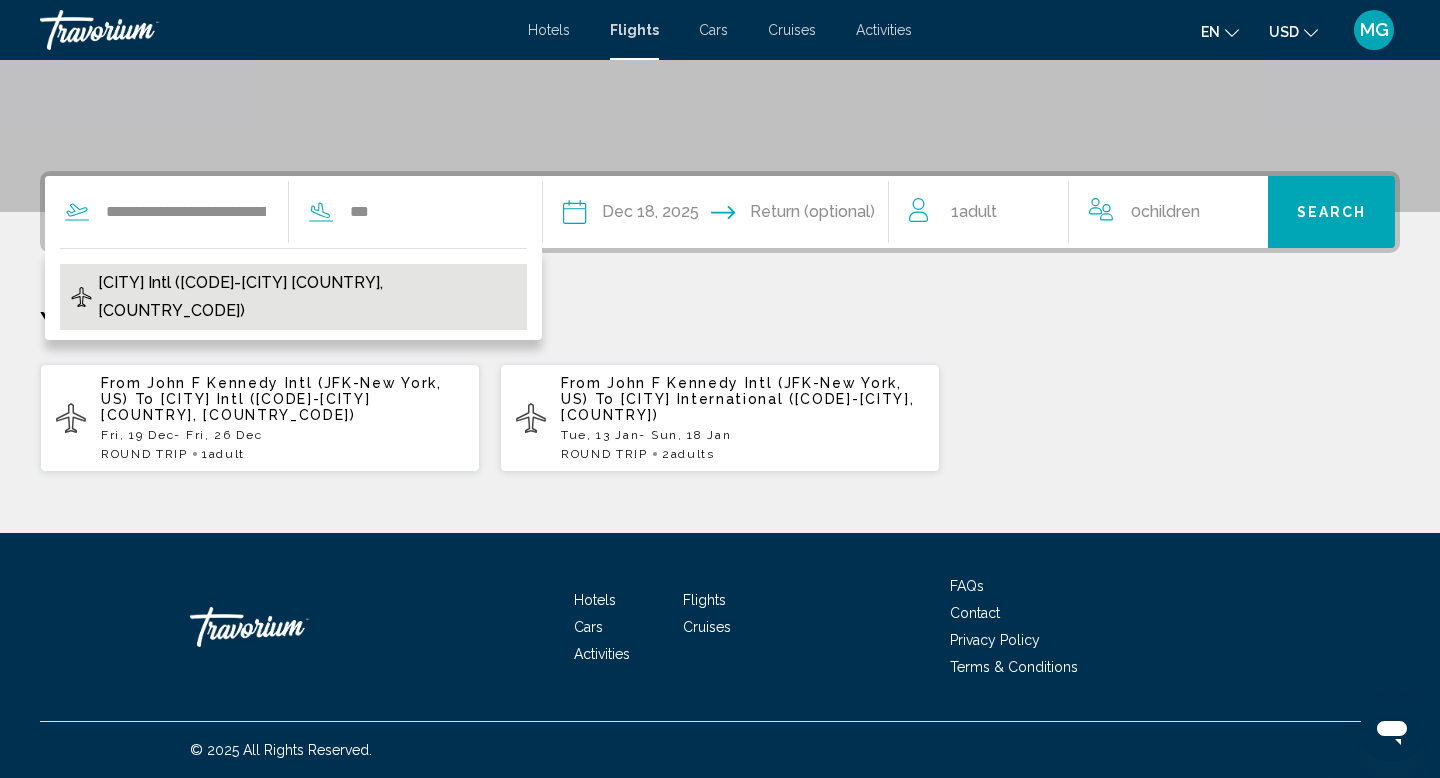 click on "[CITY] Intl ([CODE]-[CITY] [COUNTRY], [COUNTRY_CODE])" at bounding box center [293, 297] 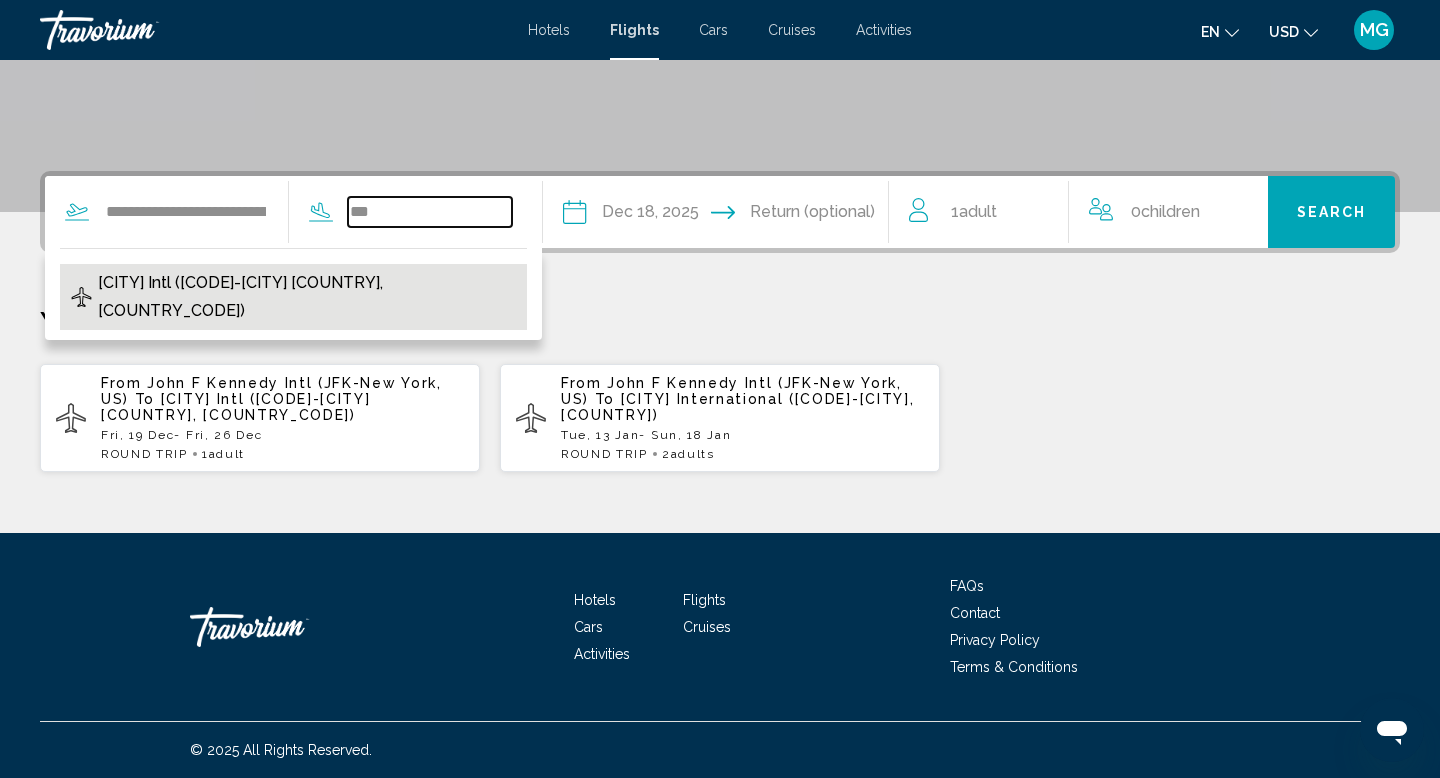 type on "**********" 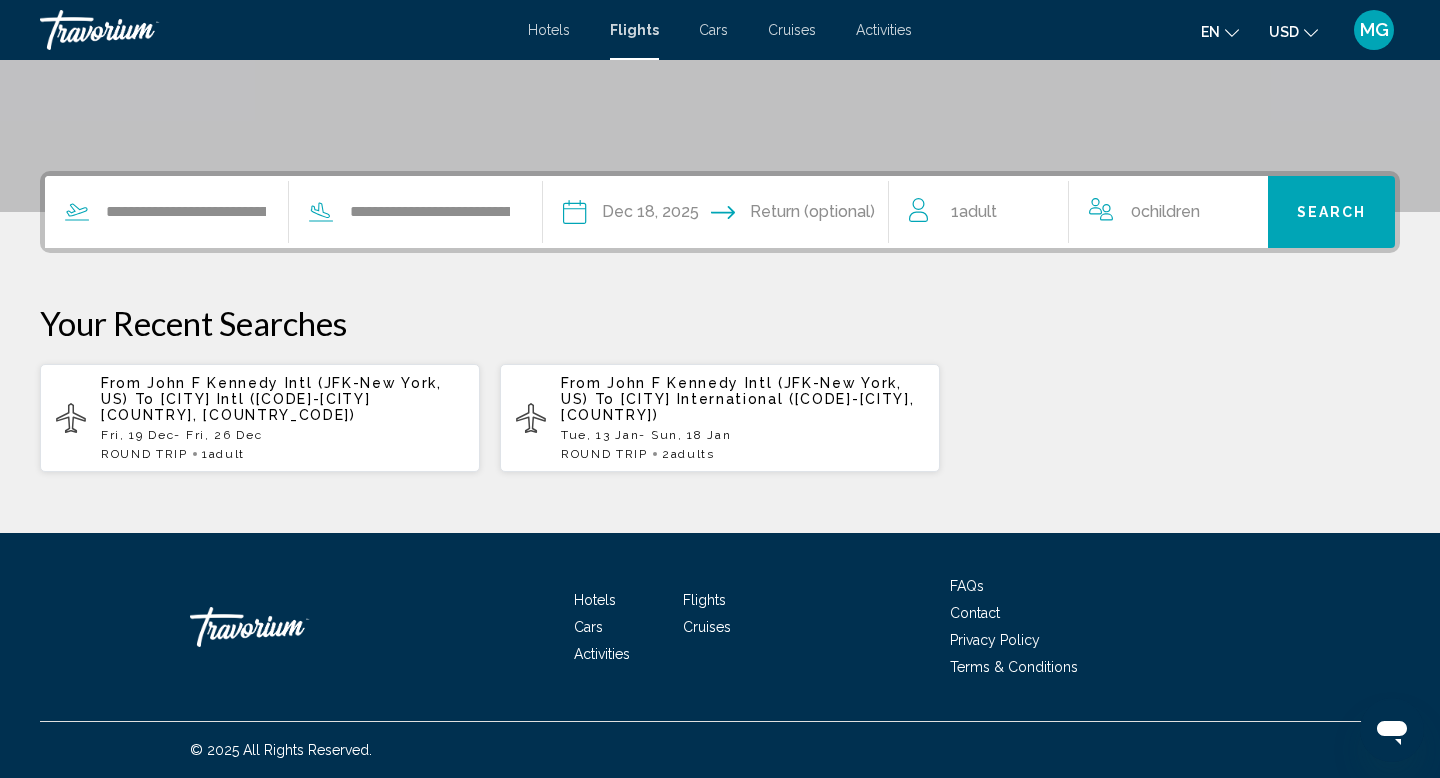 click on "Search" at bounding box center (1331, 212) 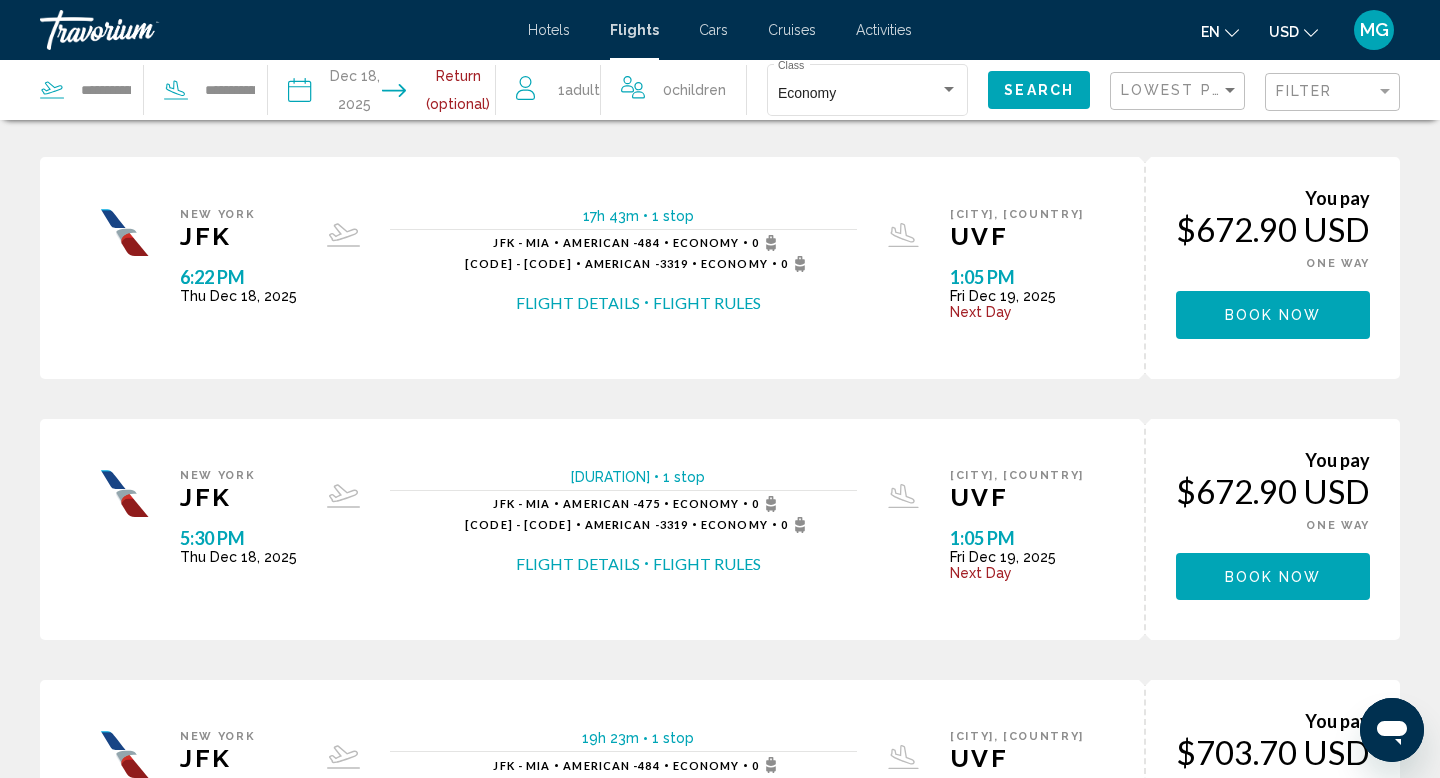 scroll, scrollTop: 0, scrollLeft: 0, axis: both 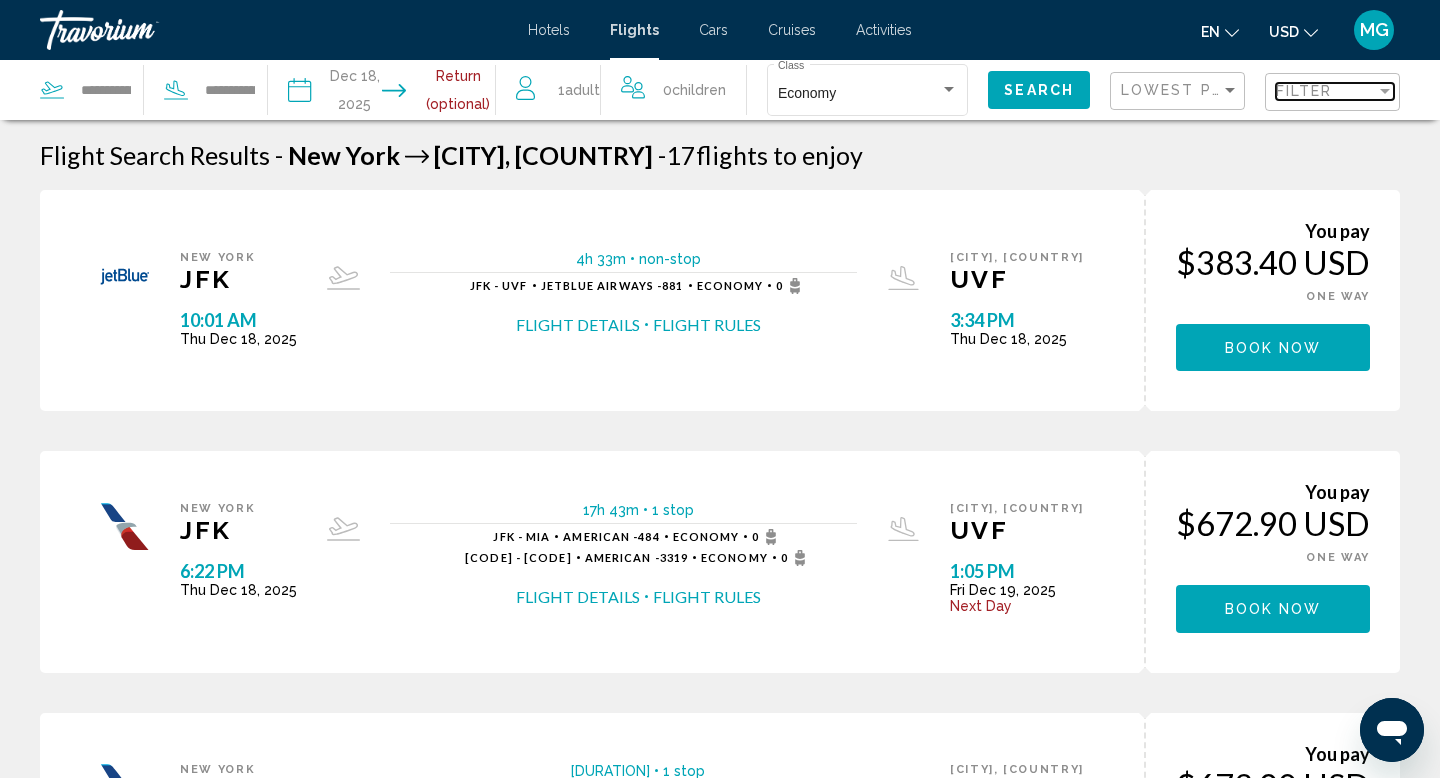 click on "Filter" at bounding box center [1304, 91] 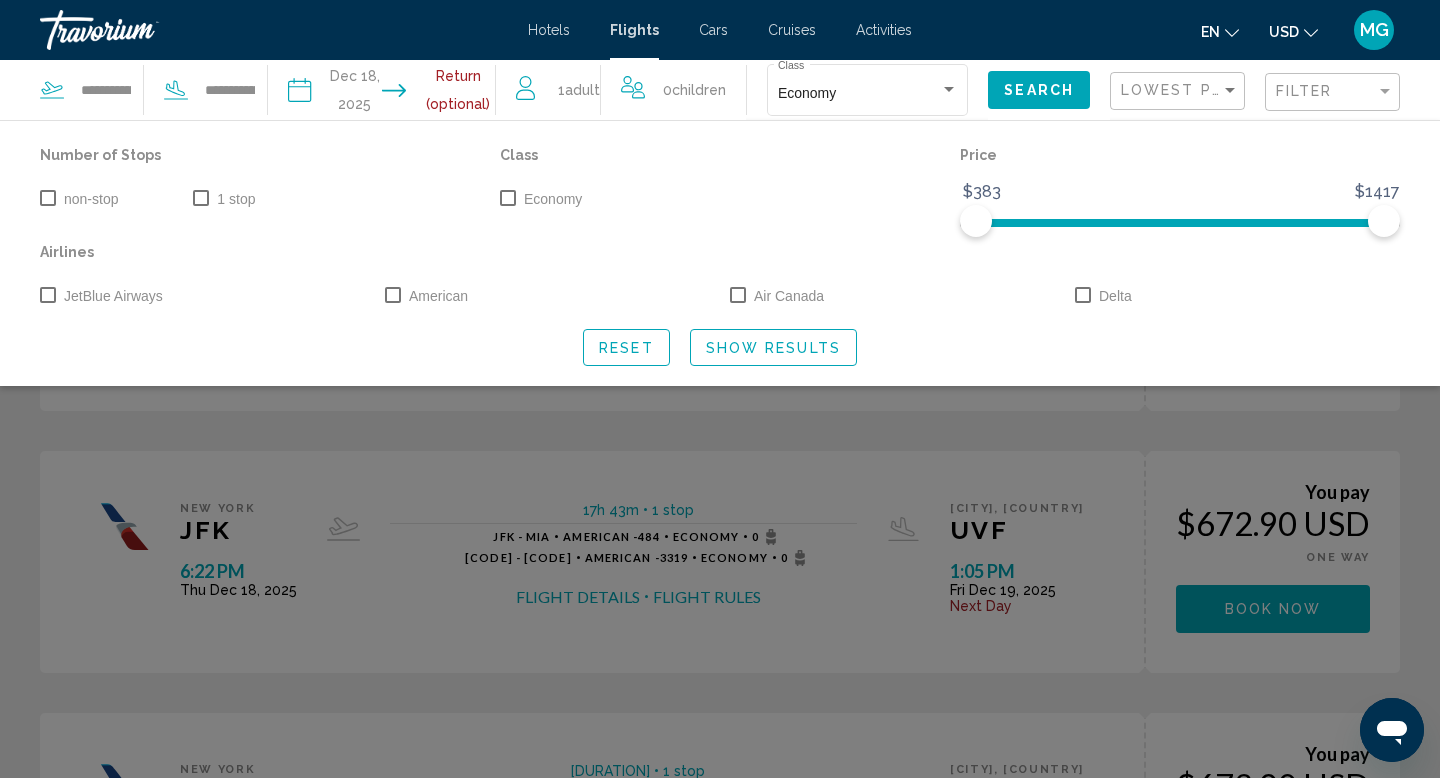 click at bounding box center (508, 198) 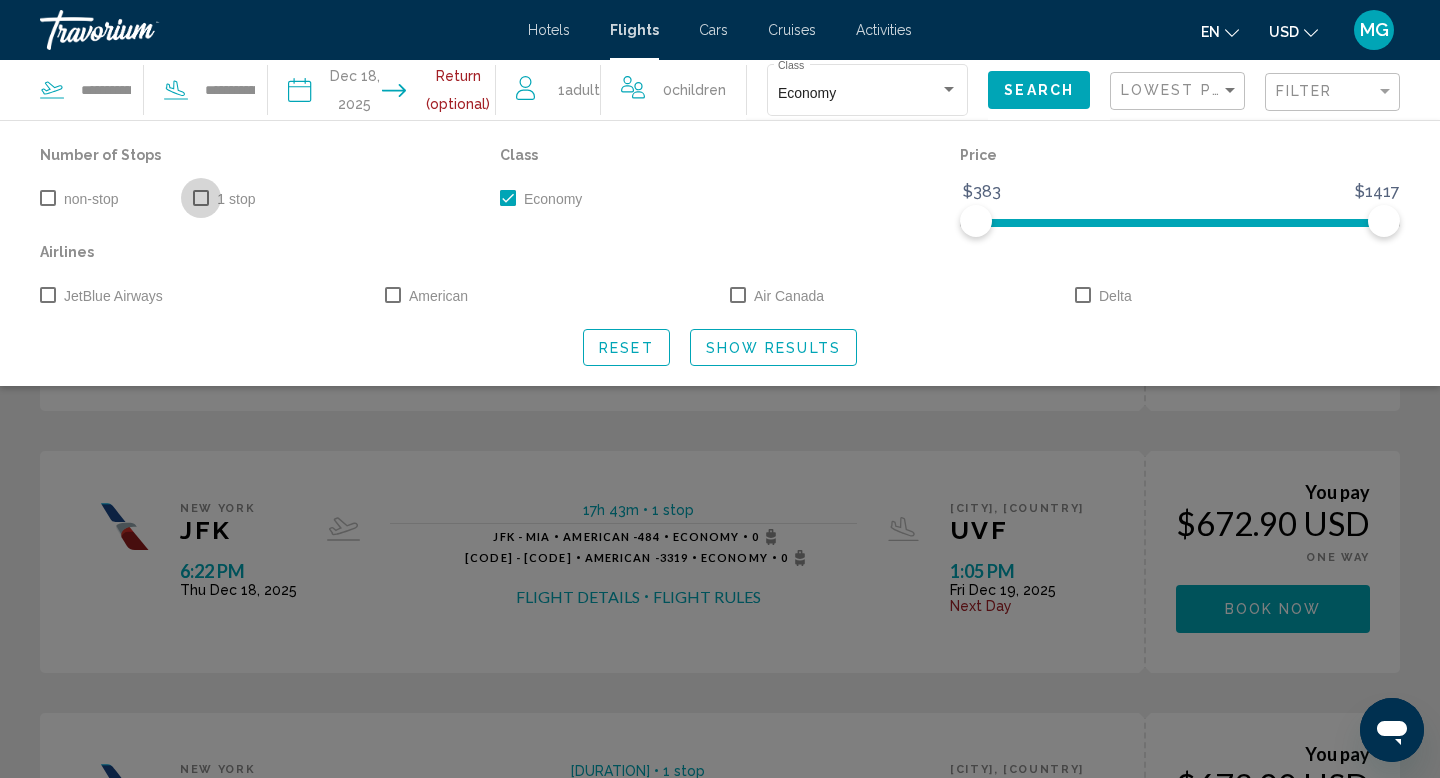 click at bounding box center [201, 198] 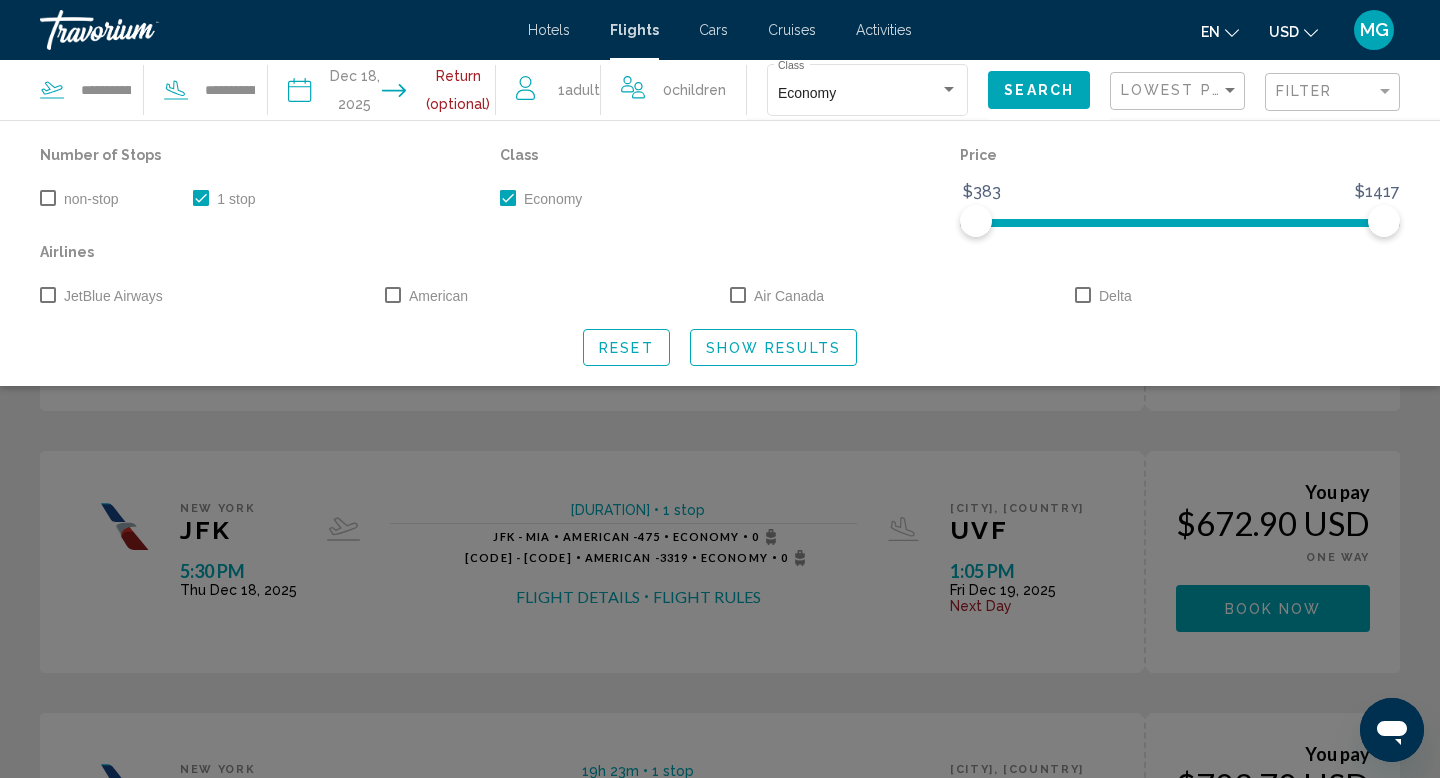 click at bounding box center (48, 295) 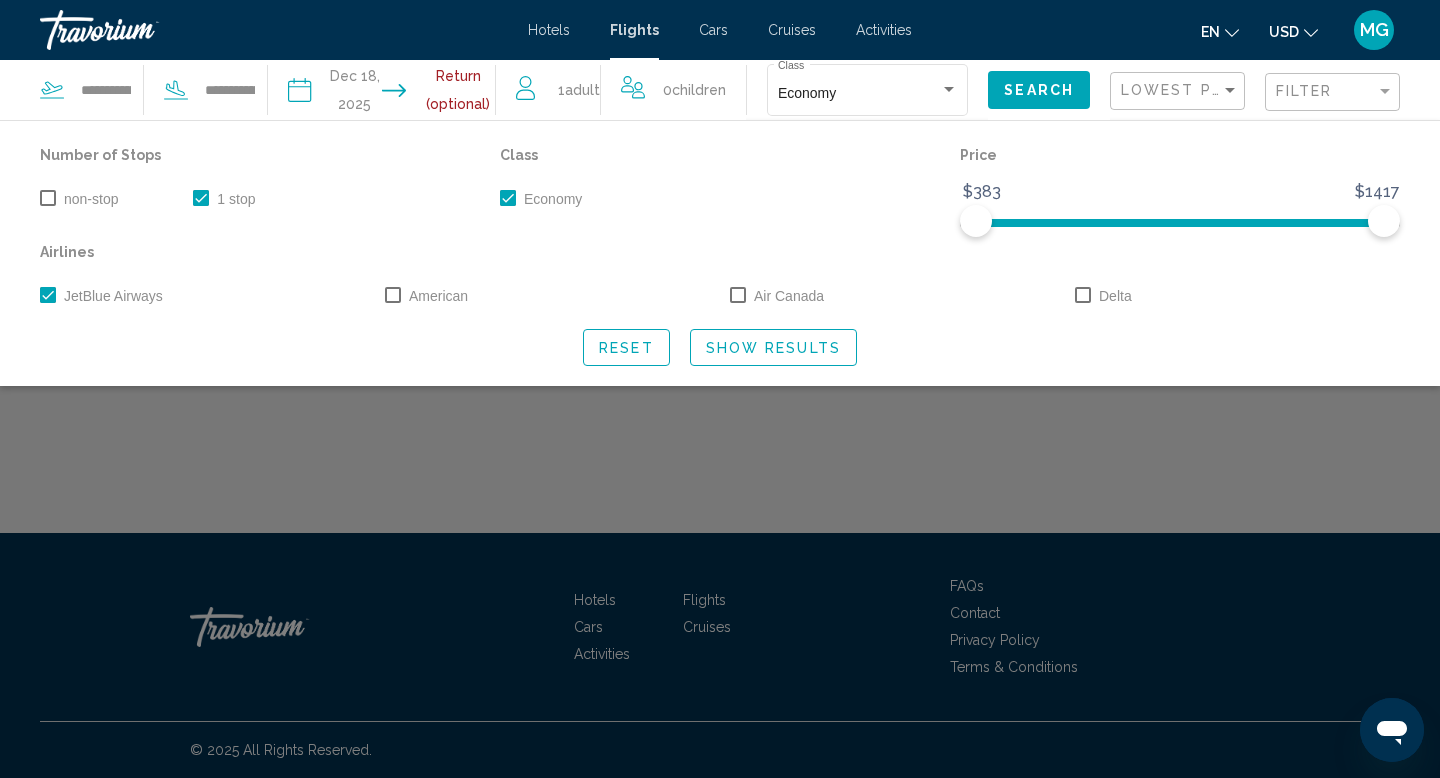click on "Show Results" 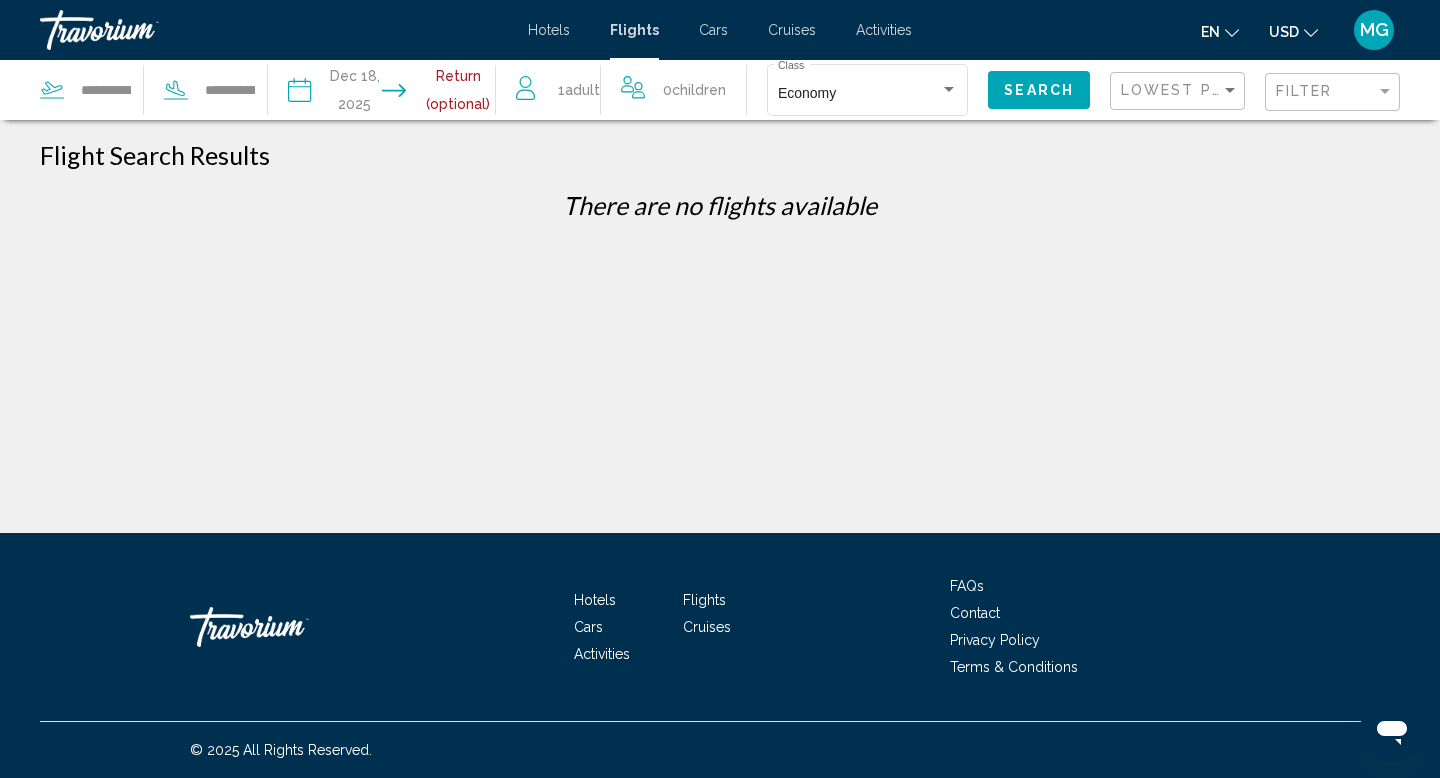 click on "Filter" at bounding box center [1335, 92] 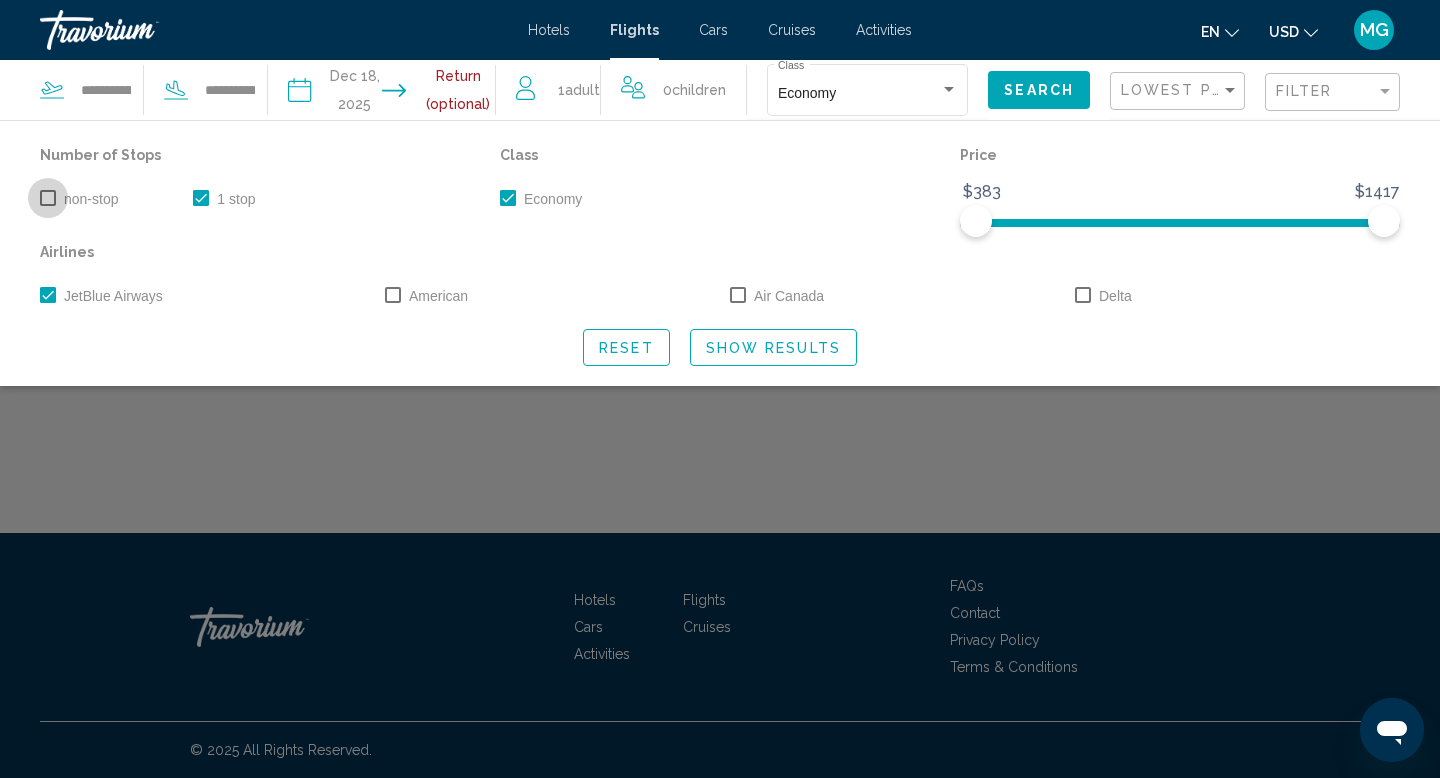 click on "non-stop" at bounding box center [79, 199] 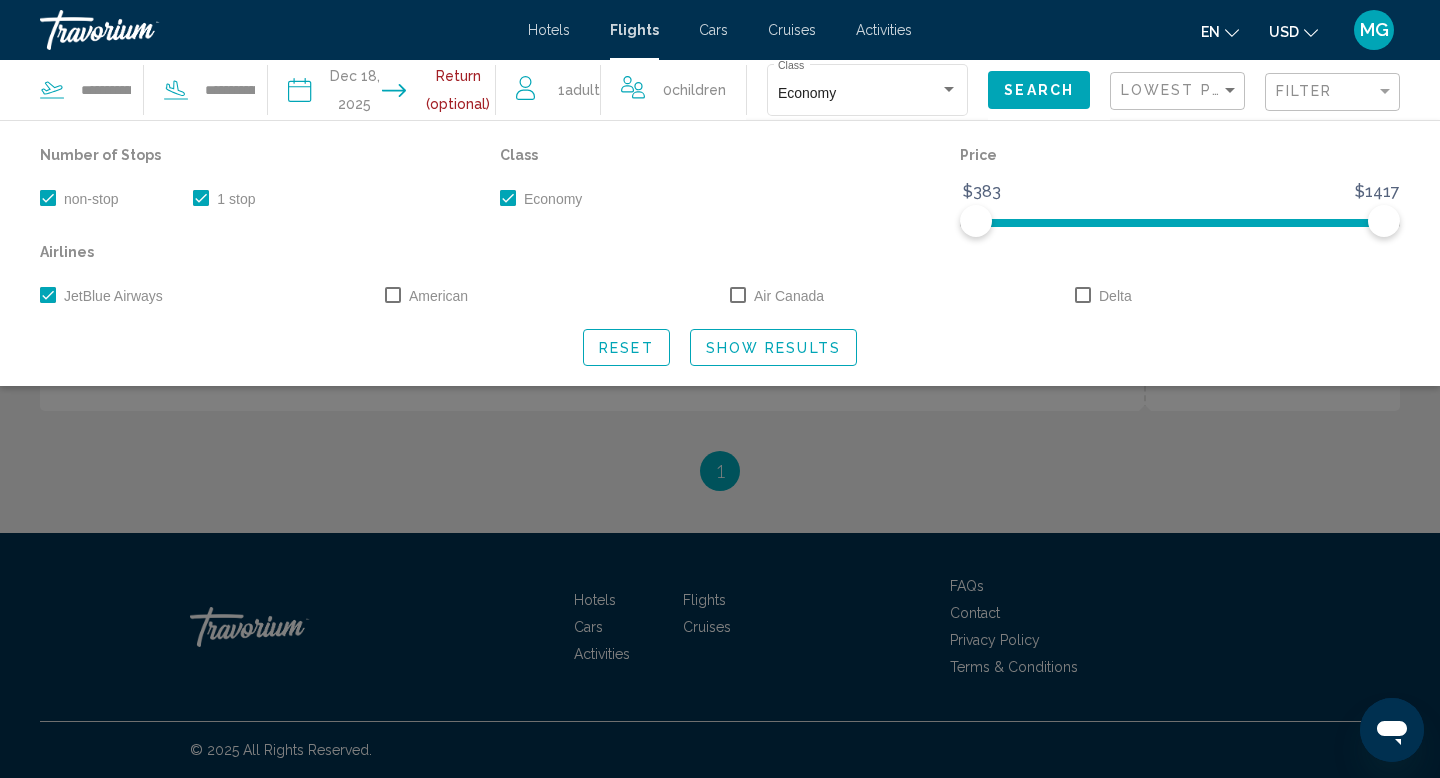 click at bounding box center (201, 198) 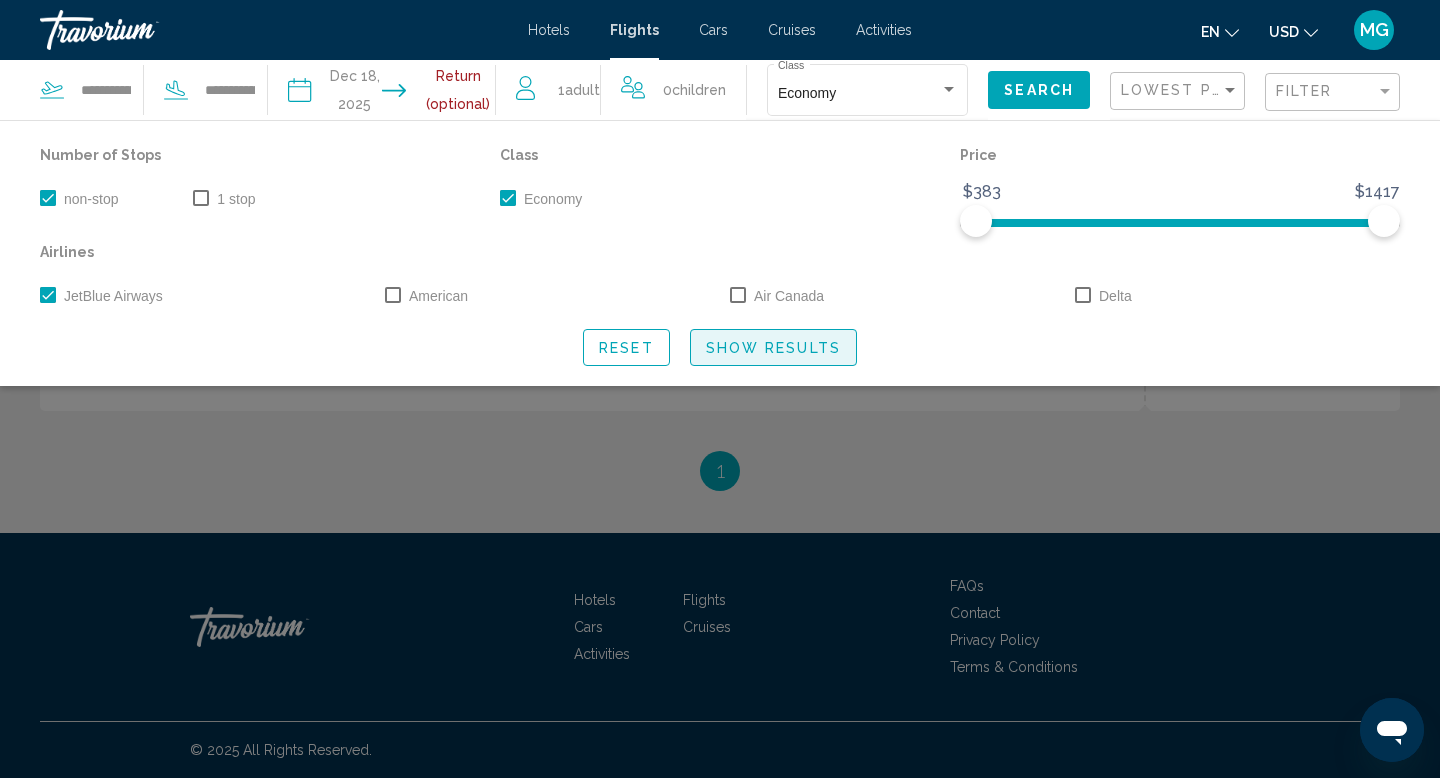 click on "Show Results" 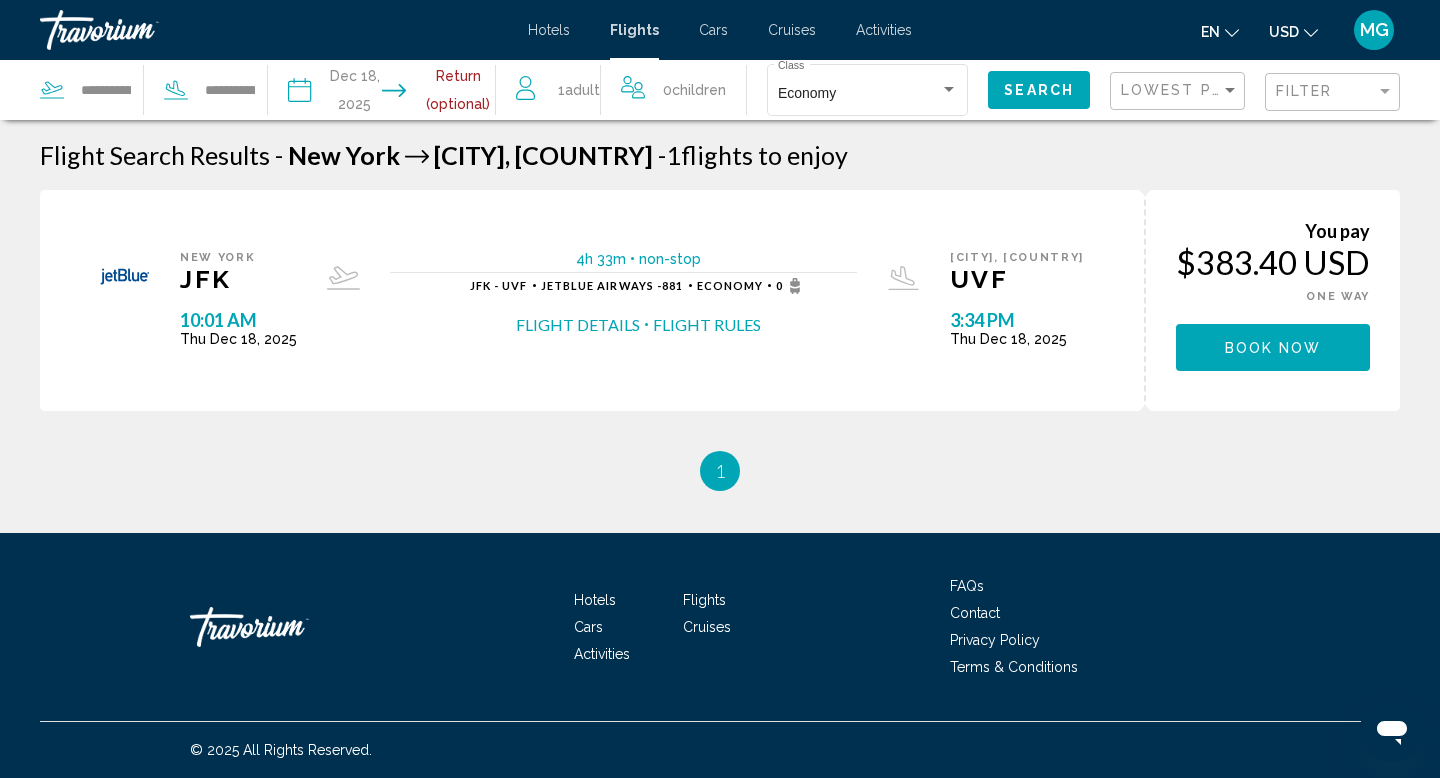 click at bounding box center [339, 93] 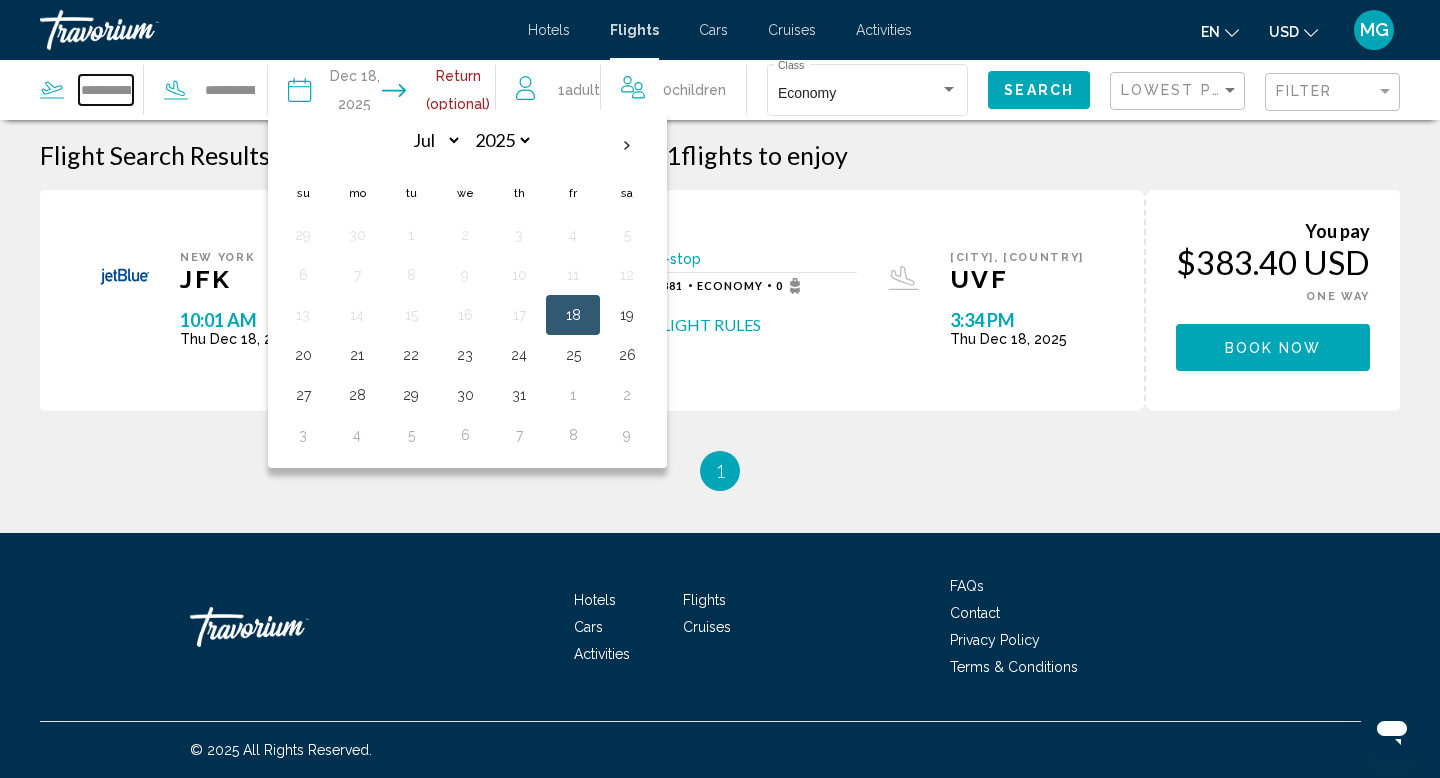 click on "**********" at bounding box center [106, 90] 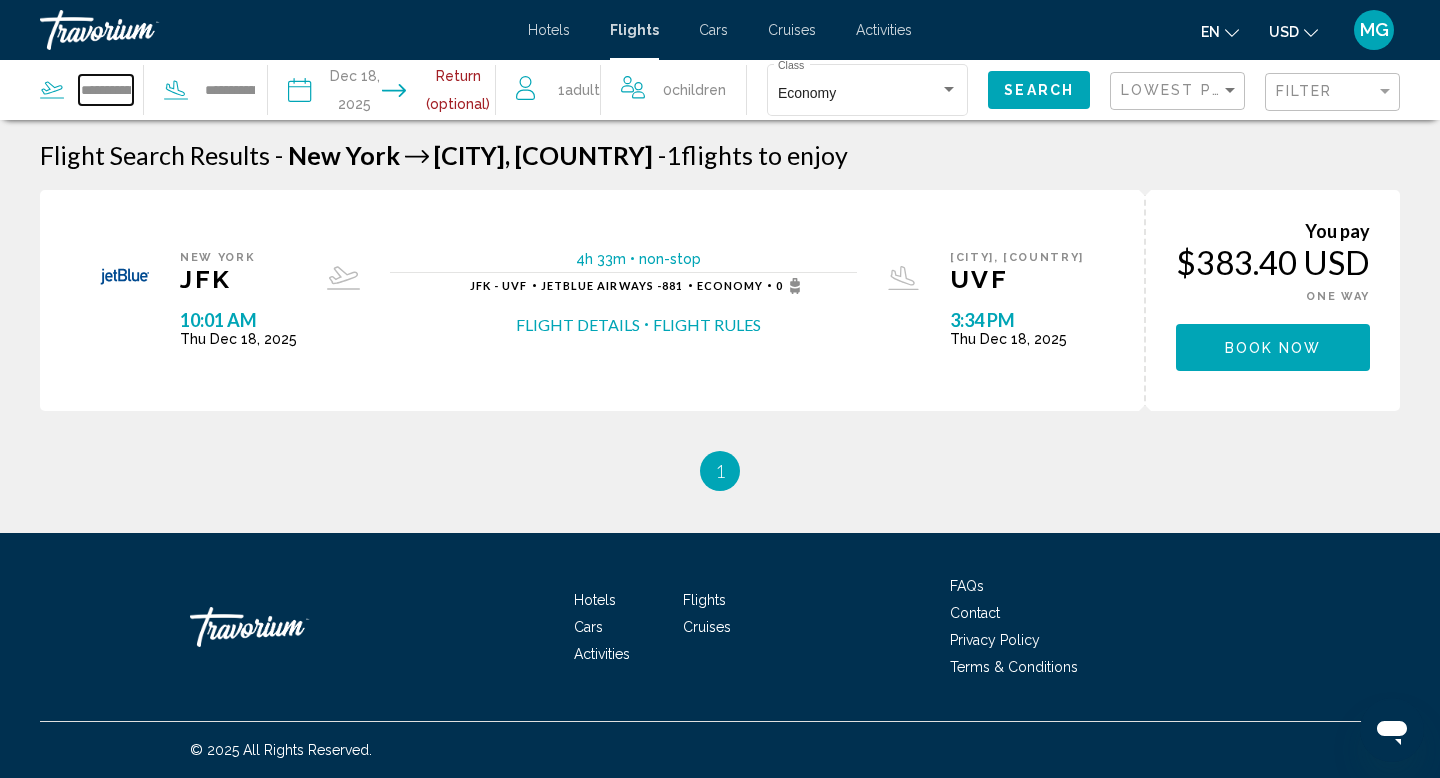 click on "**********" at bounding box center (106, 90) 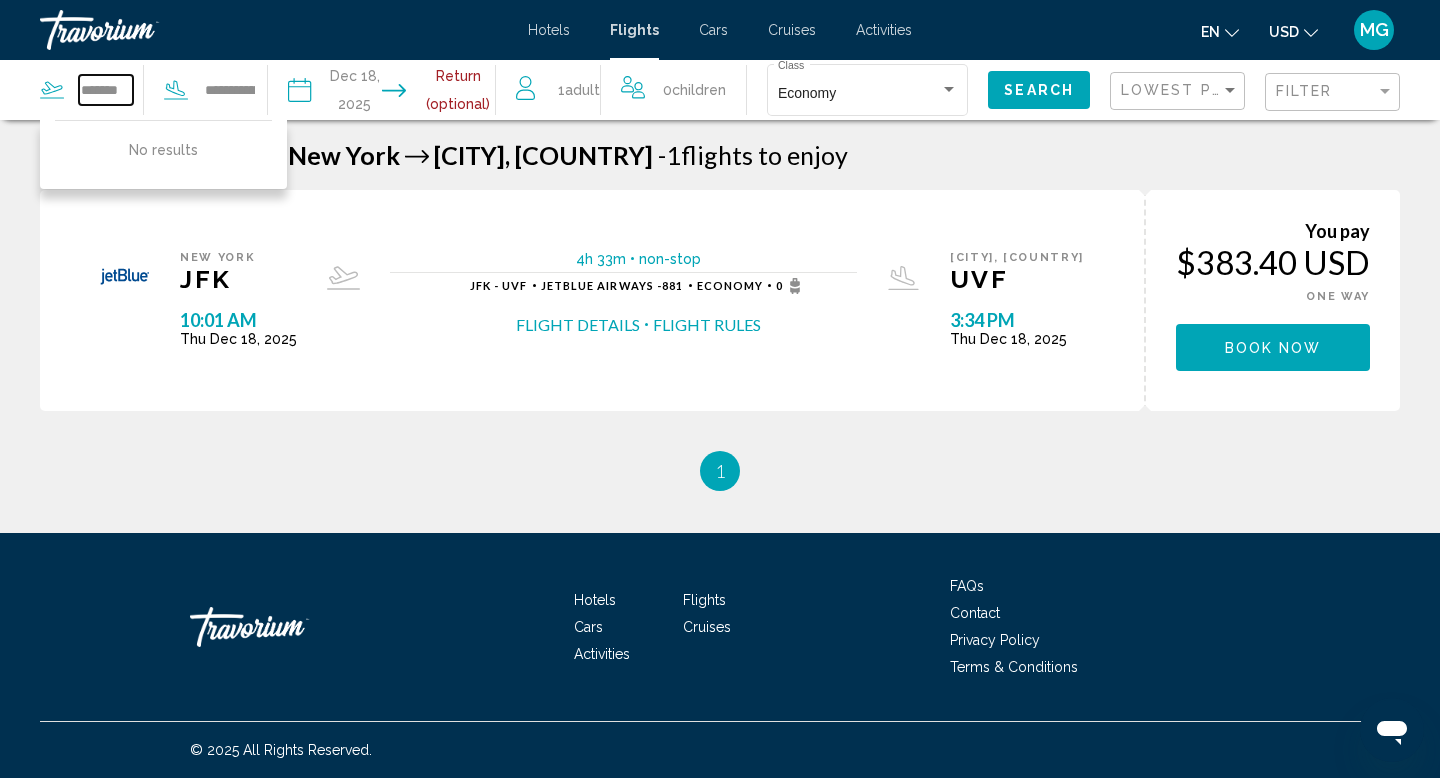 scroll, scrollTop: 0, scrollLeft: 0, axis: both 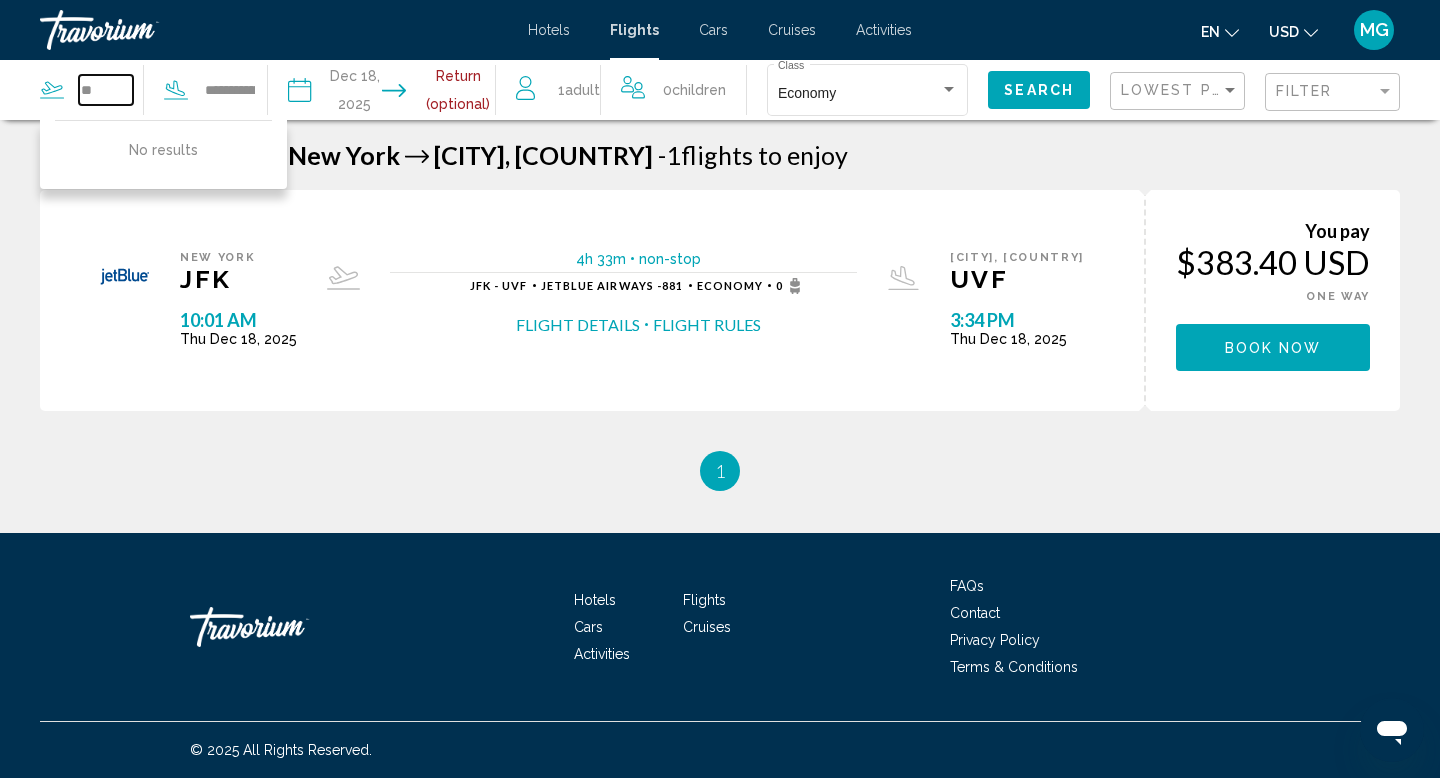 type on "*" 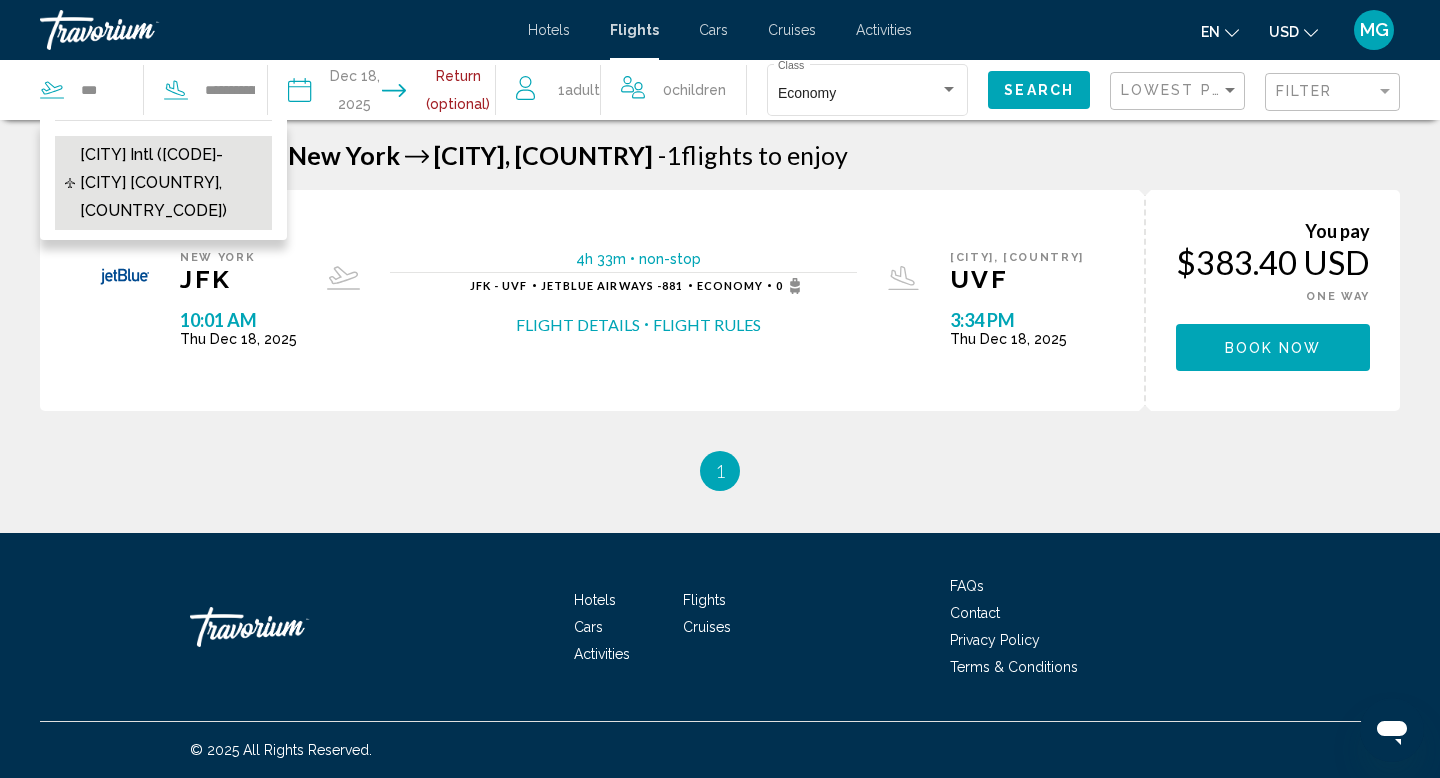click on "[CITY] Intl ([CODE]-[CITY] [COUNTRY], [COUNTRY_CODE])" at bounding box center (171, 183) 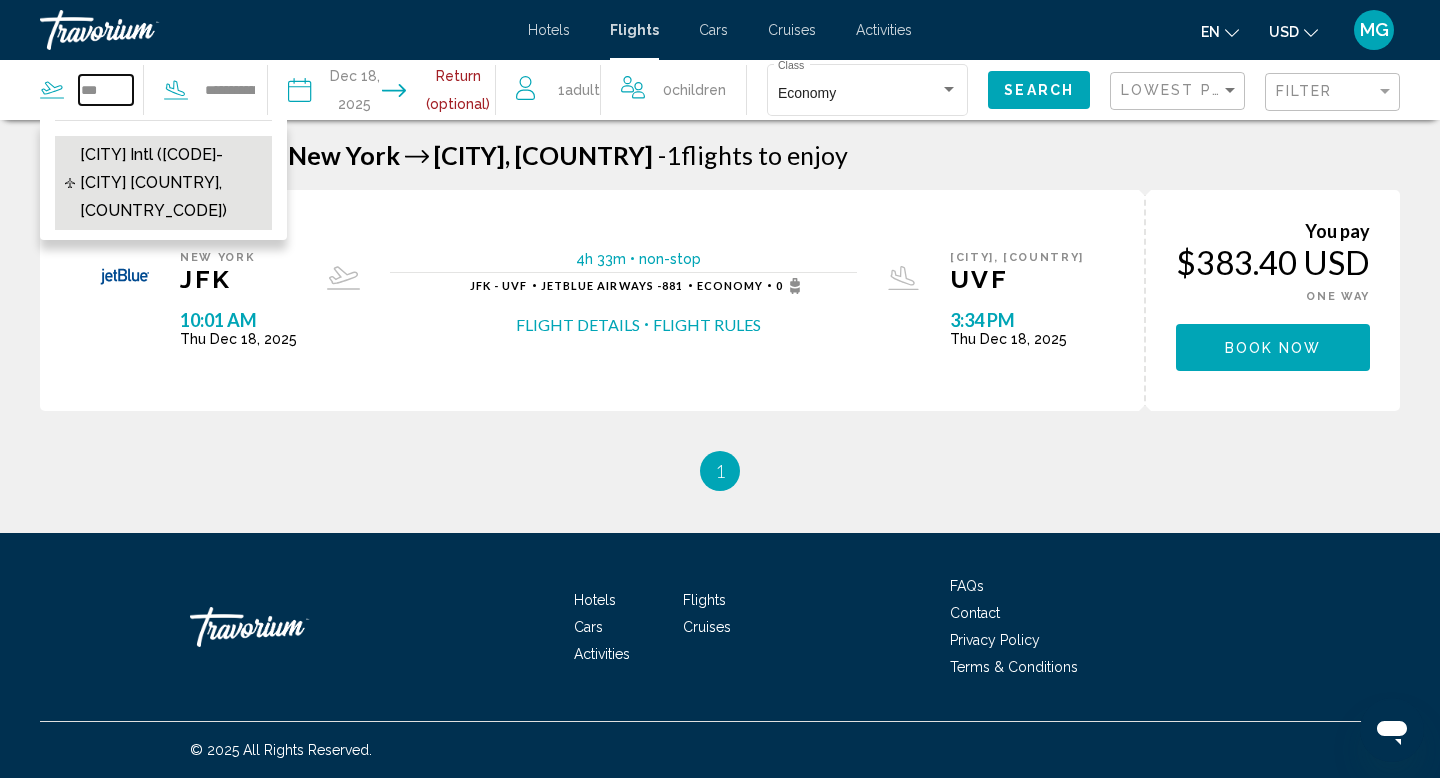 type on "**********" 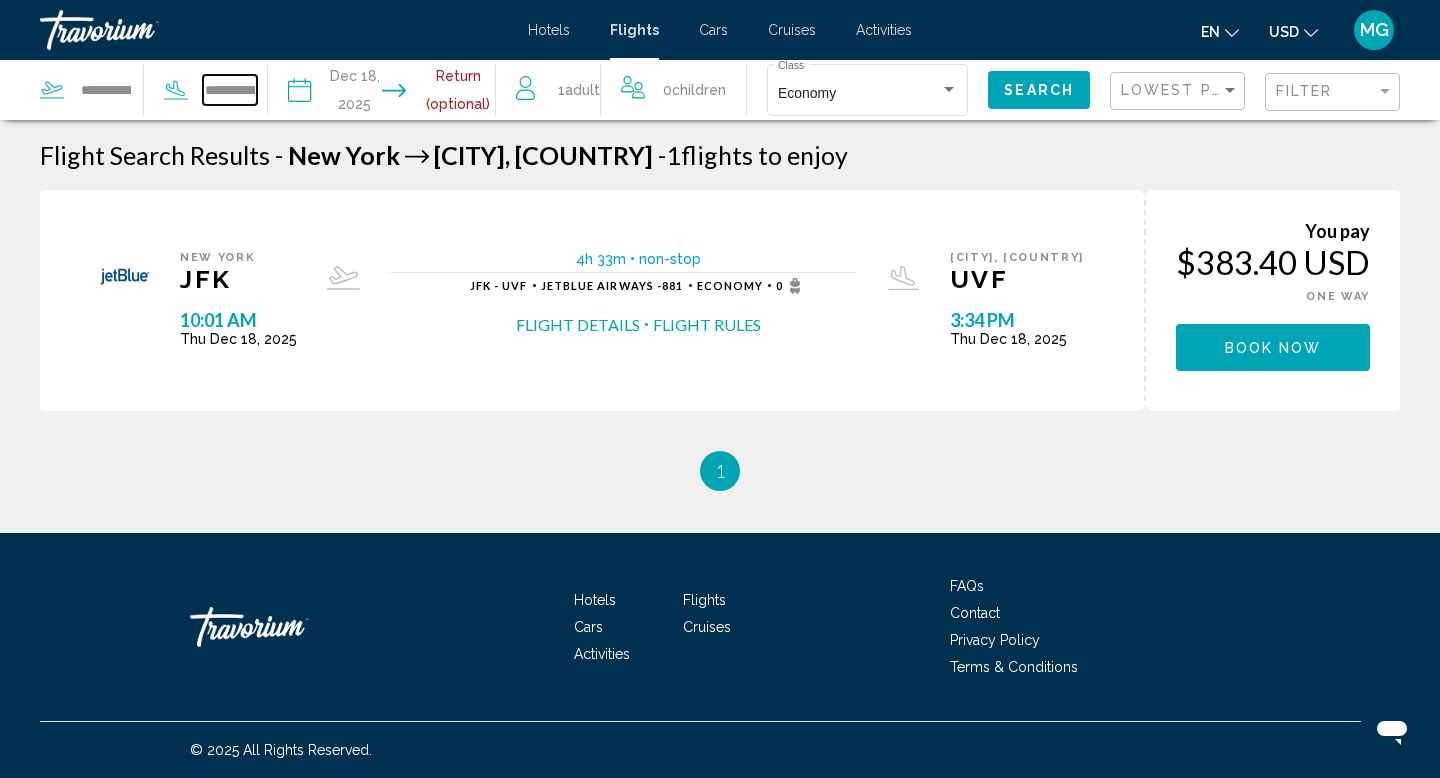 click on "**********" at bounding box center [230, 90] 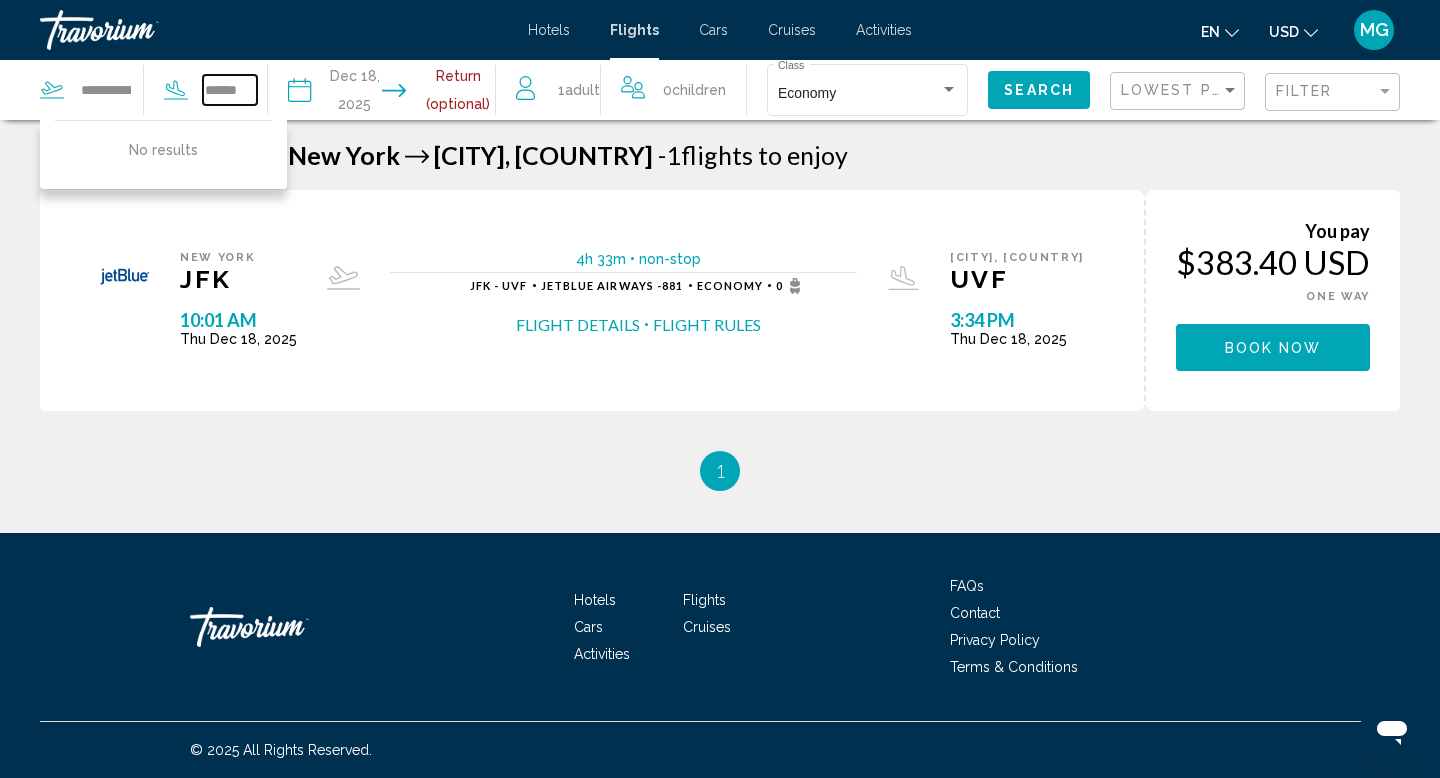 scroll, scrollTop: 0, scrollLeft: 0, axis: both 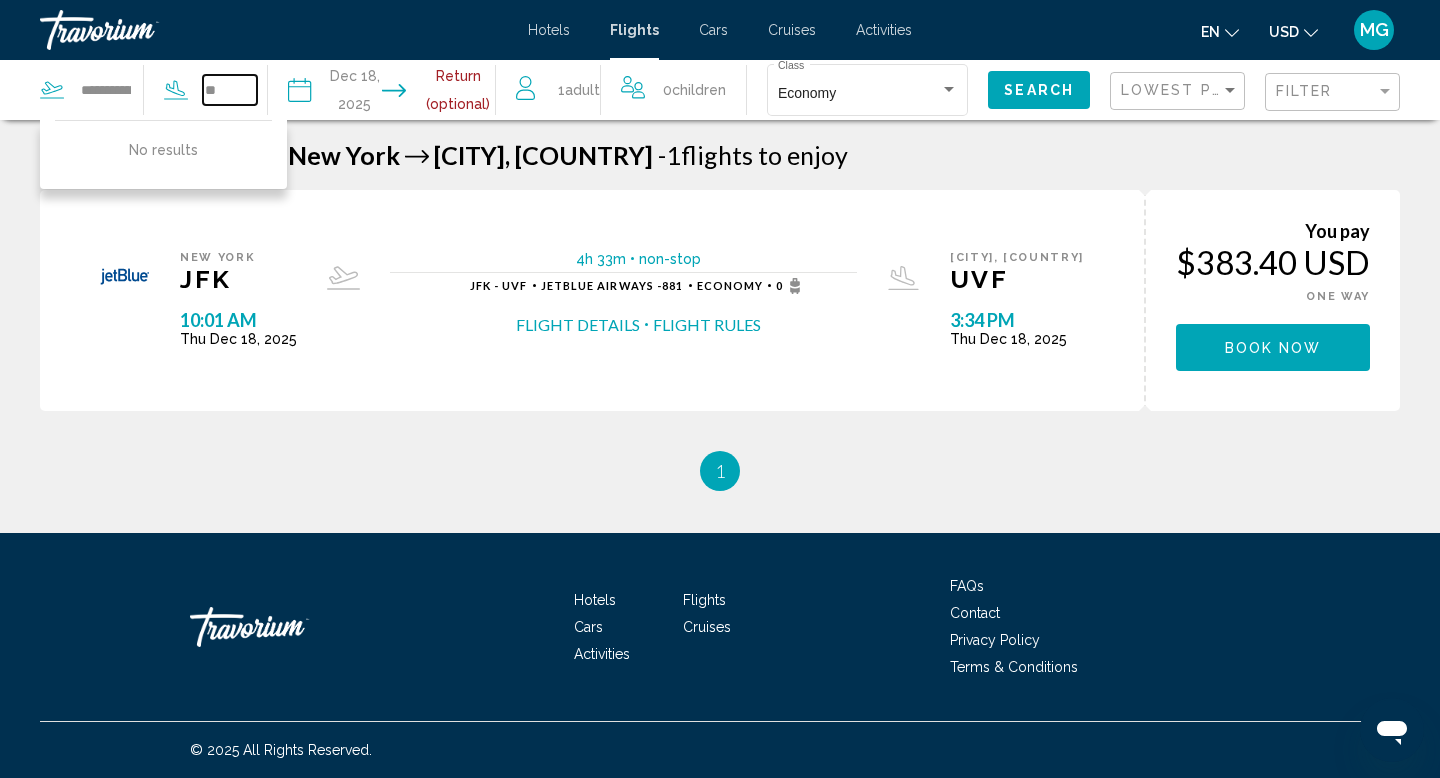 type on "*" 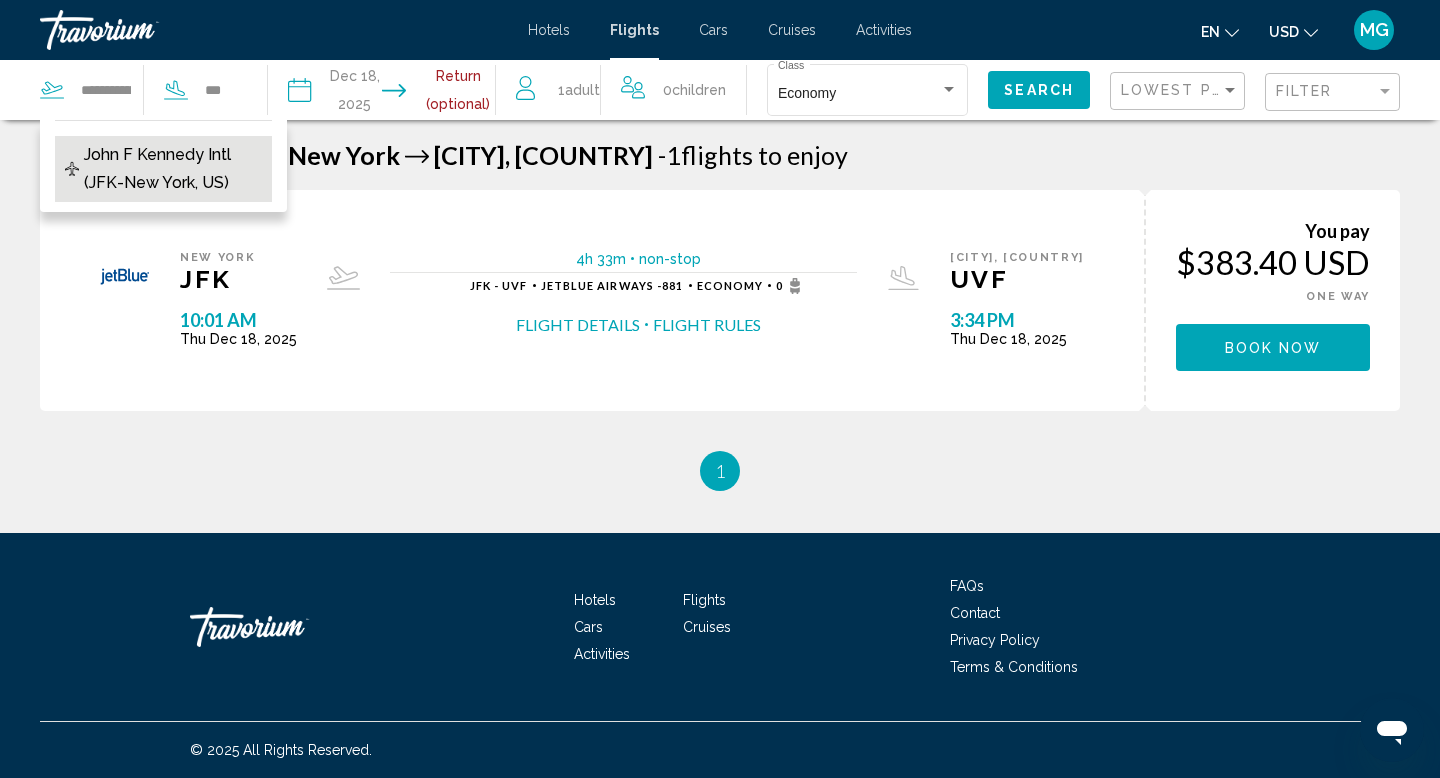 click on "John F Kennedy Intl (JFK-New York, US)" at bounding box center [173, 169] 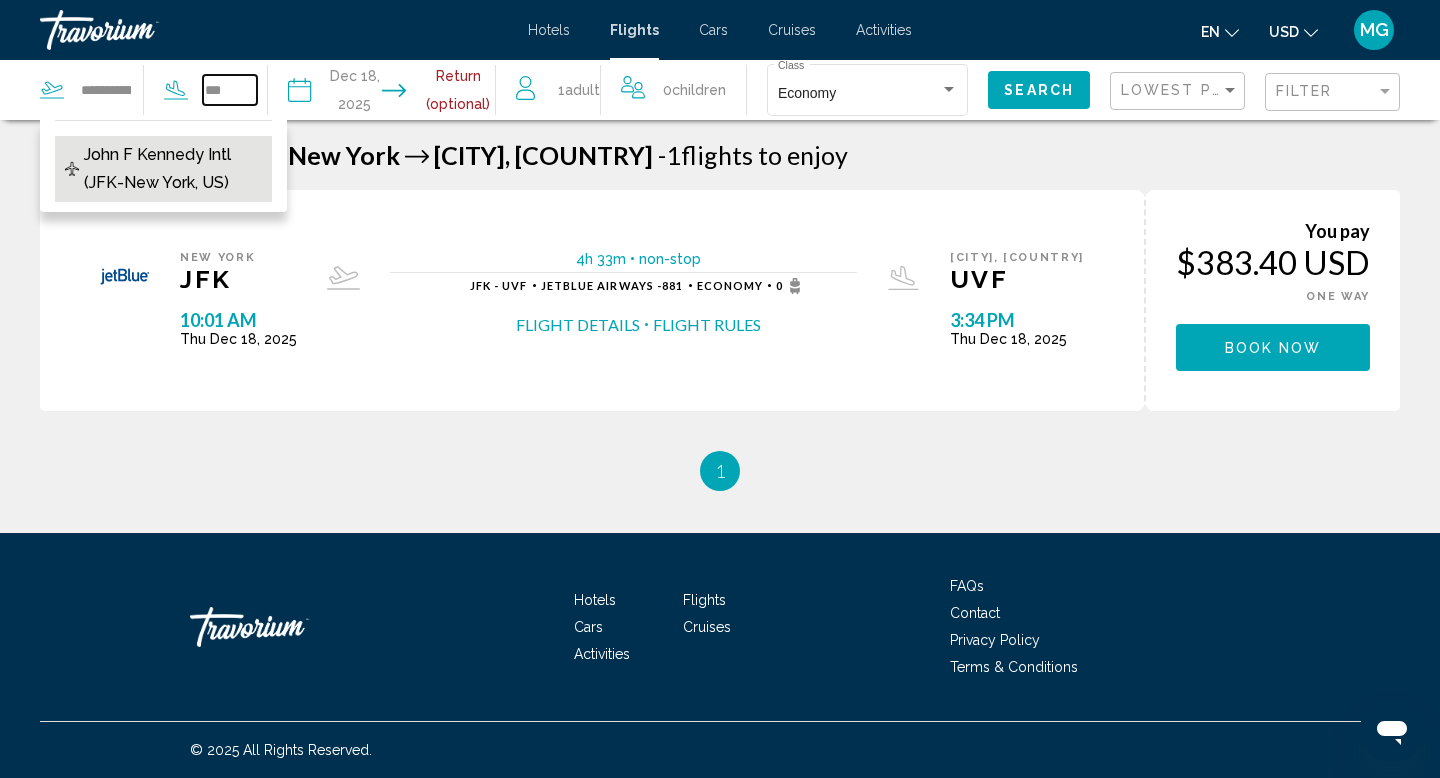 type on "**********" 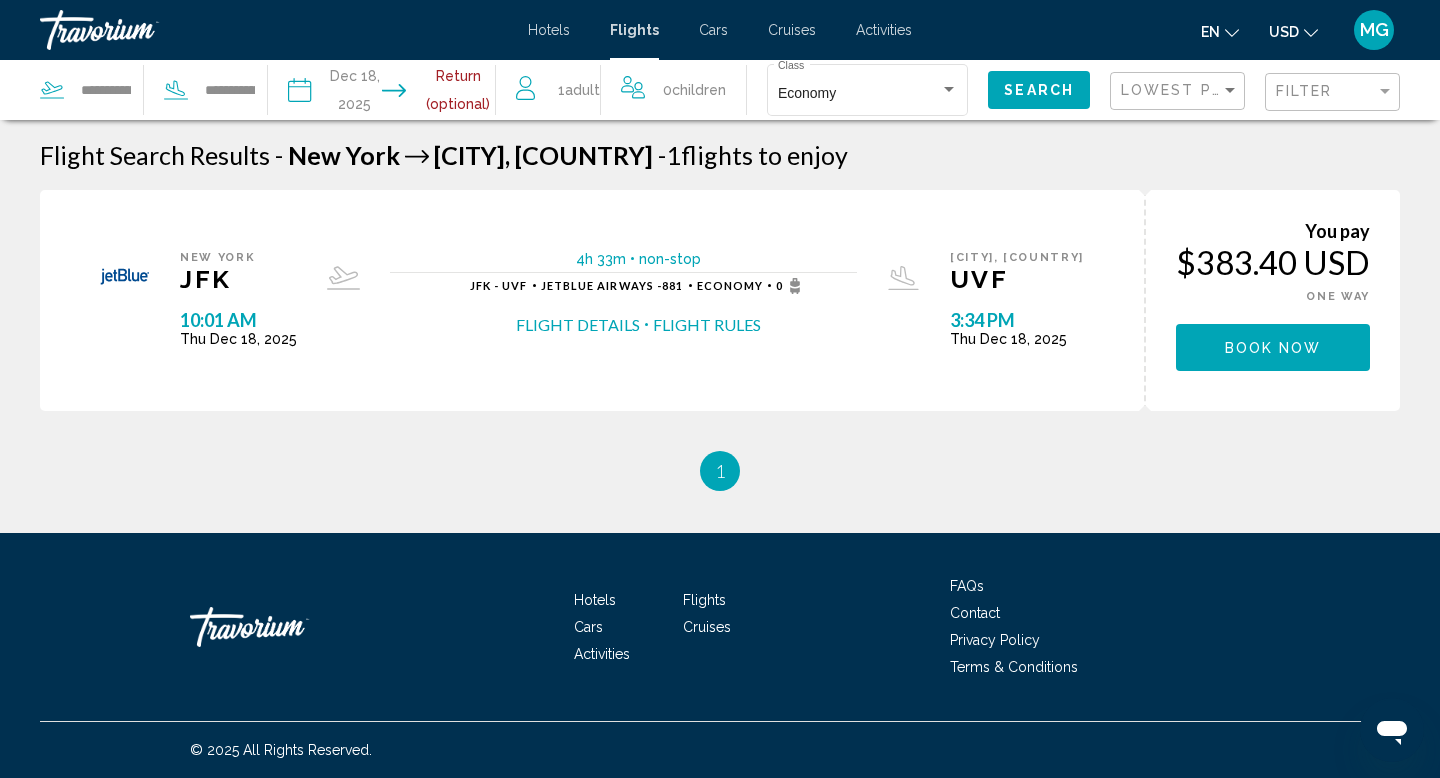 click at bounding box center (339, 93) 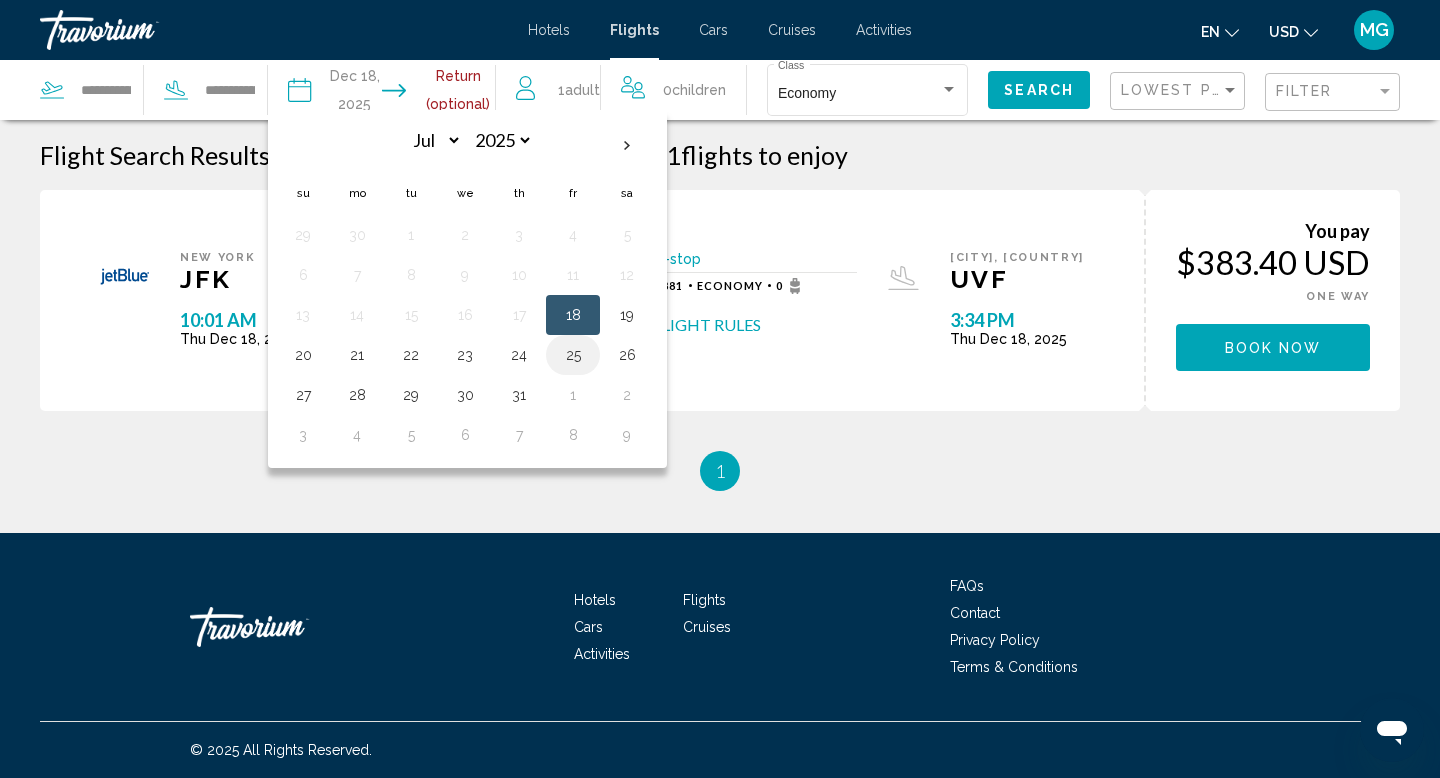 click on "25" at bounding box center [573, 355] 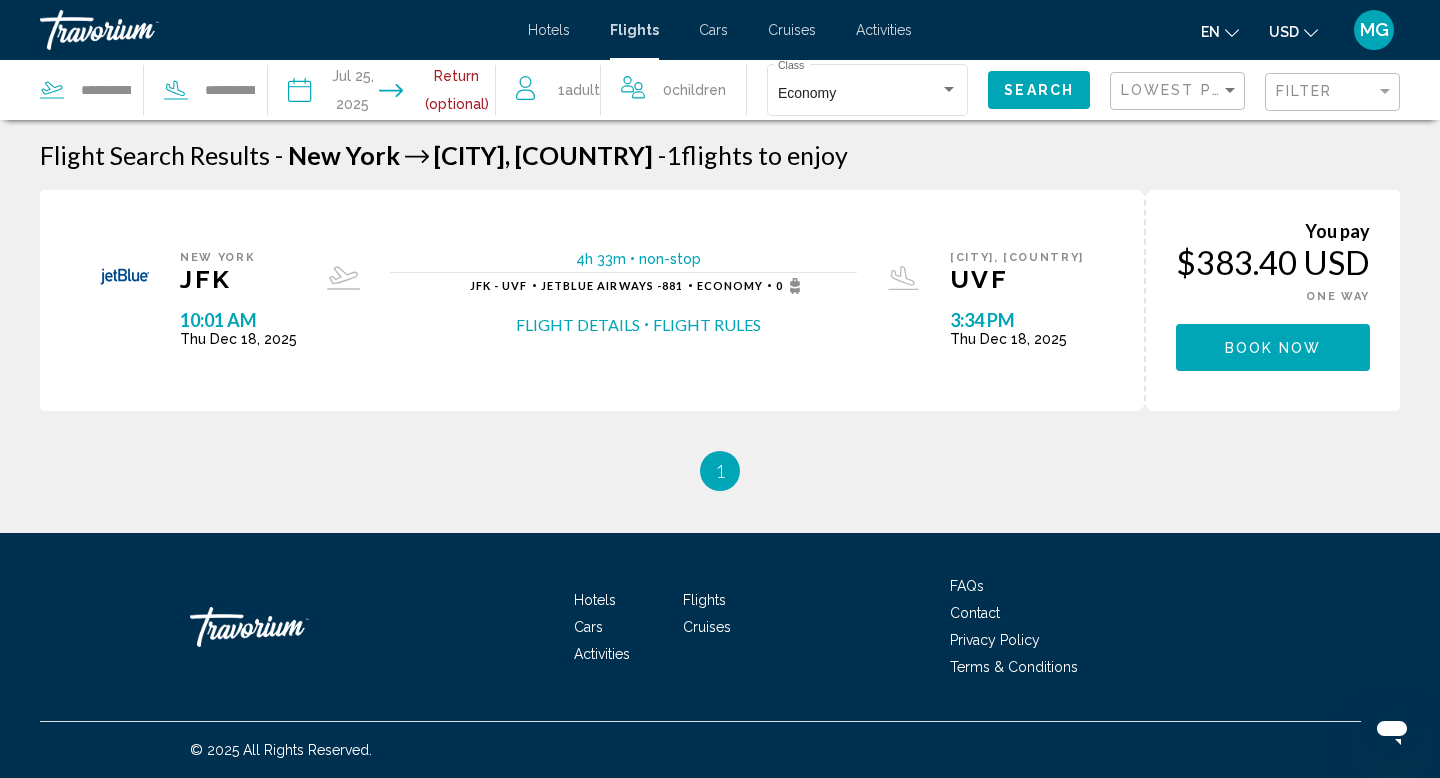 click on "**********" at bounding box center [339, 93] 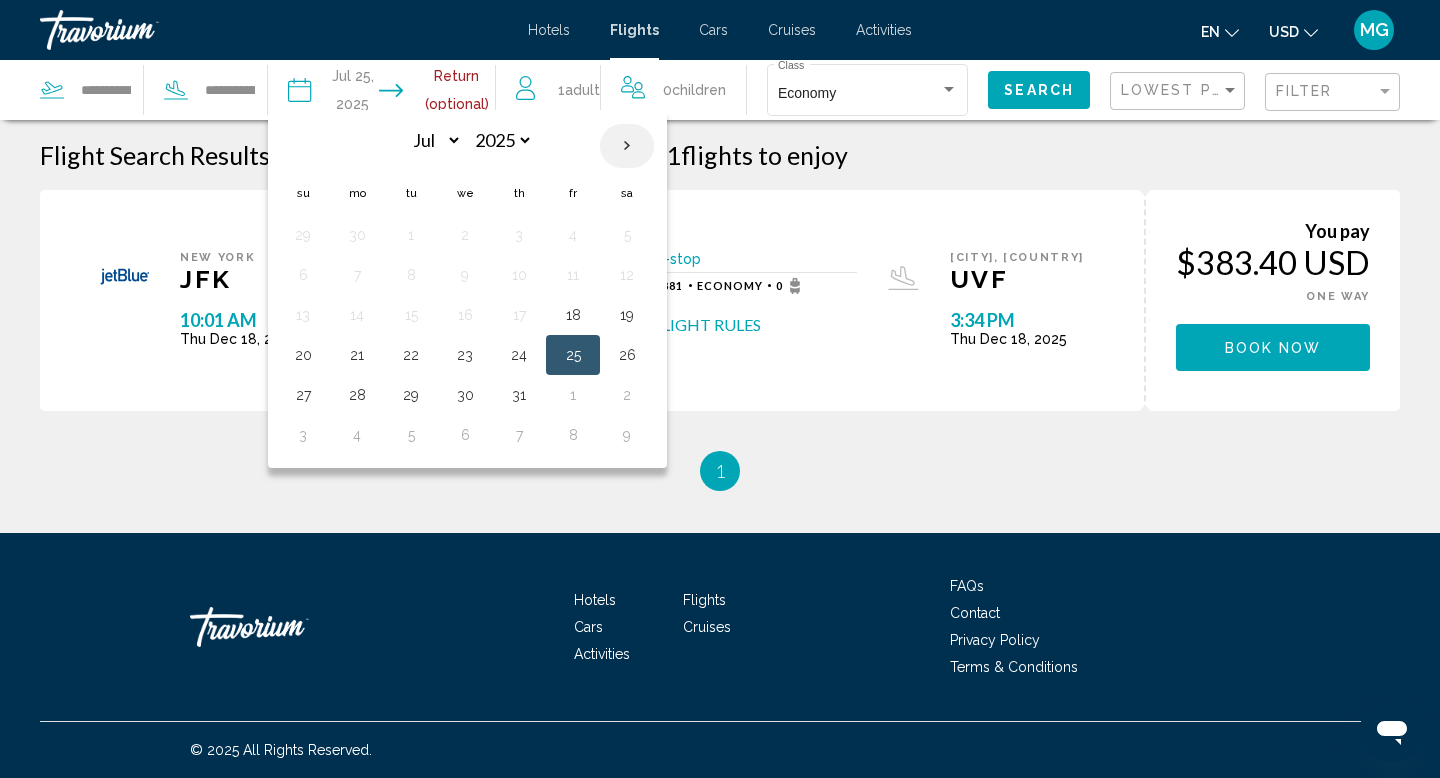 click at bounding box center [627, 146] 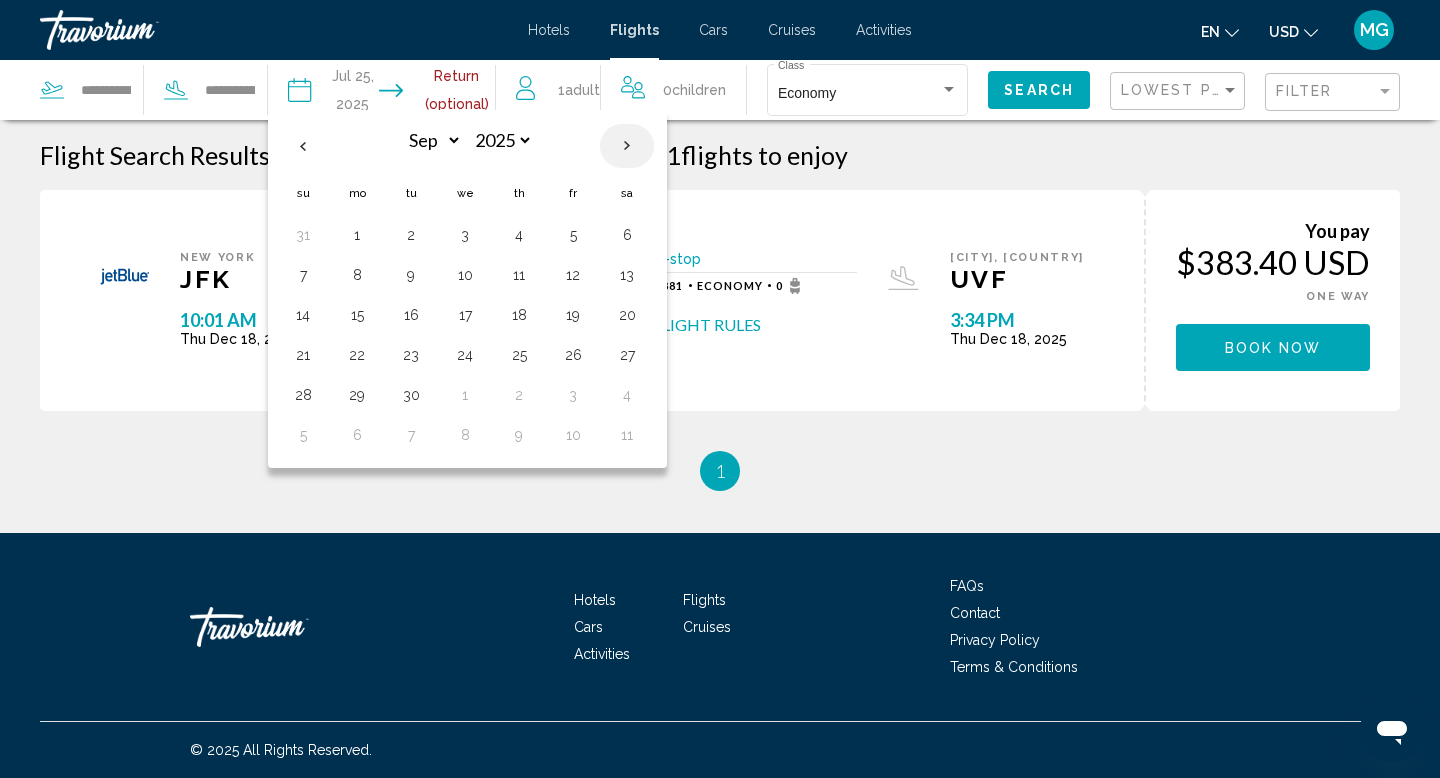 click at bounding box center [627, 146] 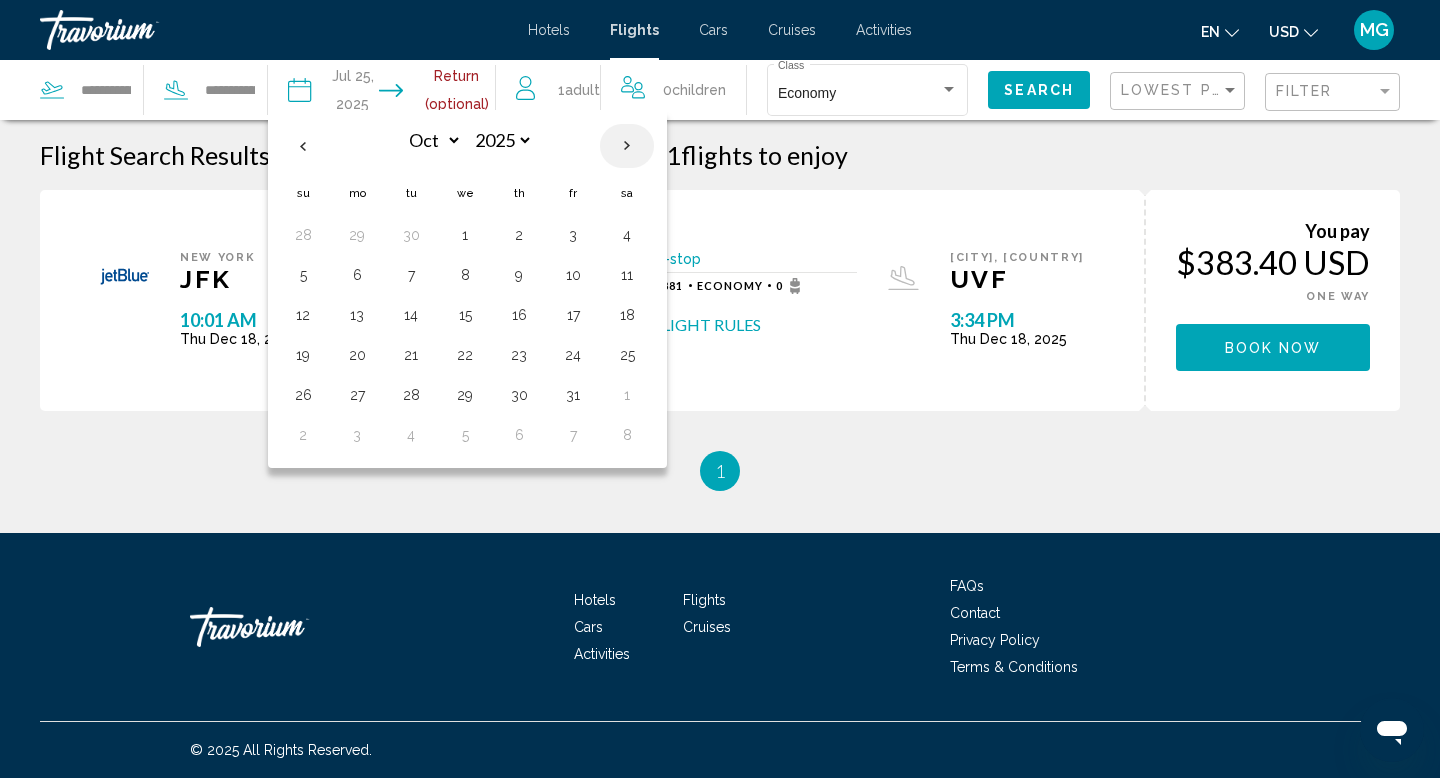 click at bounding box center [627, 146] 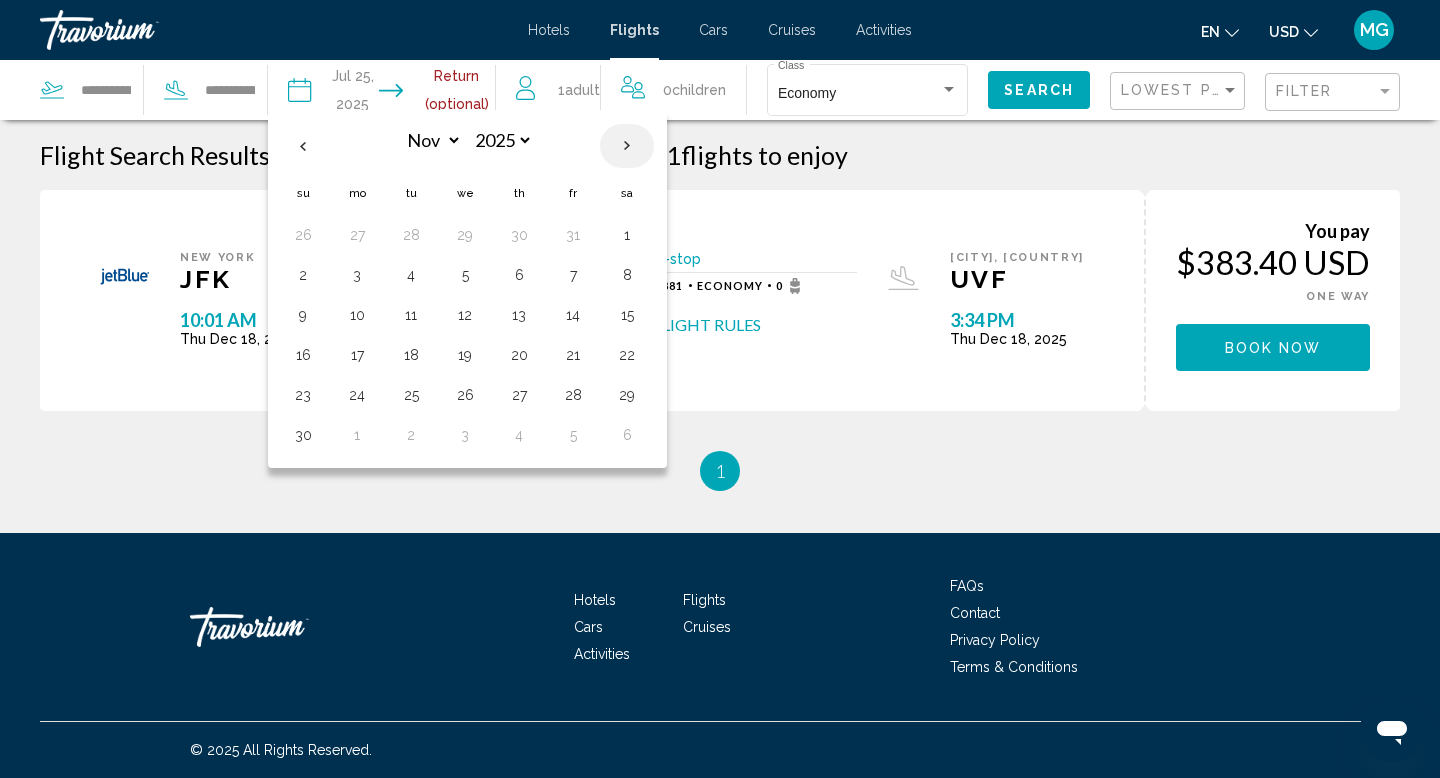 click at bounding box center (627, 146) 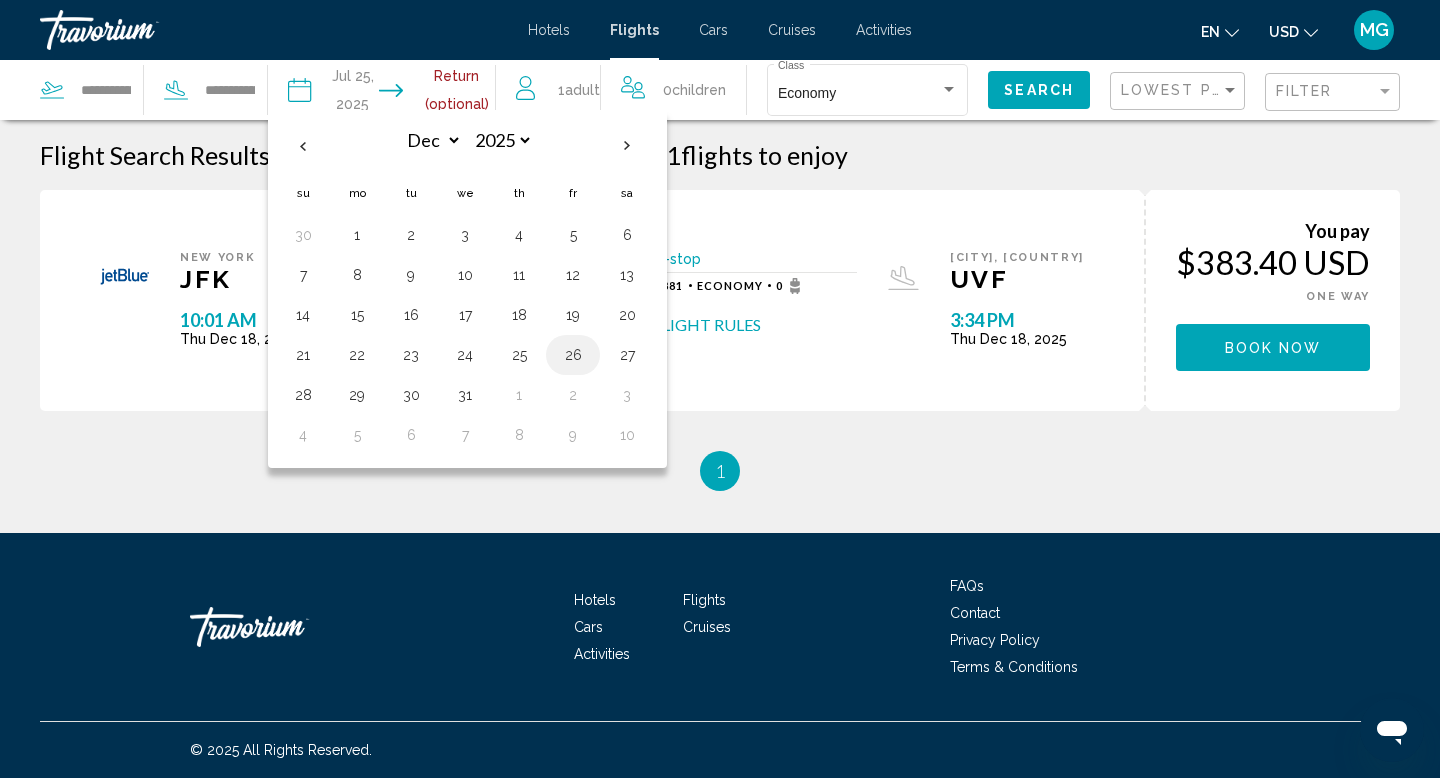 click on "26" at bounding box center (573, 355) 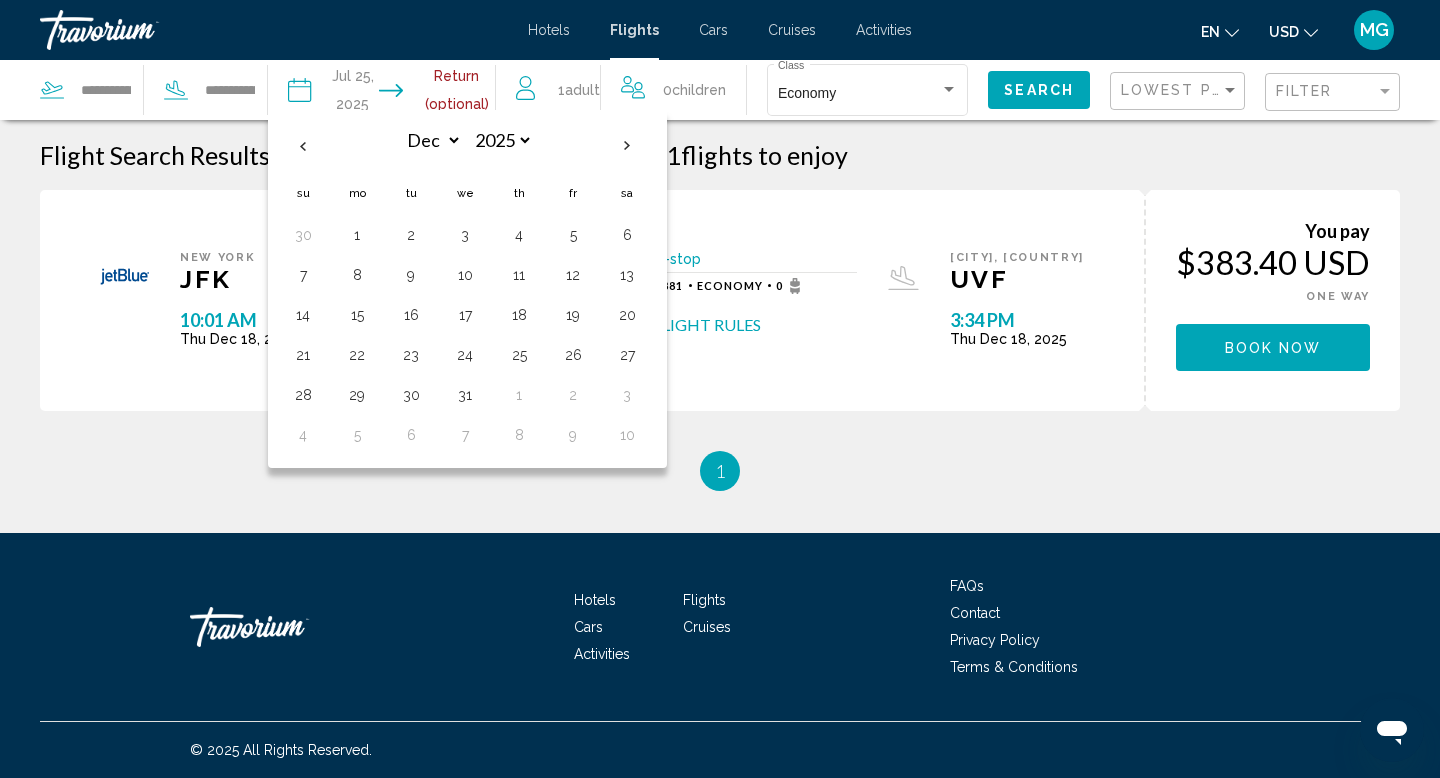 type on "**********" 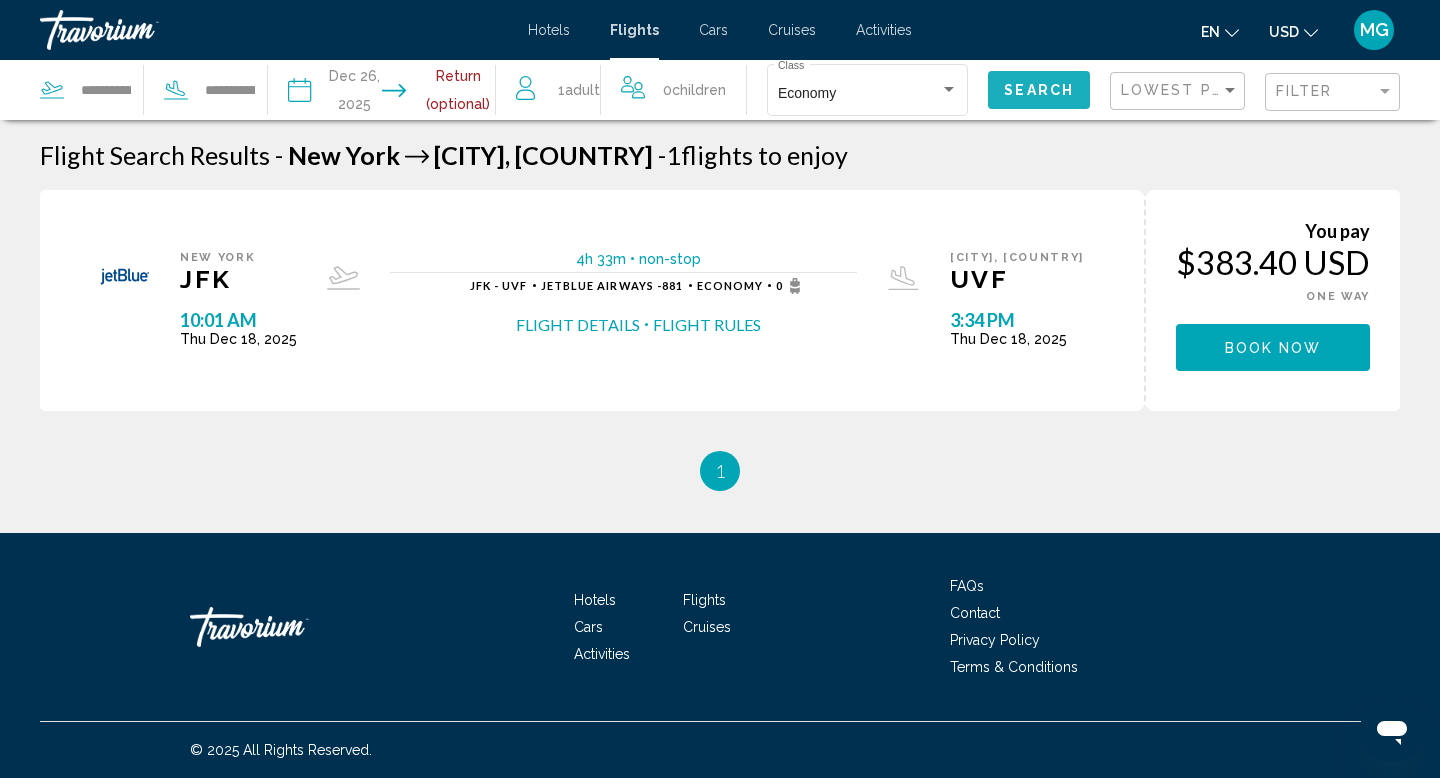 click on "Search" 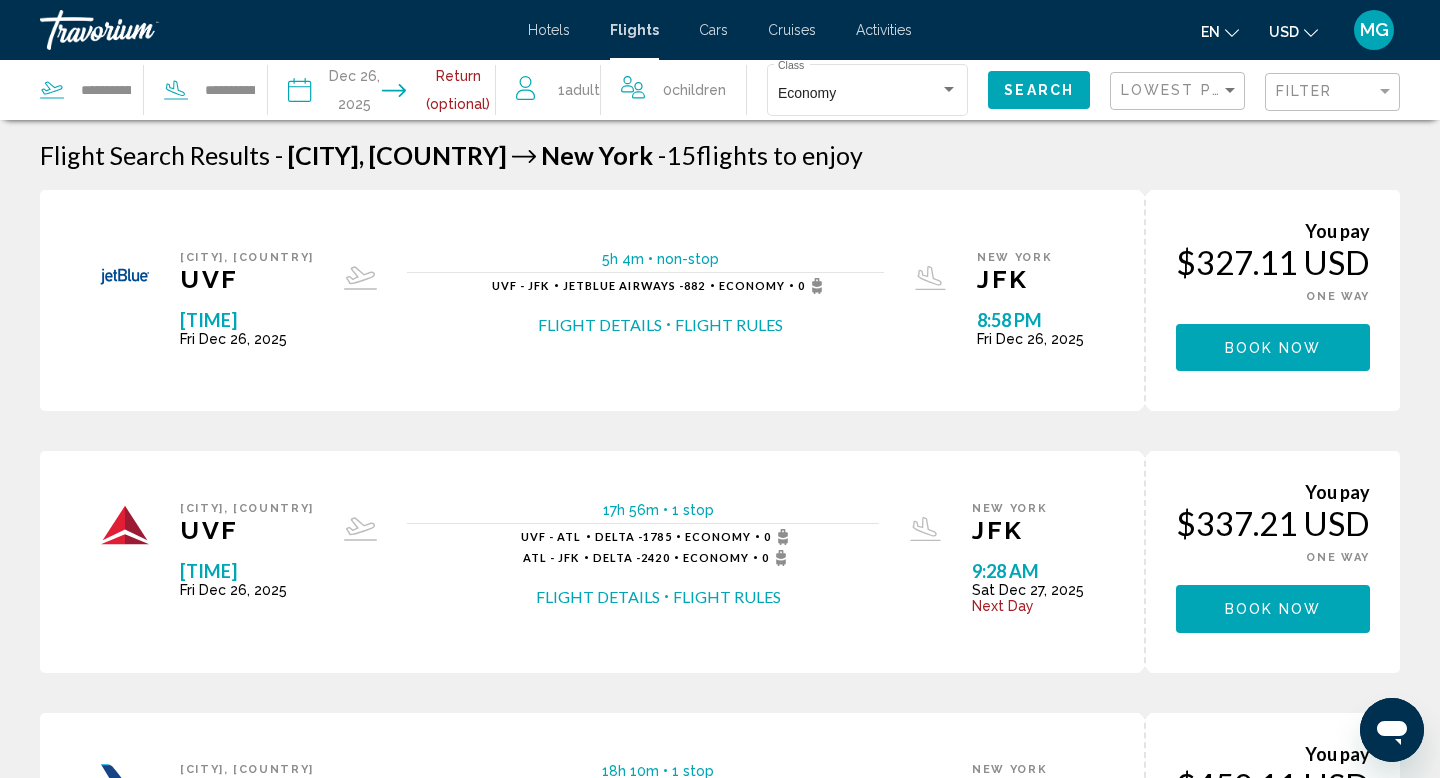 click on "**********" at bounding box center (339, 93) 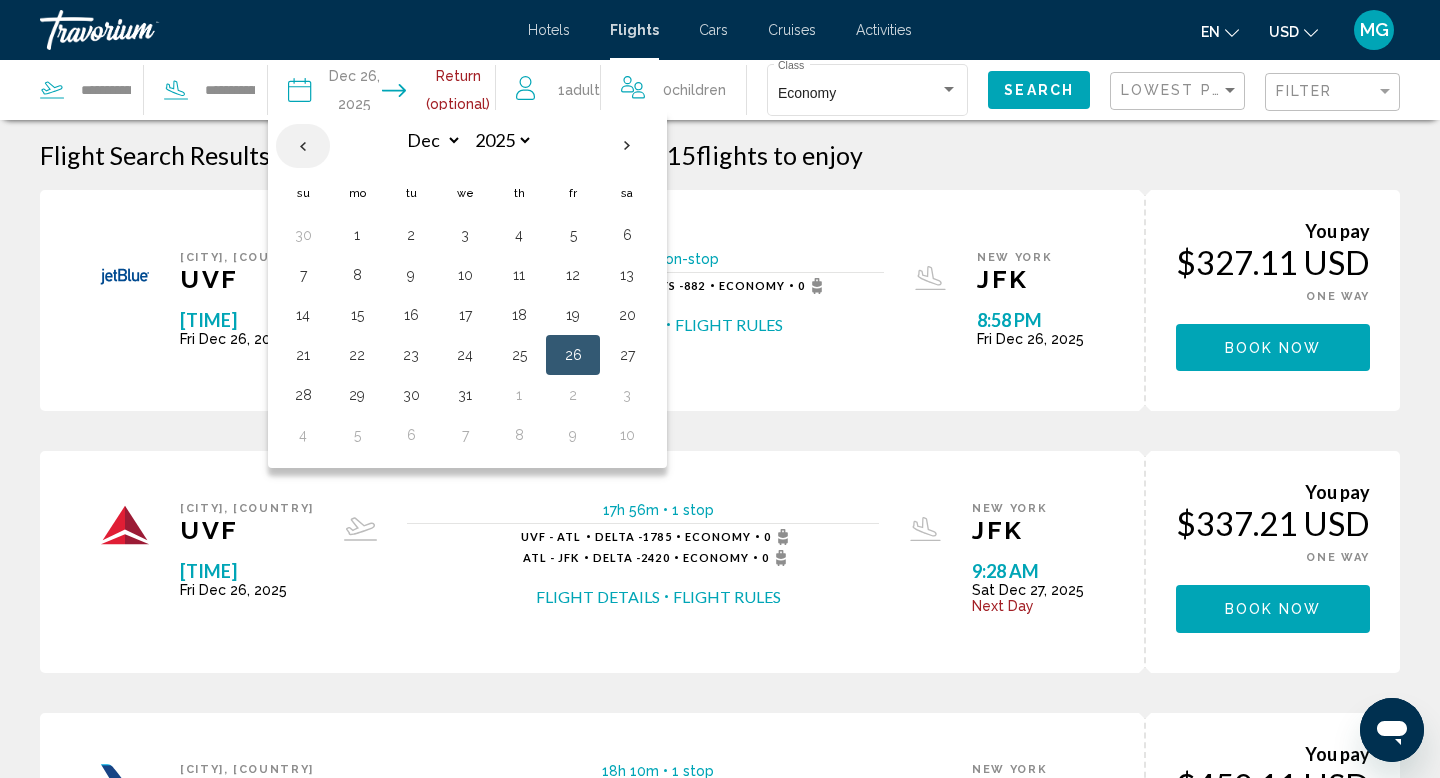 click at bounding box center (303, 146) 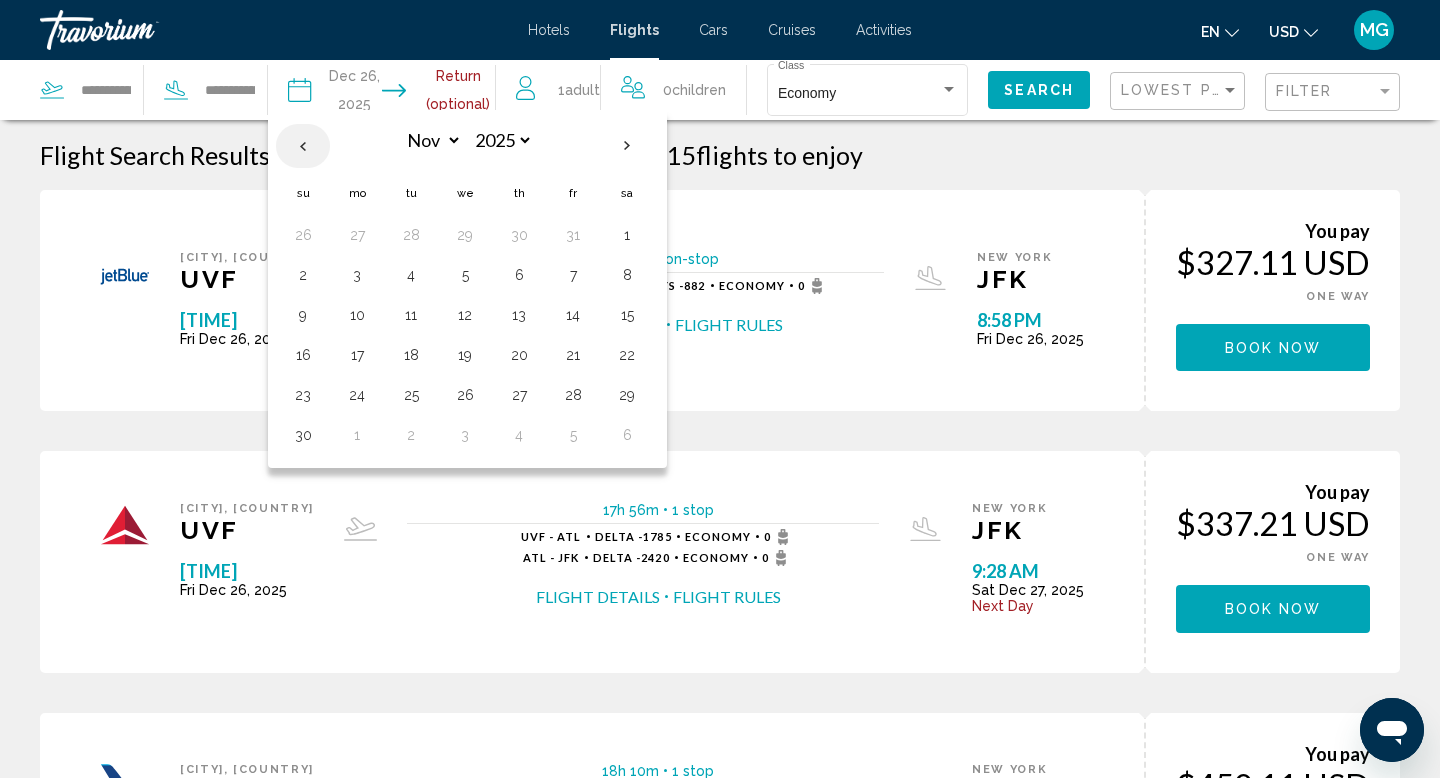 click at bounding box center (303, 146) 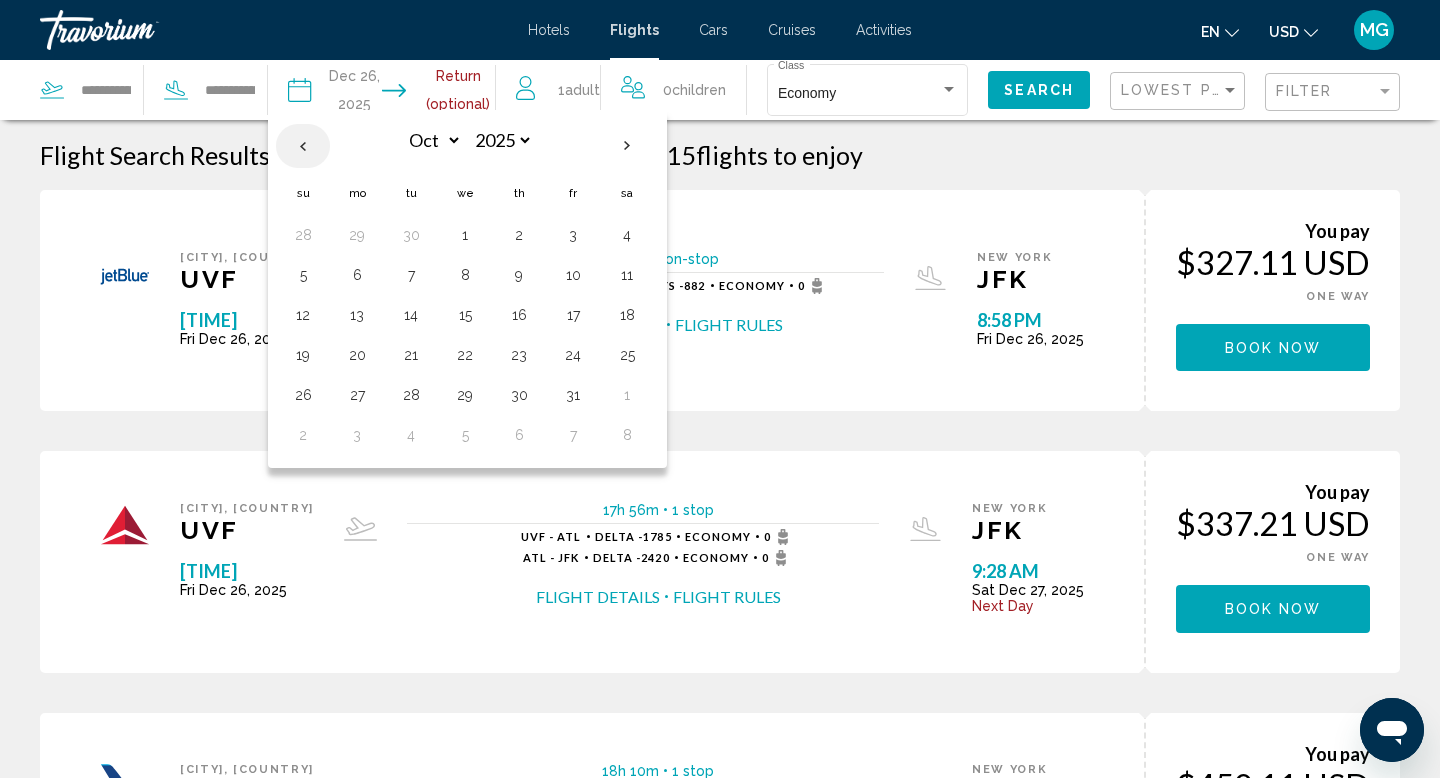 click at bounding box center (303, 146) 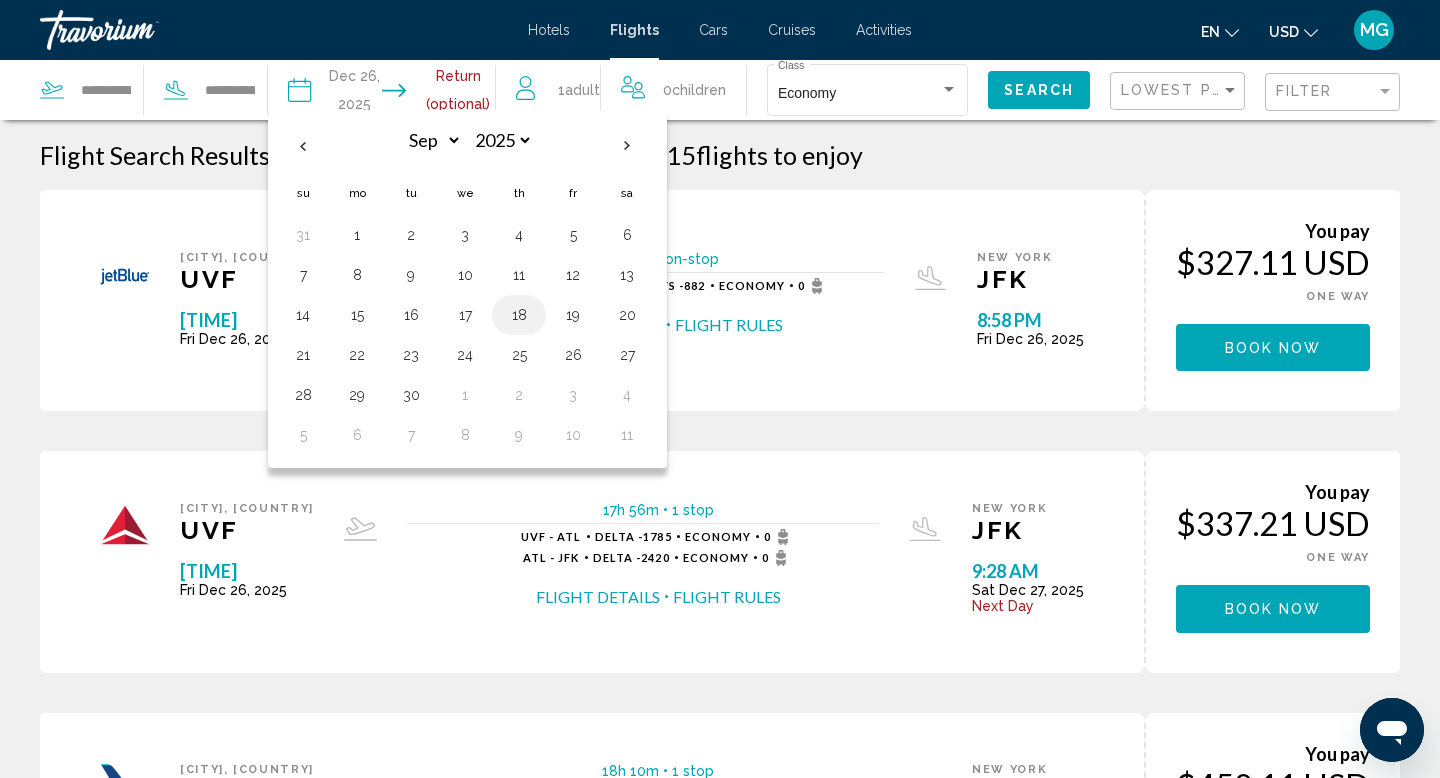 click on "18" at bounding box center [519, 315] 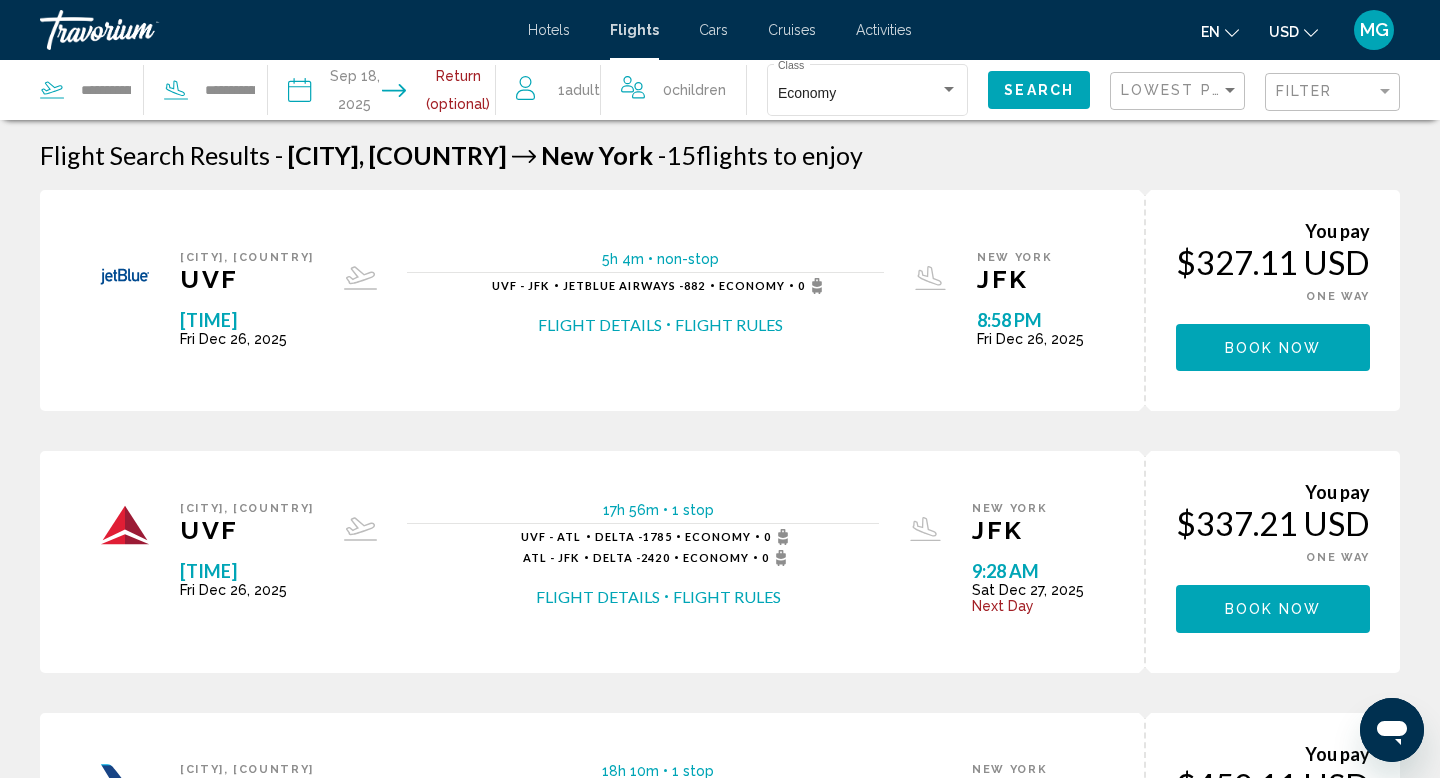 click on "Search" 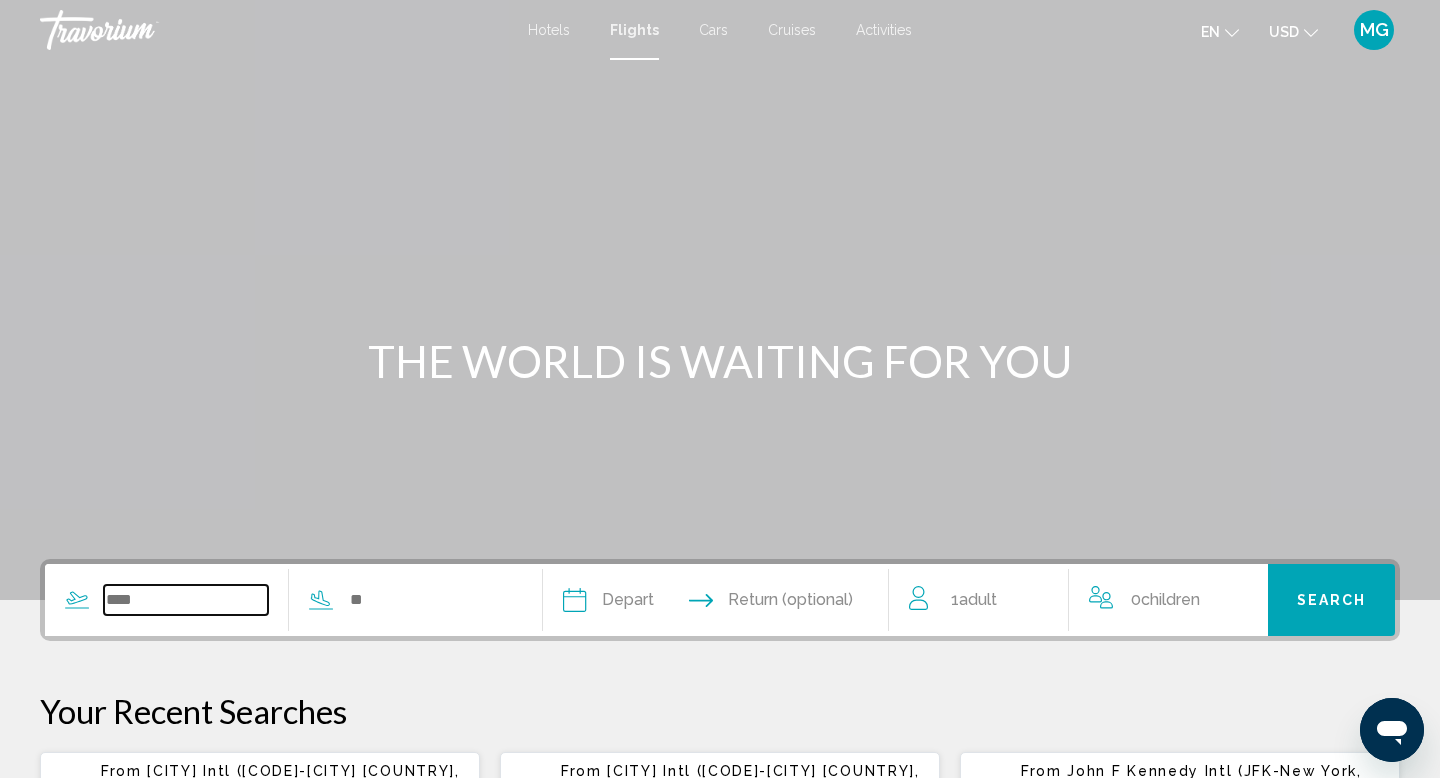 click at bounding box center (186, 600) 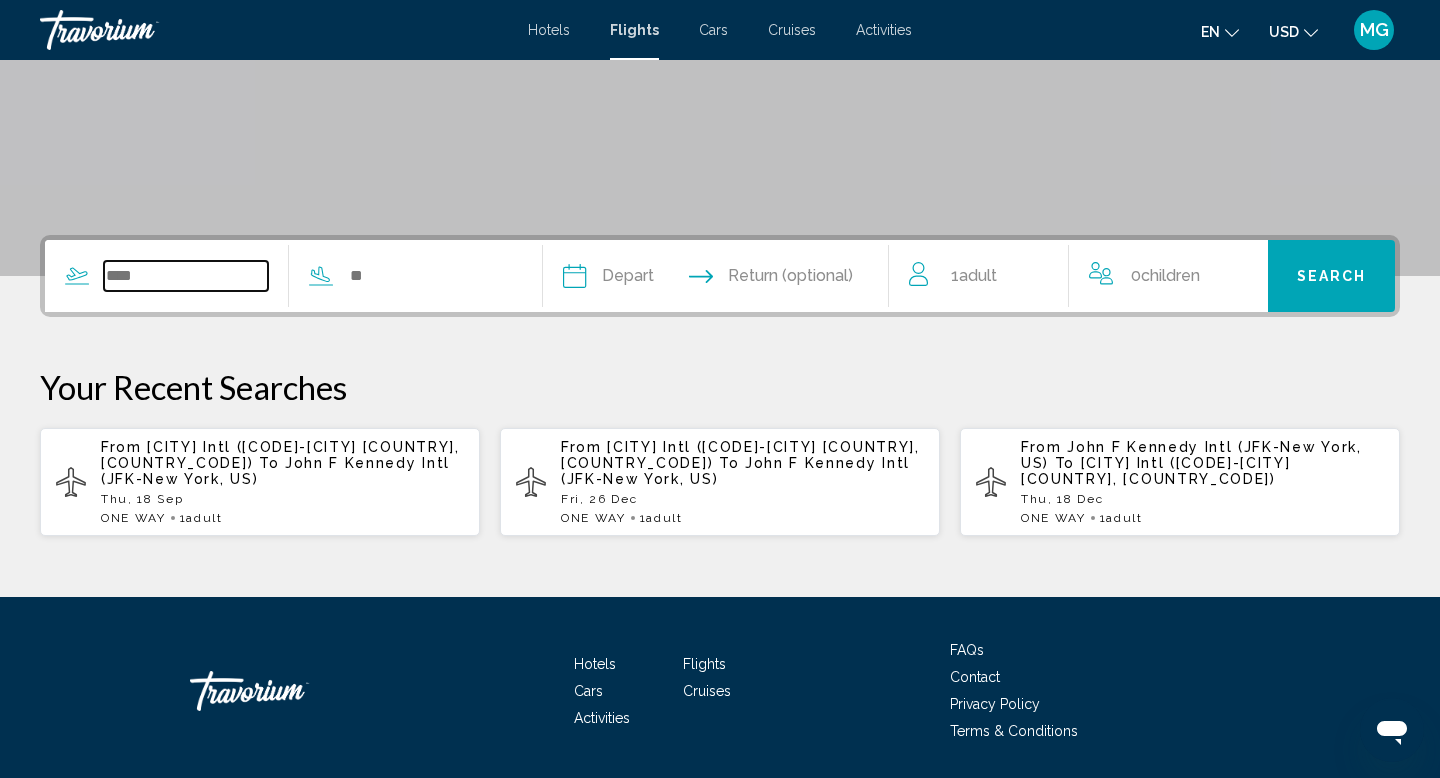 scroll, scrollTop: 388, scrollLeft: 0, axis: vertical 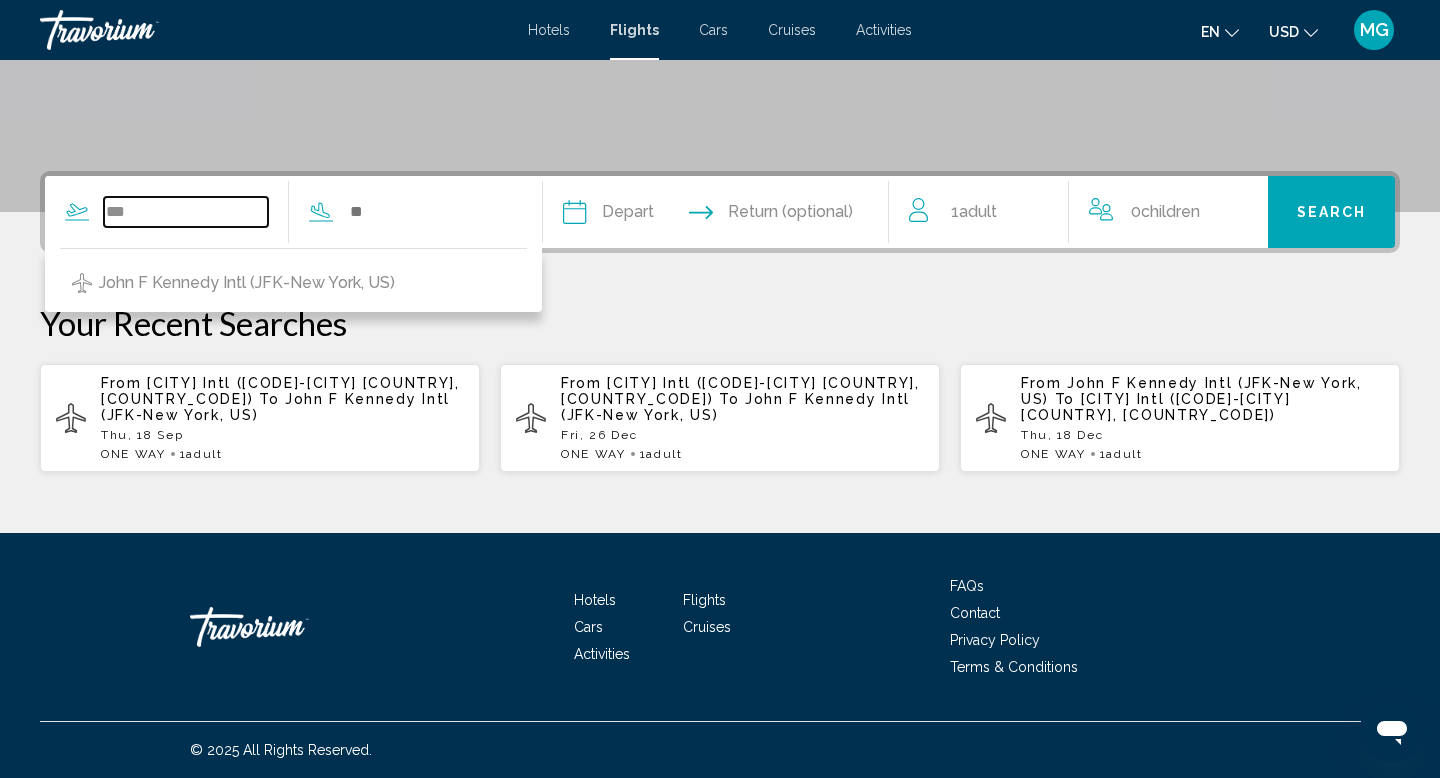 type on "***" 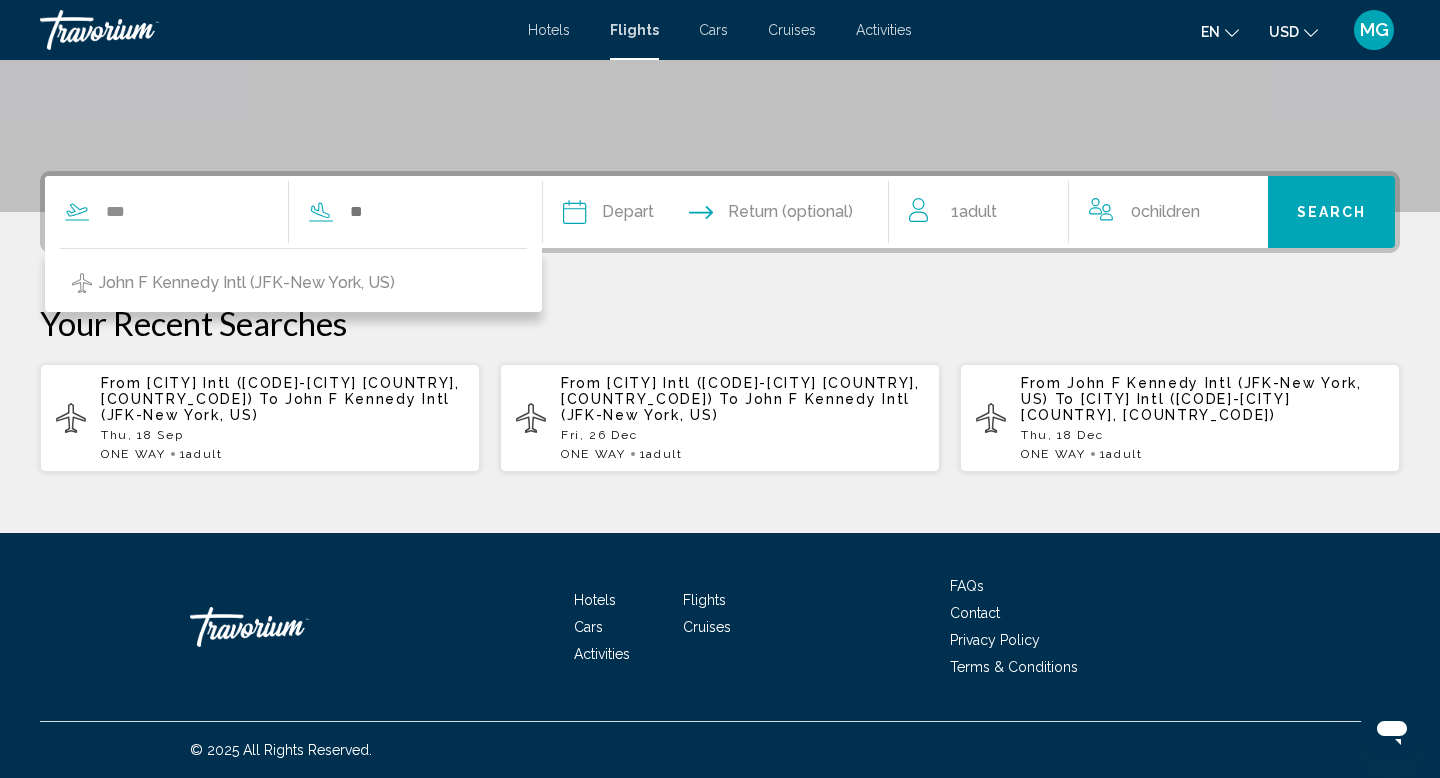 click on "***
[PERSON] Intl ([CODE]-[CITY], [COUNTRY])" at bounding box center (278, 212) 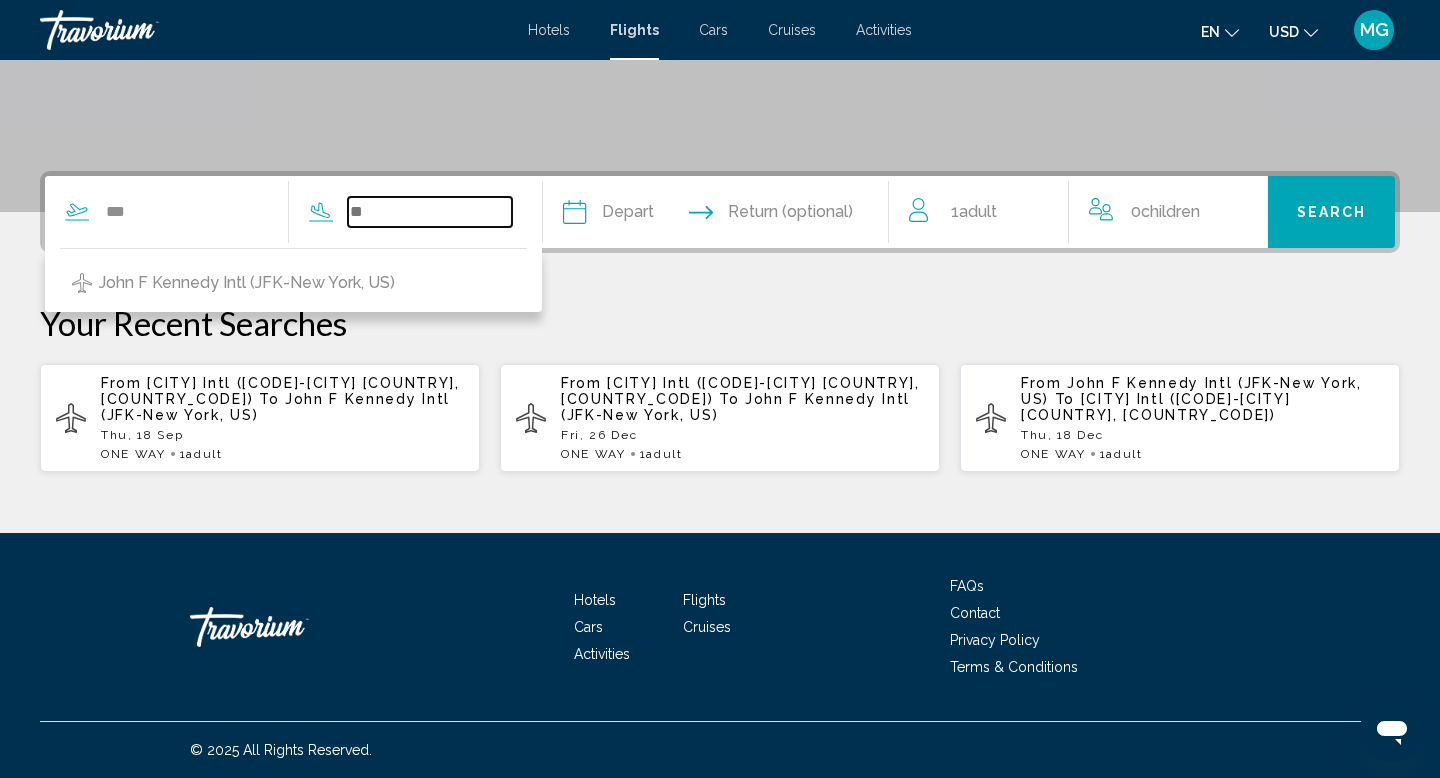 click at bounding box center [430, 212] 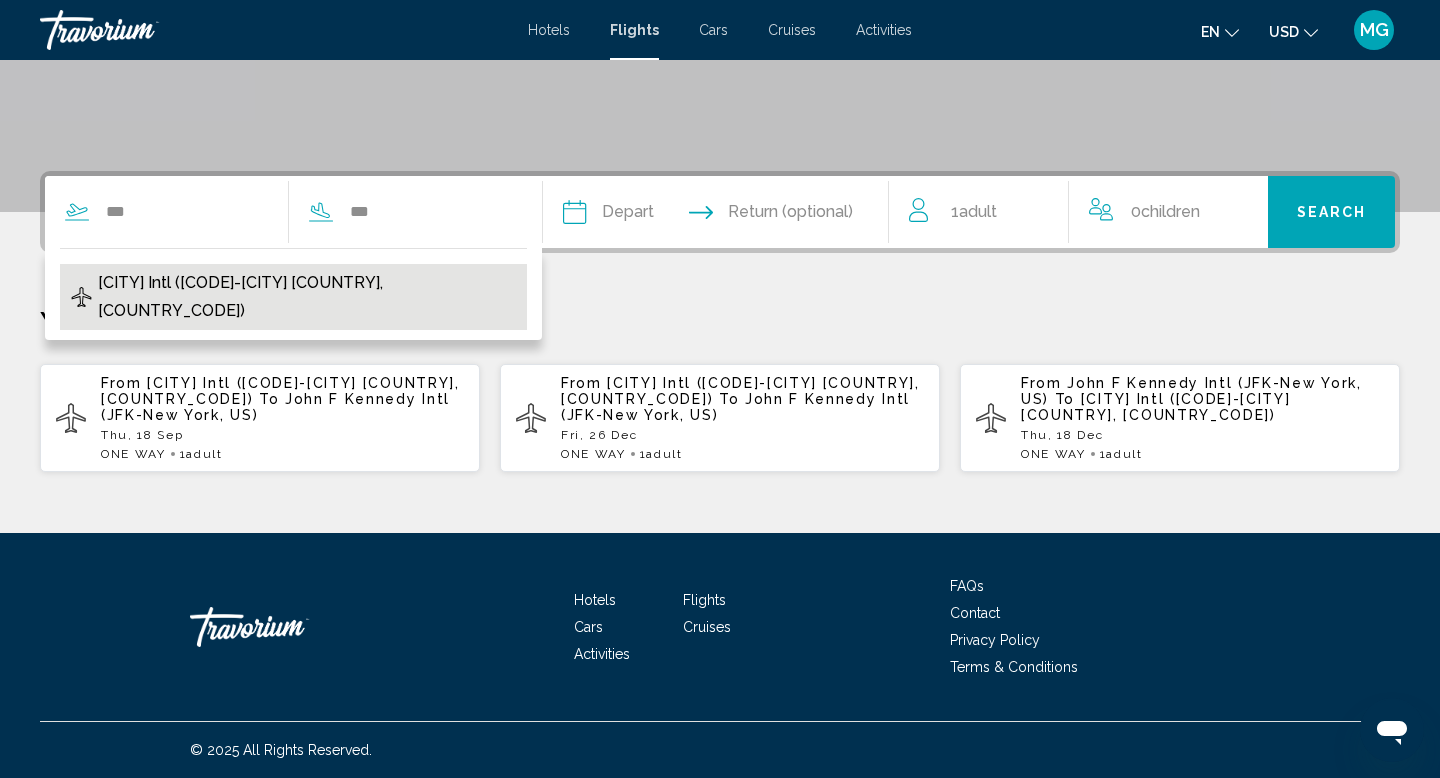 click on "[CITY] Intl ([CODE]-[CITY] [COUNTRY], [COUNTRY_CODE])" at bounding box center [307, 297] 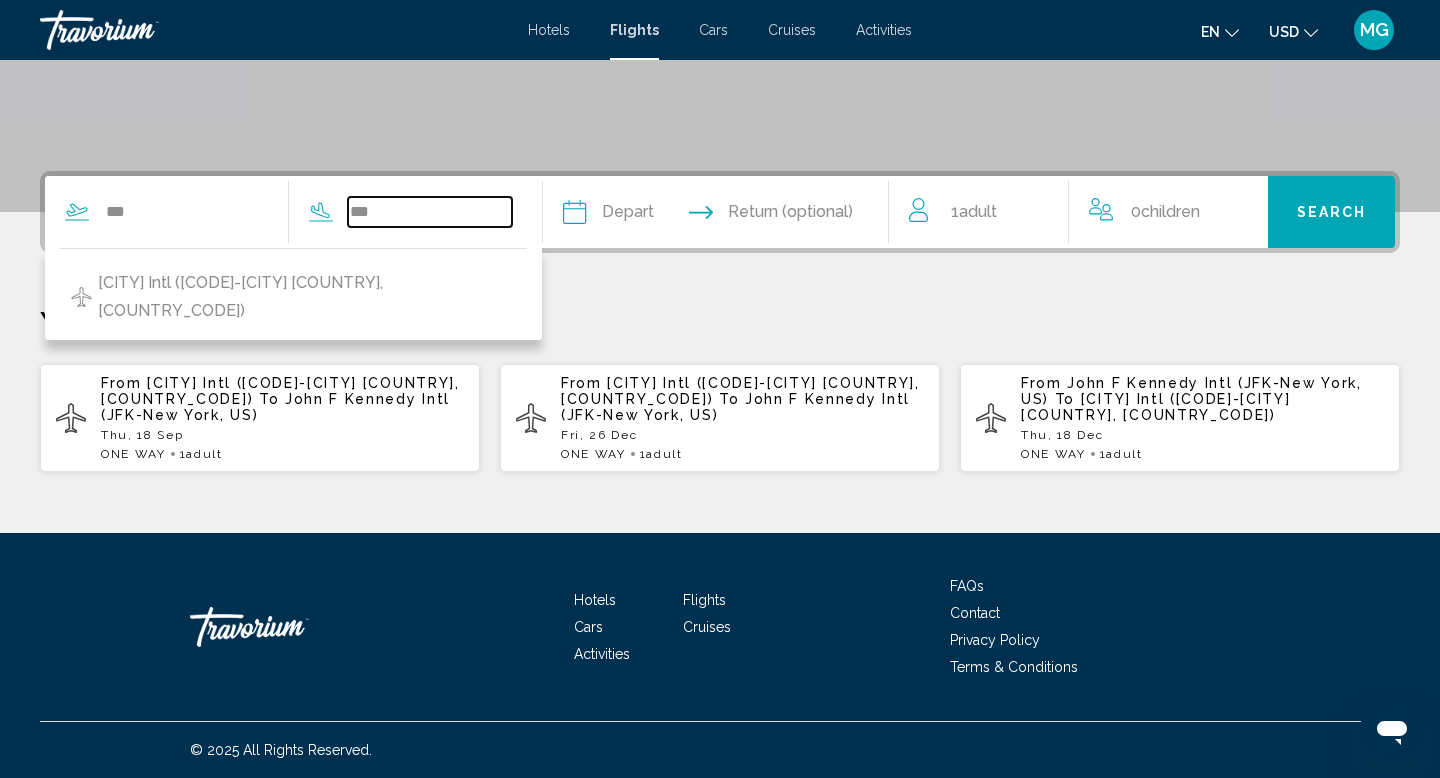 type on "**********" 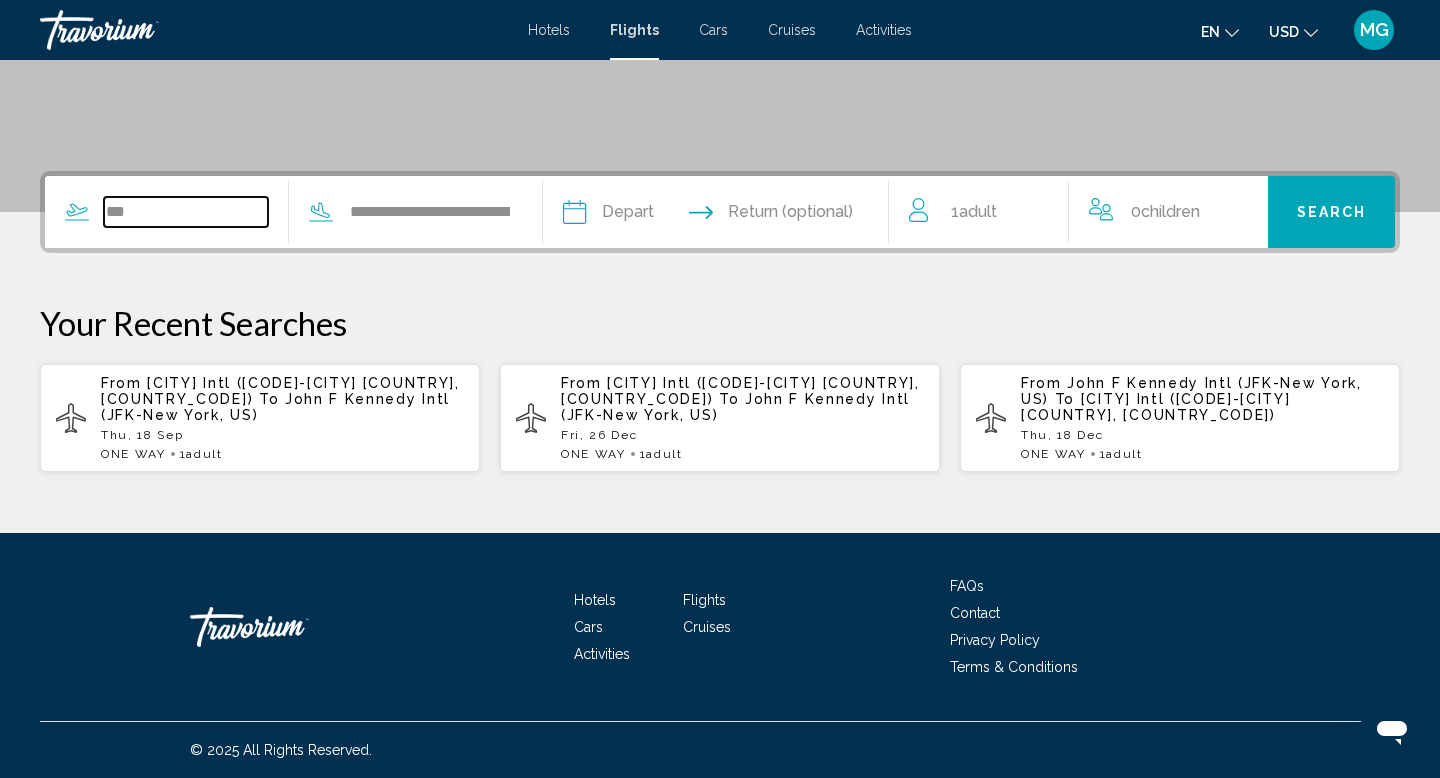 click on "***" at bounding box center [186, 212] 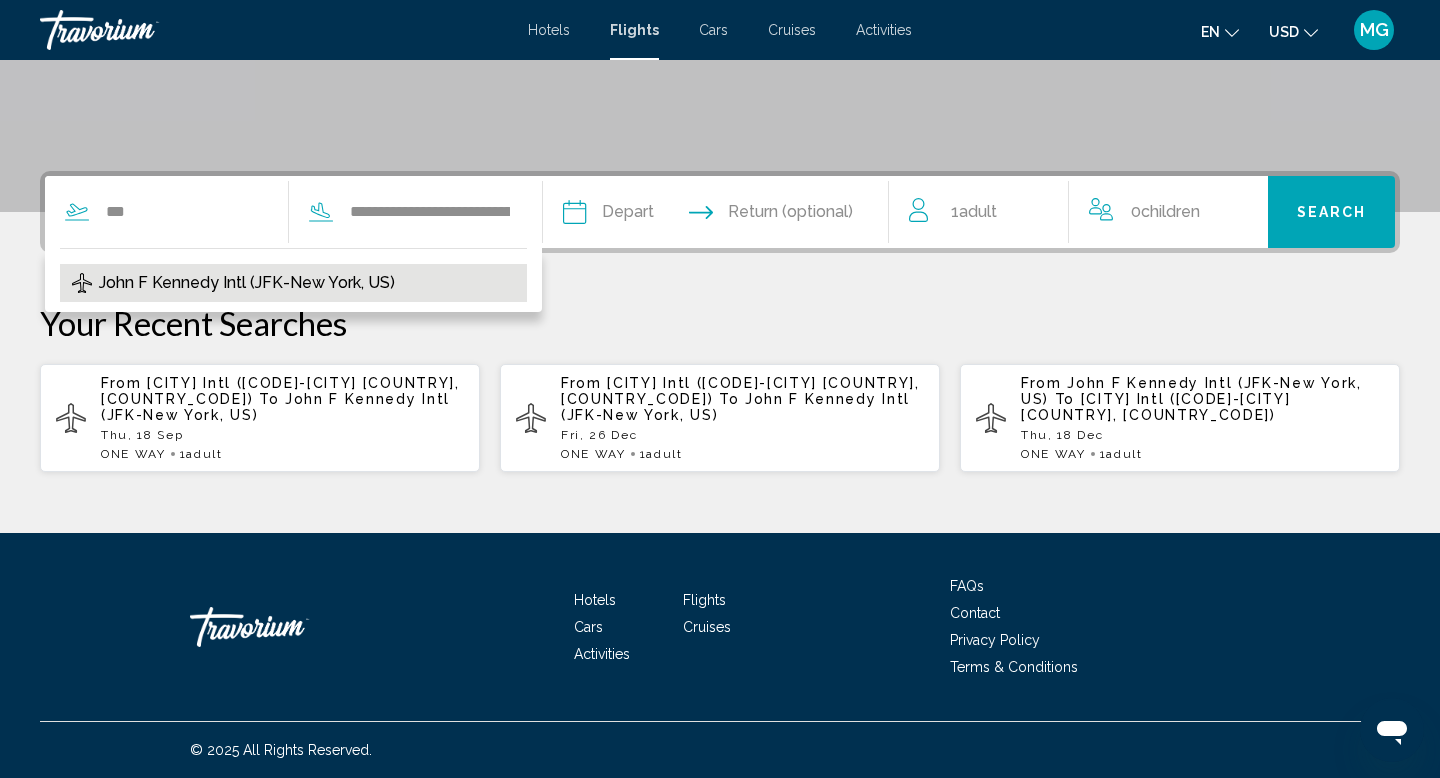 click on "John F Kennedy Intl (JFK-New York, US)" at bounding box center (247, 283) 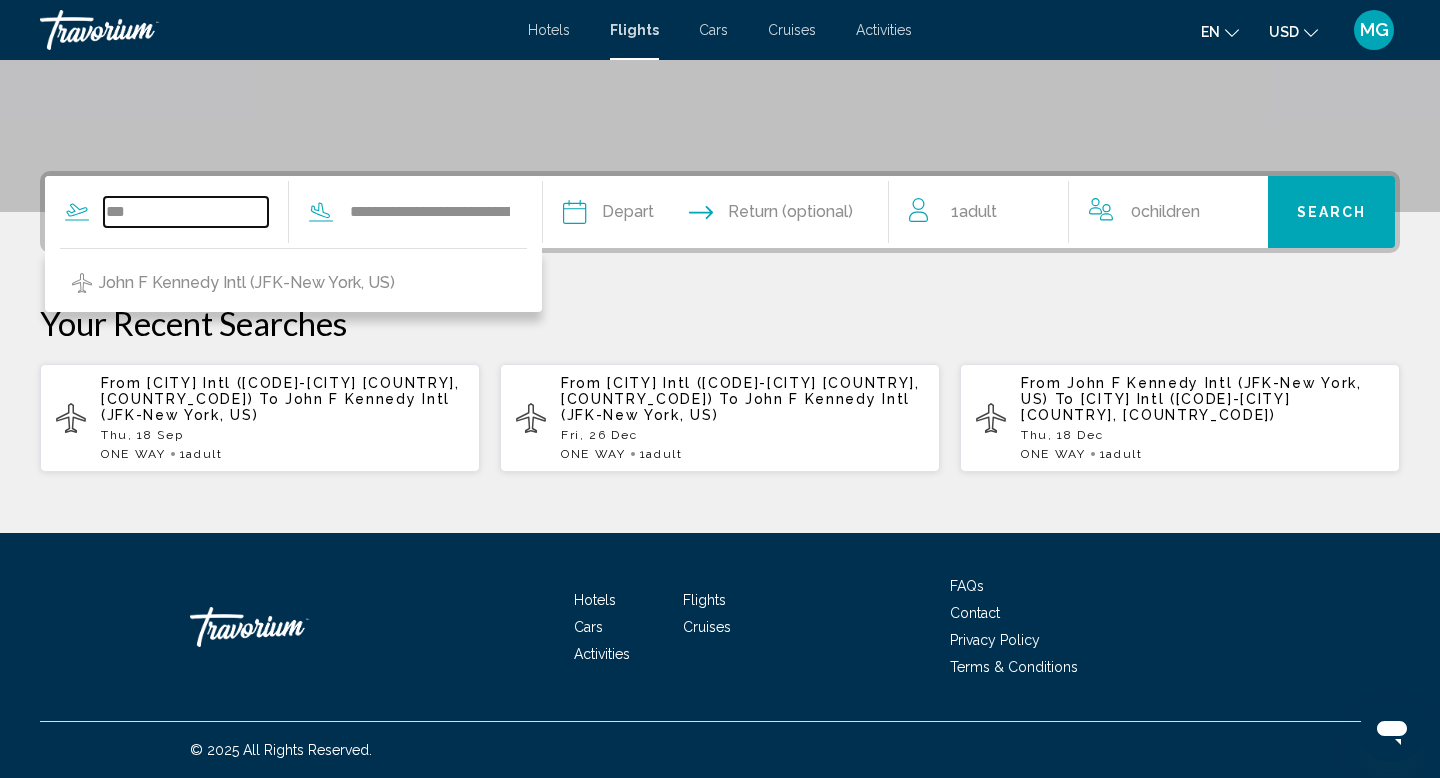 type on "**********" 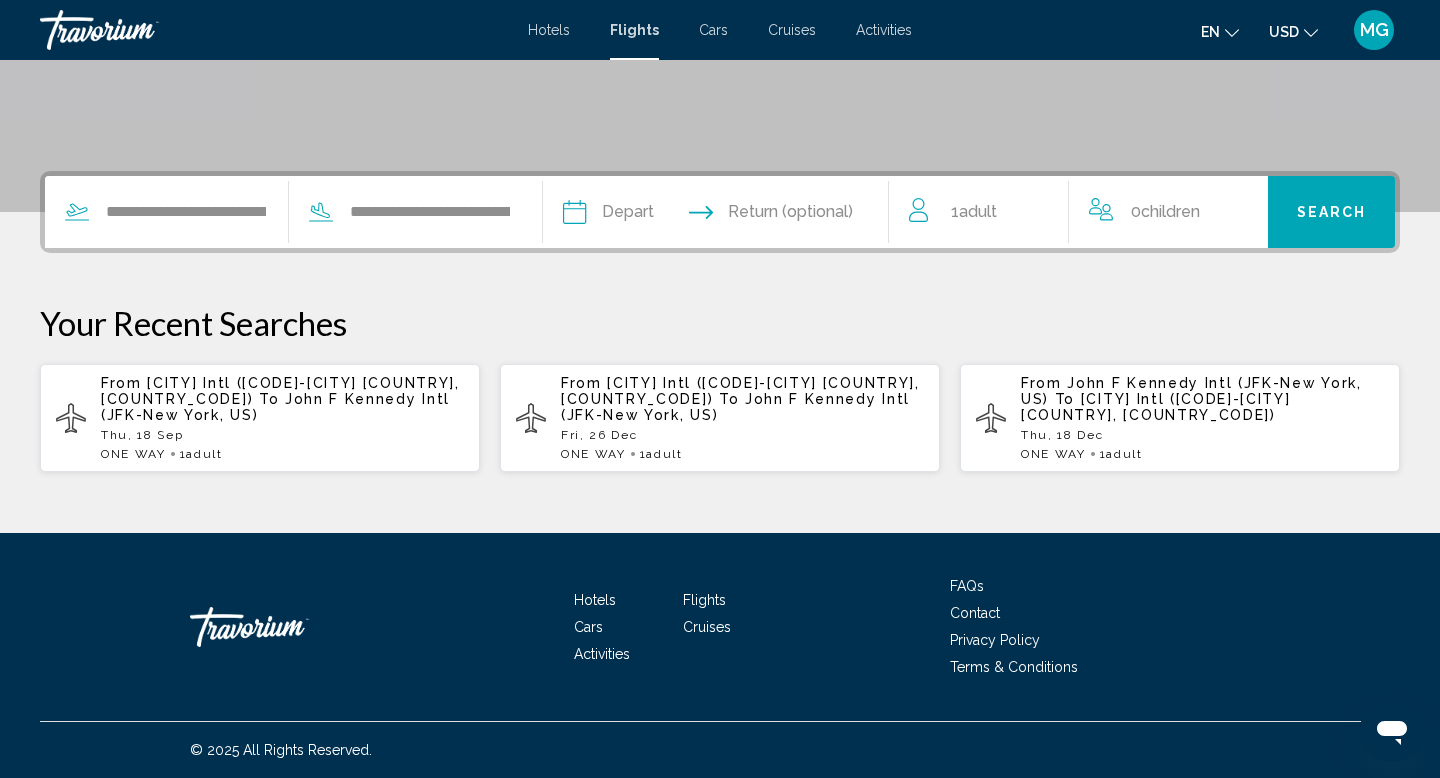 click at bounding box center [643, 215] 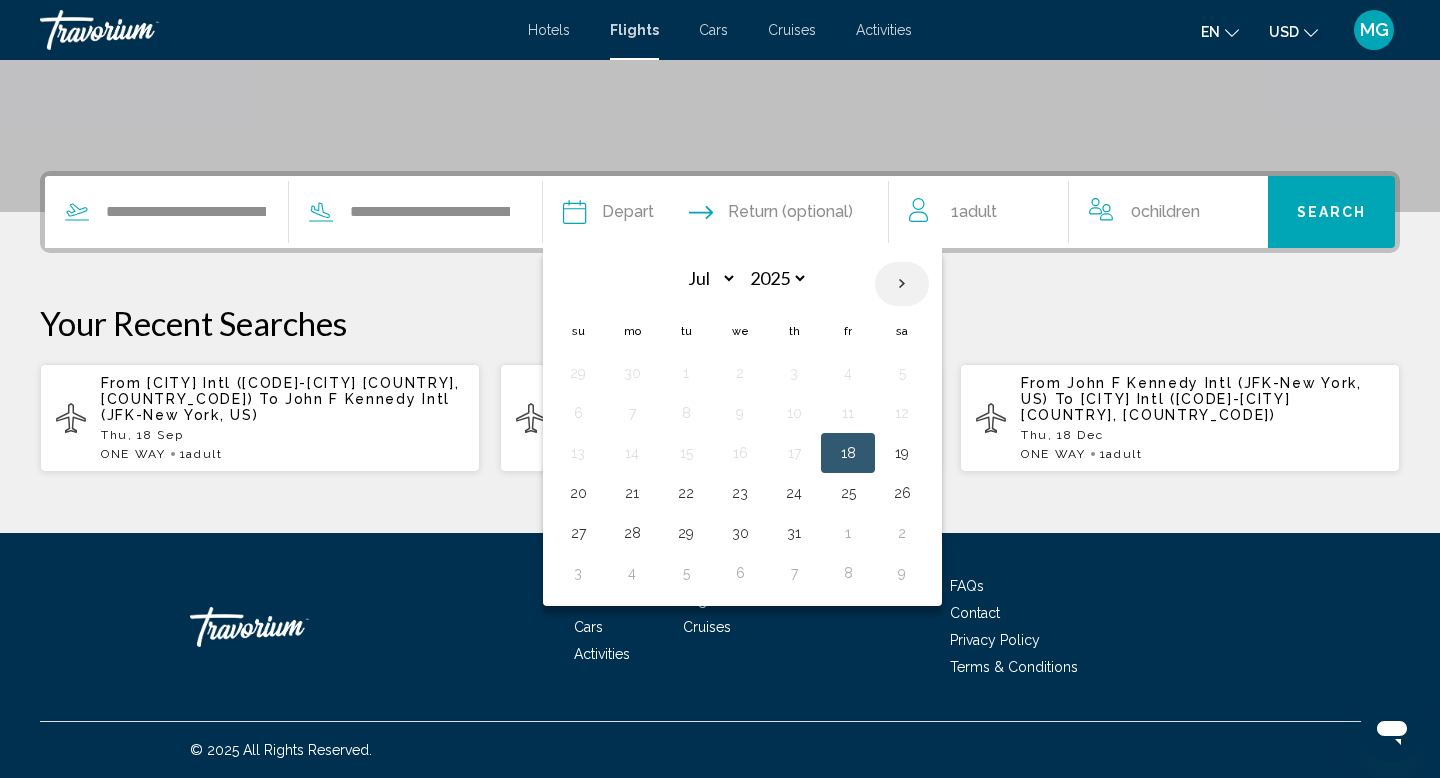 click at bounding box center [902, 284] 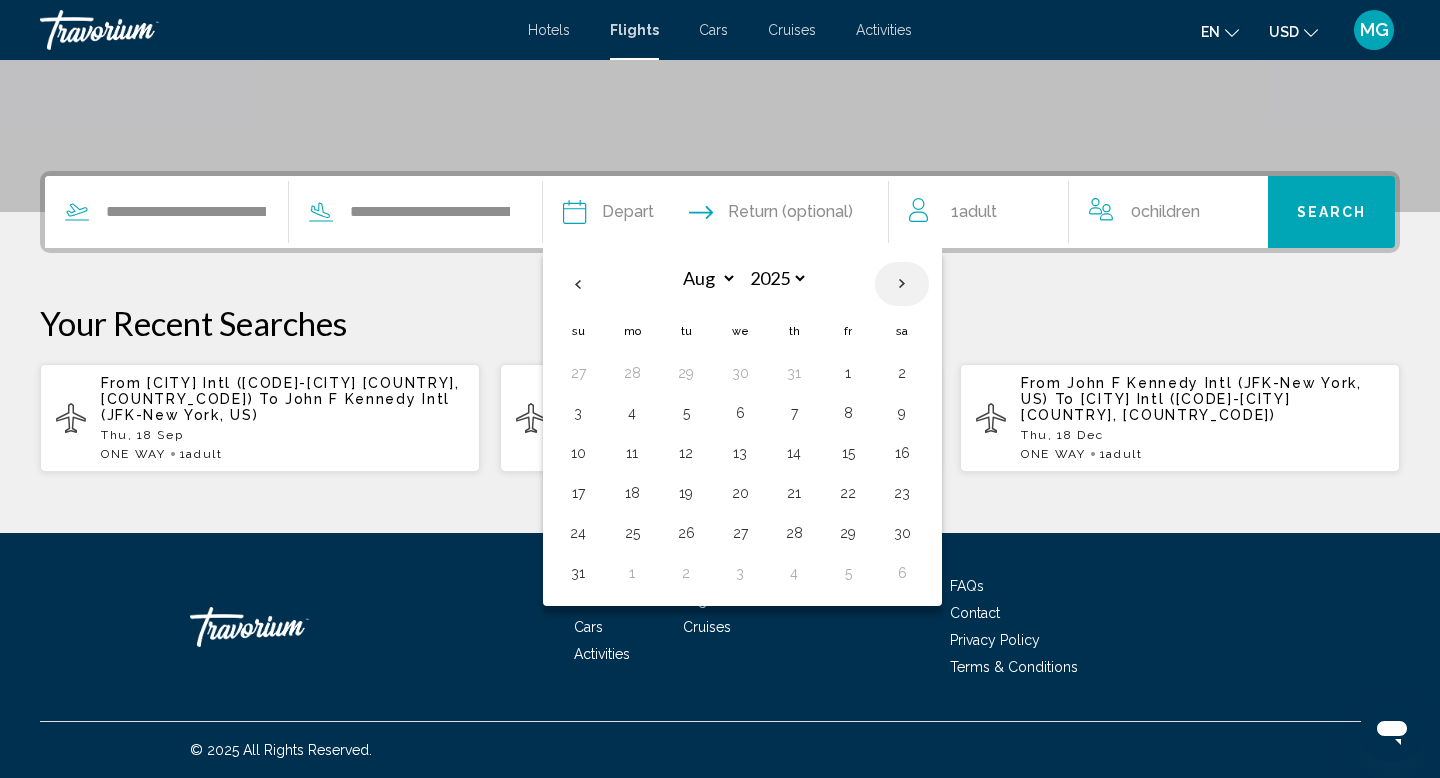 click at bounding box center [902, 284] 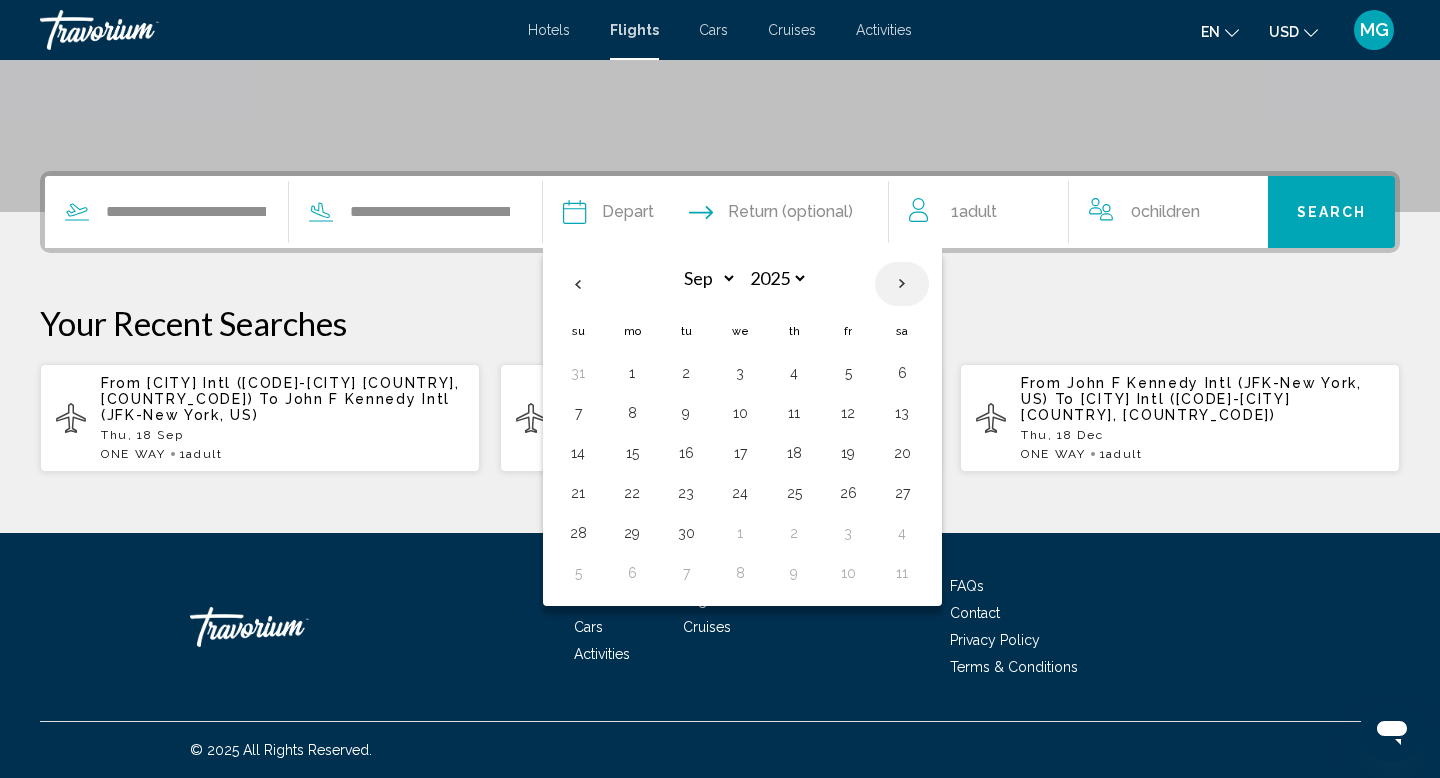 click at bounding box center (902, 284) 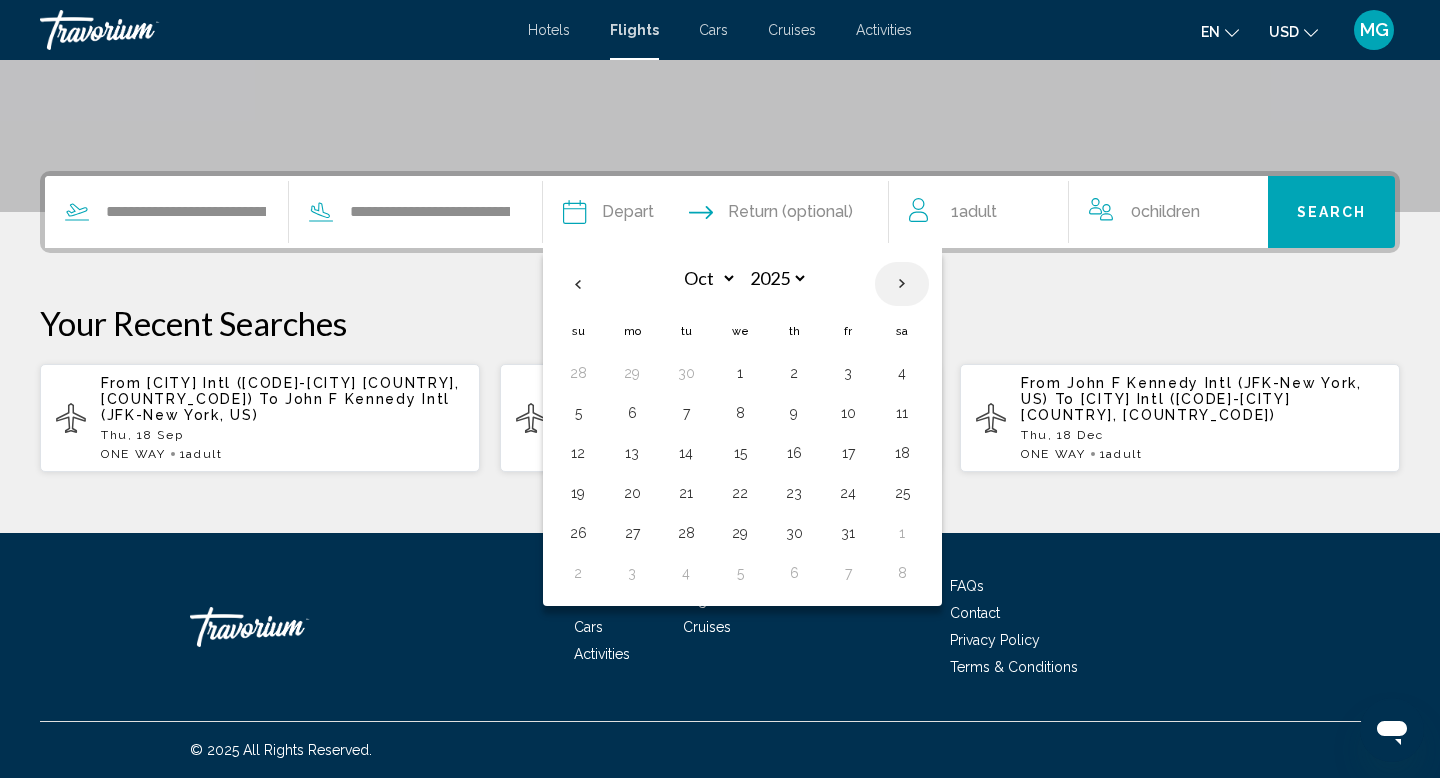 click at bounding box center [902, 284] 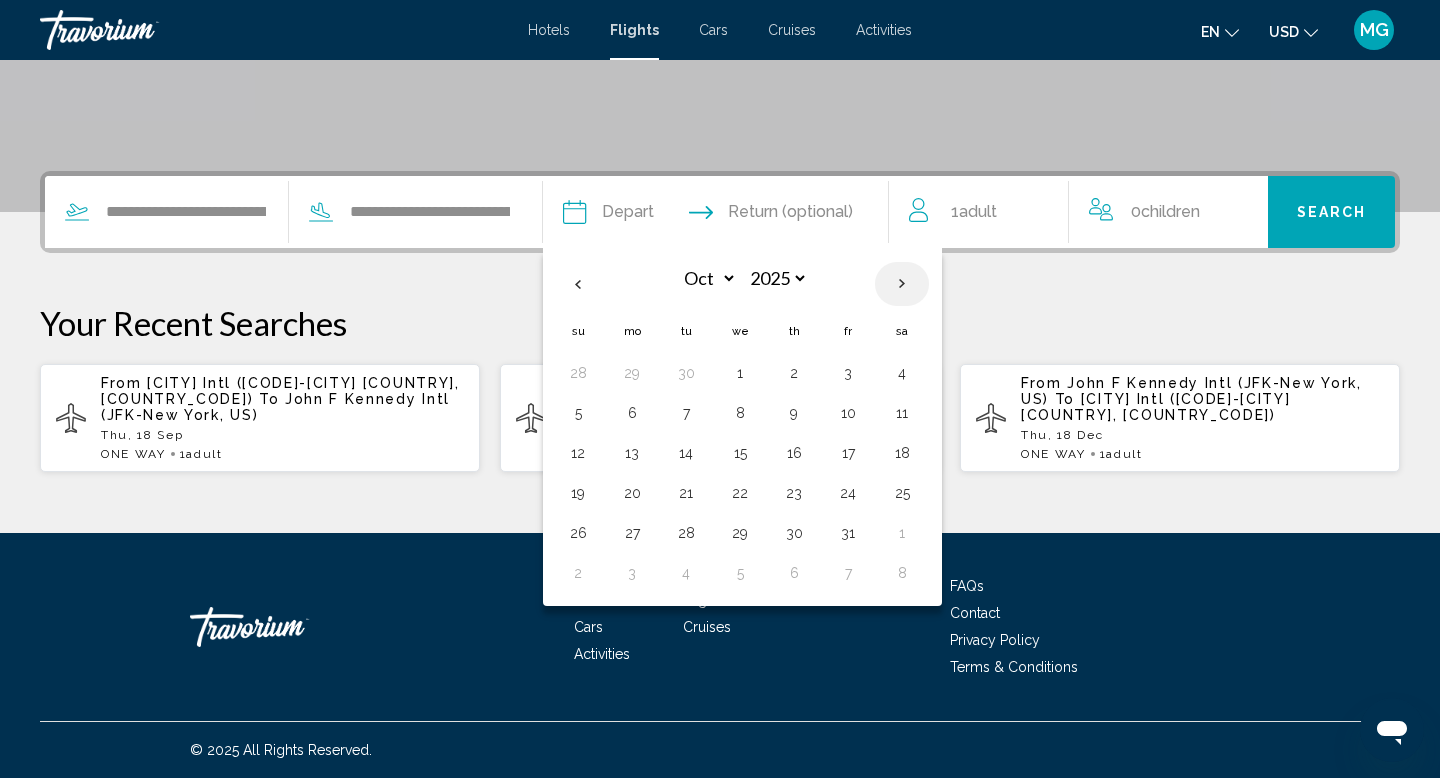 select on "**" 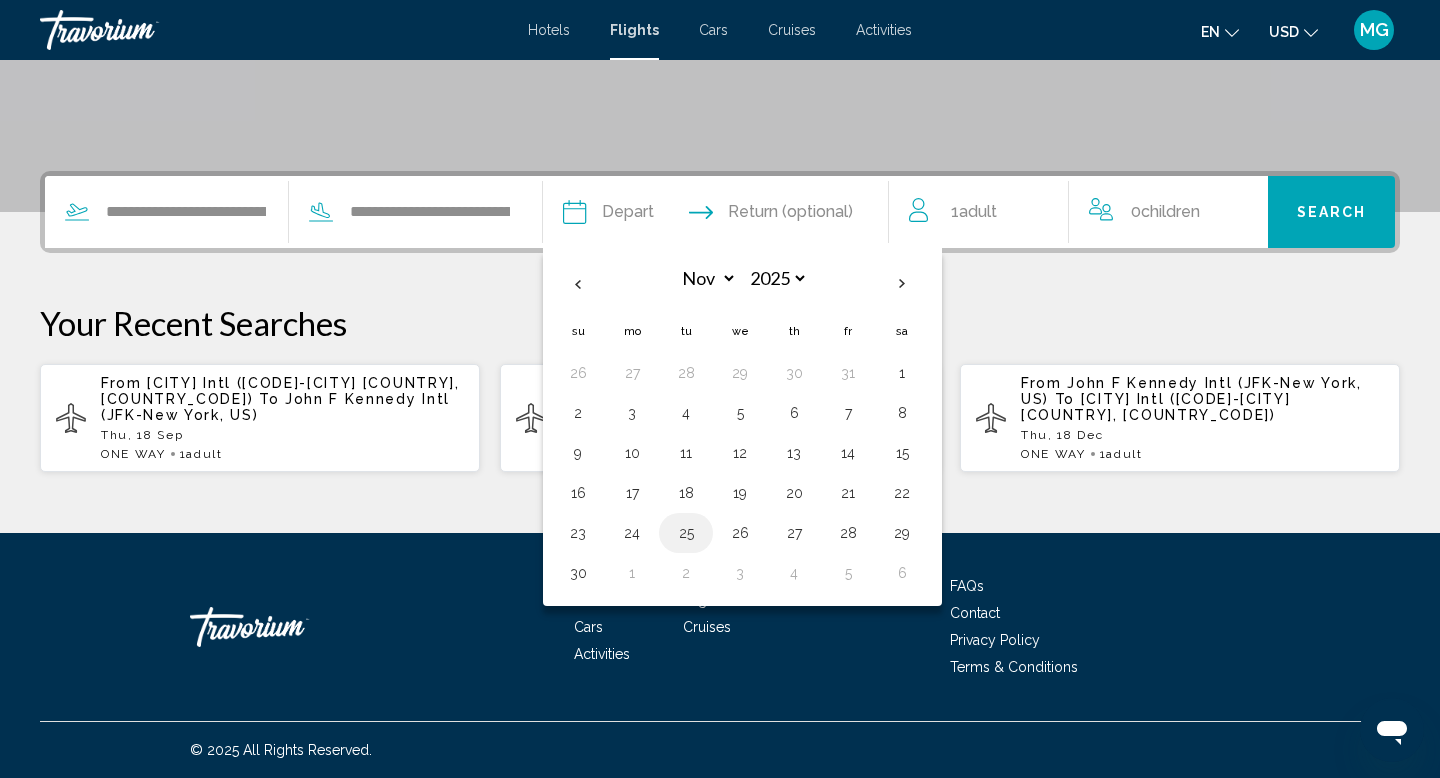 click on "25" at bounding box center (686, 533) 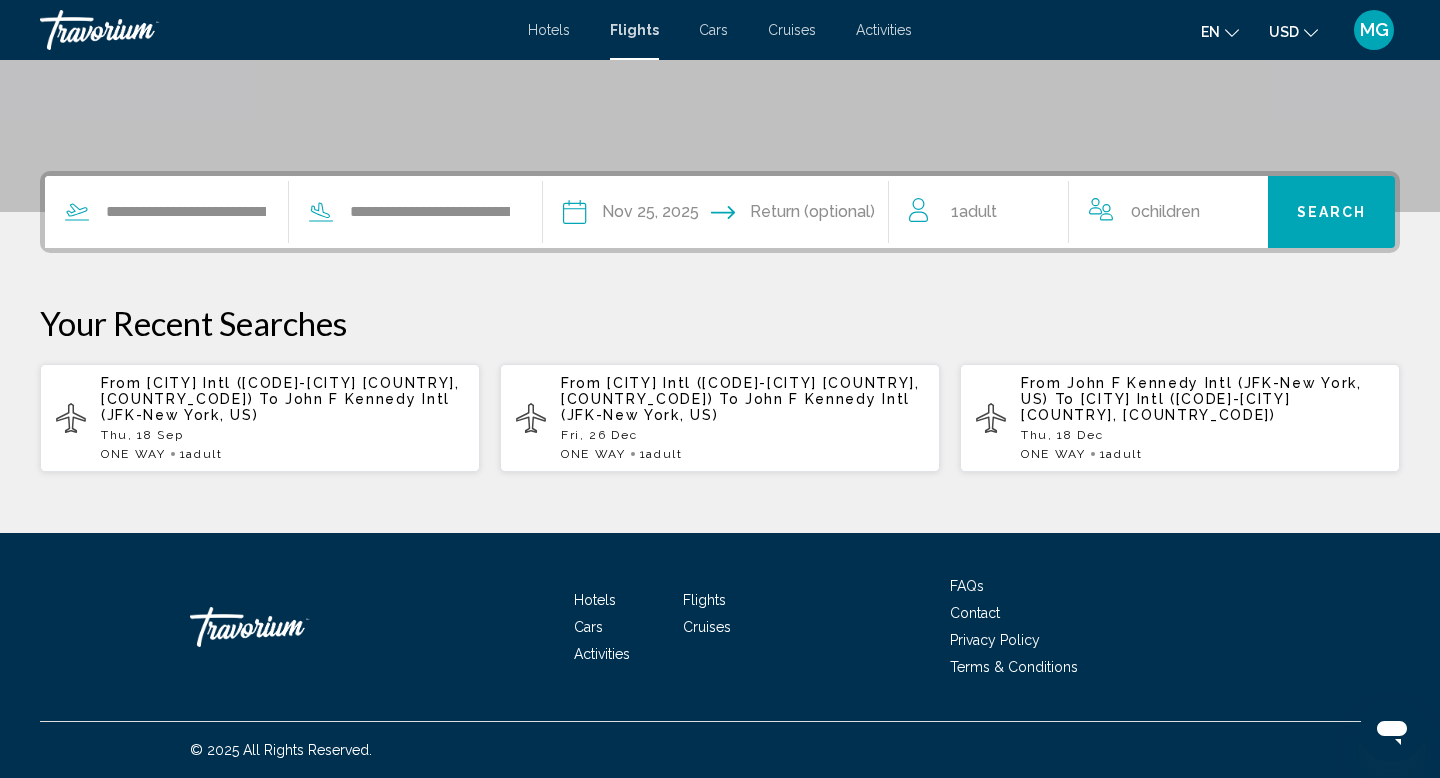 click on "Search" at bounding box center (1332, 213) 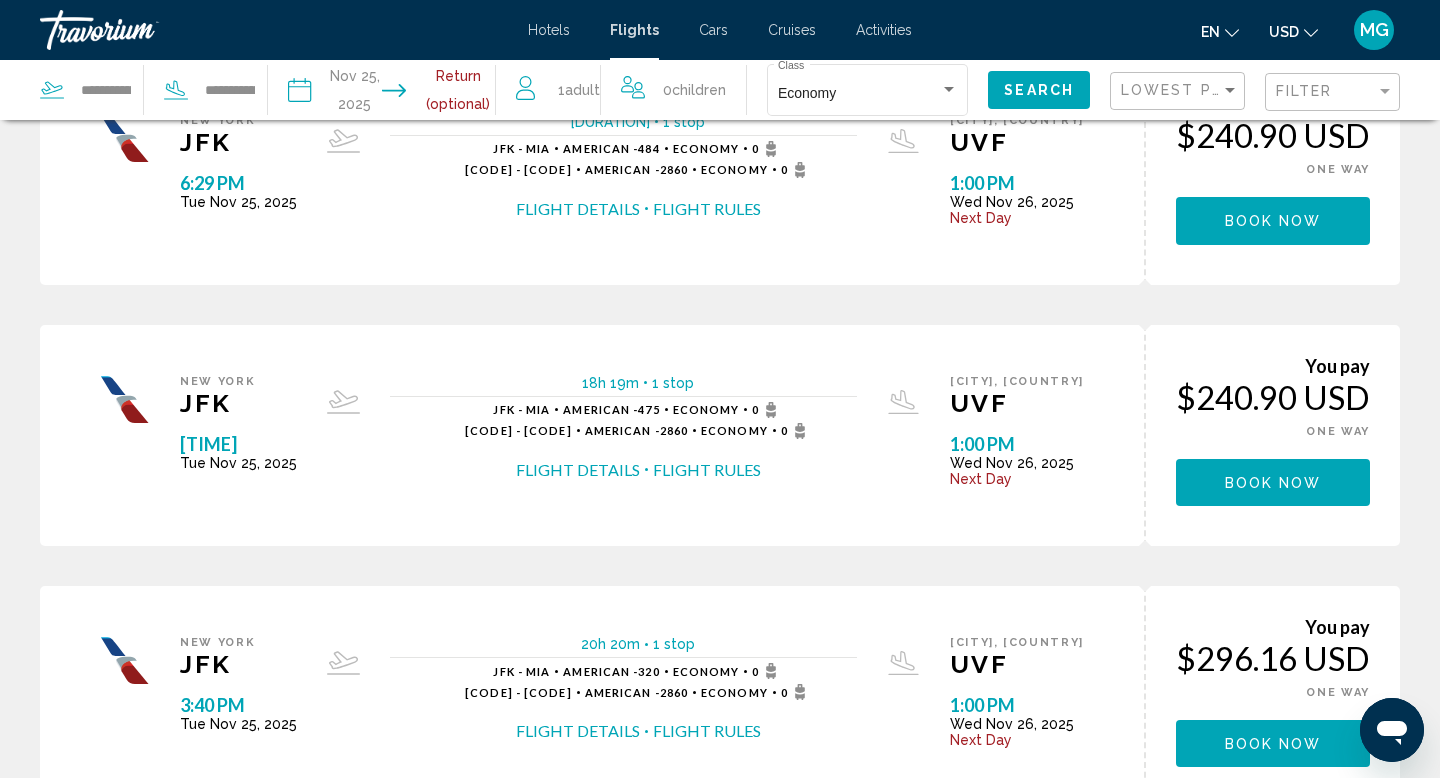 scroll, scrollTop: 0, scrollLeft: 0, axis: both 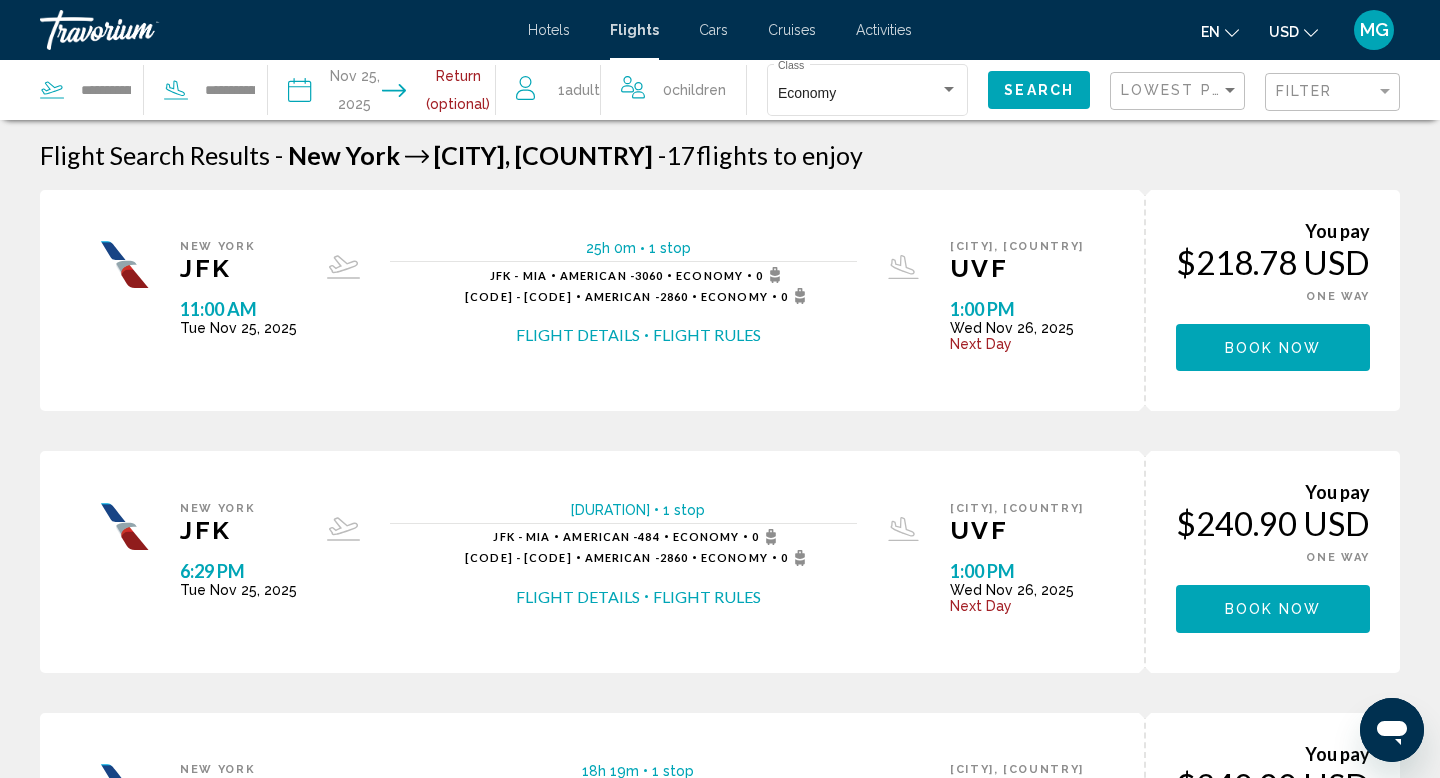 click at bounding box center [448, 93] 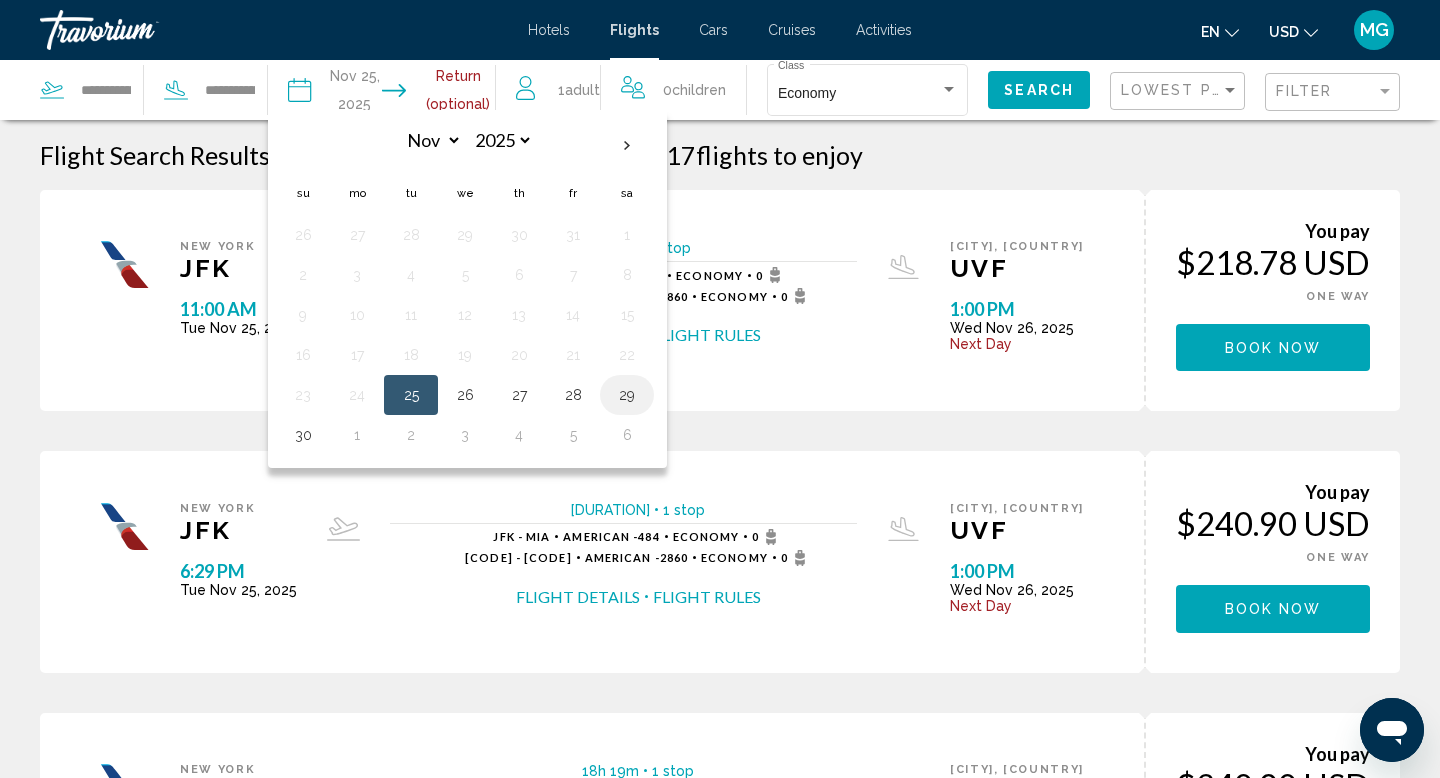 click on "29" at bounding box center [627, 395] 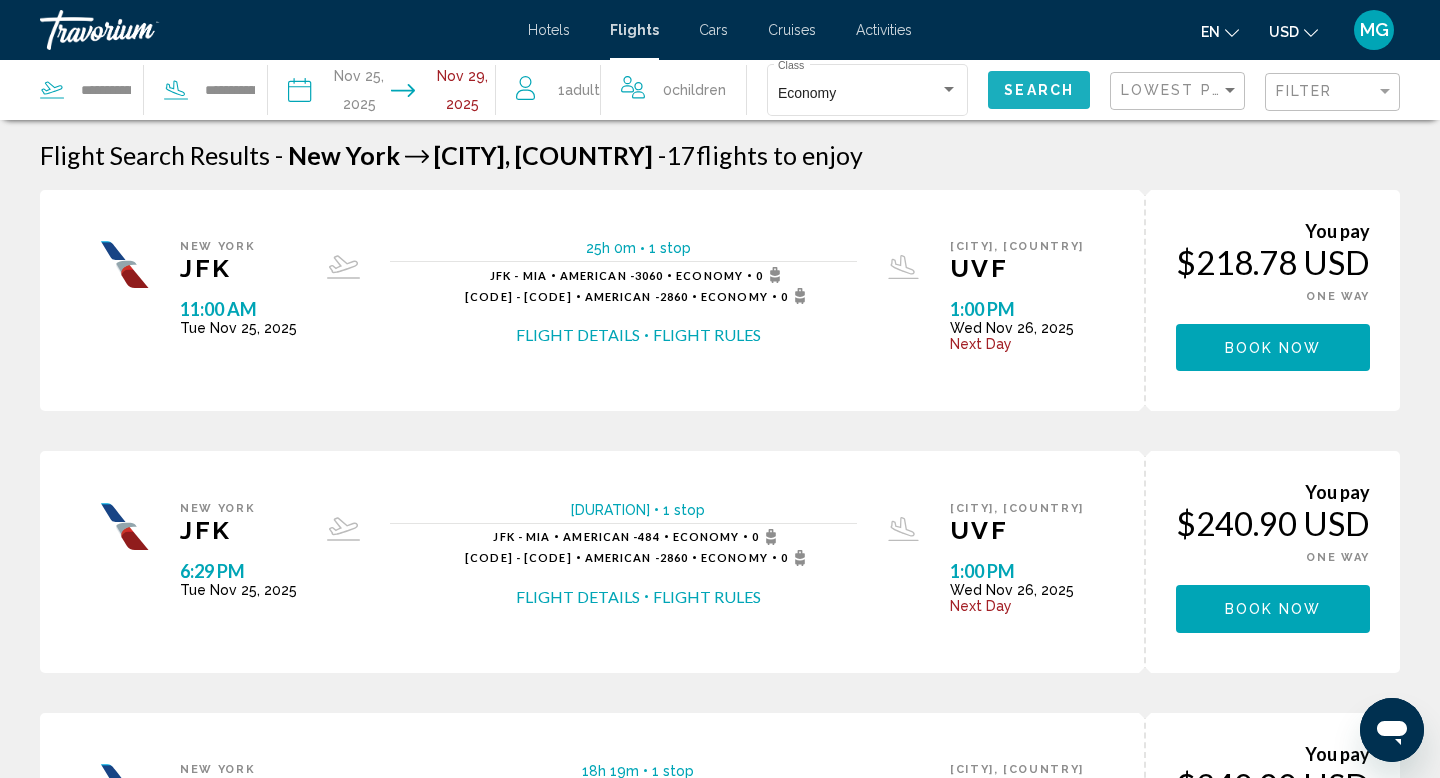 click on "Search" 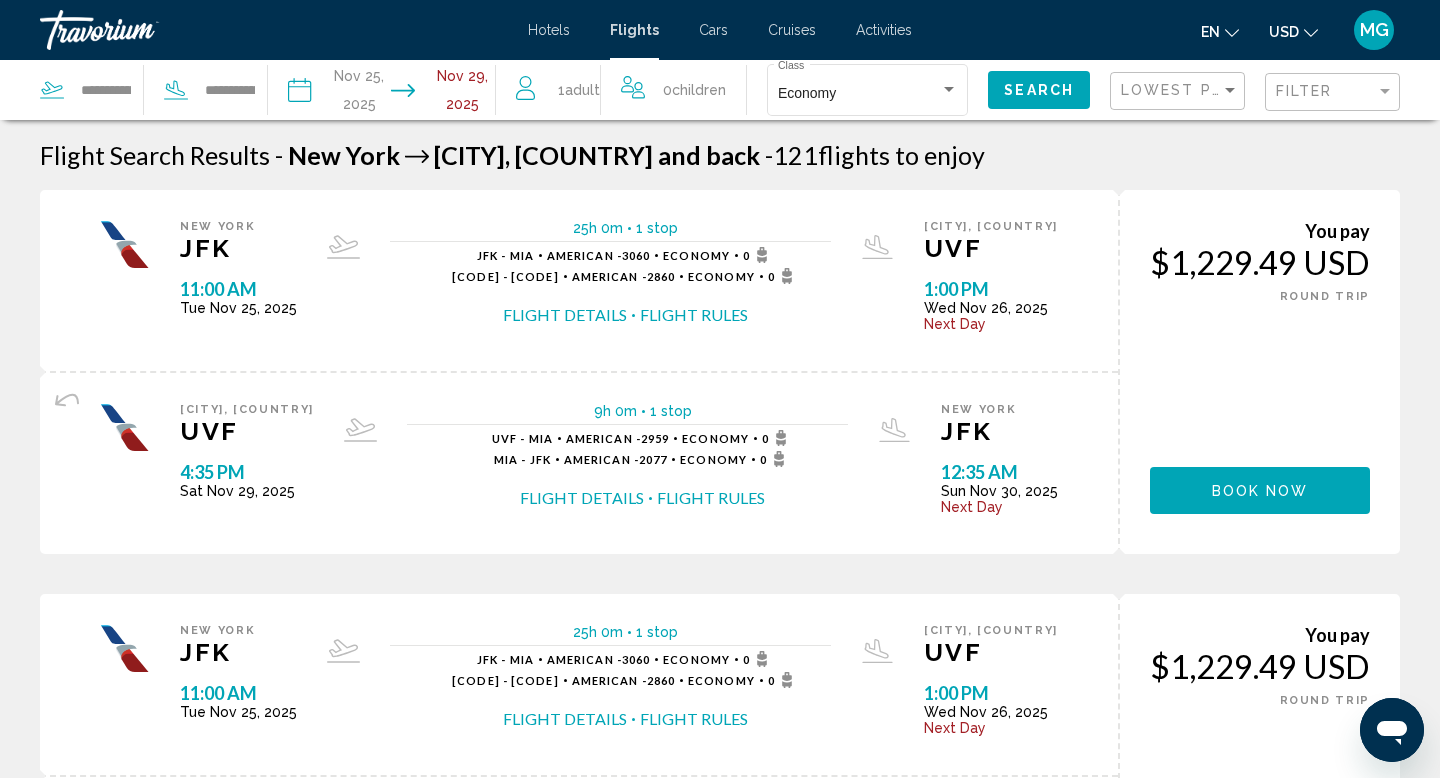 click on "**********" at bounding box center [448, 93] 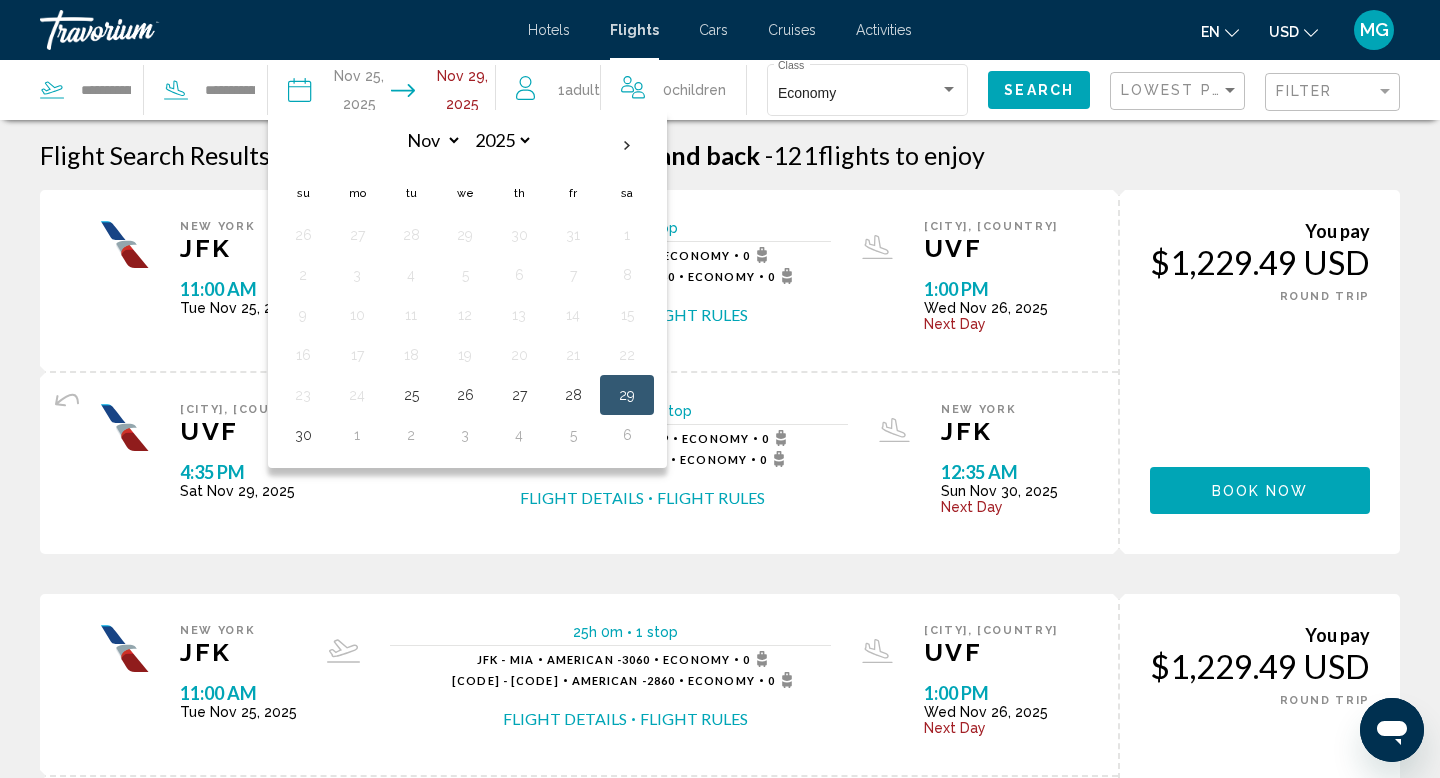 type 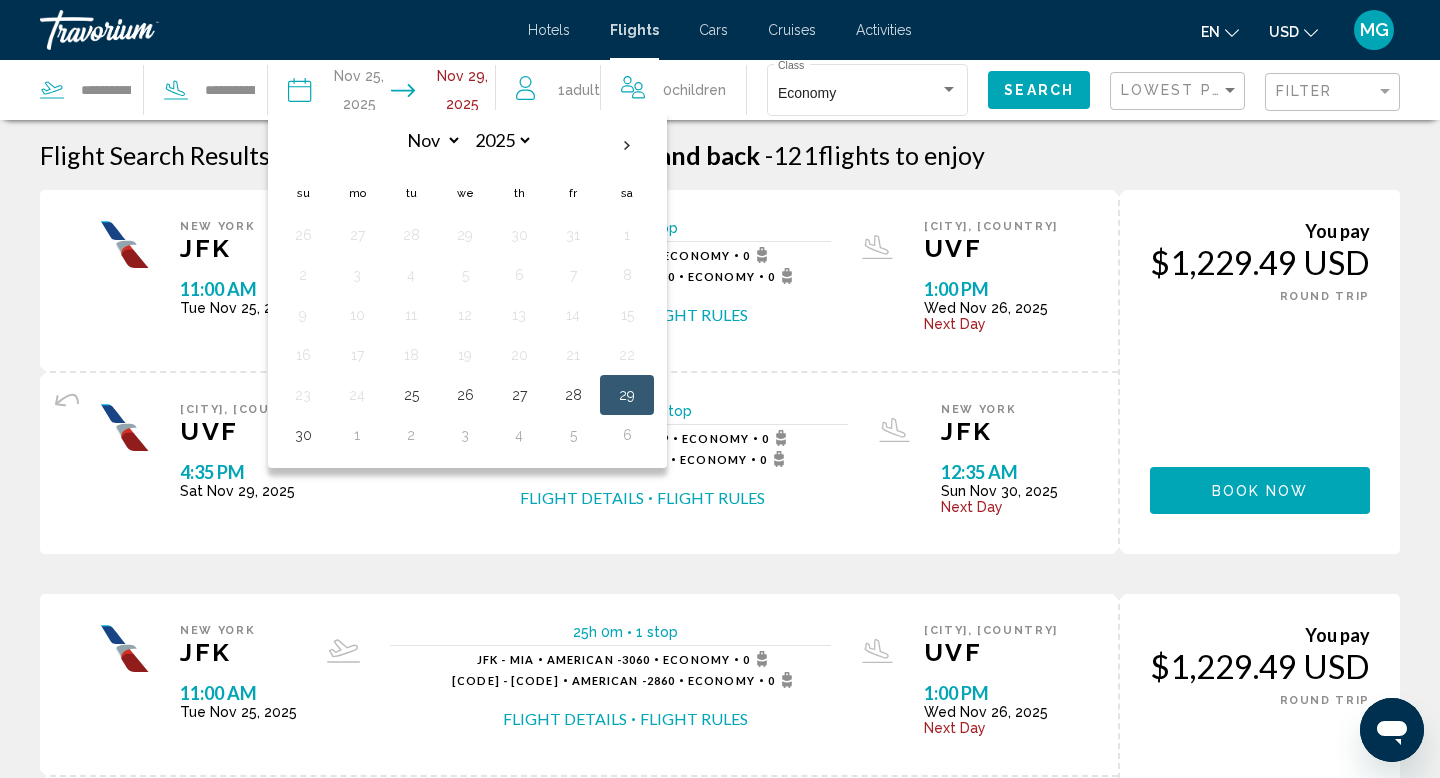 click on "**********" at bounding box center (448, 93) 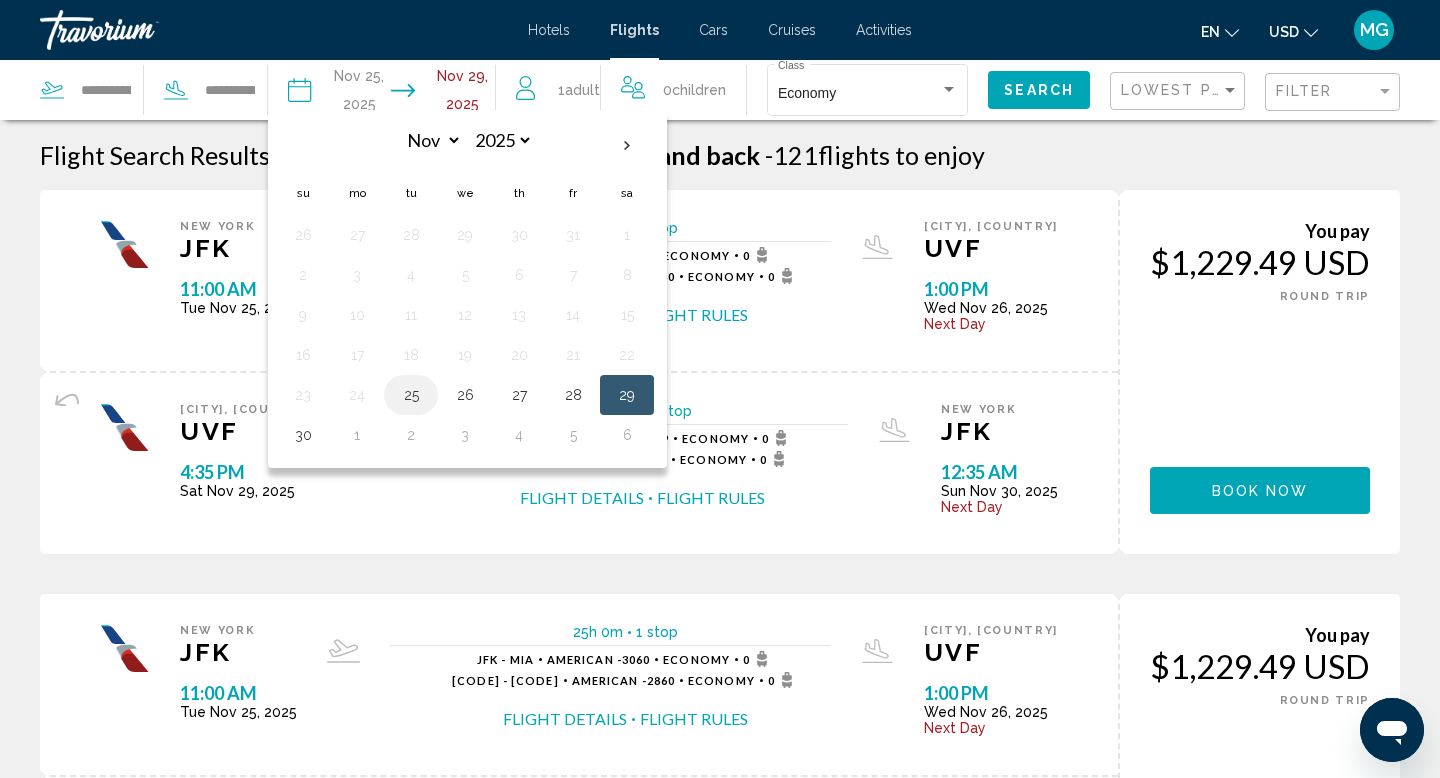 click on "25" at bounding box center [411, 395] 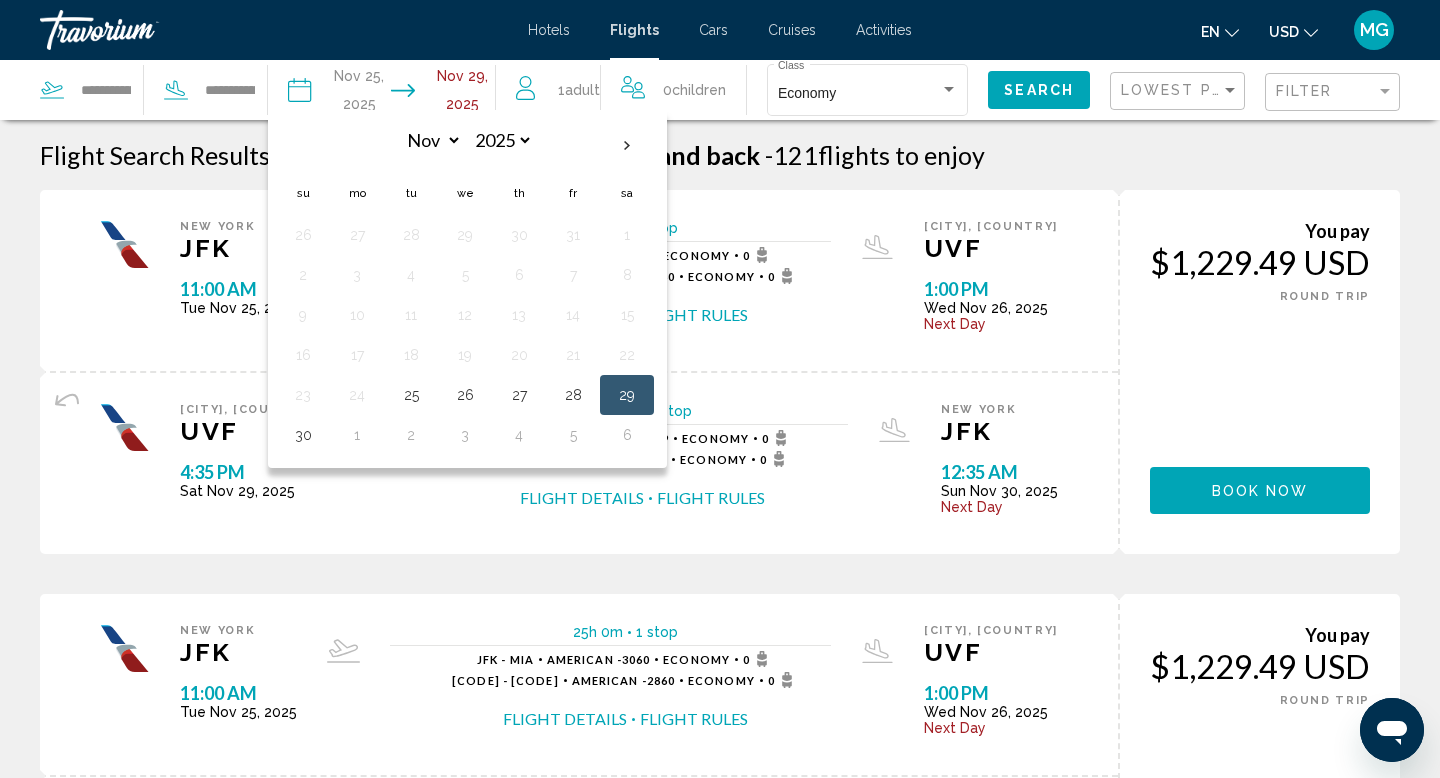 type on "**********" 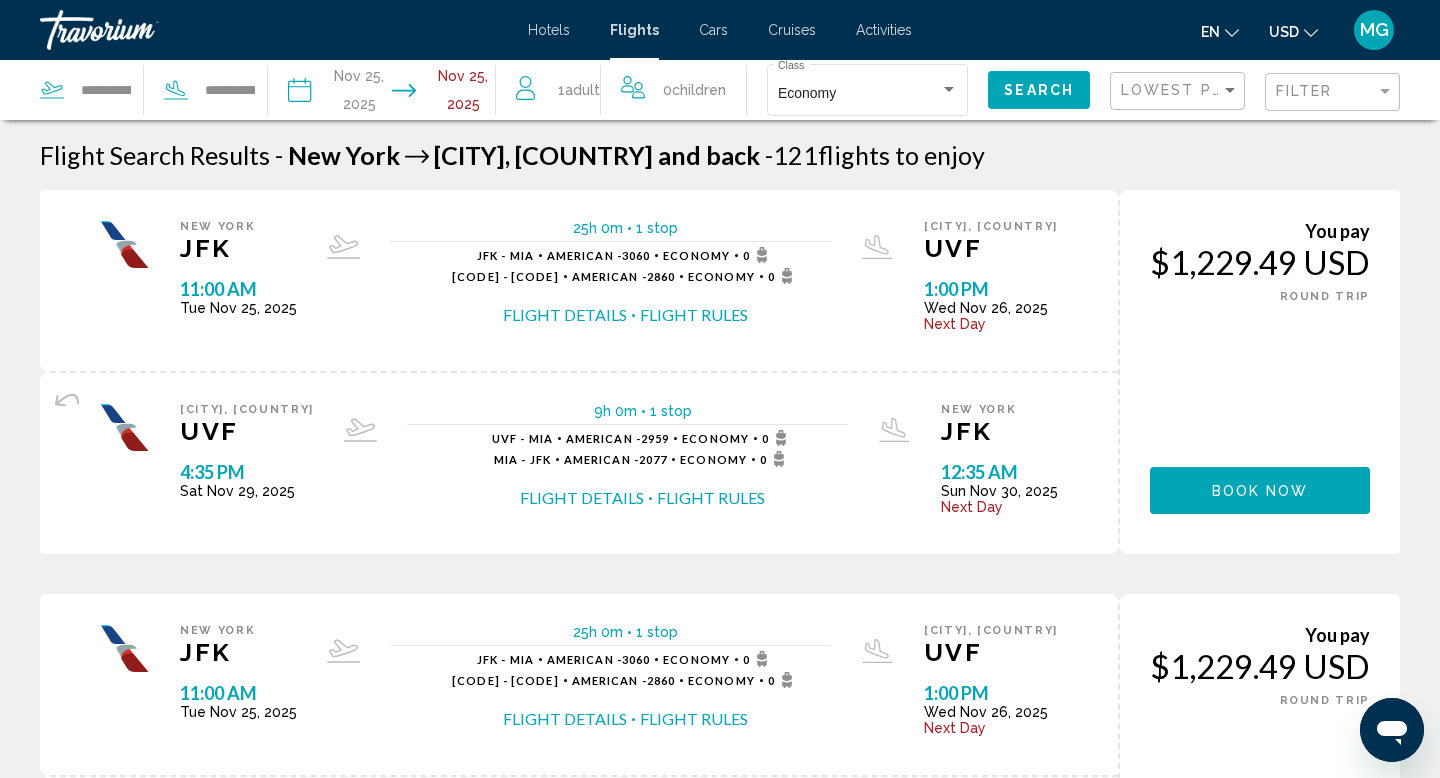 click on "Search" 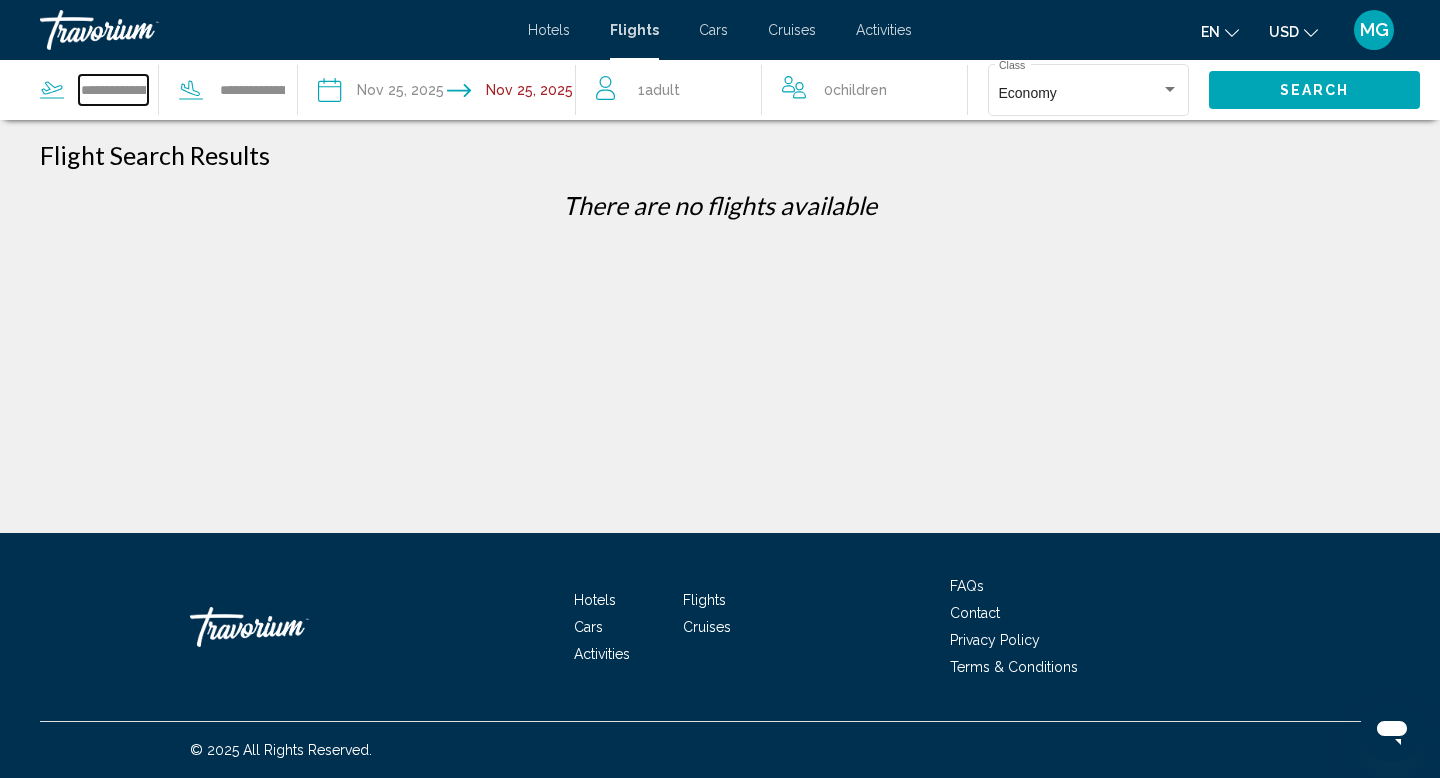 click on "**********" at bounding box center (113, 90) 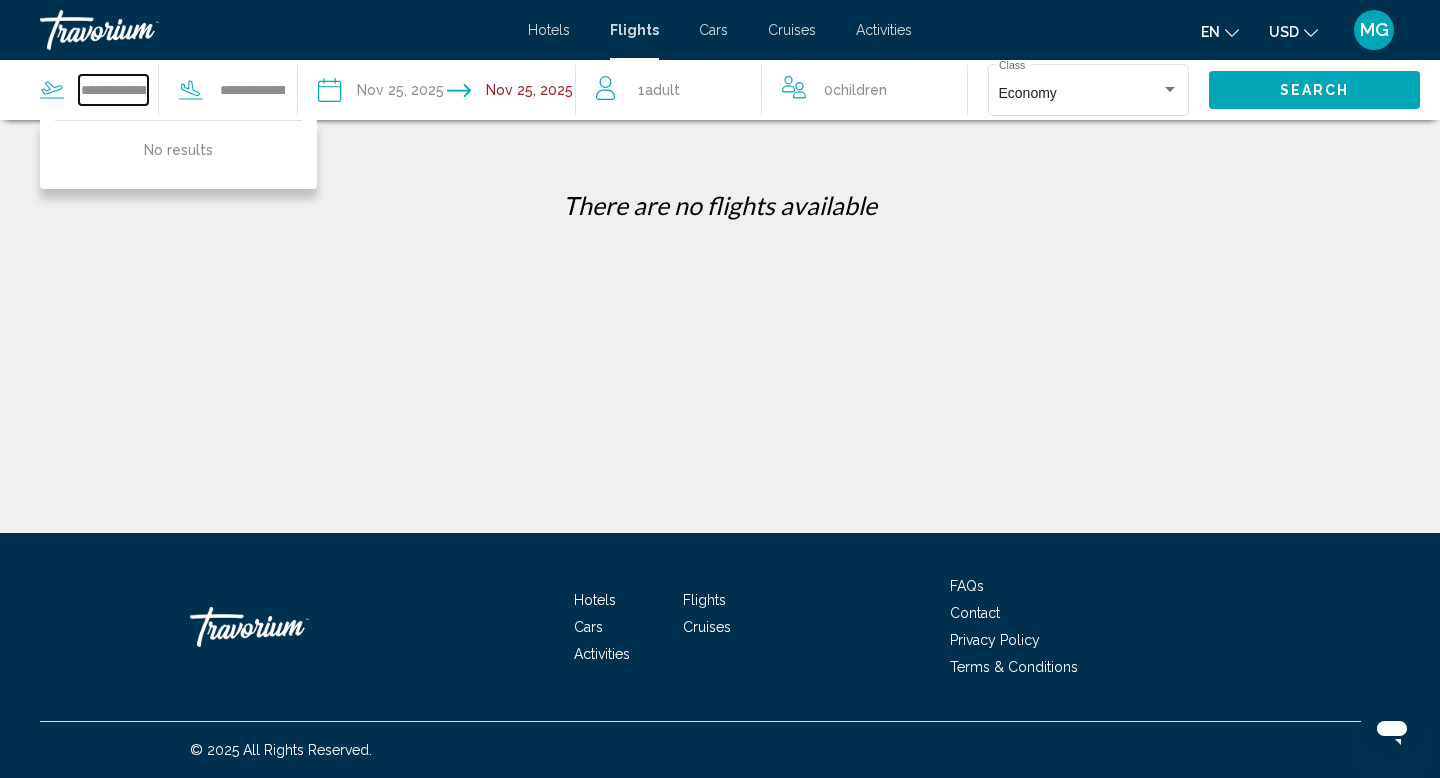 click on "**********" at bounding box center (113, 90) 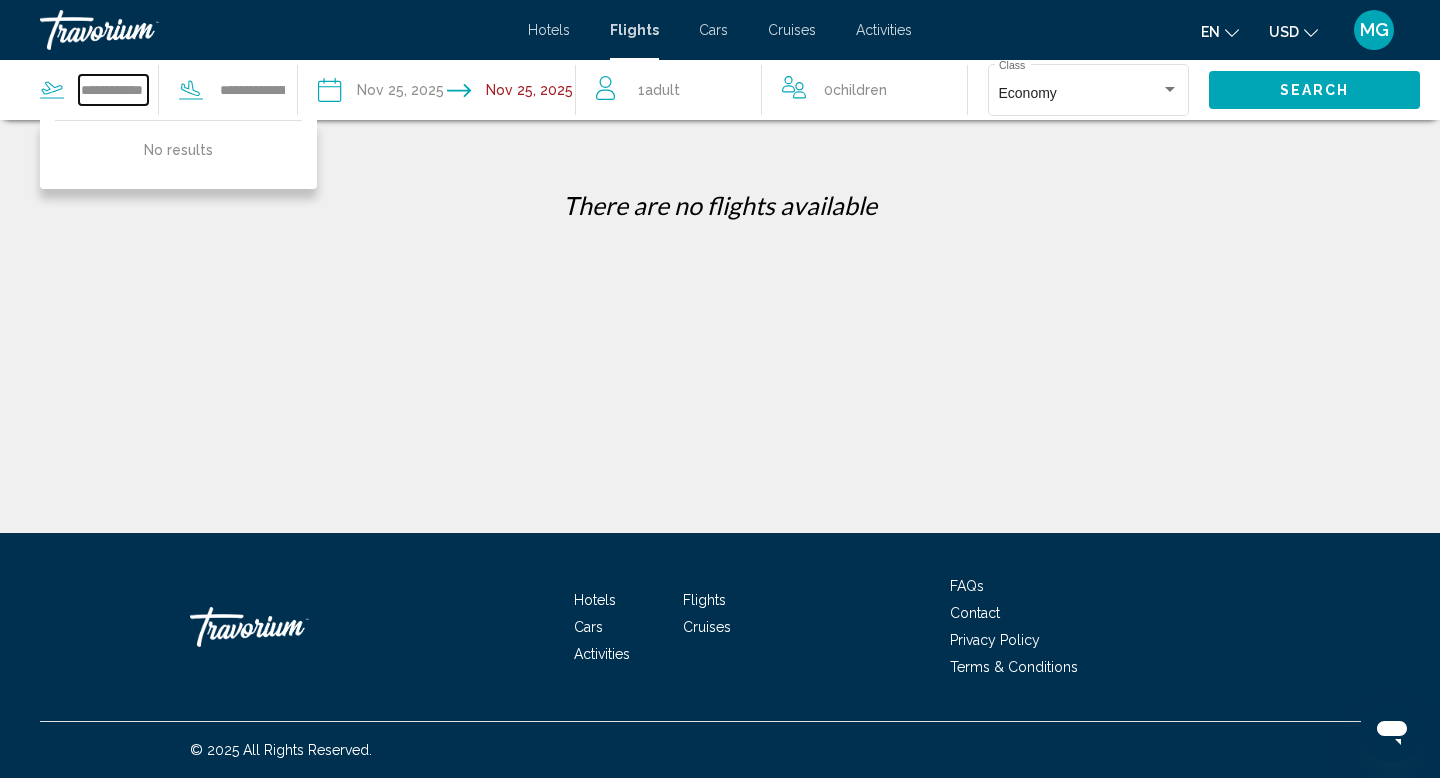 scroll, scrollTop: 0, scrollLeft: 0, axis: both 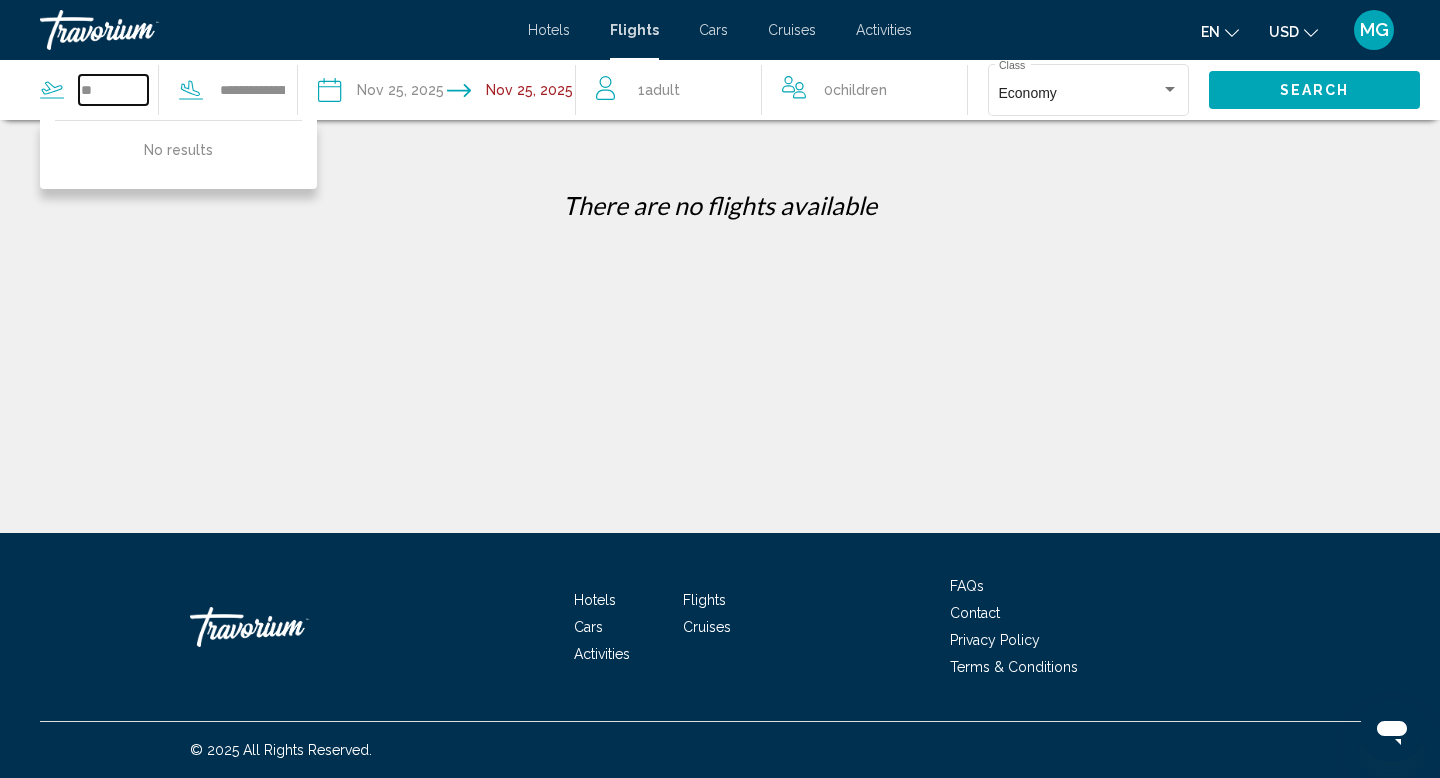 type on "*" 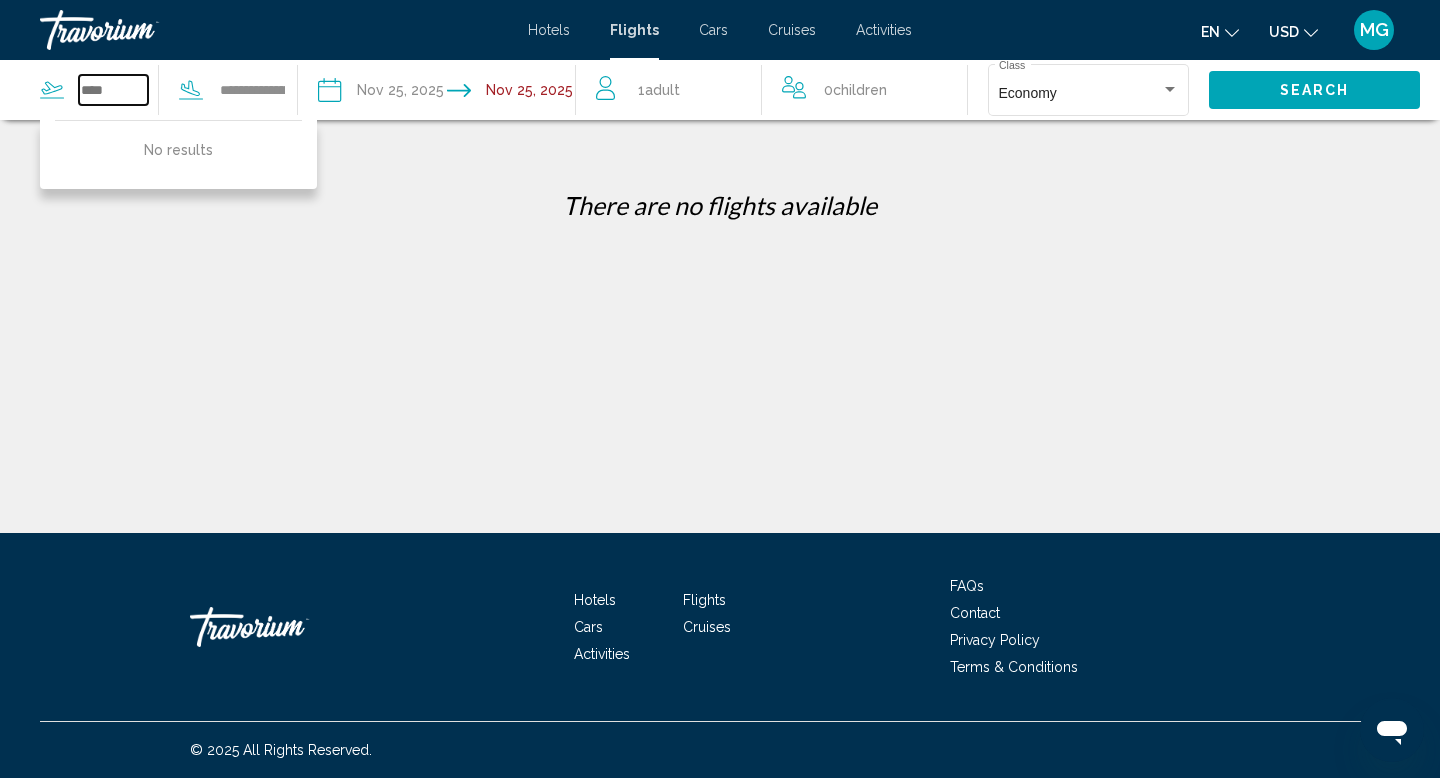 type on "*" 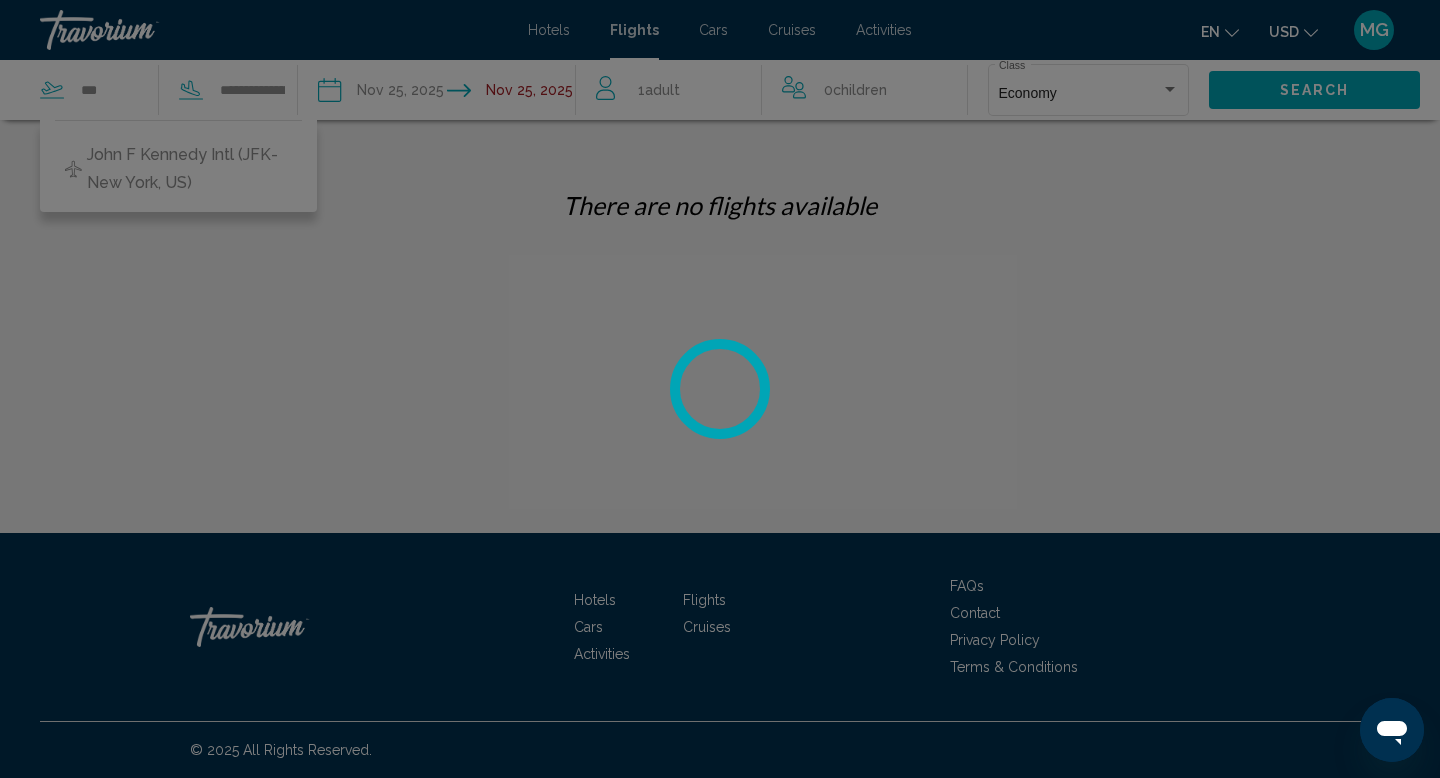 click at bounding box center (720, 389) 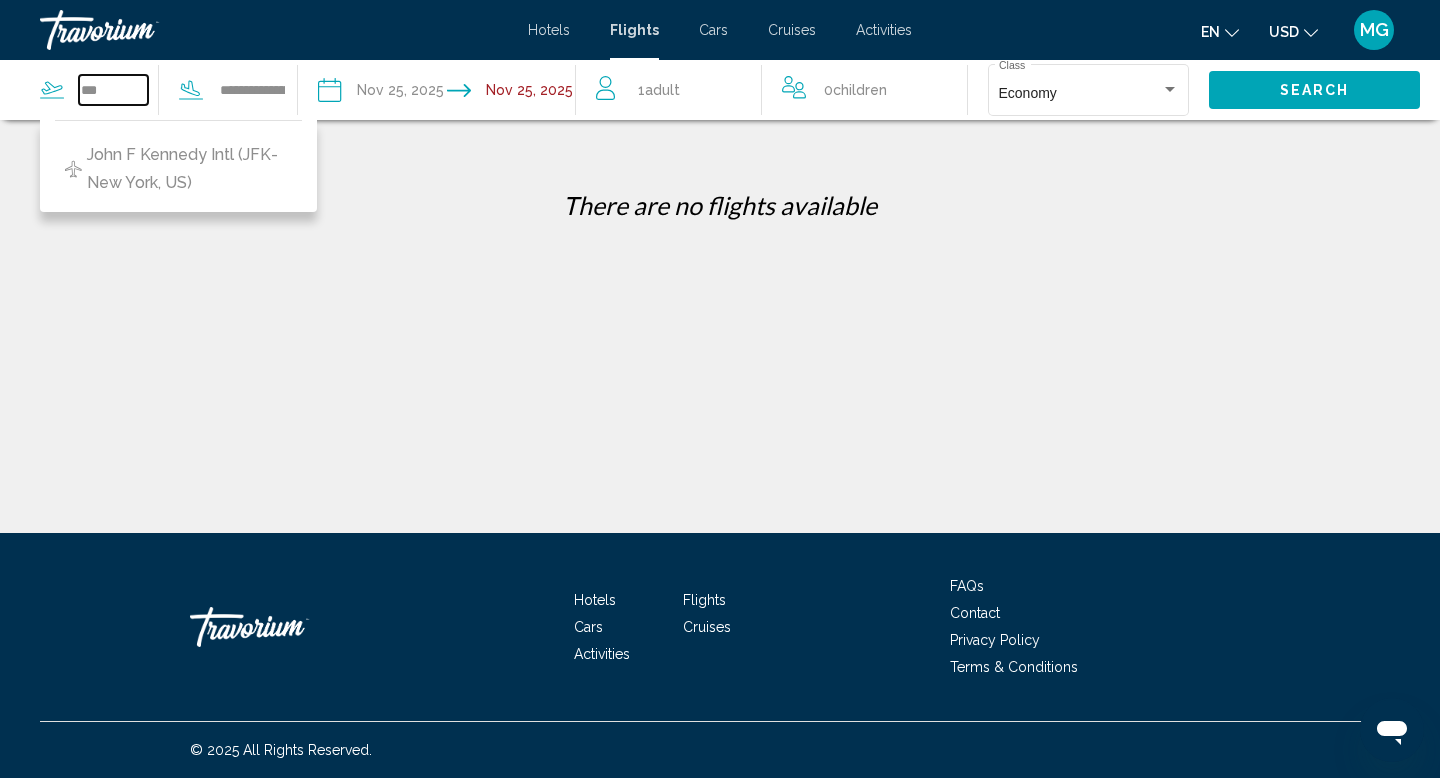 click on "***" at bounding box center [113, 90] 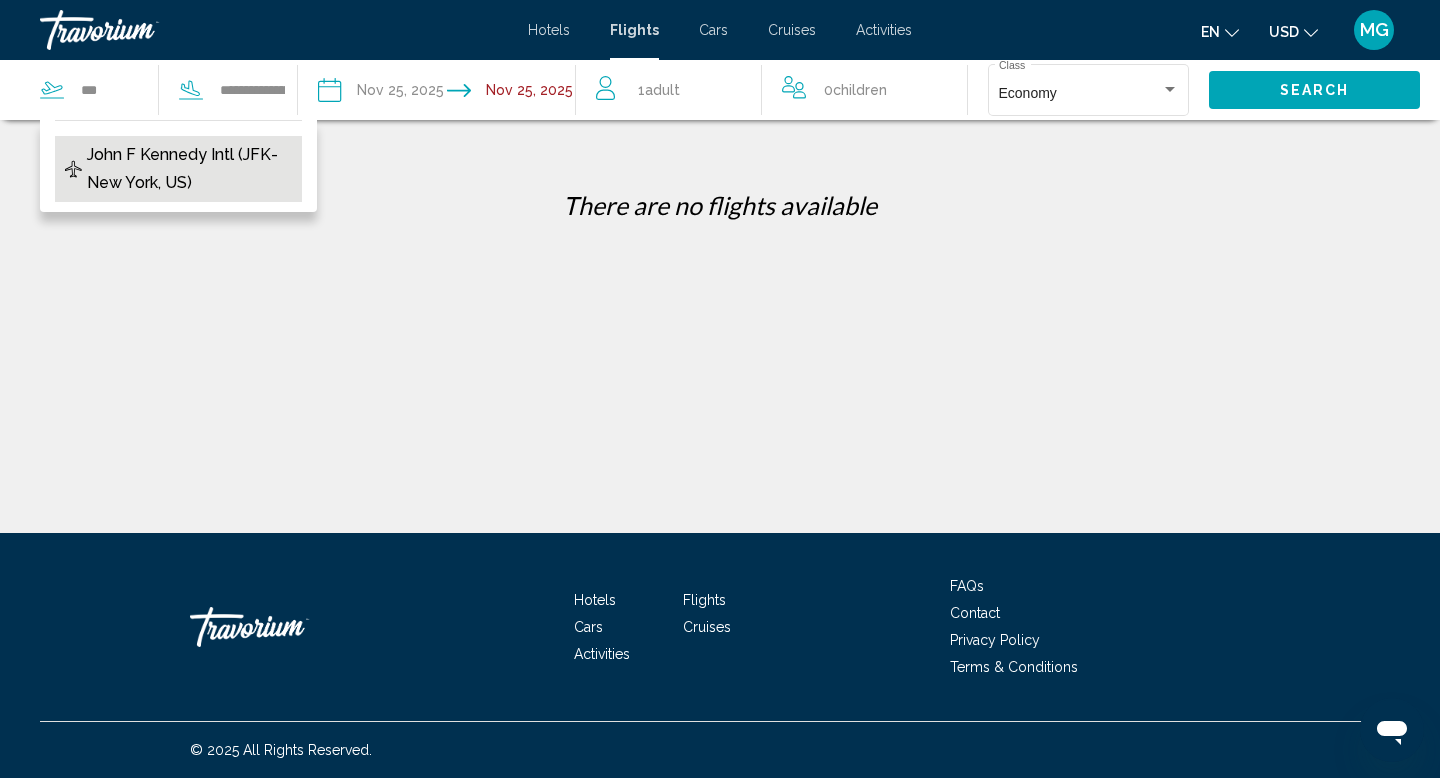 click on "John F Kennedy Intl (JFK-New York, US)" at bounding box center (189, 169) 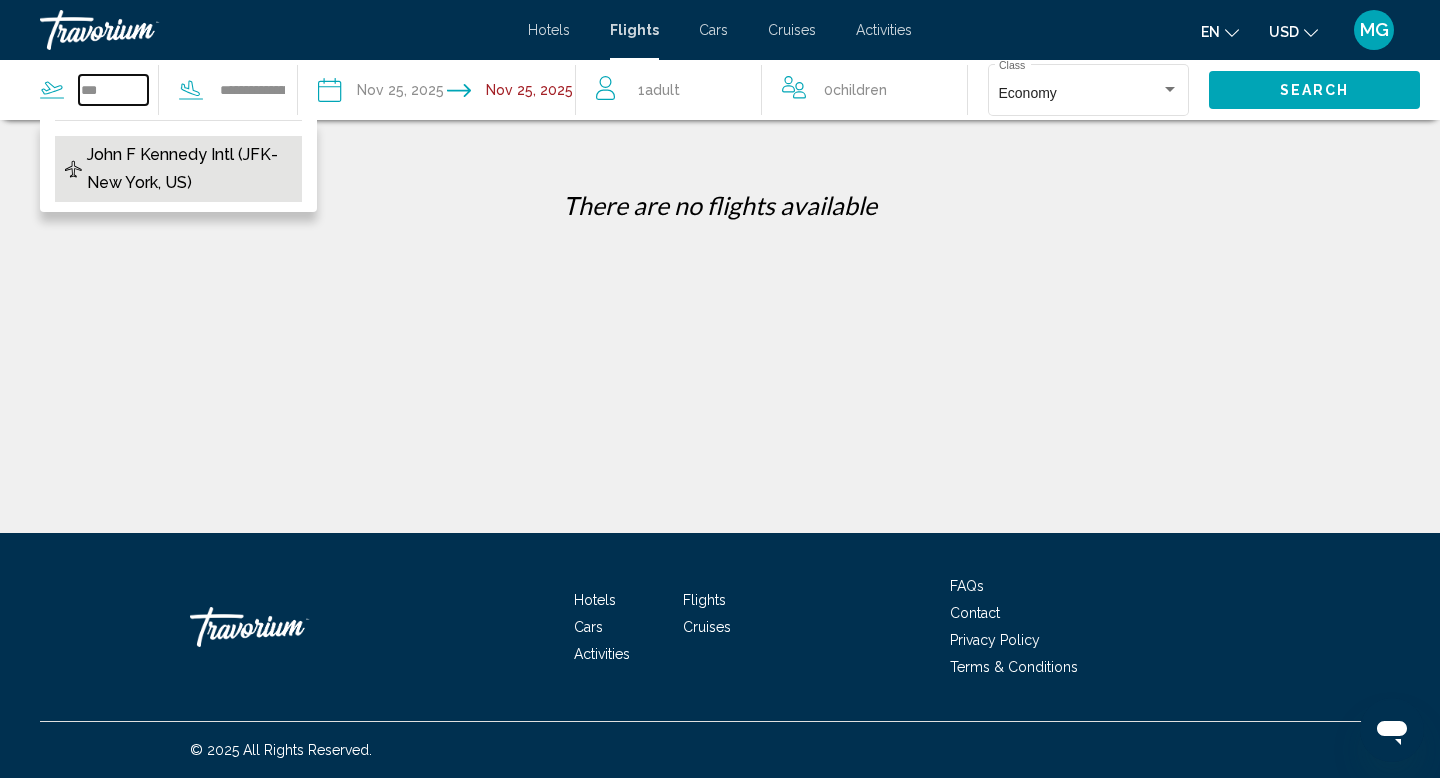 type on "**********" 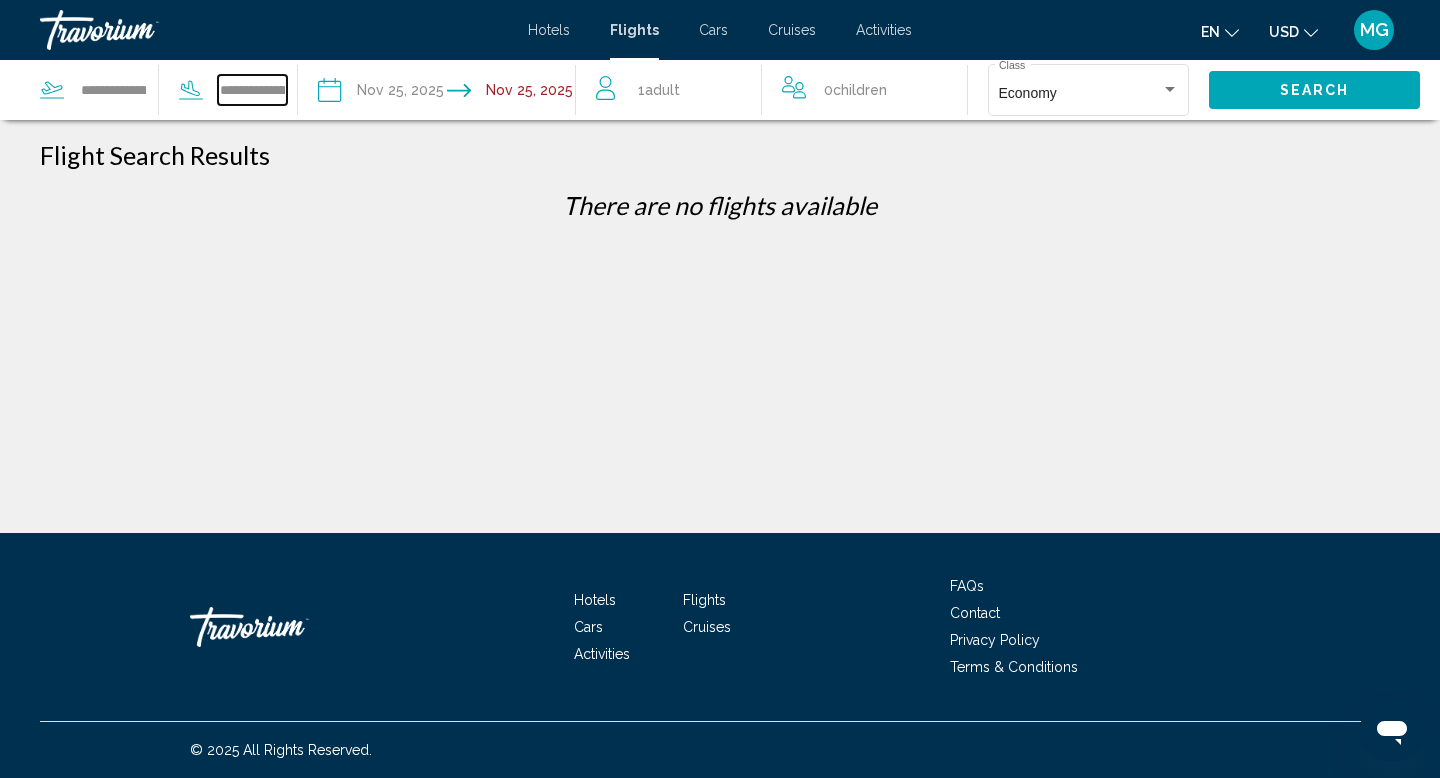 click on "**********" at bounding box center [252, 90] 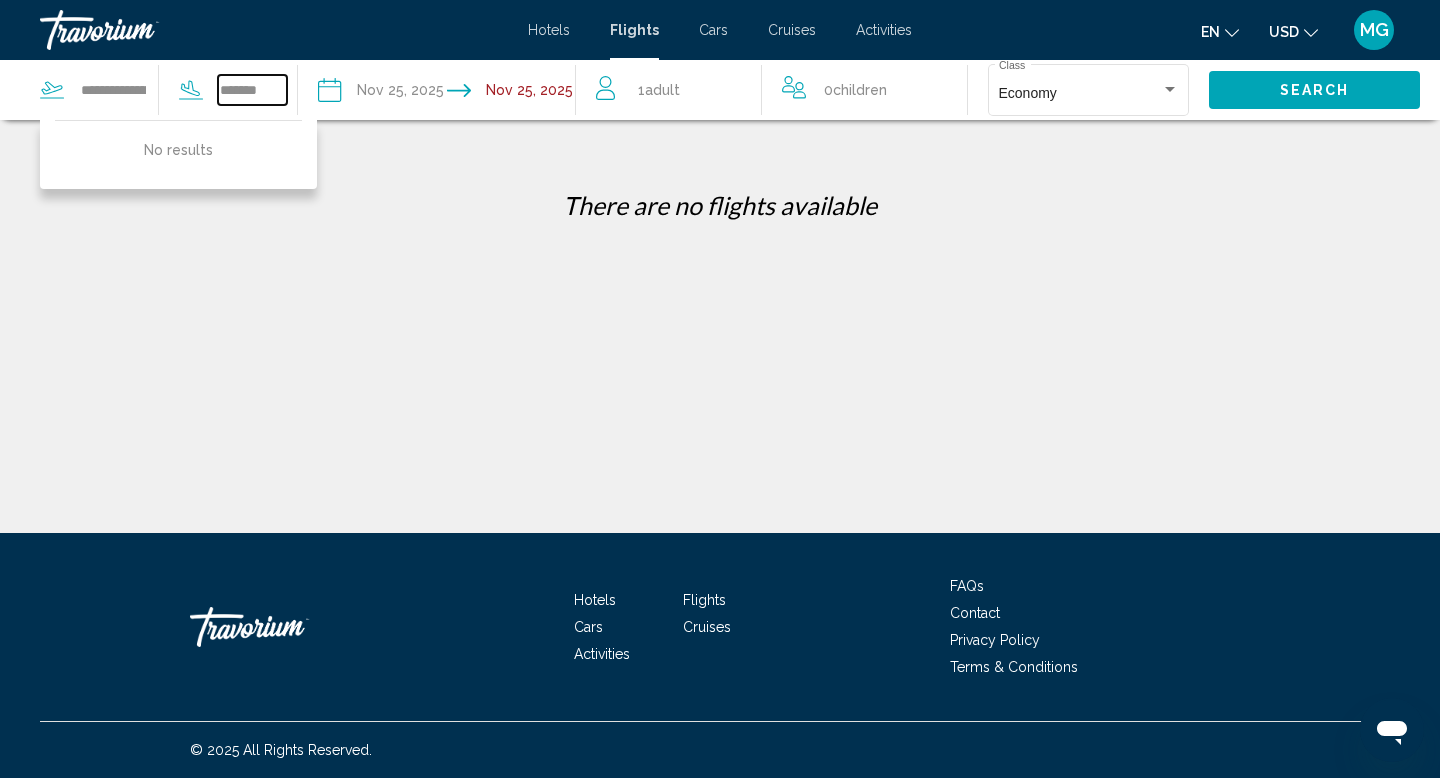 scroll, scrollTop: 0, scrollLeft: 0, axis: both 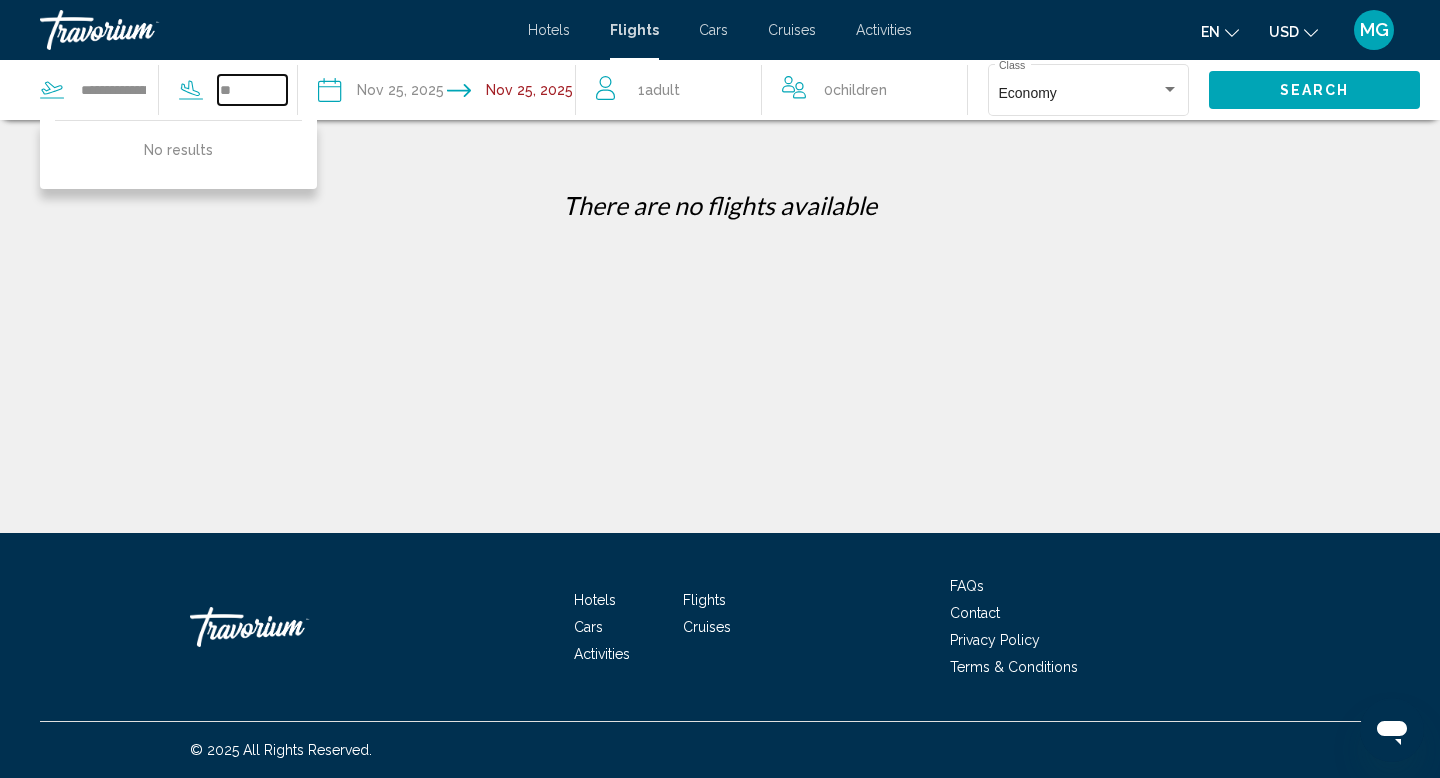 type on "*" 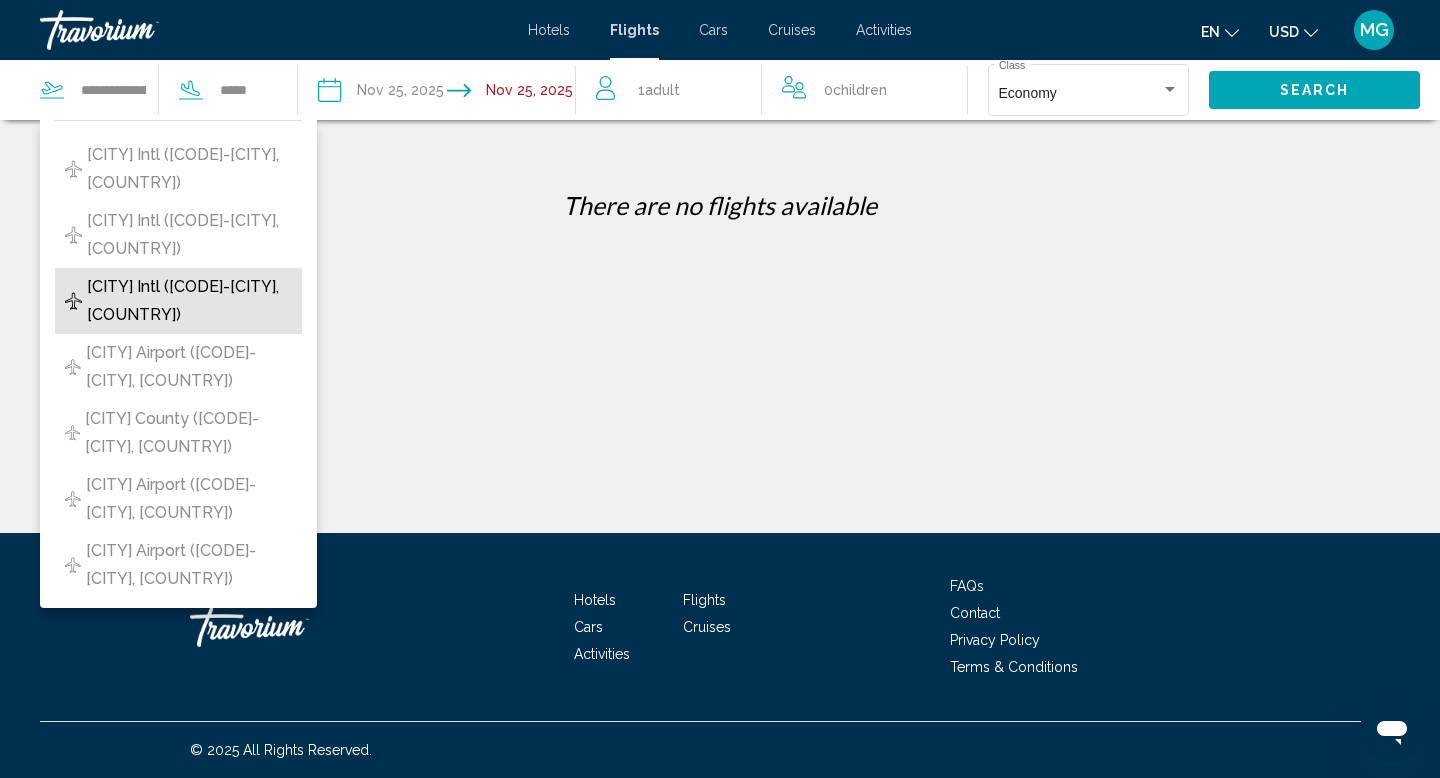 click on "[CITY] Intl ([CODE]-[CITY], [COUNTRY])" at bounding box center (189, 301) 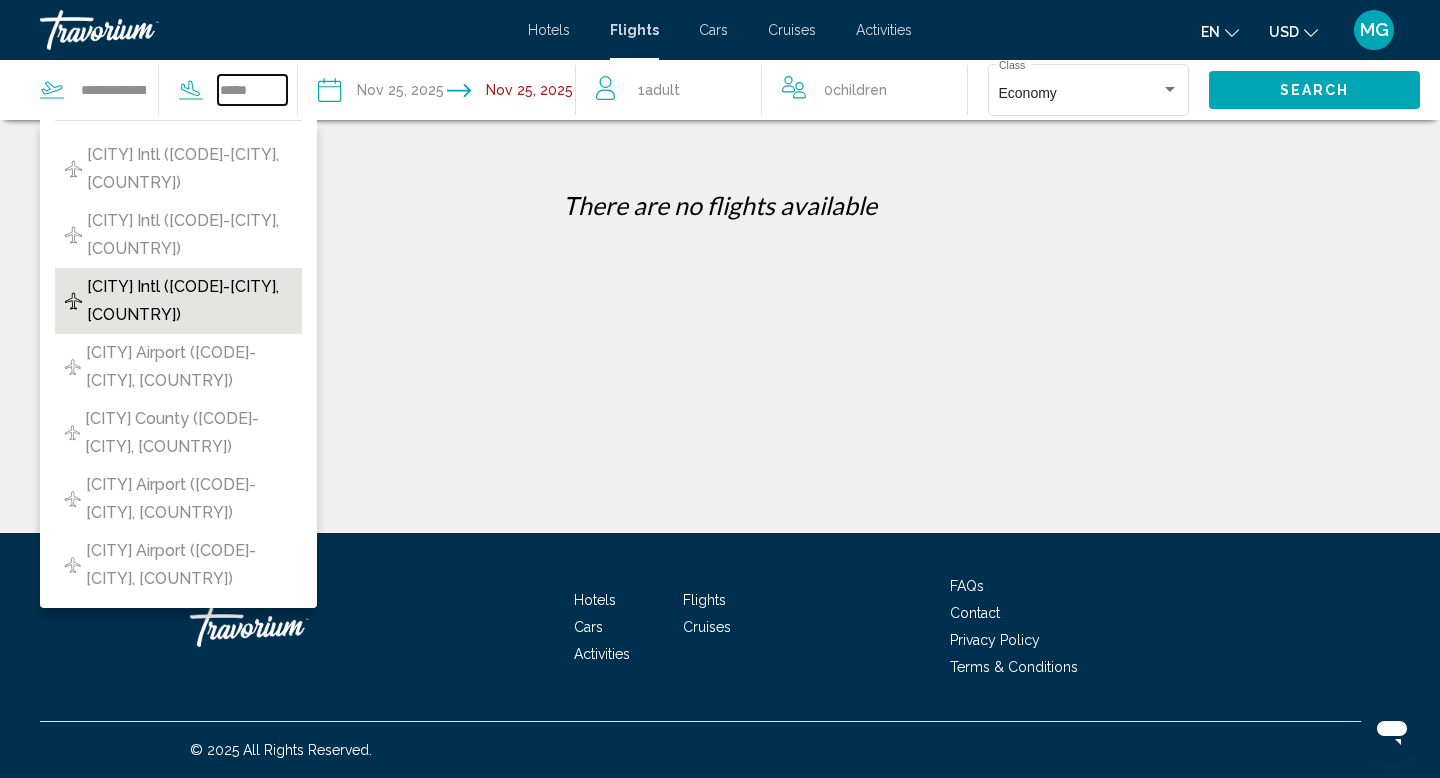 type on "**********" 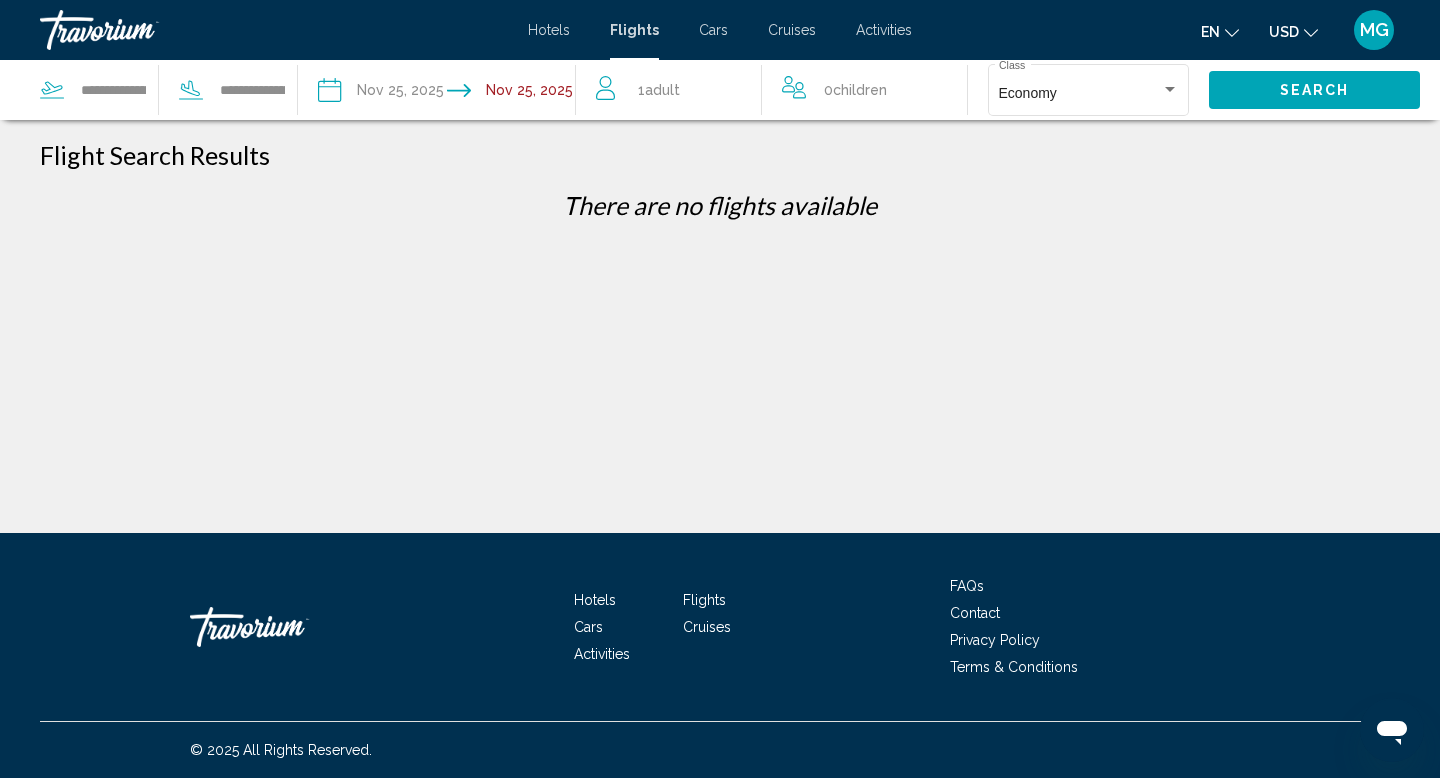 click at bounding box center (381, 93) 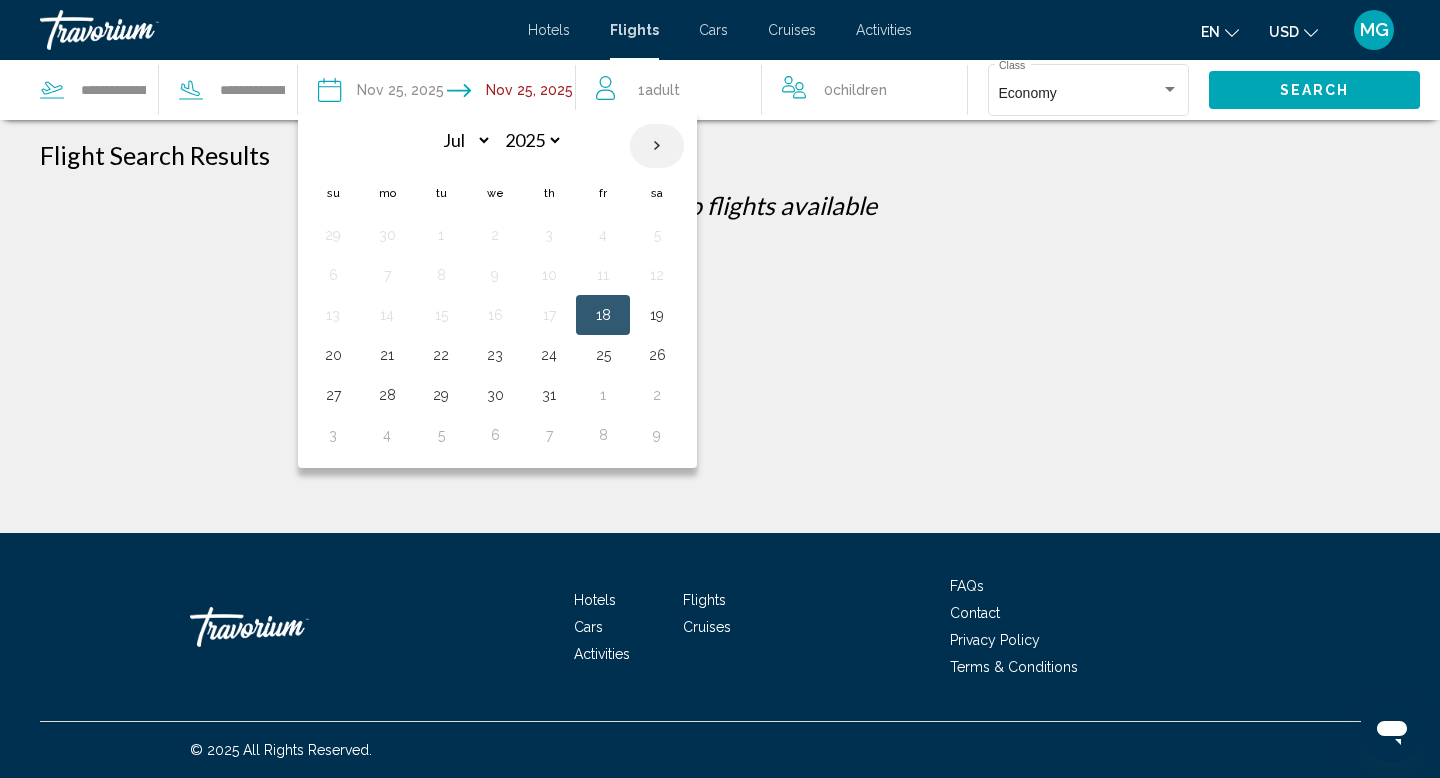 click at bounding box center [657, 146] 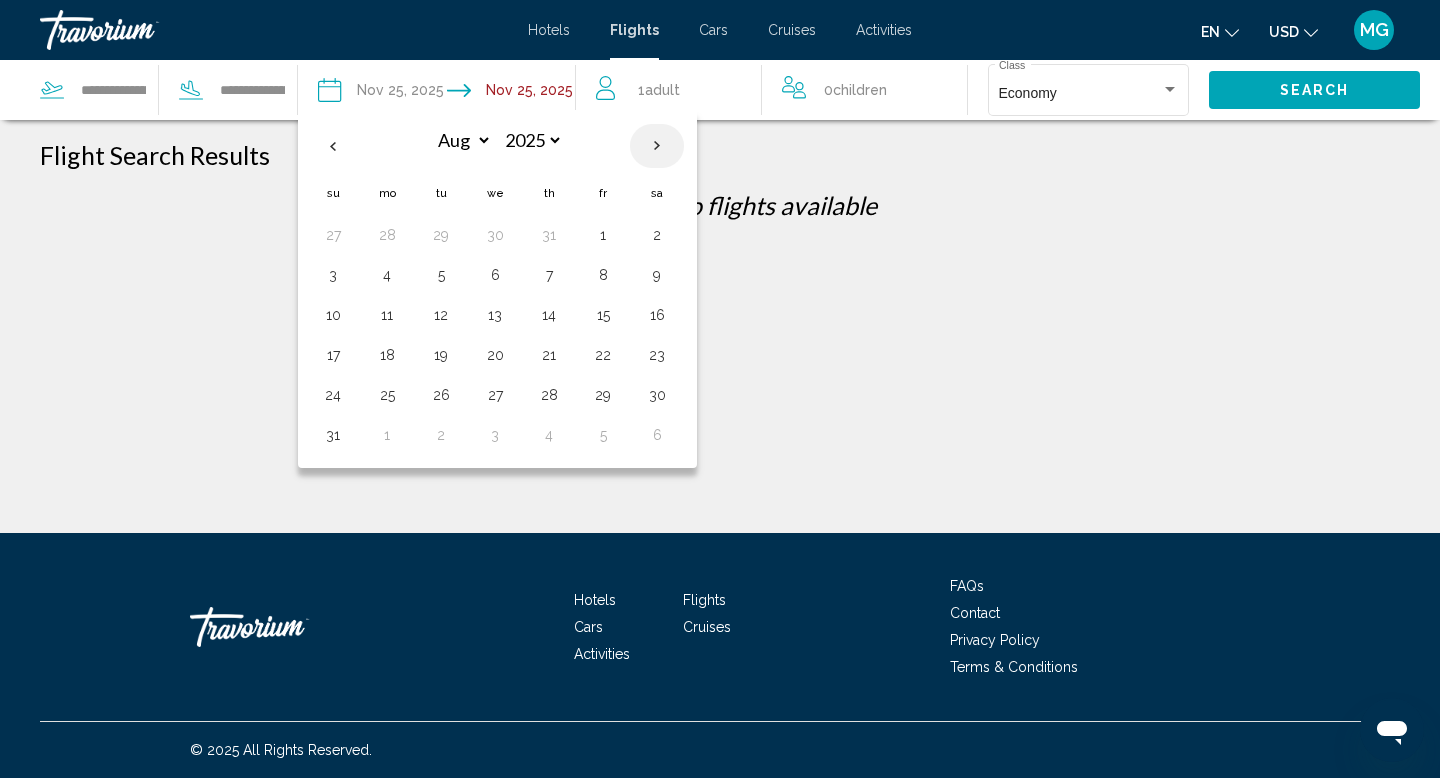 click at bounding box center (657, 146) 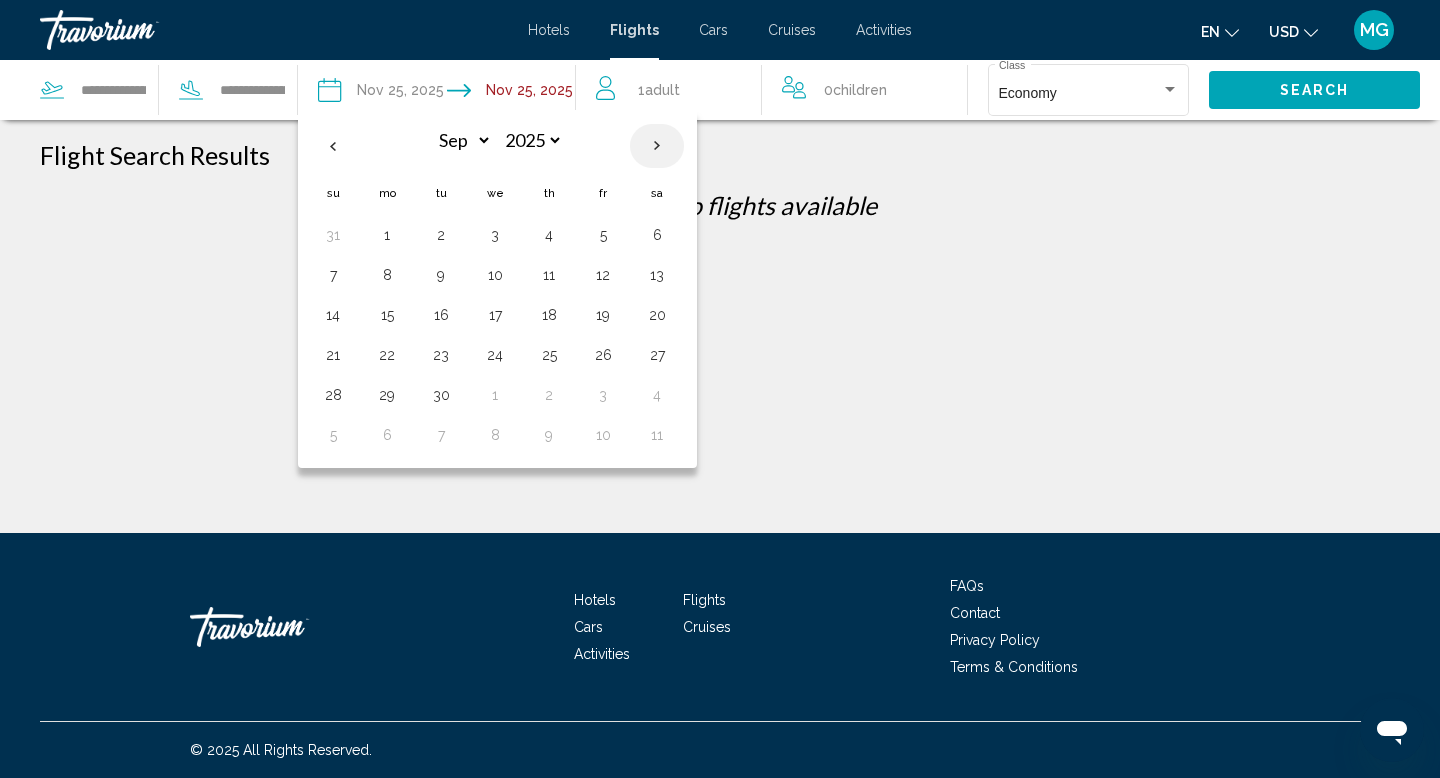 click at bounding box center (657, 146) 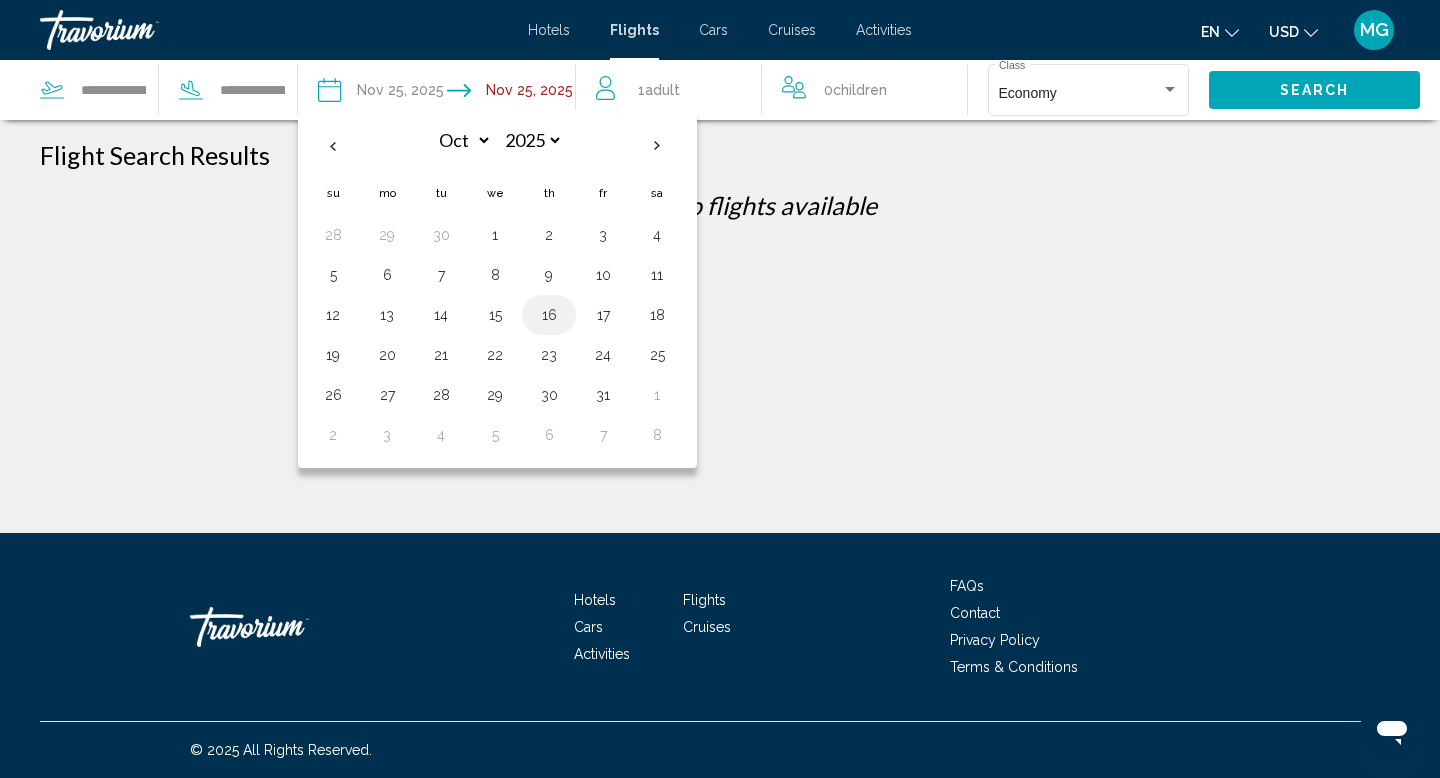 click on "16" at bounding box center [549, 315] 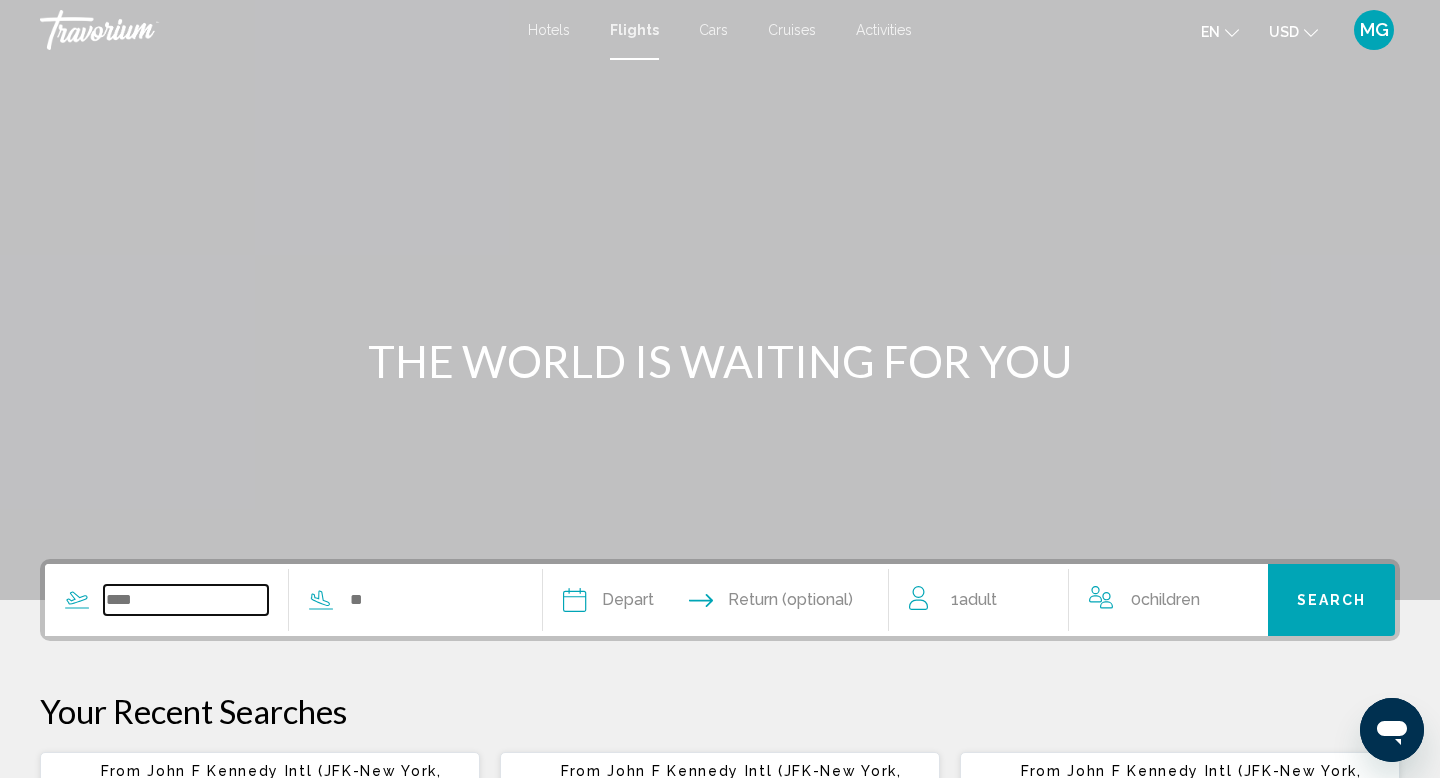 click at bounding box center [186, 600] 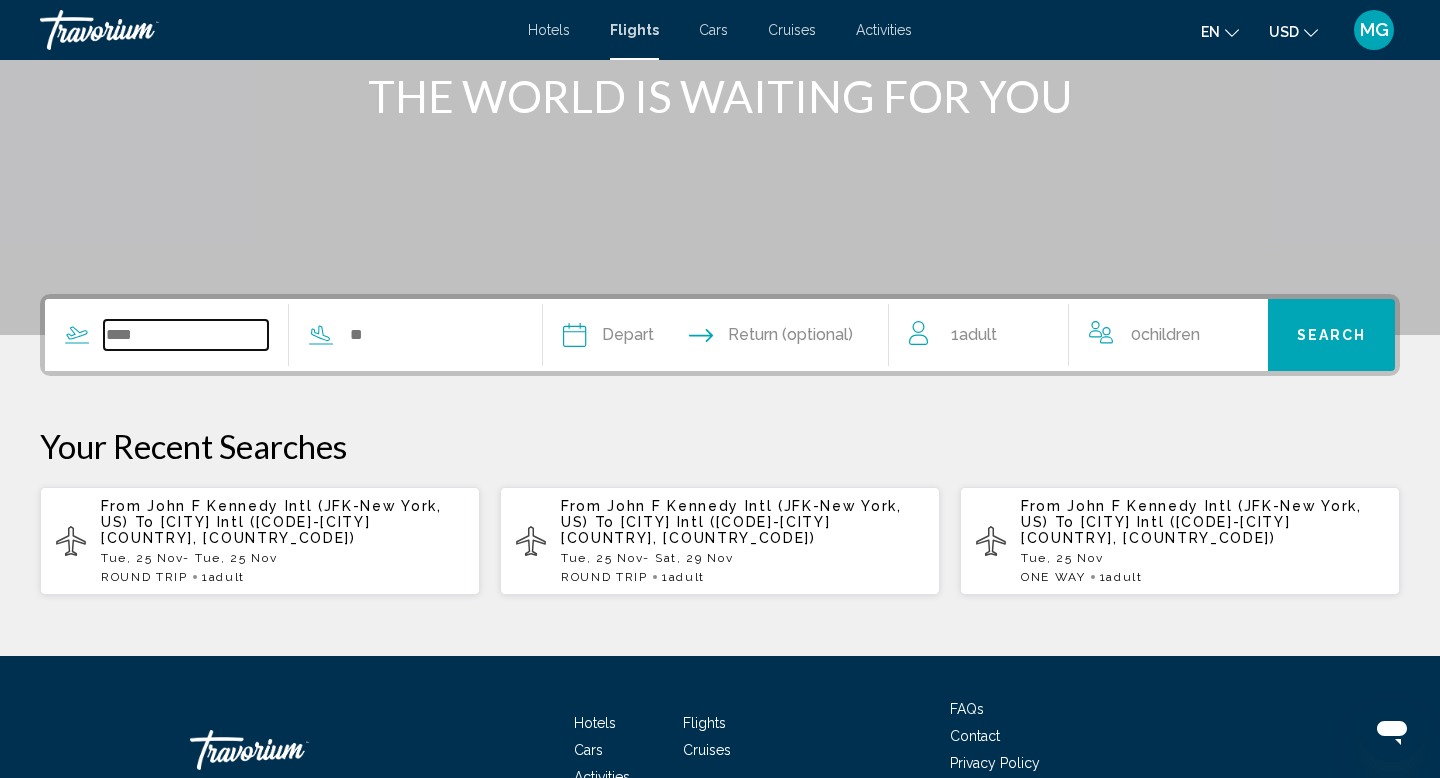 scroll, scrollTop: 388, scrollLeft: 0, axis: vertical 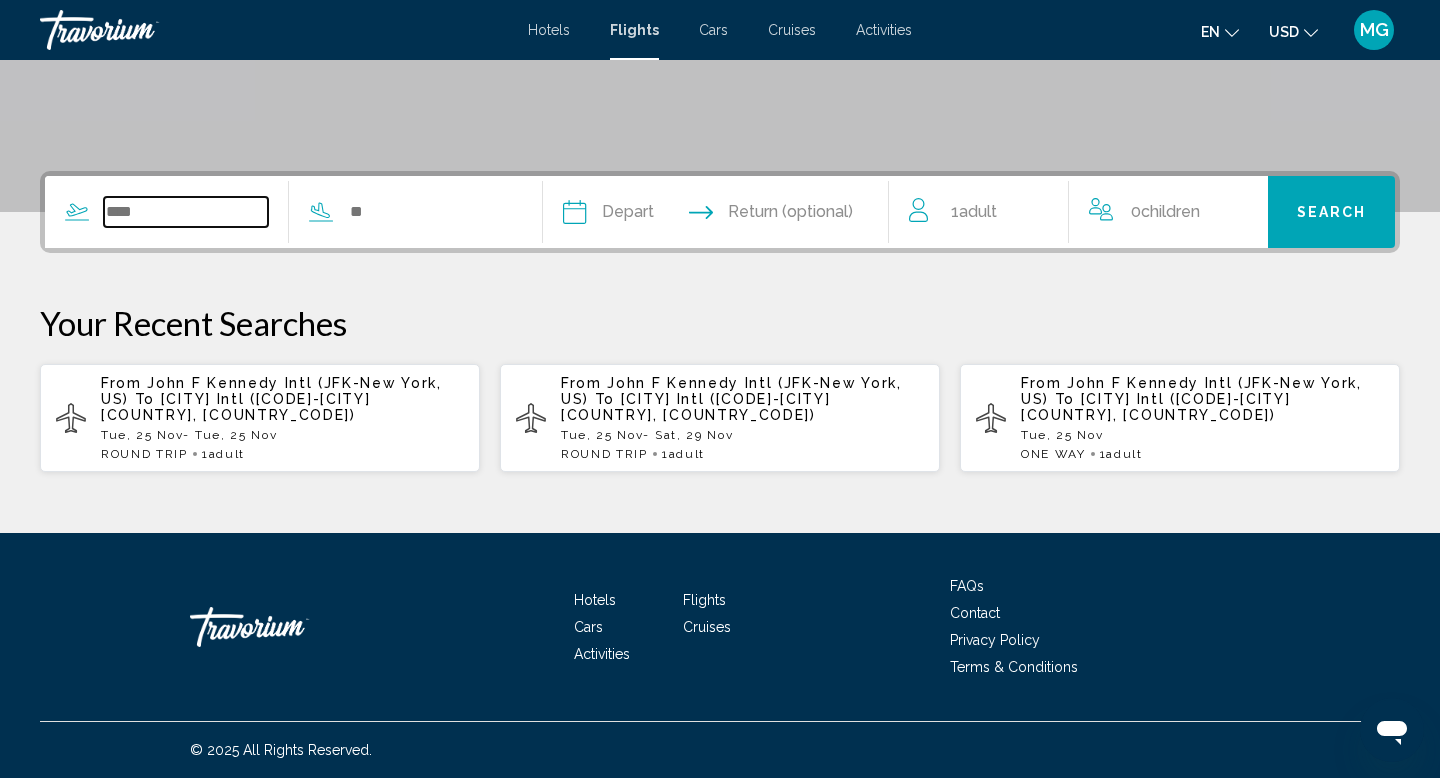 type on "*" 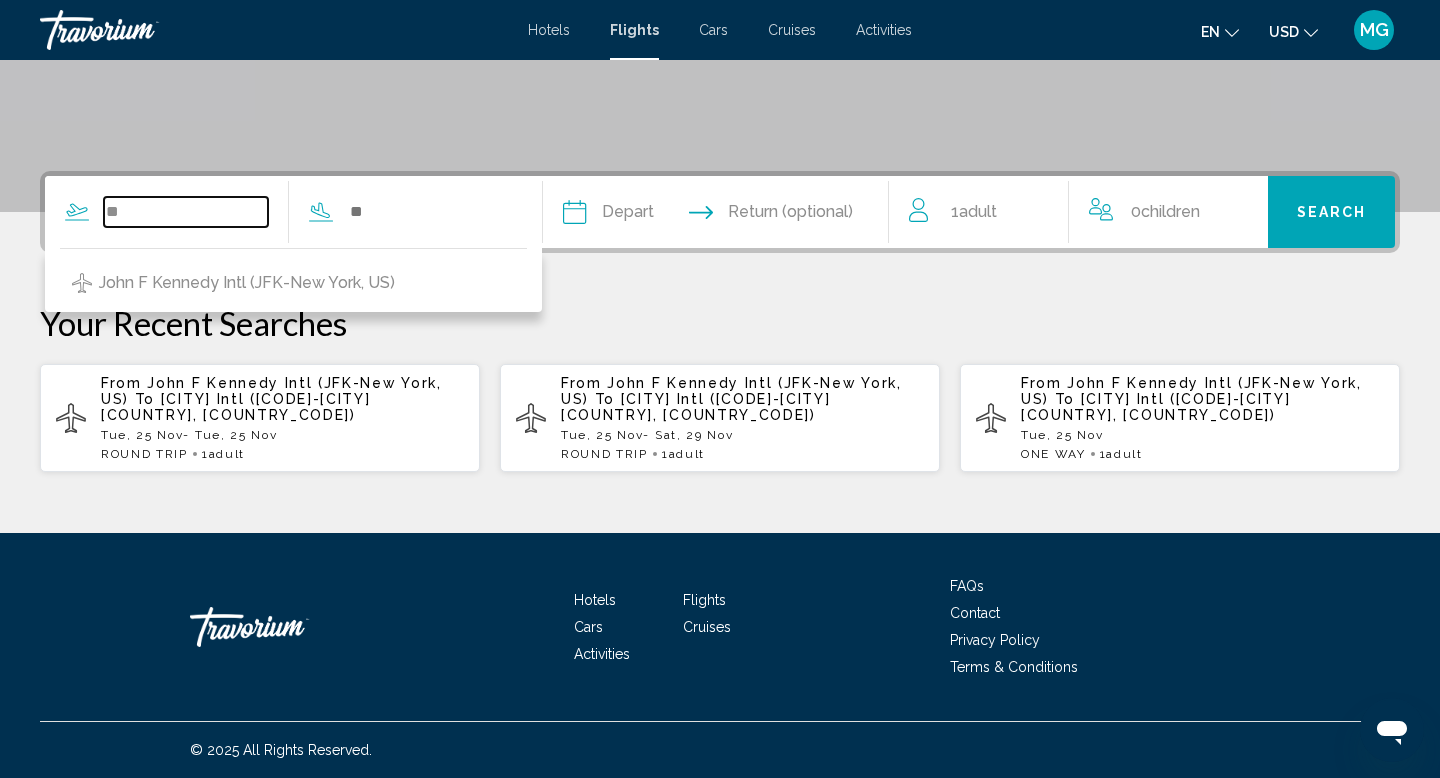 type on "*" 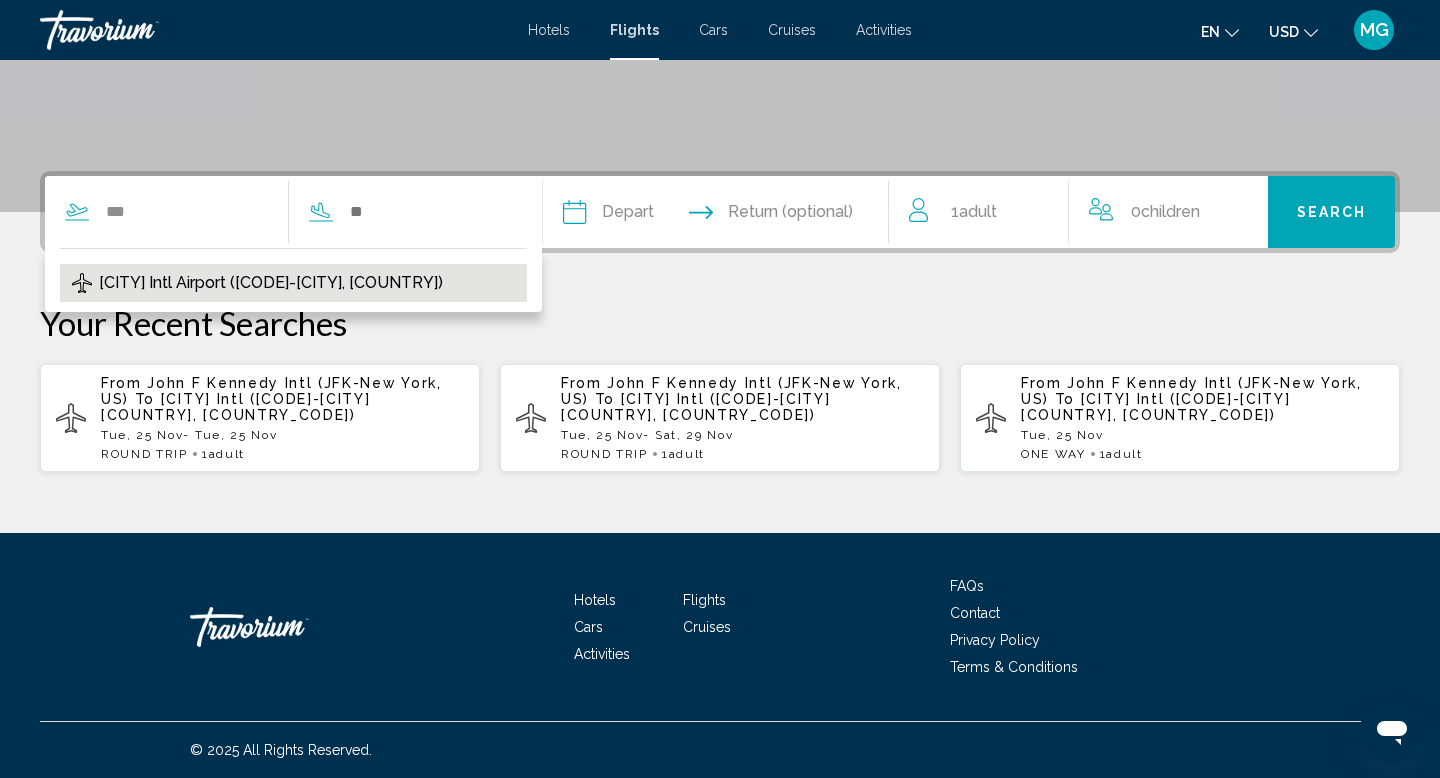 click on "[CITY] Intl Airport ([CODE]-[CITY], [COUNTRY])" at bounding box center [271, 283] 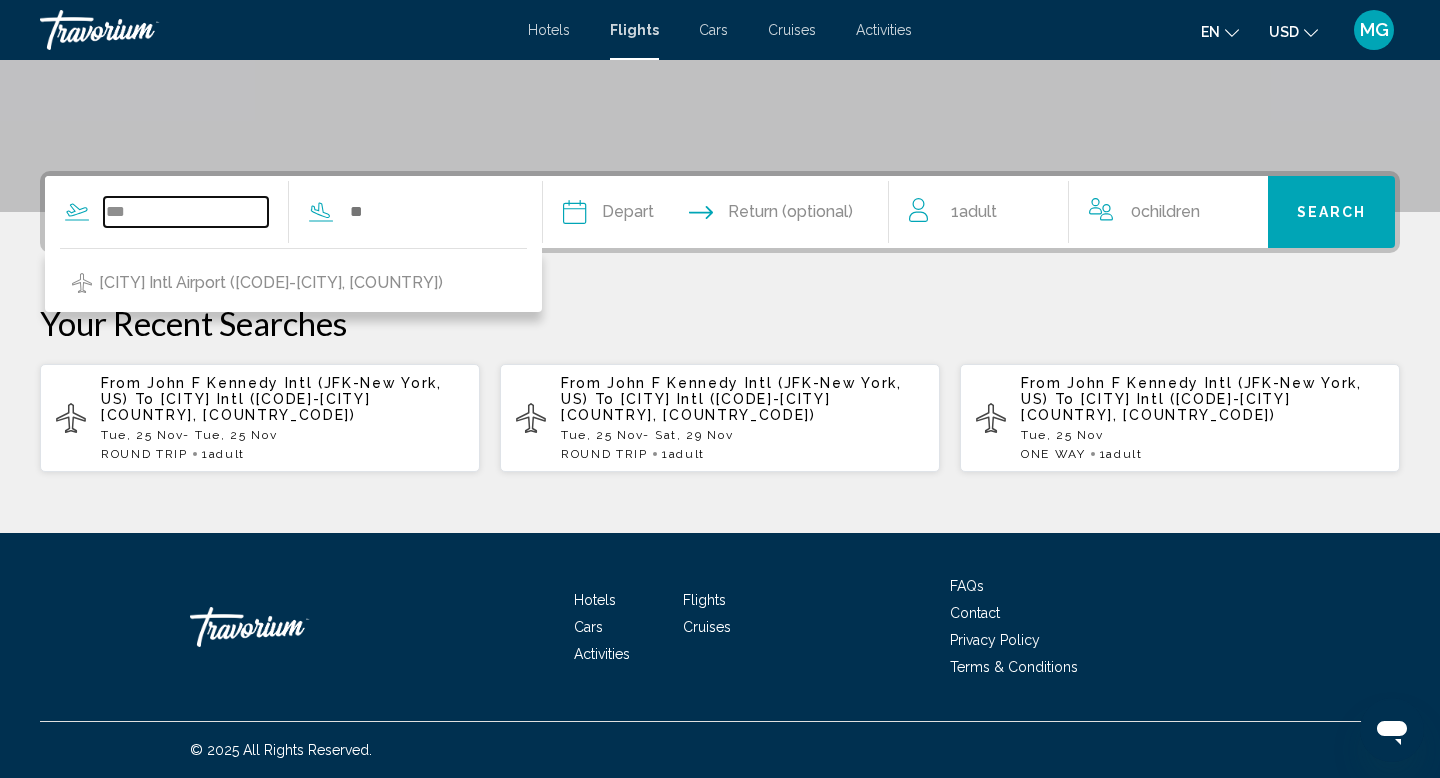 type on "**********" 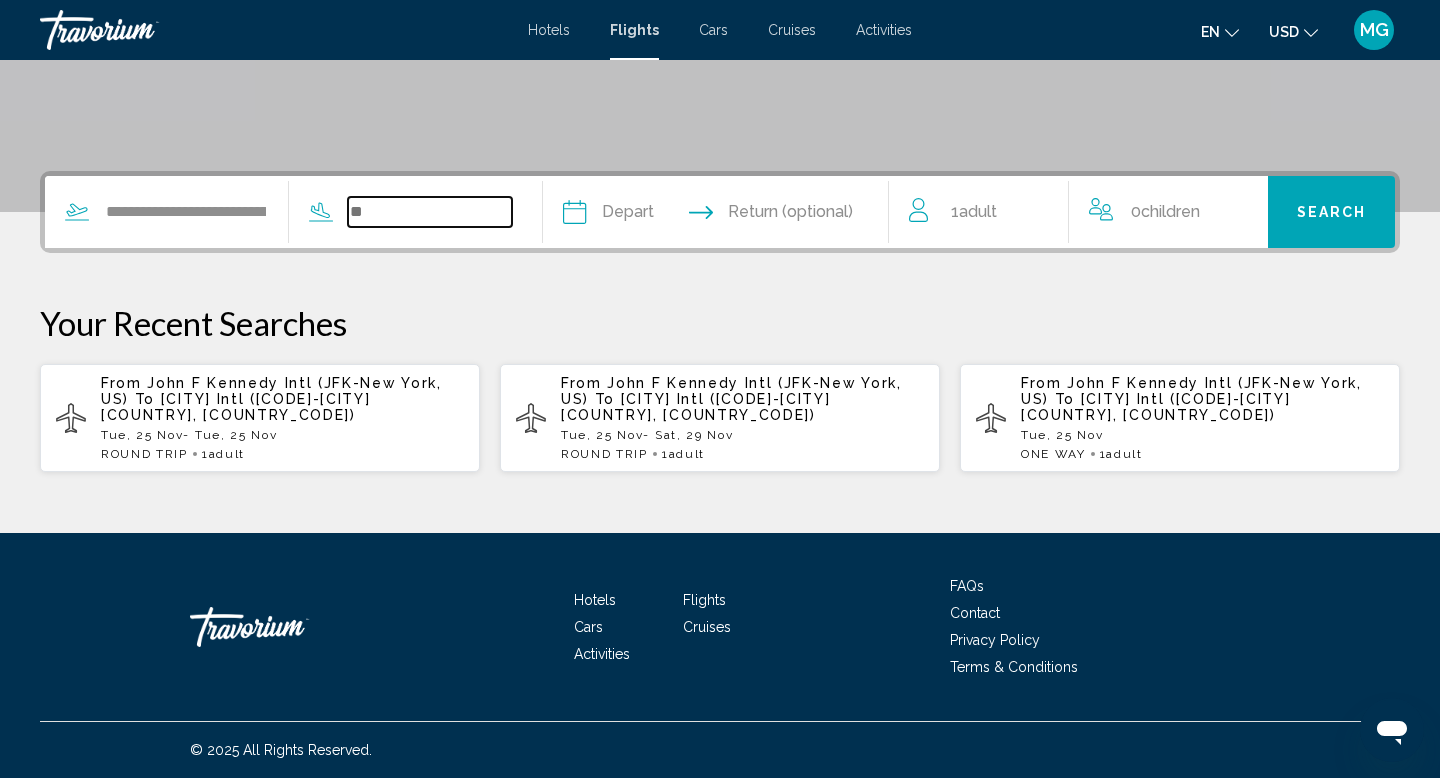 click at bounding box center [430, 212] 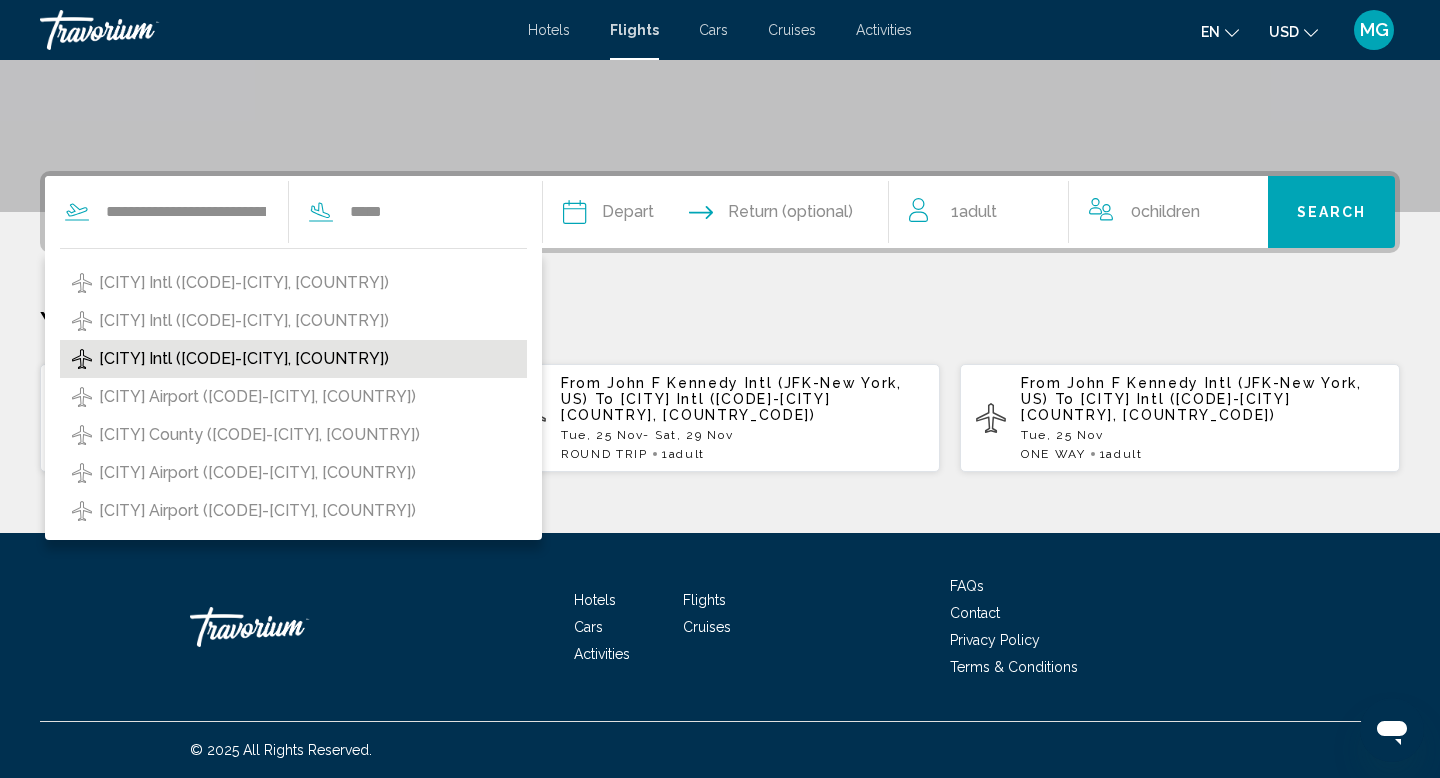 click on "[CITY] Intl ([CODE]-[CITY], [COUNTRY])" at bounding box center [244, 359] 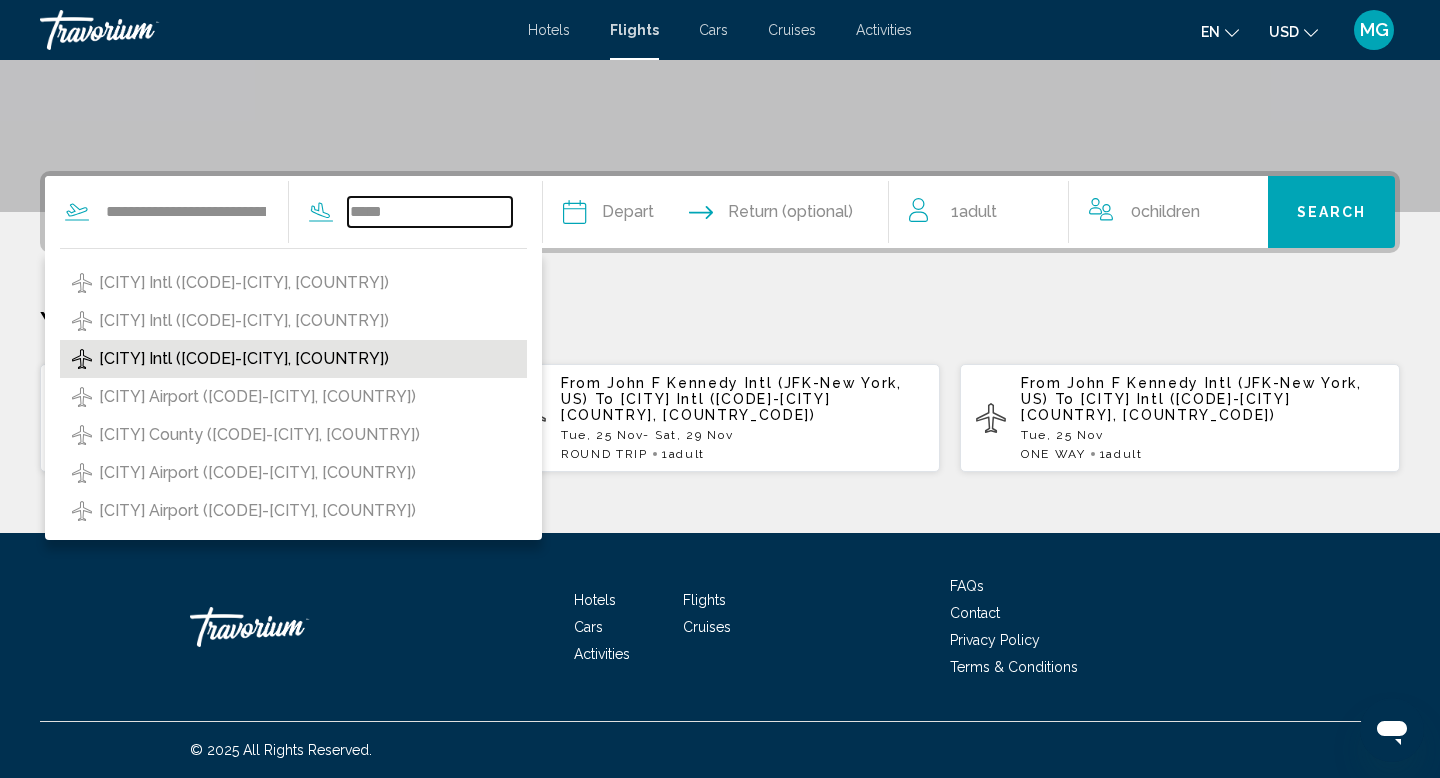 type on "**********" 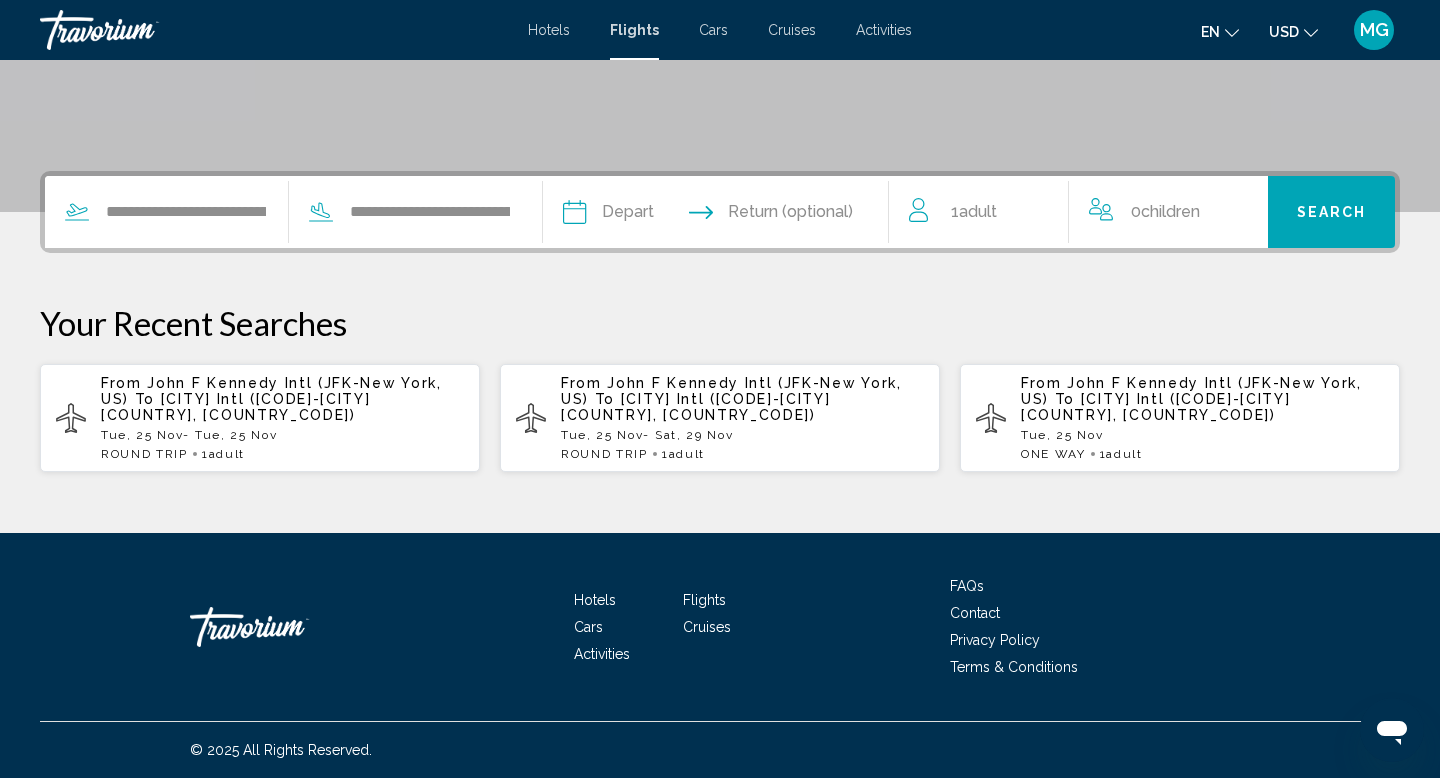 click at bounding box center [643, 215] 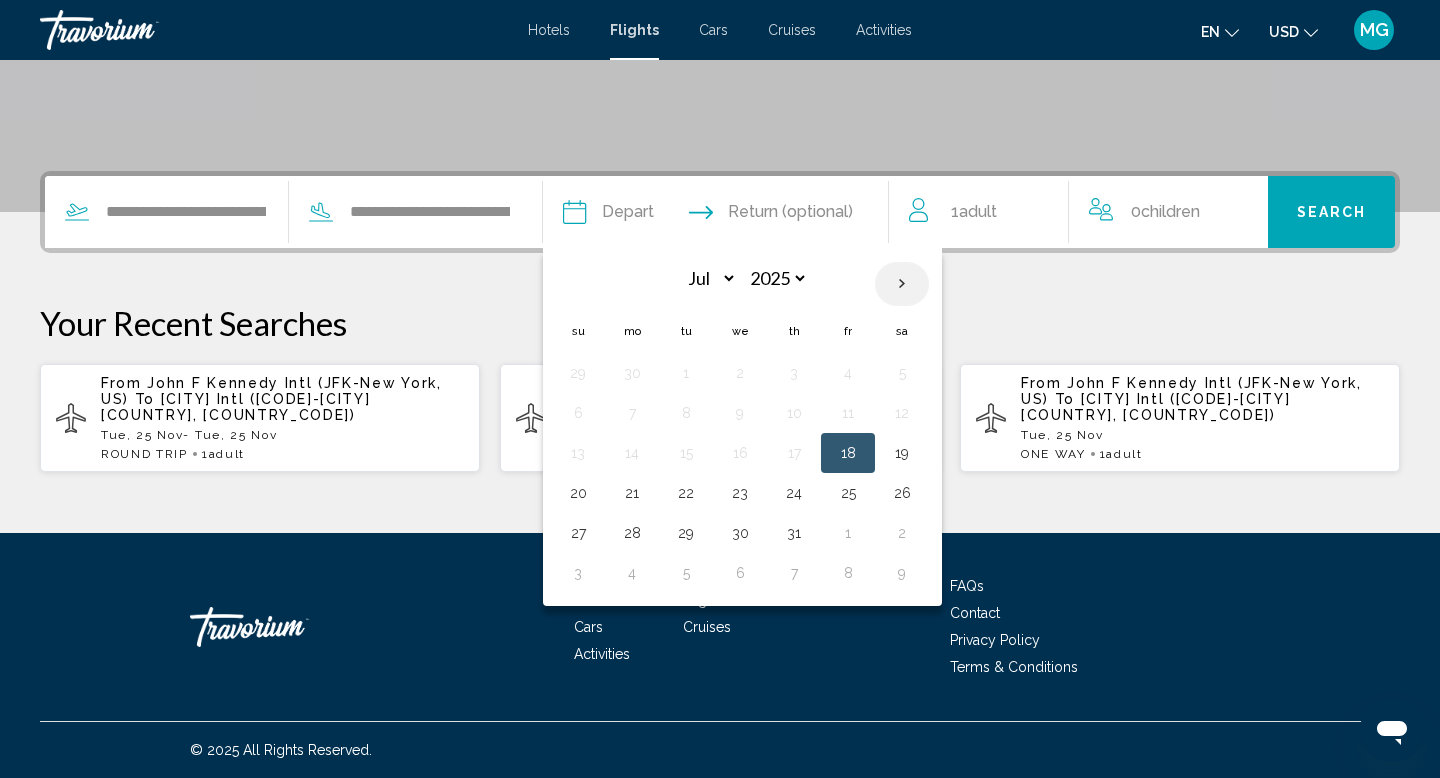 click at bounding box center [902, 284] 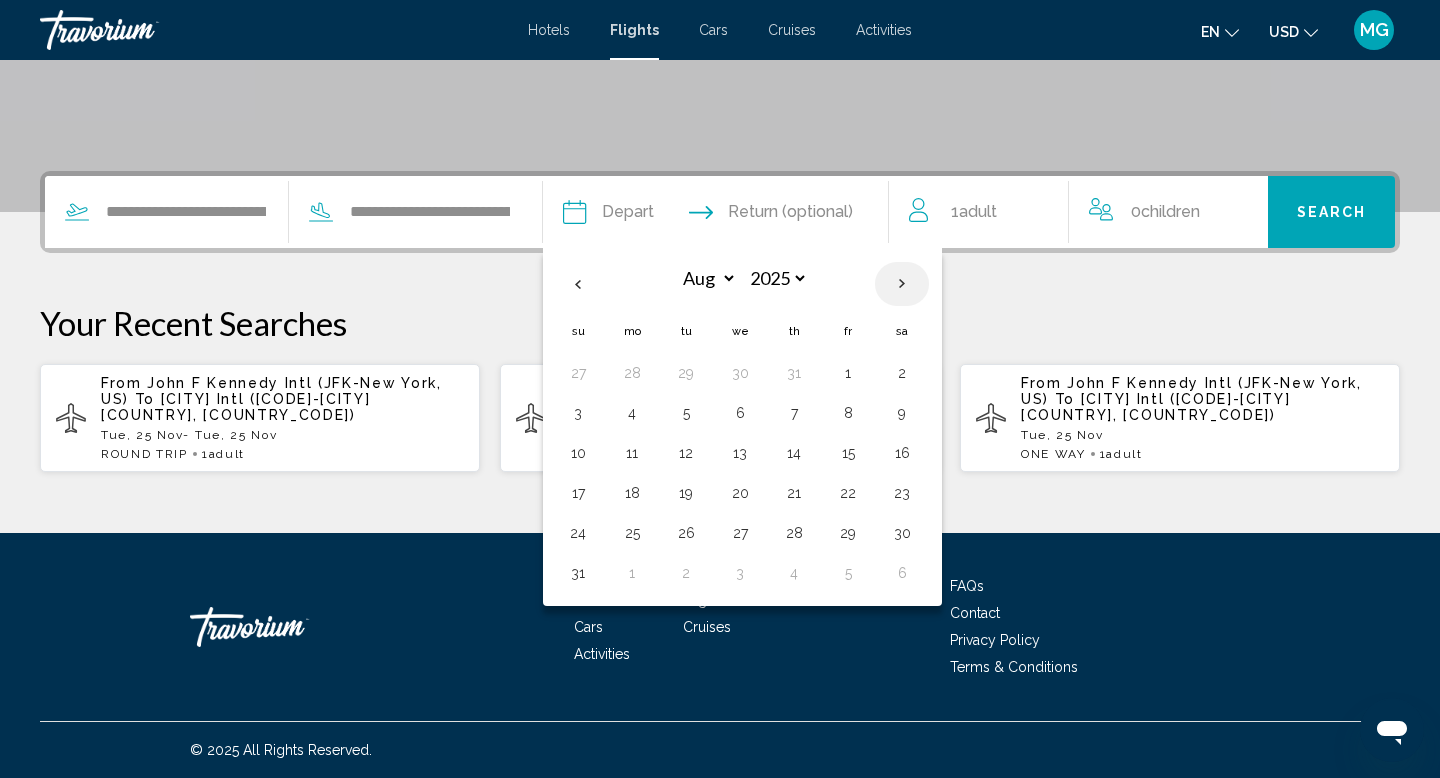 click at bounding box center (902, 284) 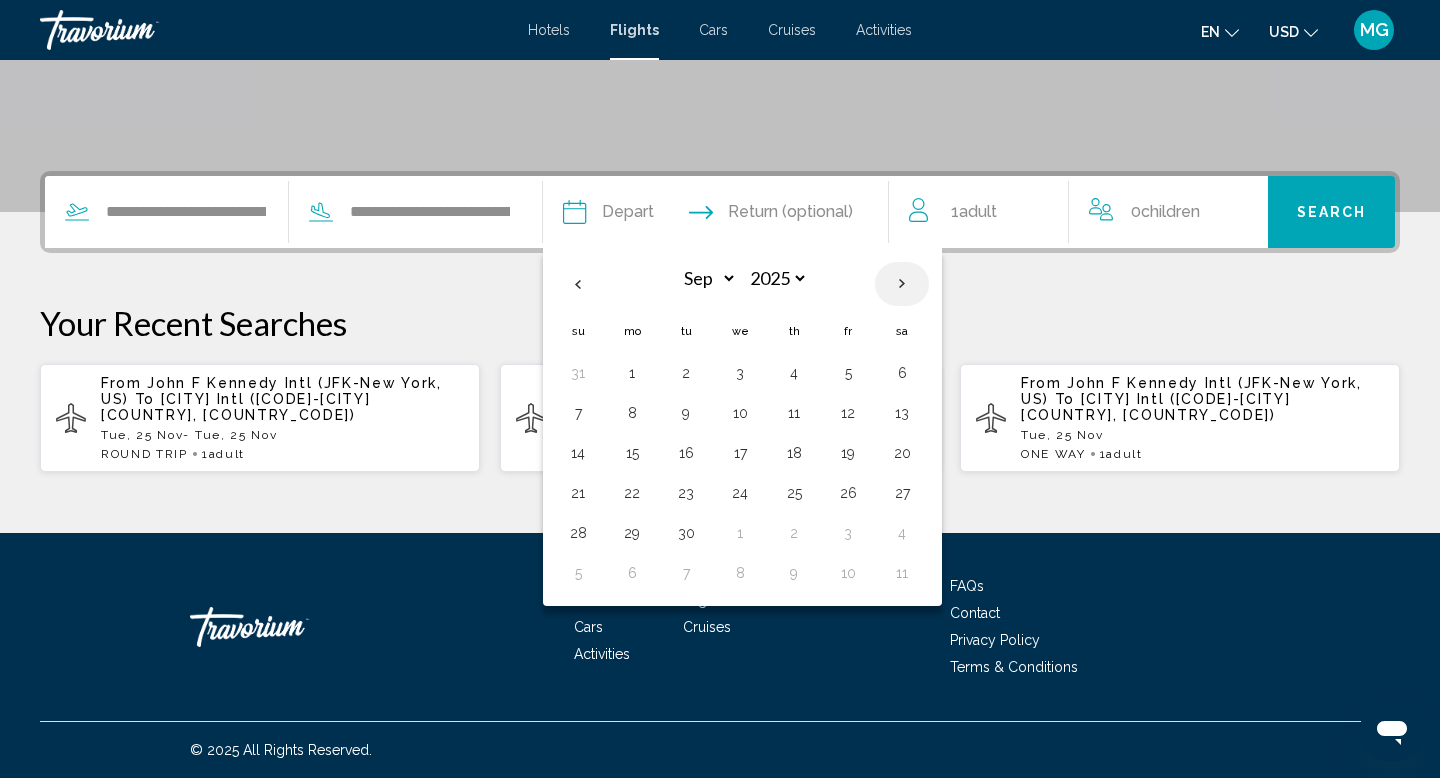 click at bounding box center [902, 284] 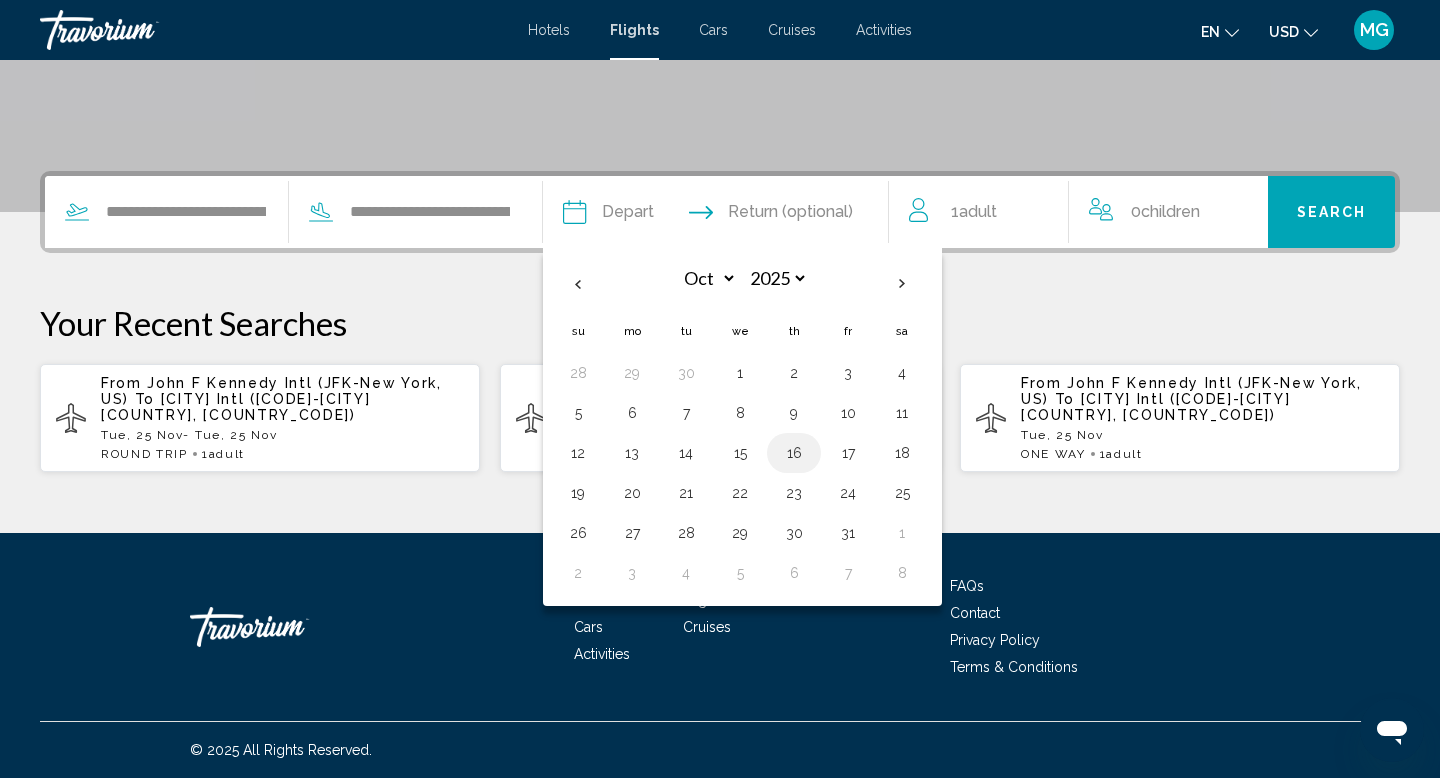 click on "16" at bounding box center [794, 453] 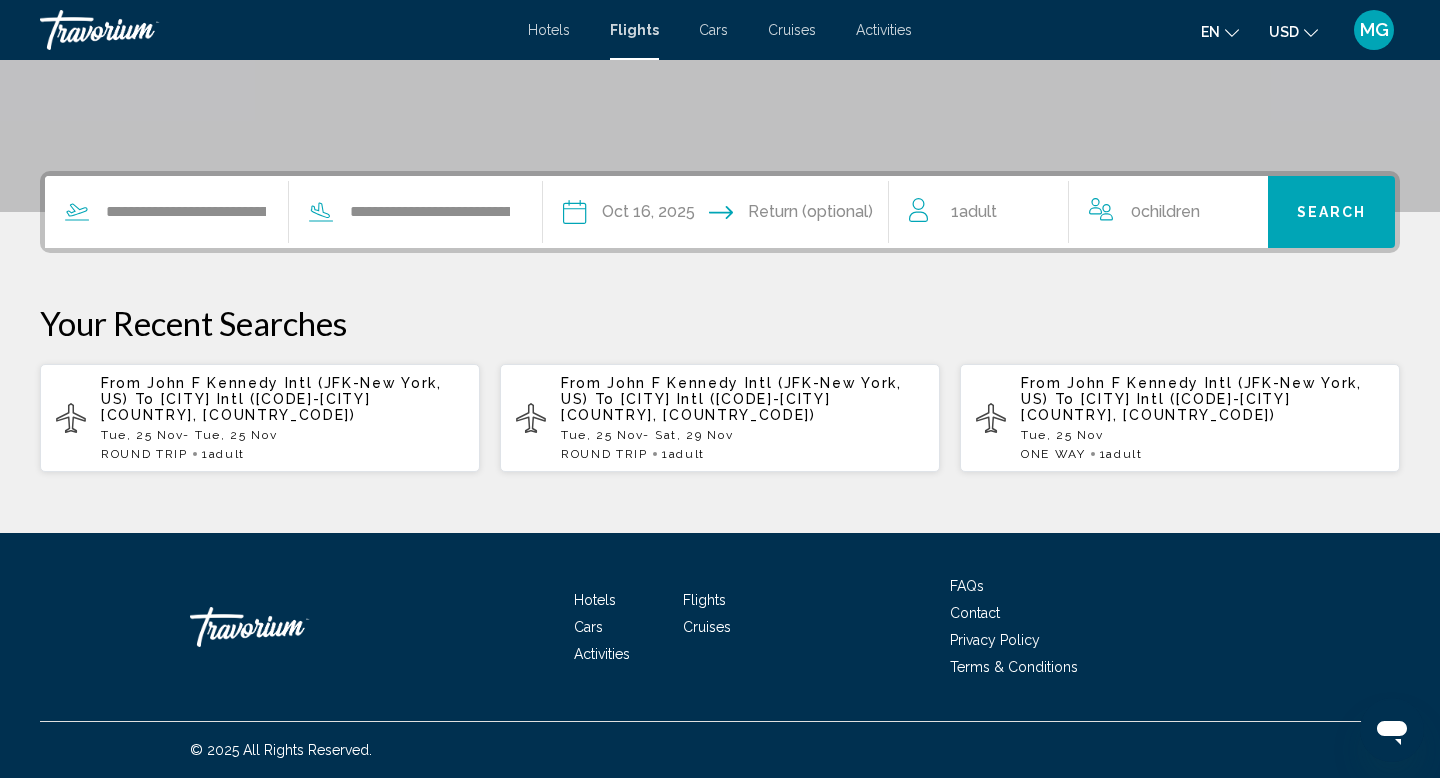 click on "1  Adult Adults" at bounding box center (988, 212) 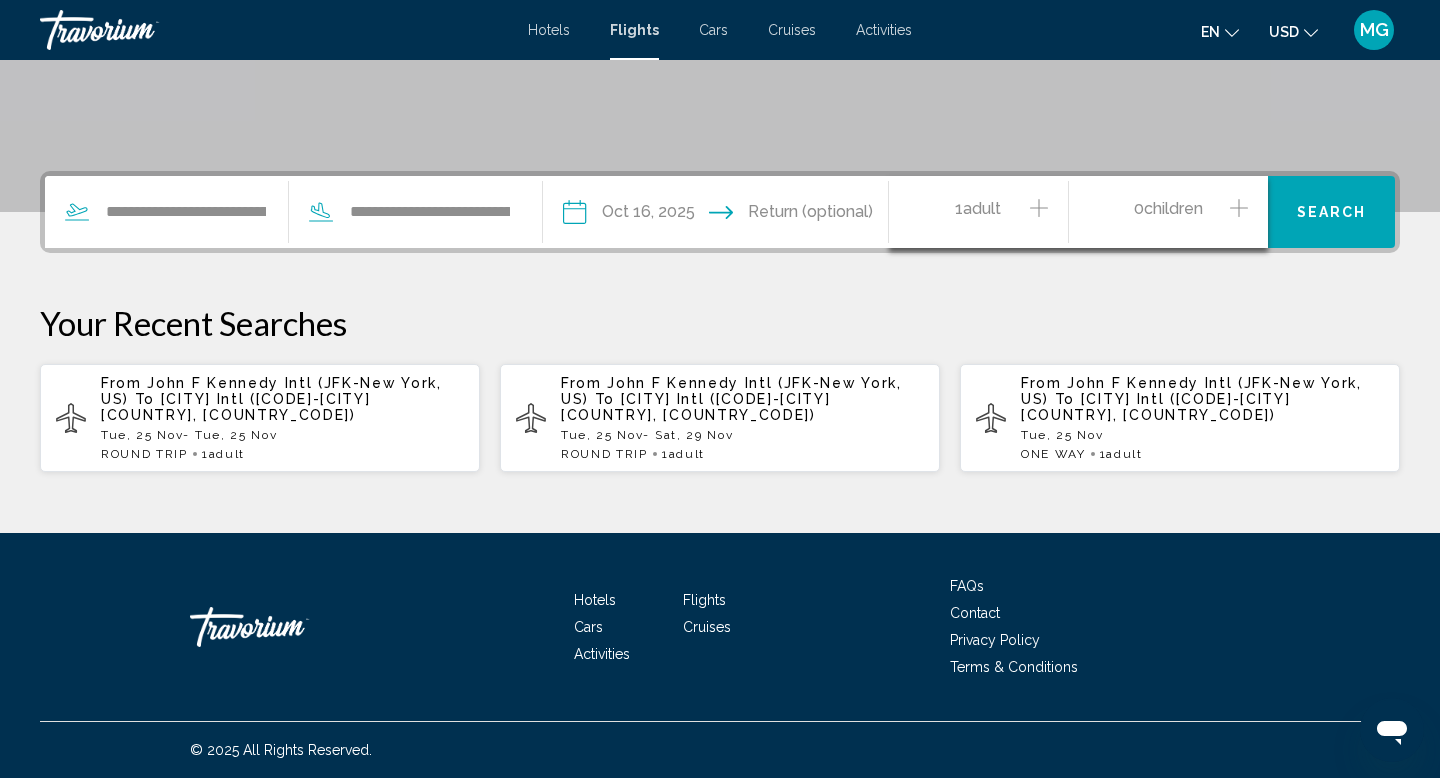 click 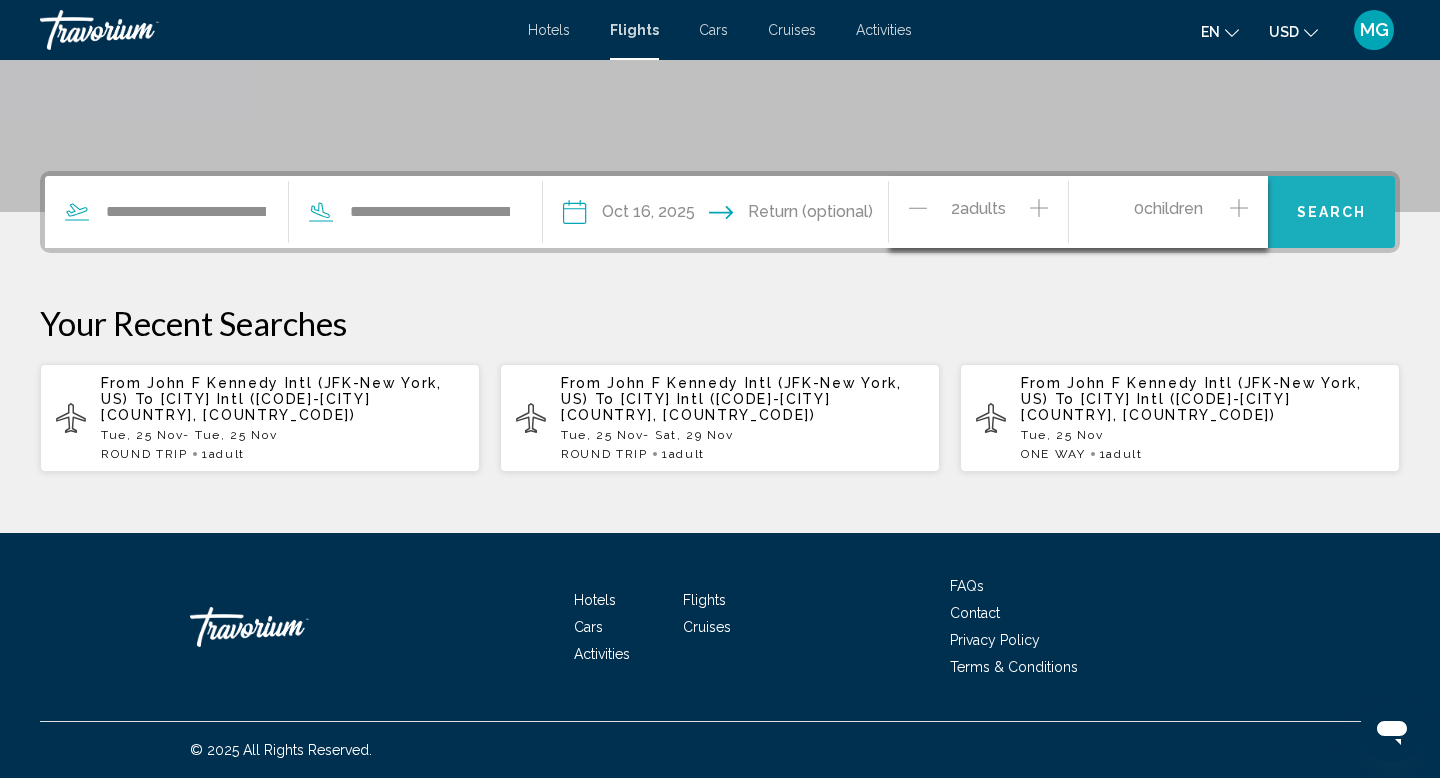click on "Search" at bounding box center (1332, 213) 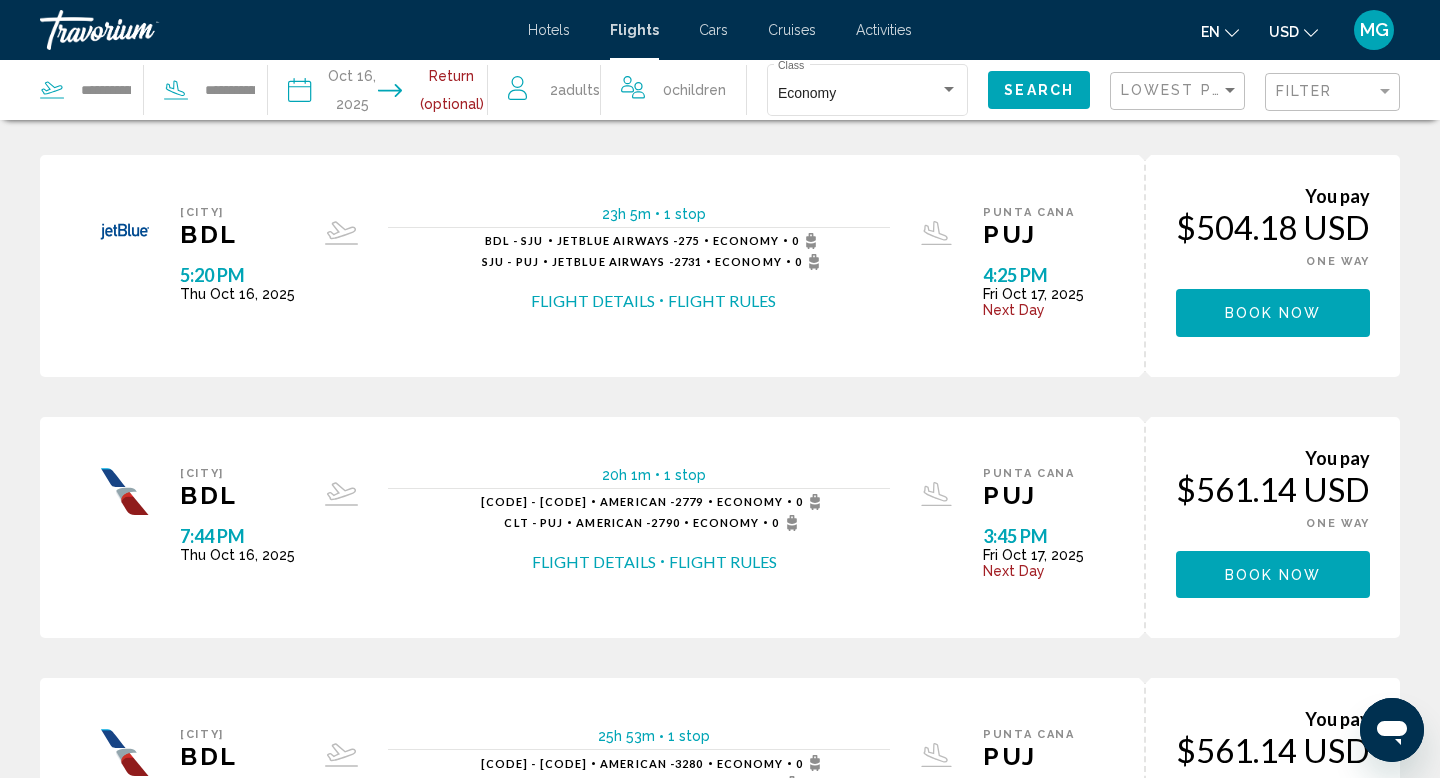 scroll, scrollTop: 0, scrollLeft: 0, axis: both 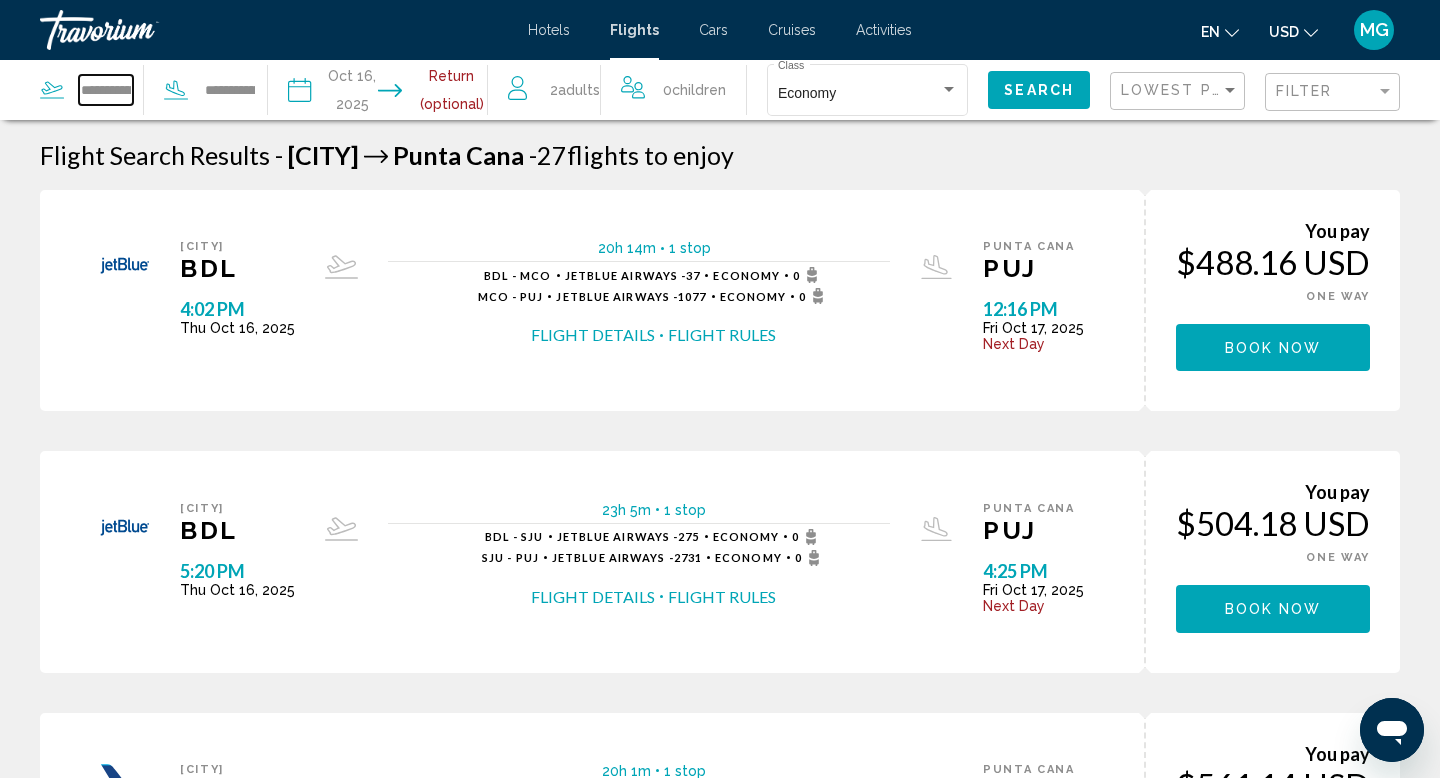 click on "**********" at bounding box center (106, 90) 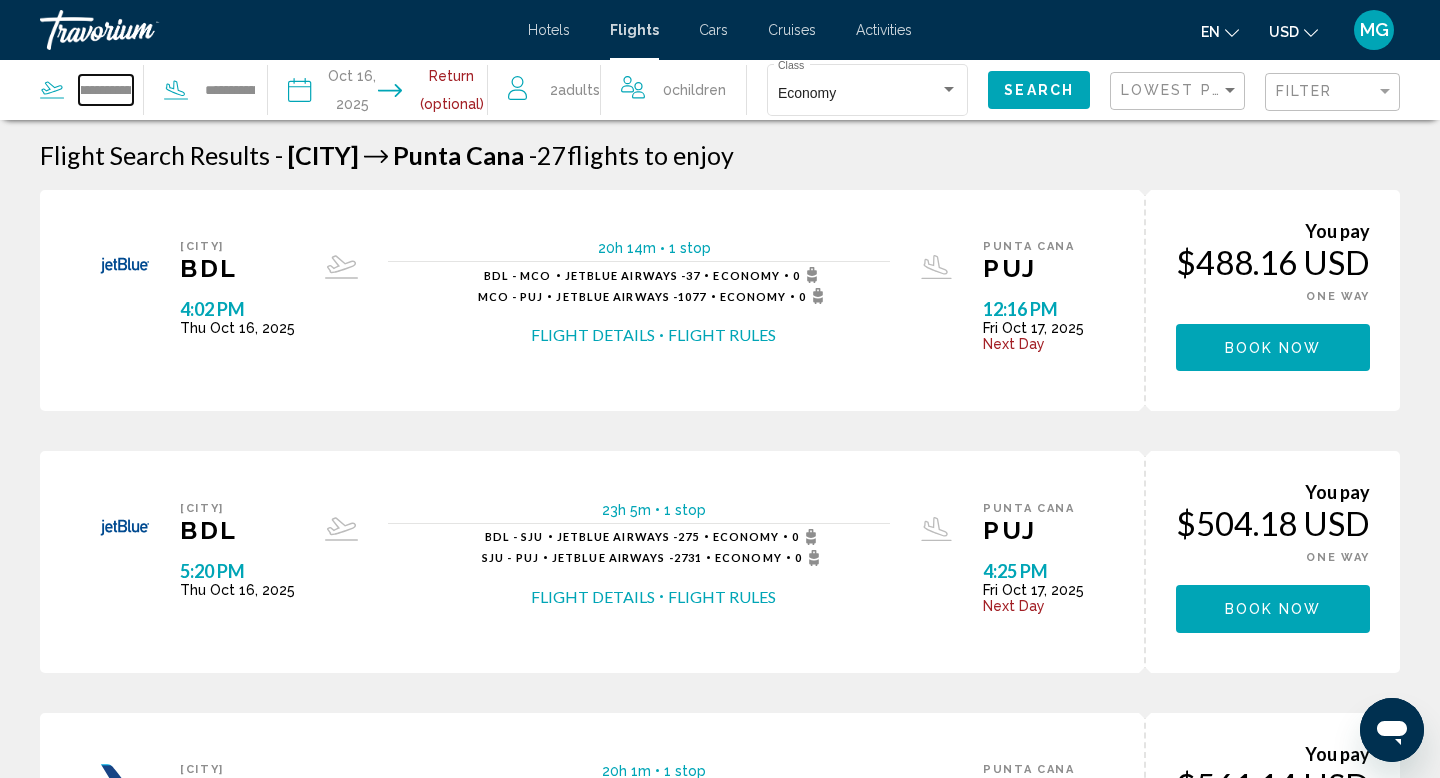 scroll, scrollTop: 0, scrollLeft: 0, axis: both 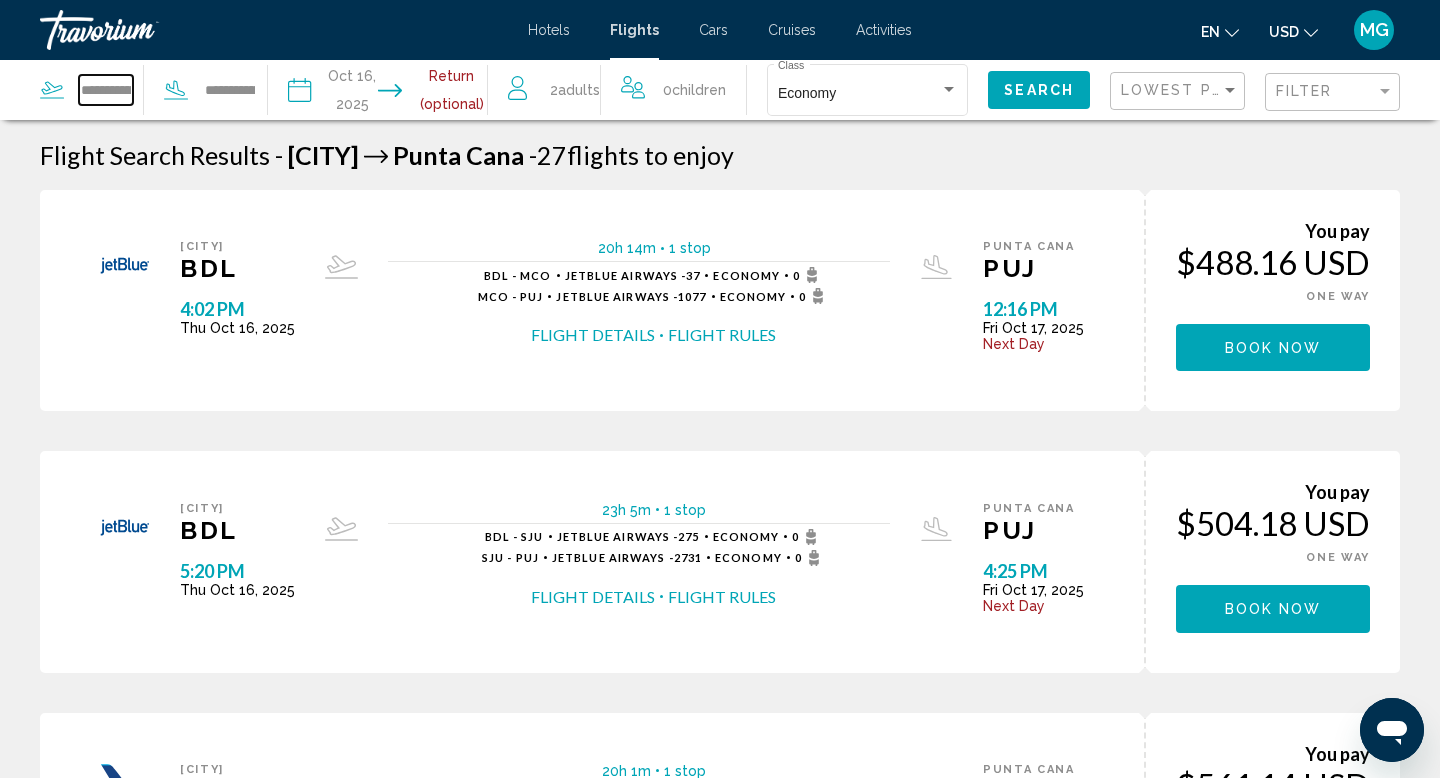 drag, startPoint x: 131, startPoint y: 88, endPoint x: 59, endPoint y: 89, distance: 72.00694 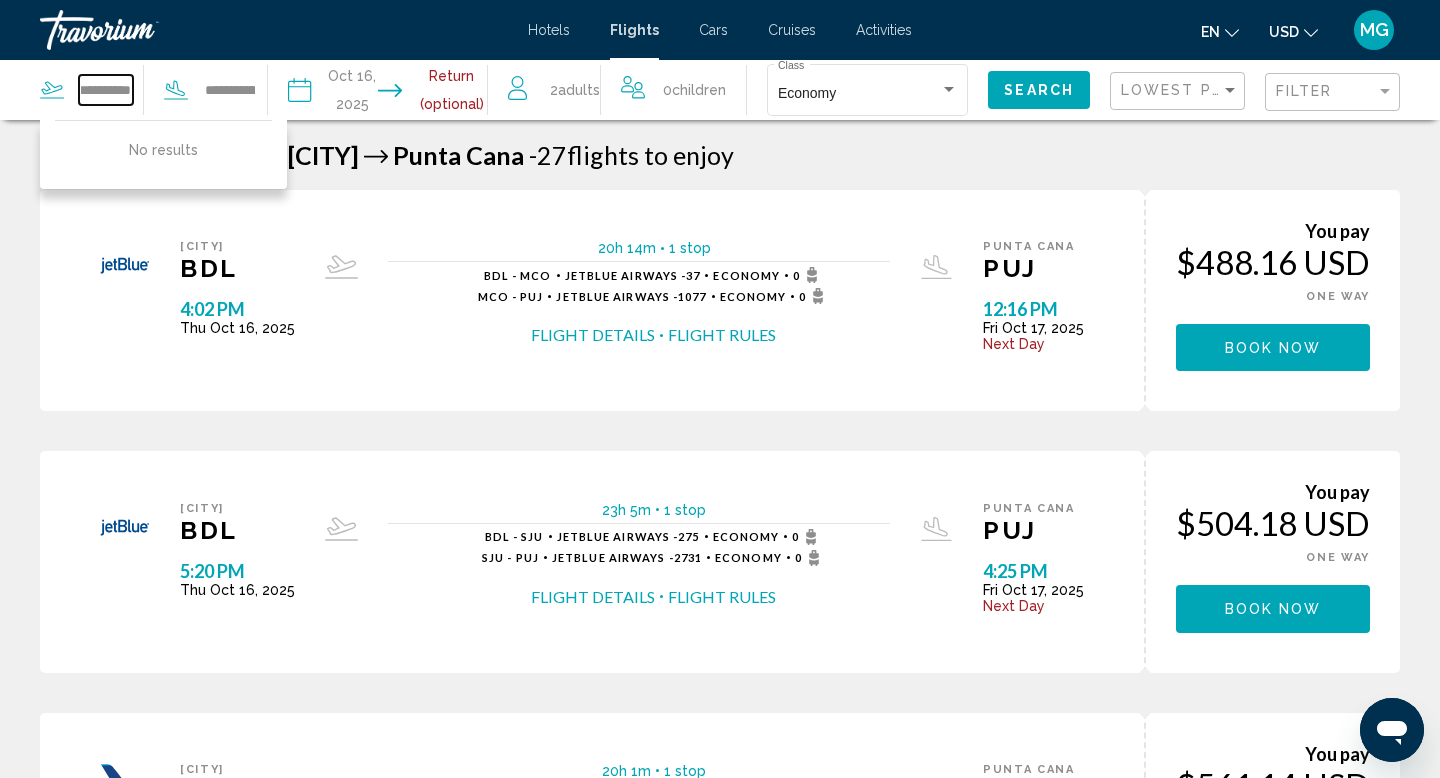 scroll, scrollTop: 0, scrollLeft: 0, axis: both 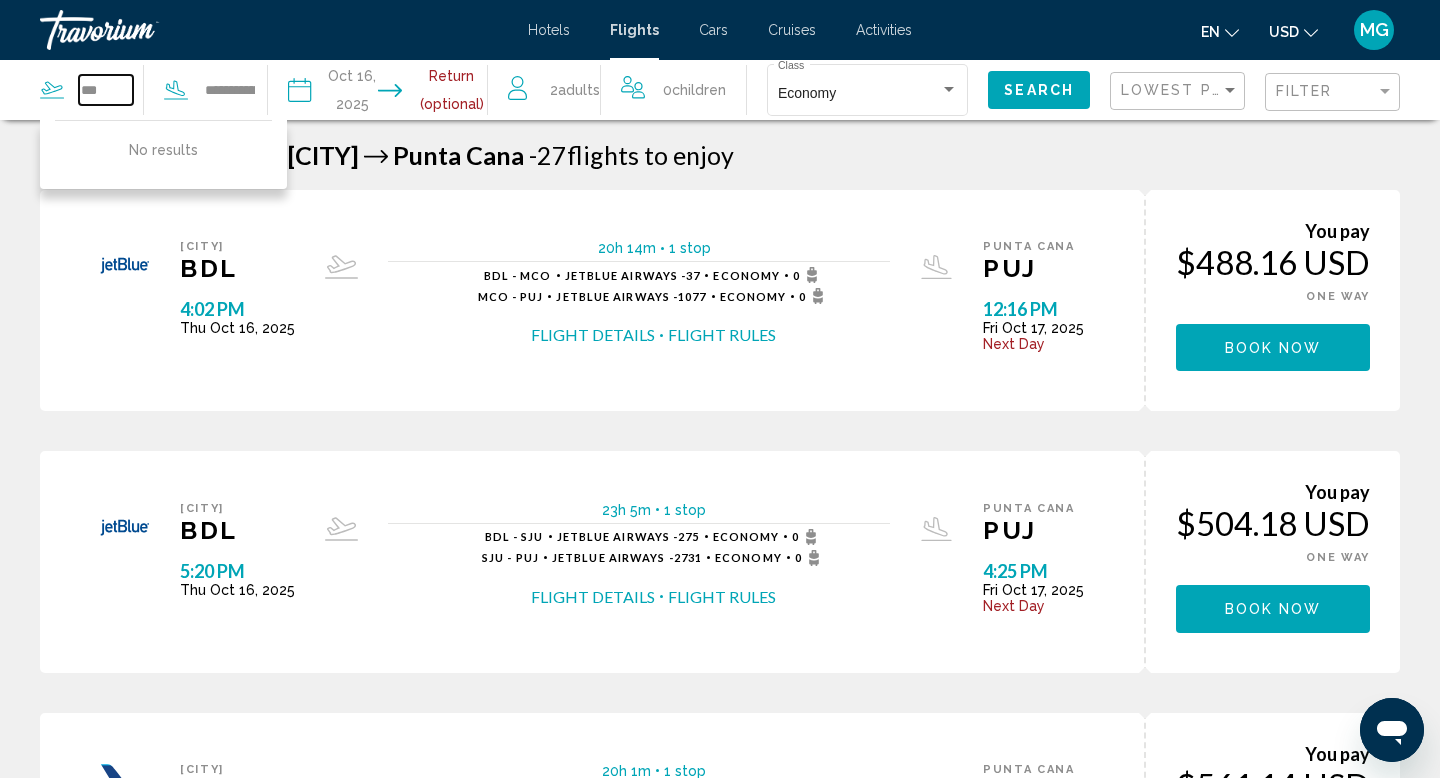 type on "*" 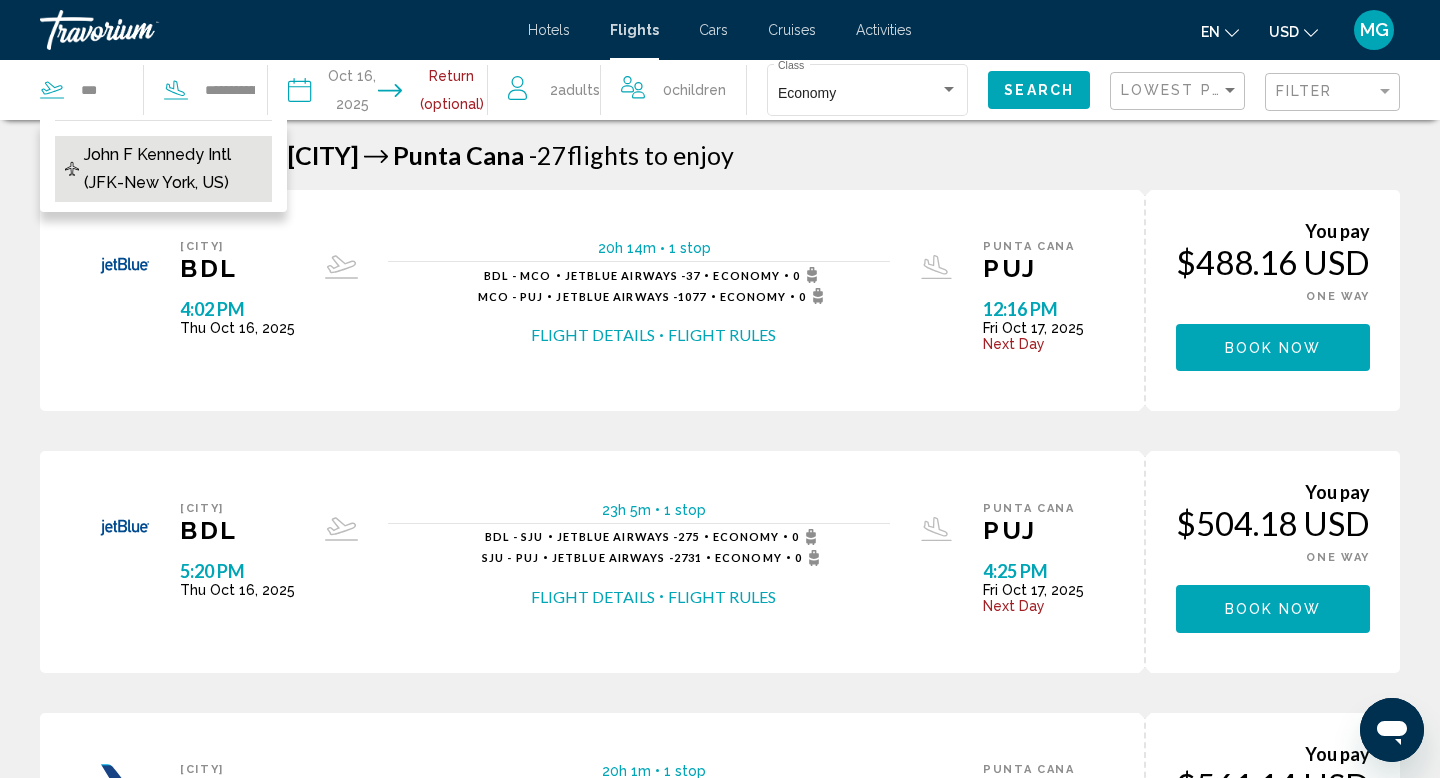 click on "John F Kennedy Intl (JFK-New York, US)" at bounding box center [173, 169] 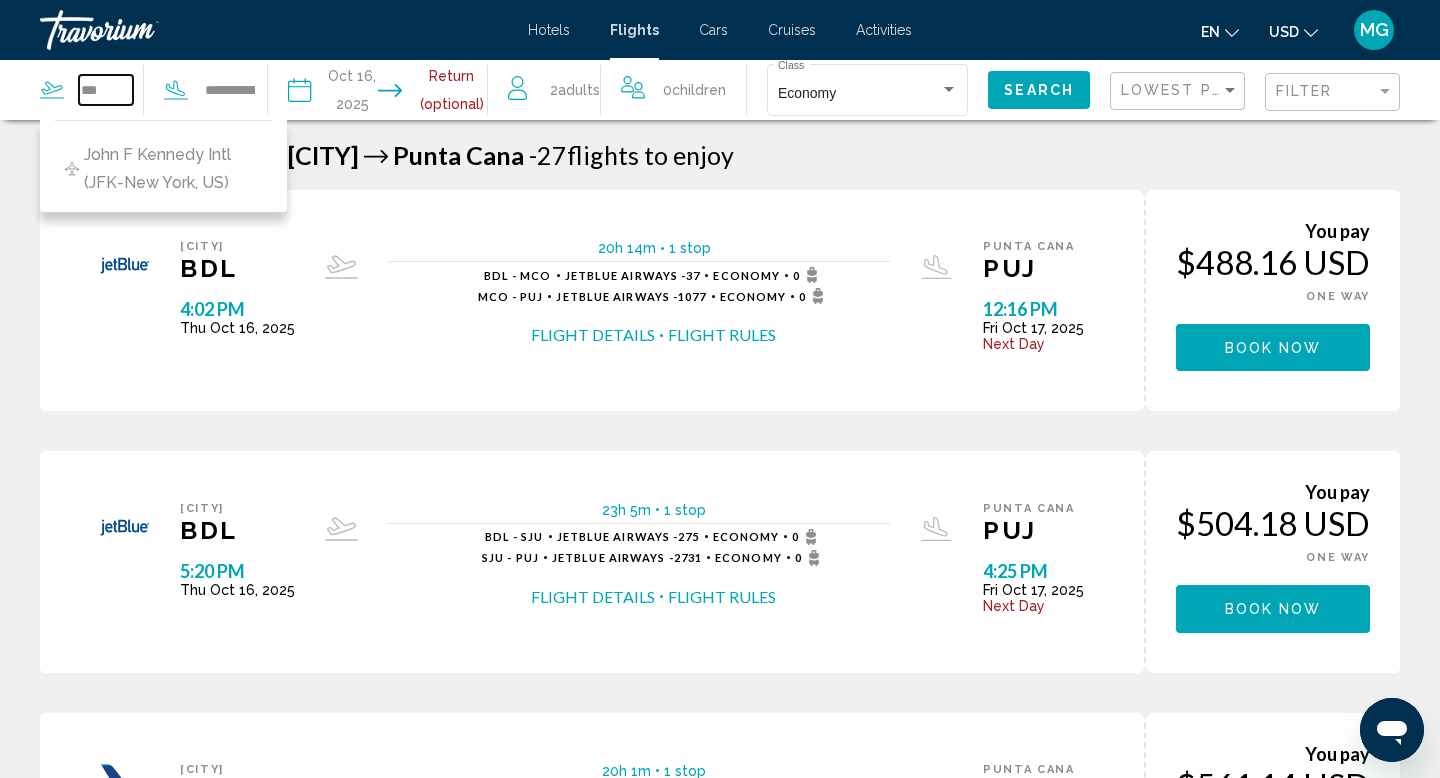type on "**********" 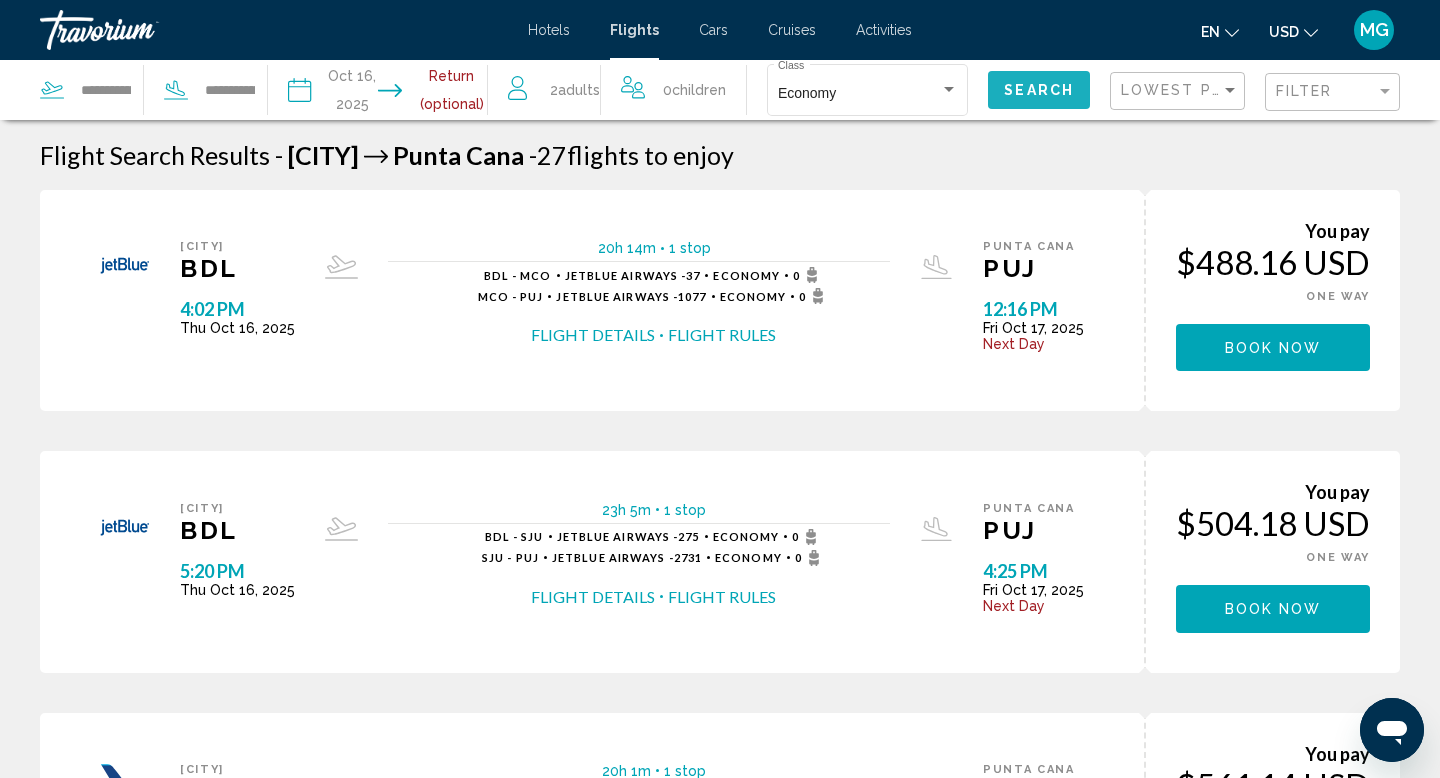 click on "Search" 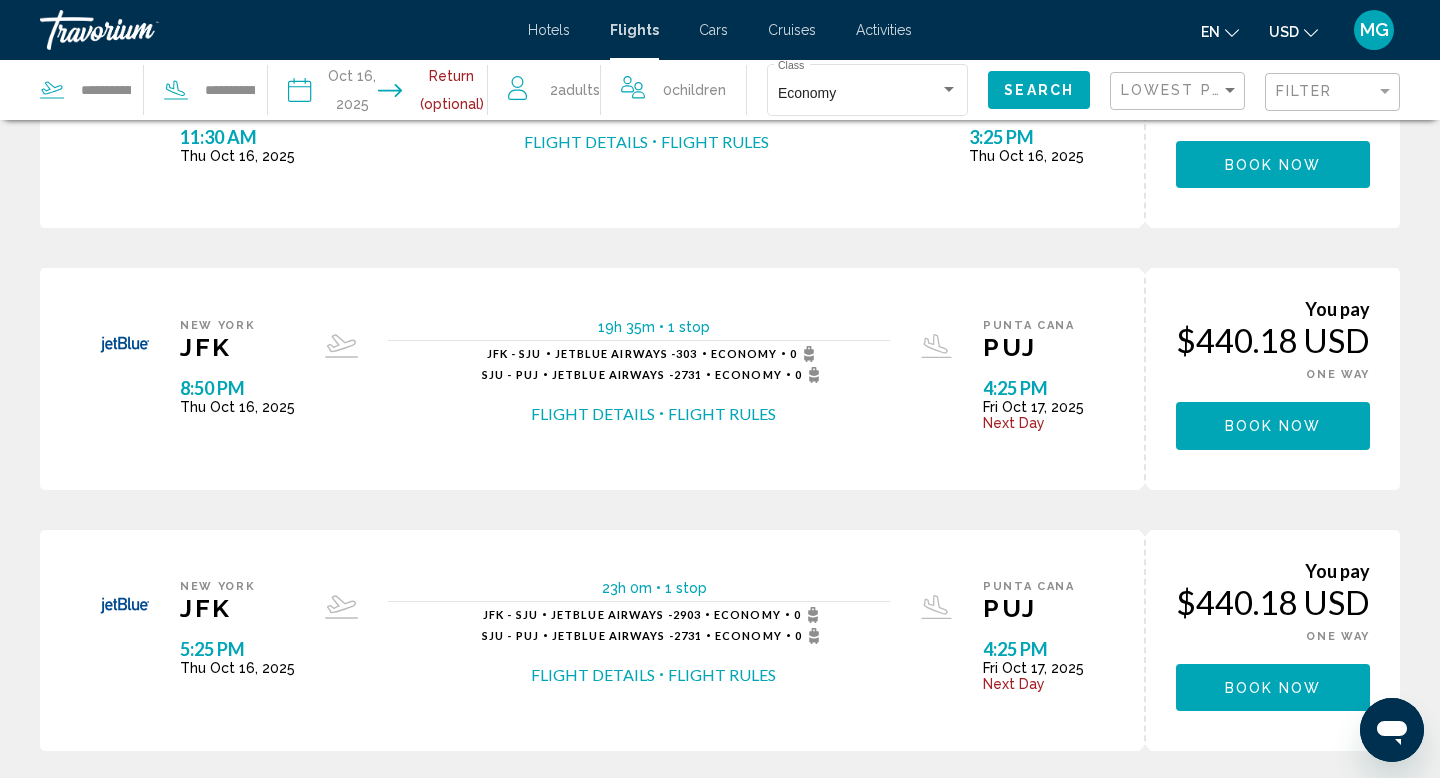 scroll, scrollTop: 0, scrollLeft: 0, axis: both 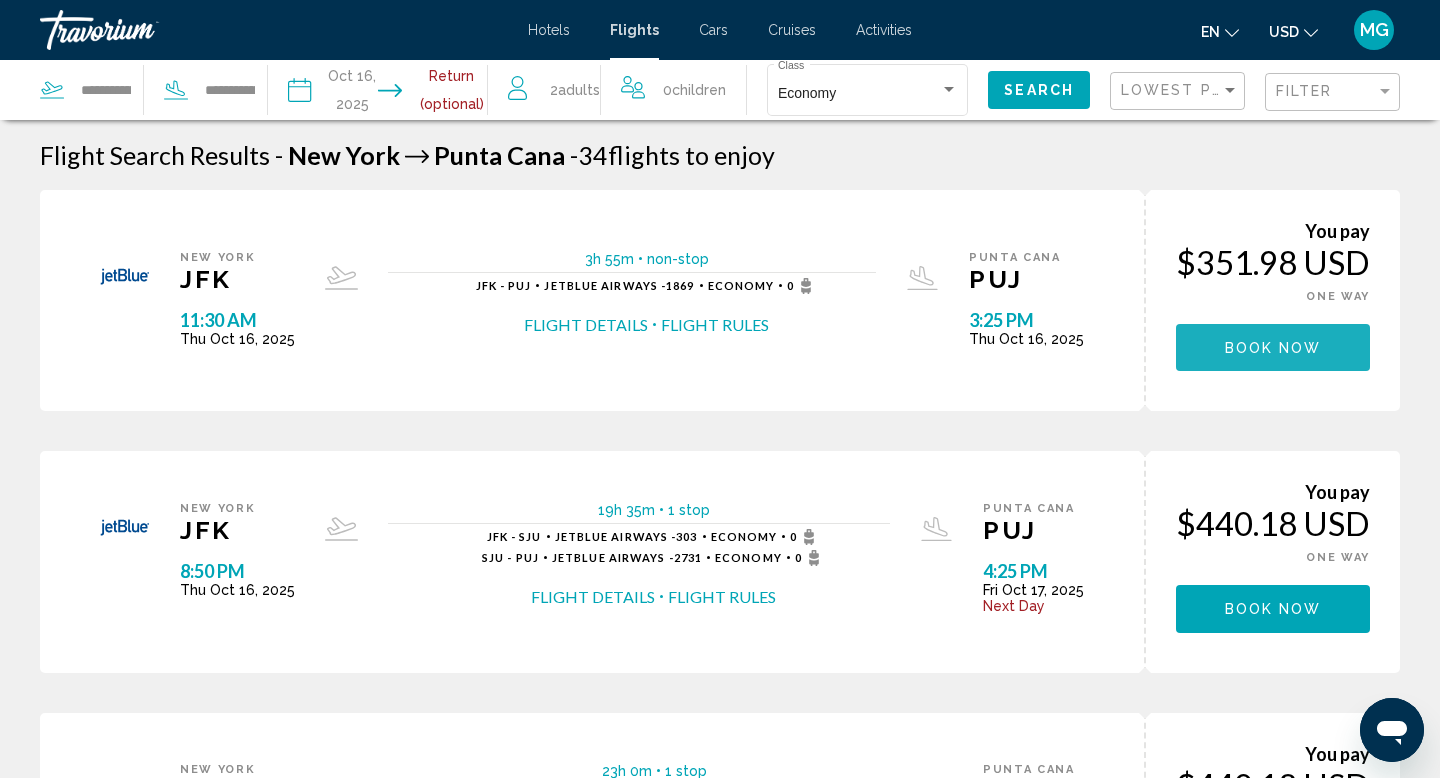 click on "Book now" at bounding box center (1273, 348) 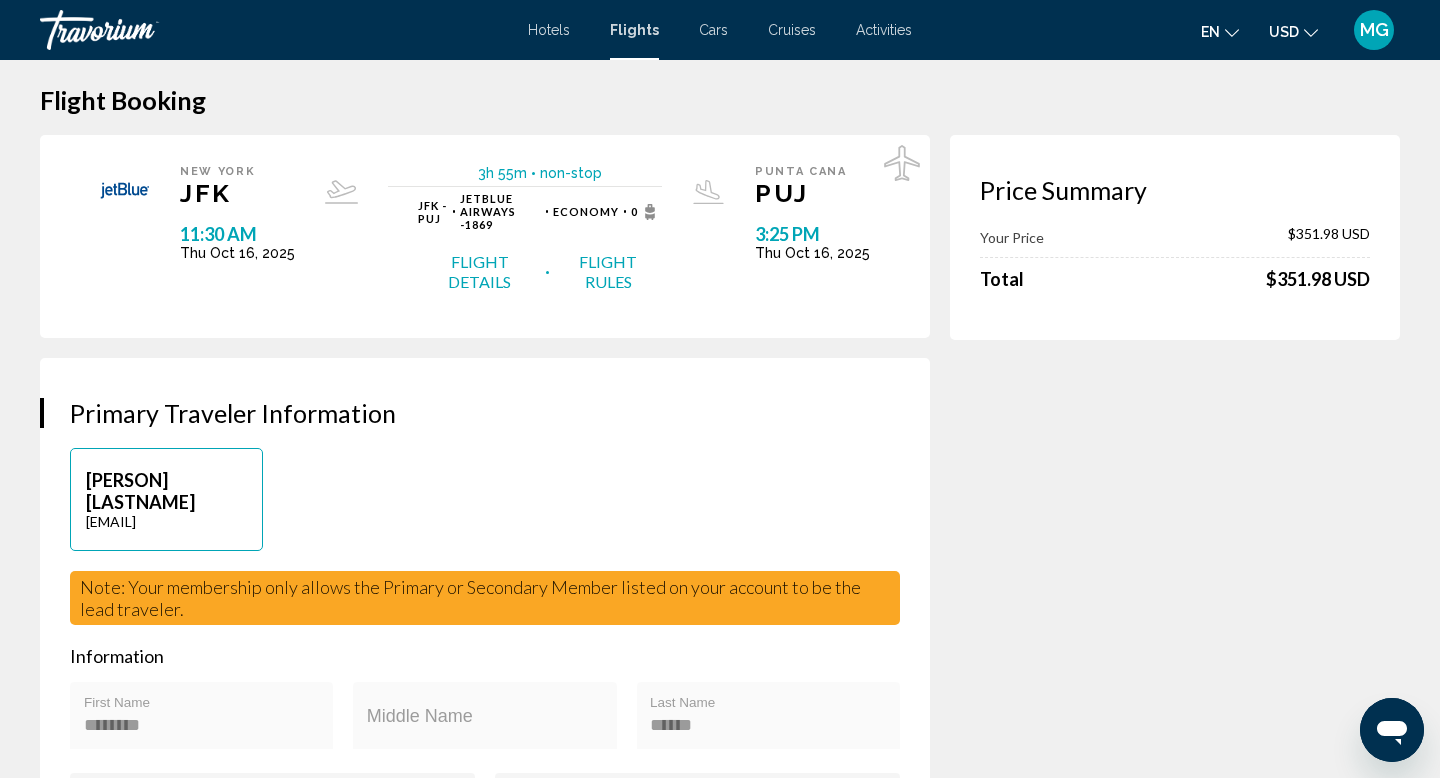 scroll, scrollTop: 0, scrollLeft: 0, axis: both 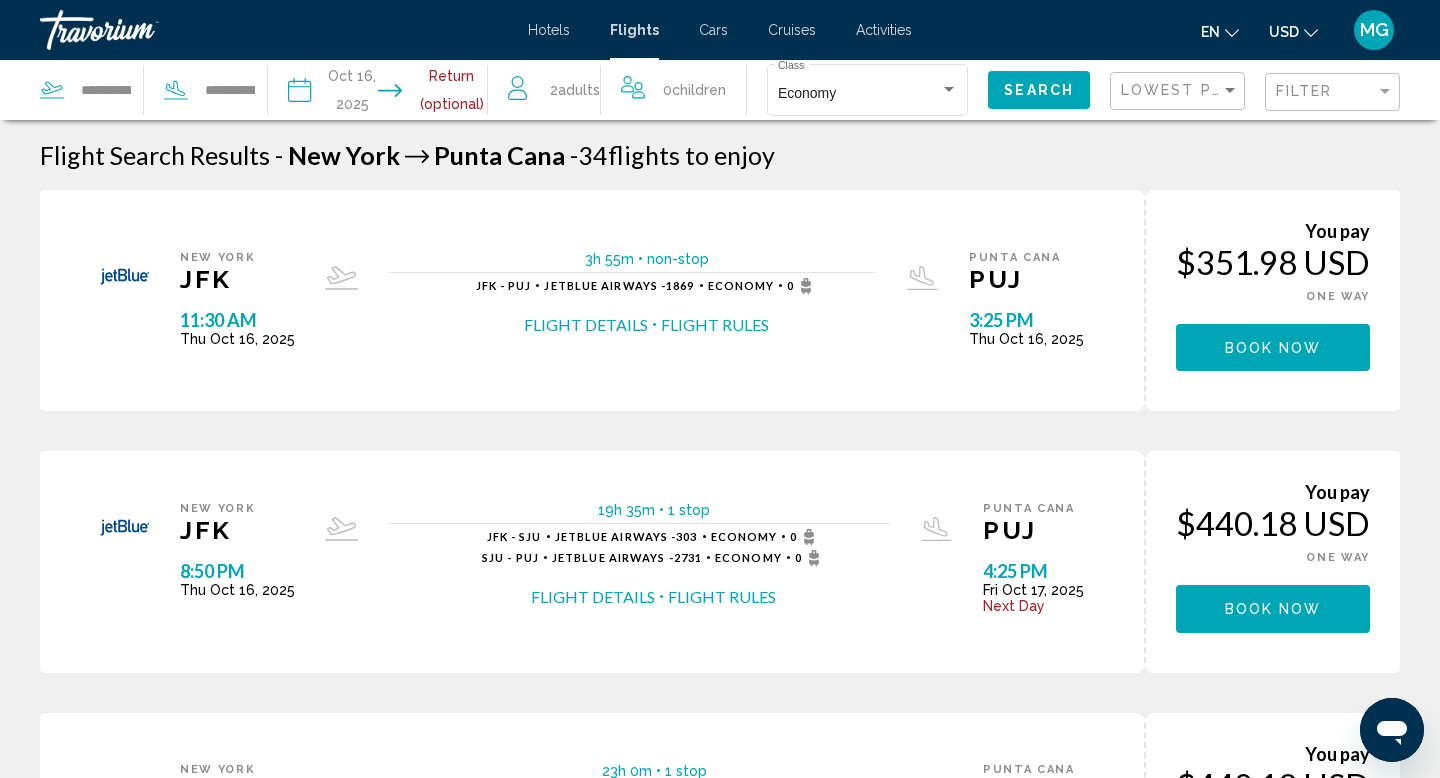 click at bounding box center [442, 93] 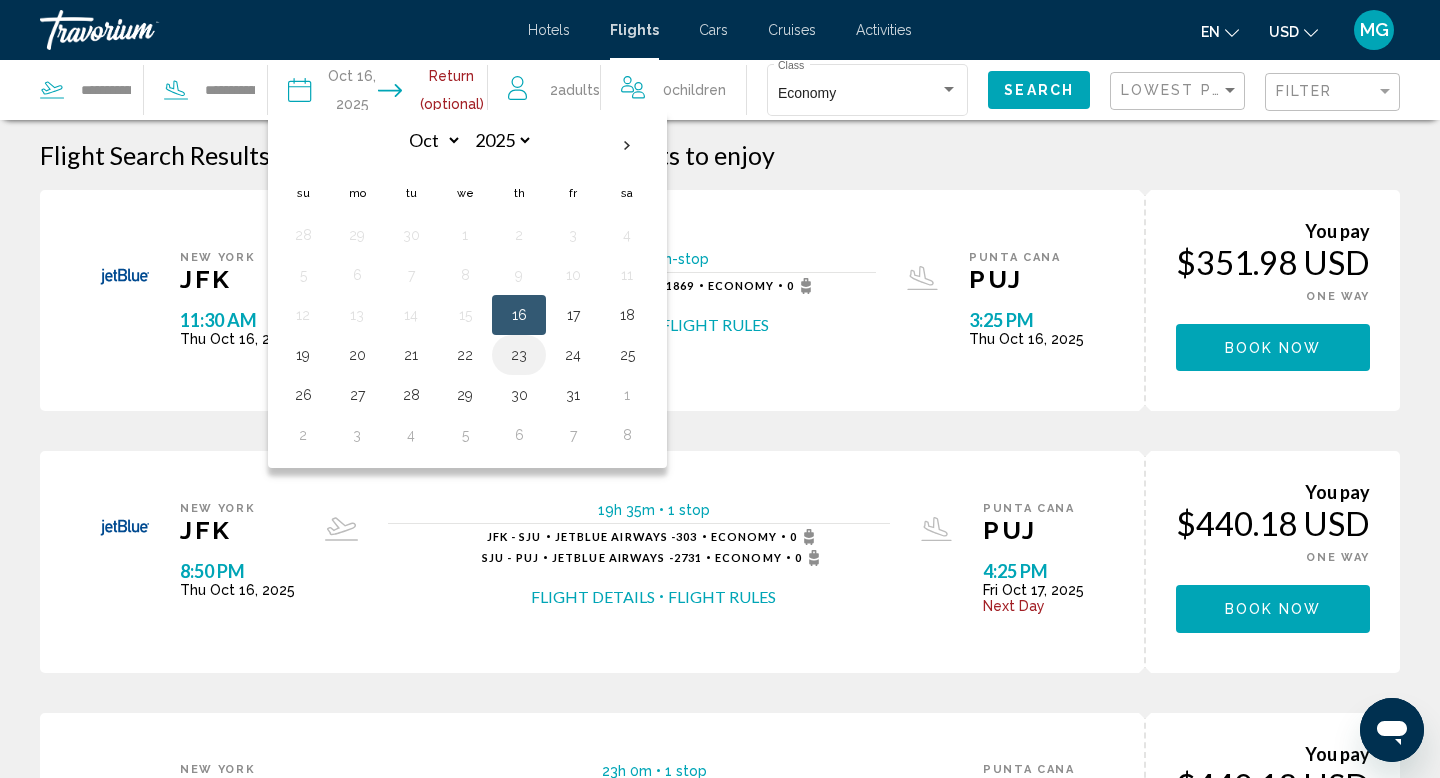 click on "23" at bounding box center [519, 355] 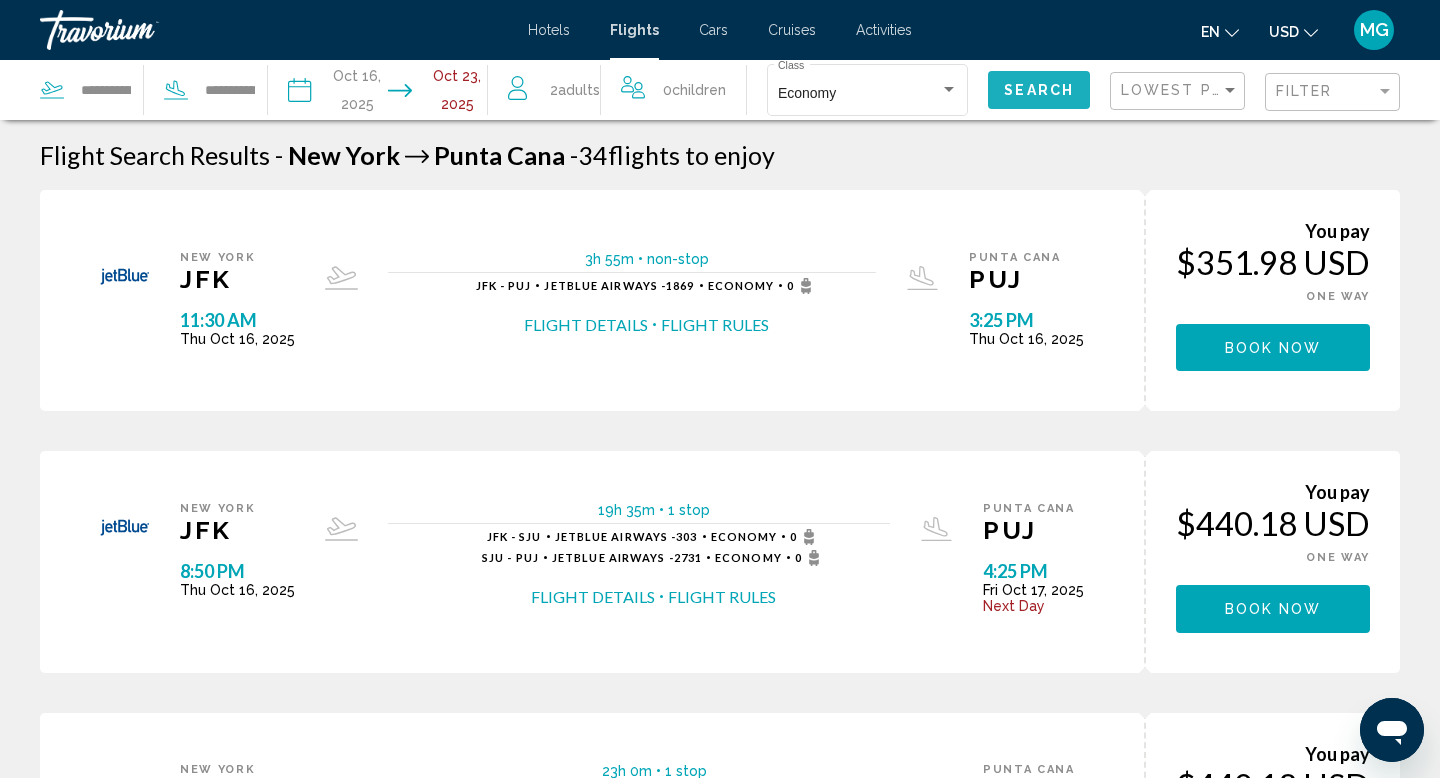 click on "Search" 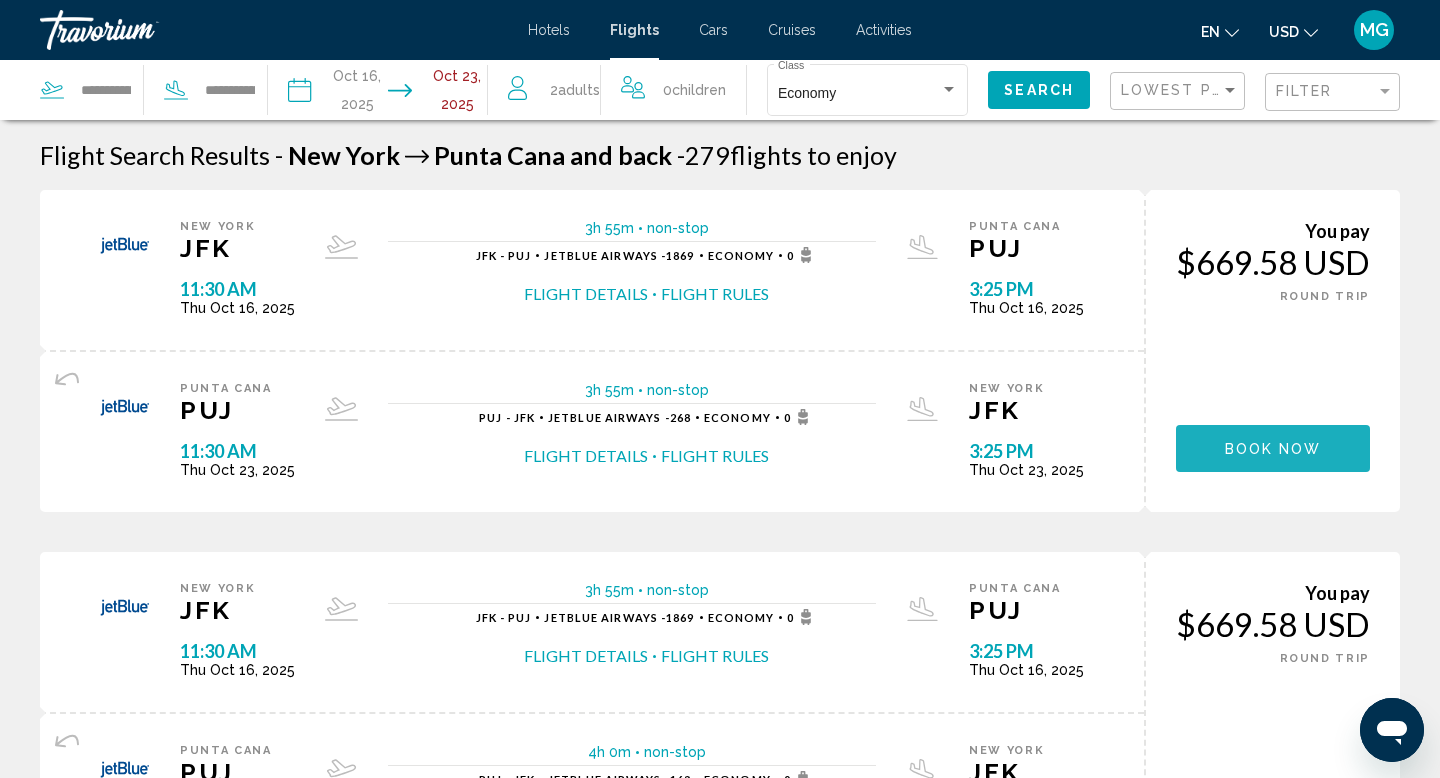 click on "Book now" at bounding box center (1273, 449) 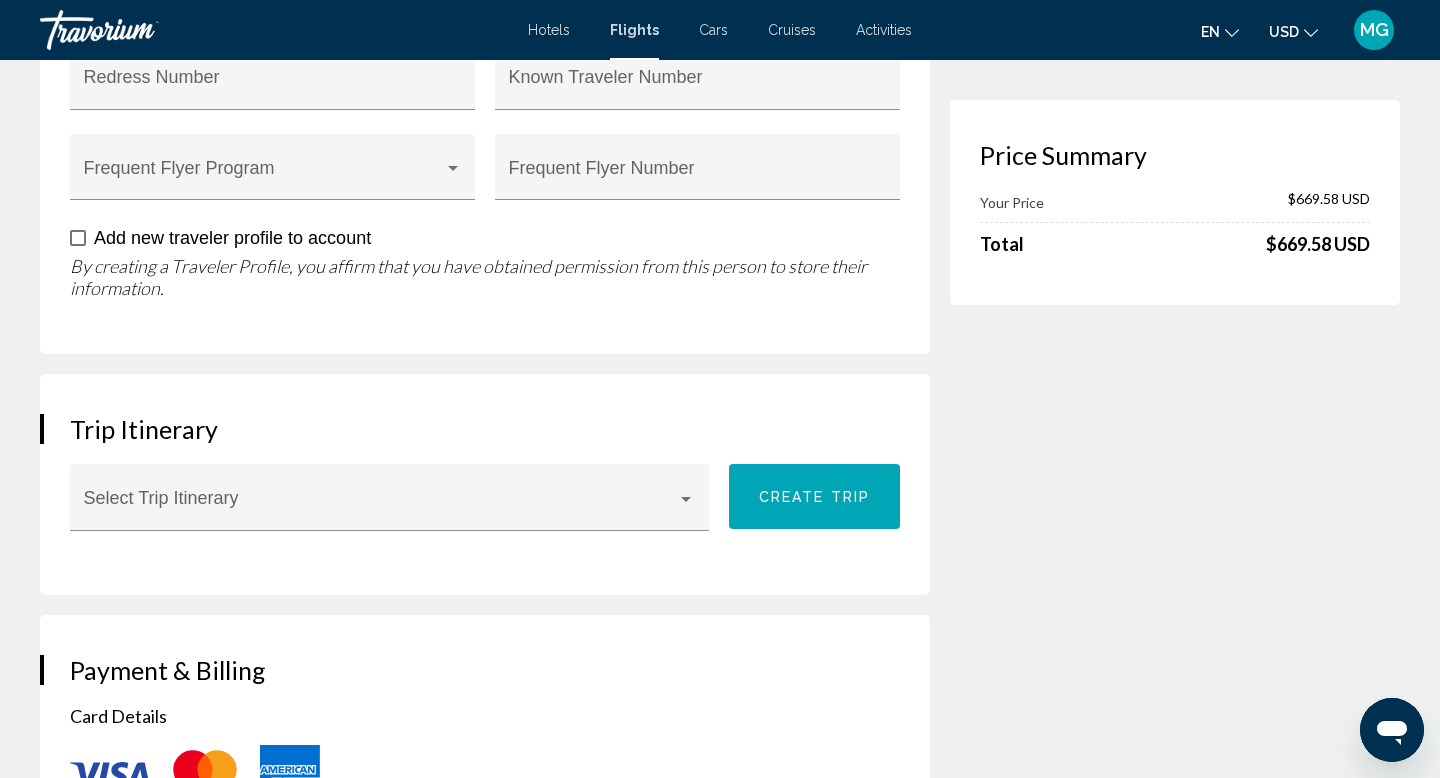 scroll, scrollTop: 1832, scrollLeft: 0, axis: vertical 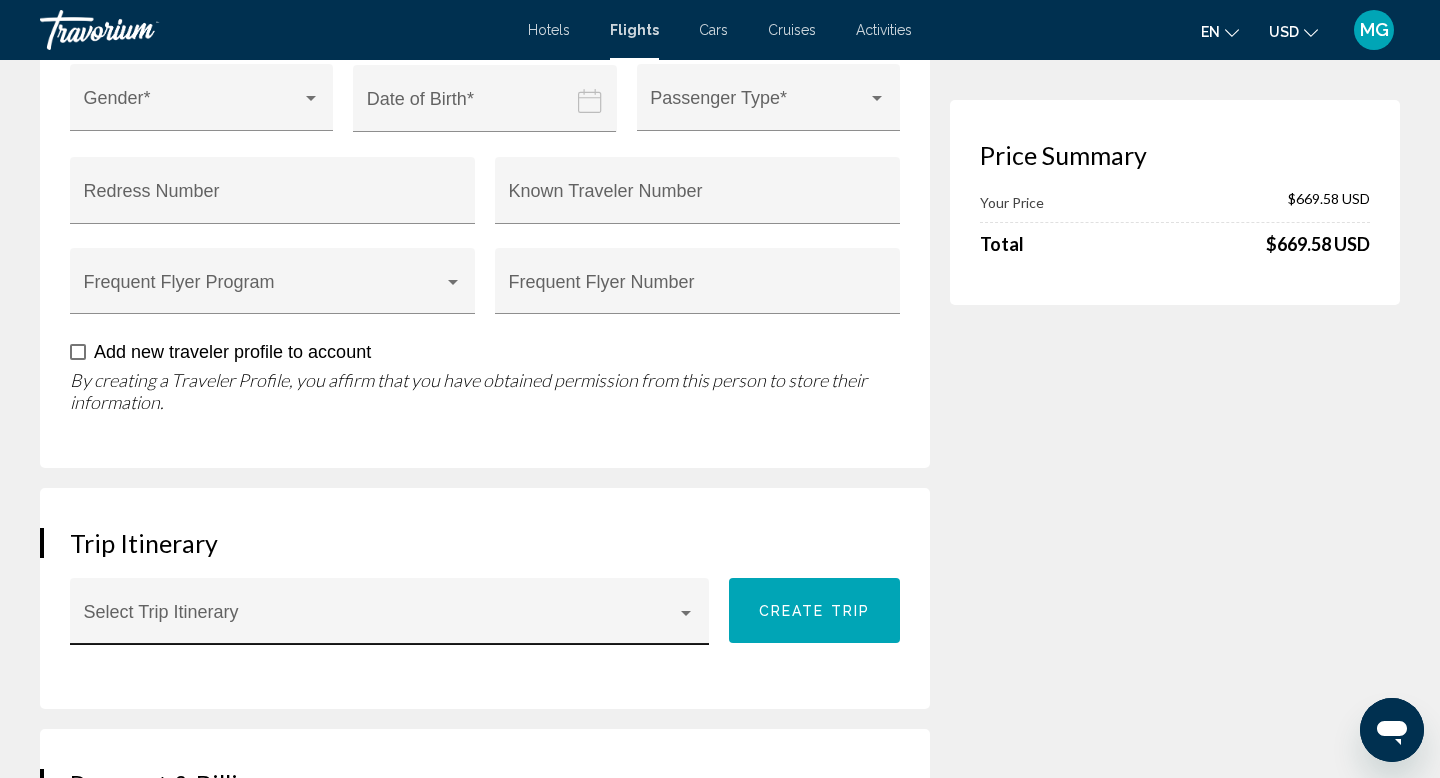 click at bounding box center [686, 613] 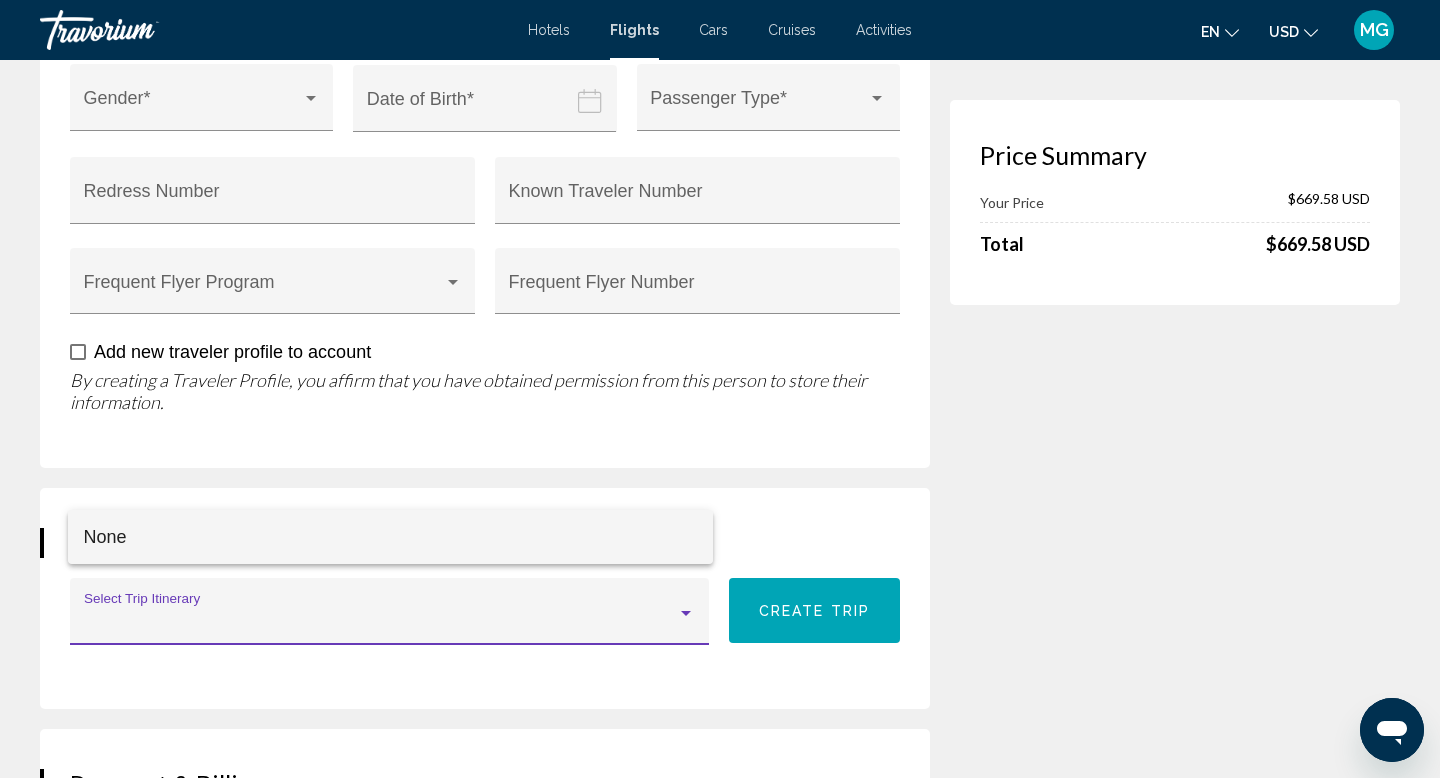 click at bounding box center [720, 389] 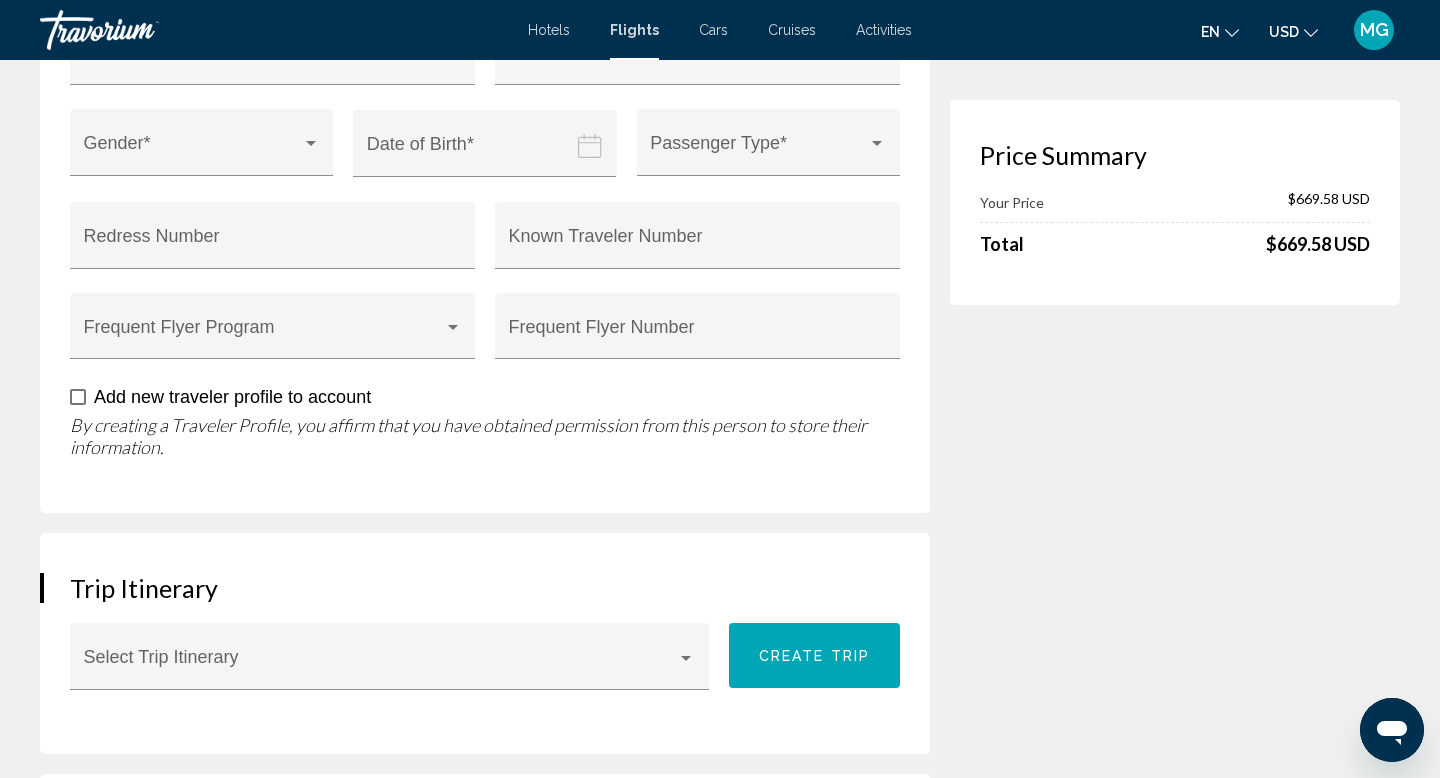 scroll, scrollTop: 1785, scrollLeft: 0, axis: vertical 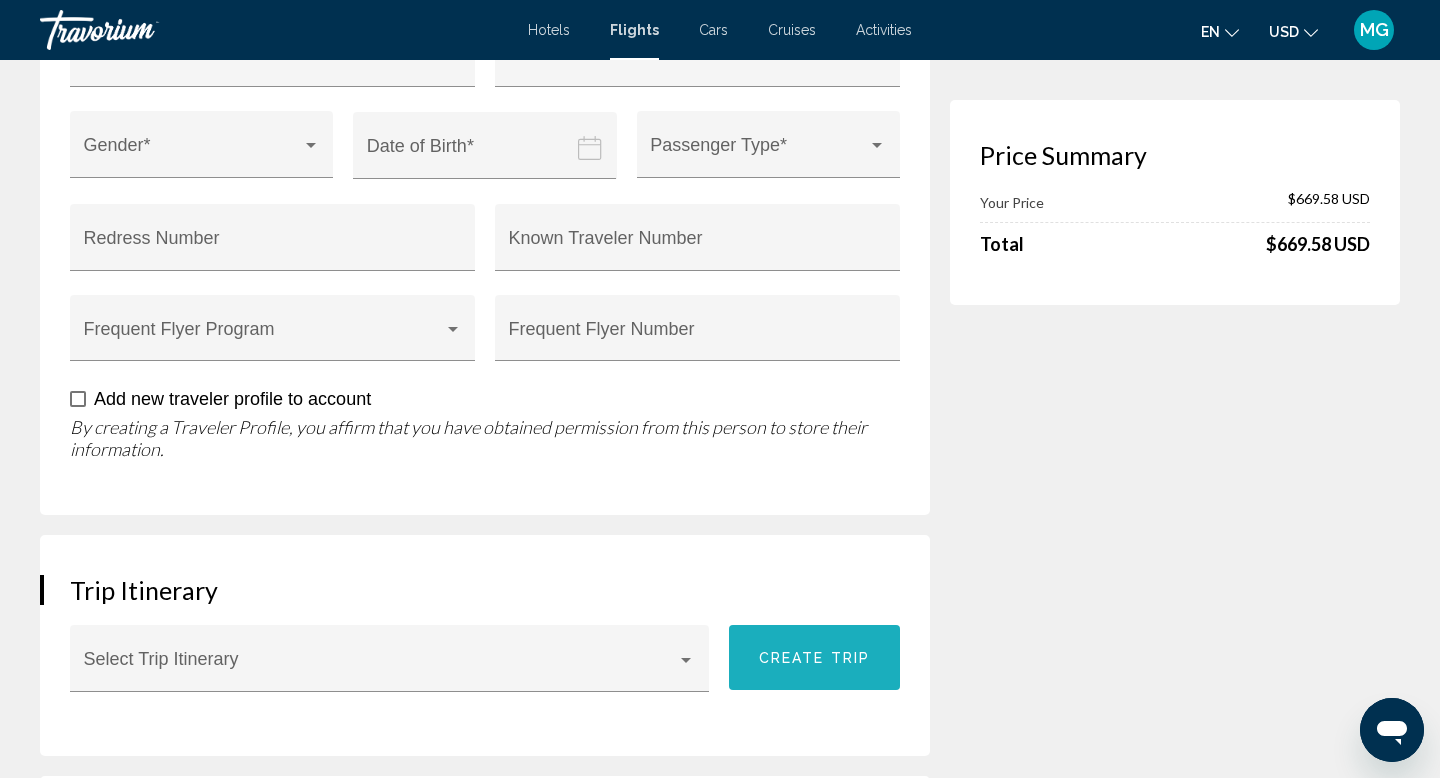 click on "Create trip" at bounding box center [814, 658] 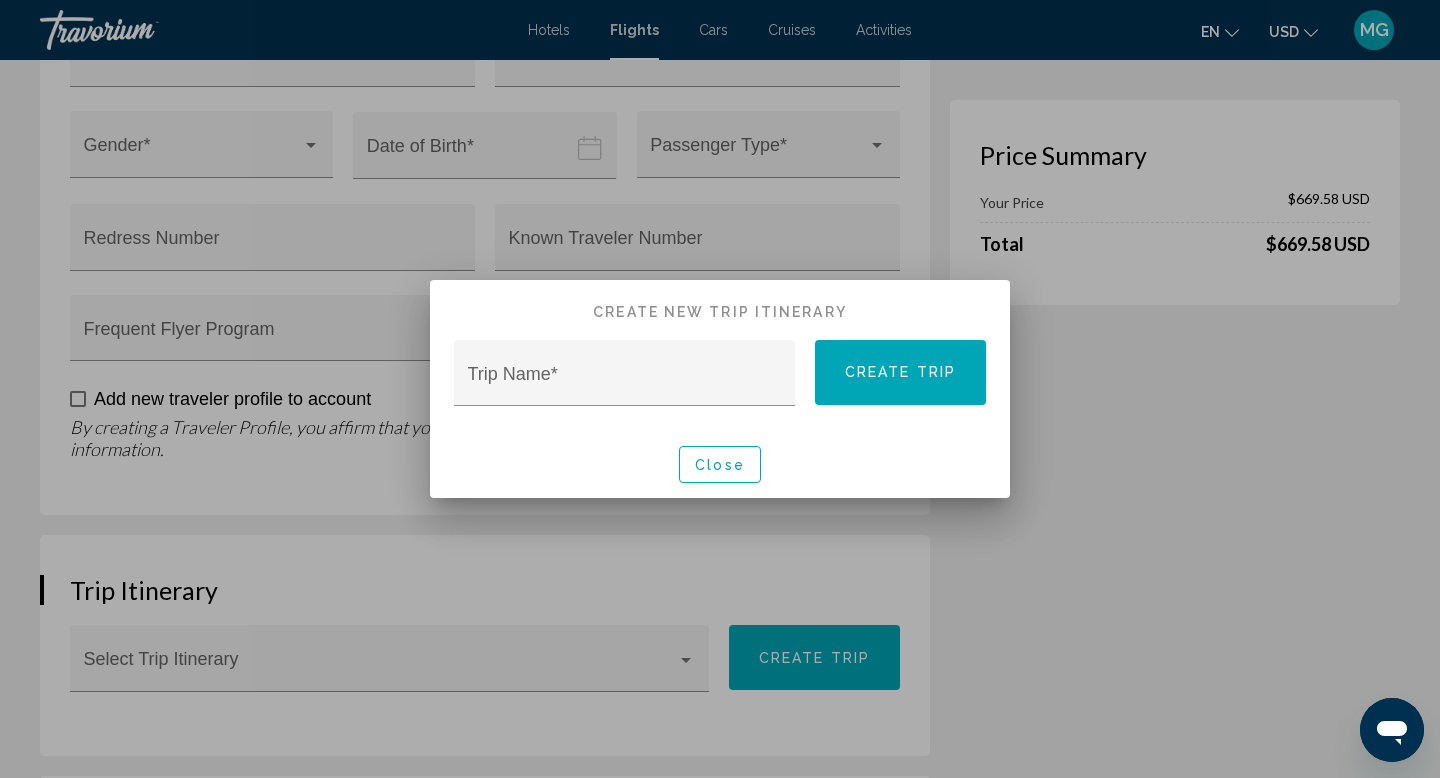 click on "Close" at bounding box center [720, 465] 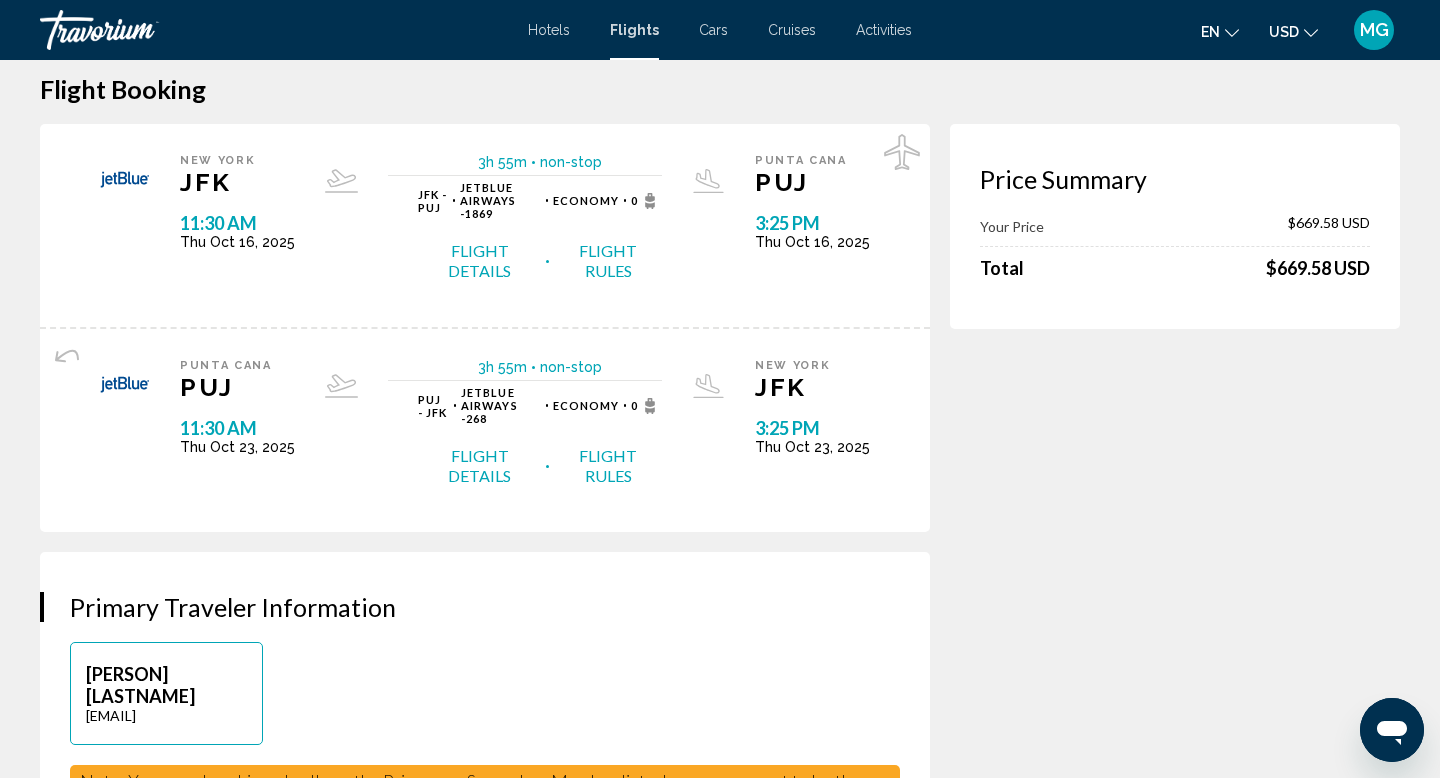 scroll, scrollTop: 0, scrollLeft: 0, axis: both 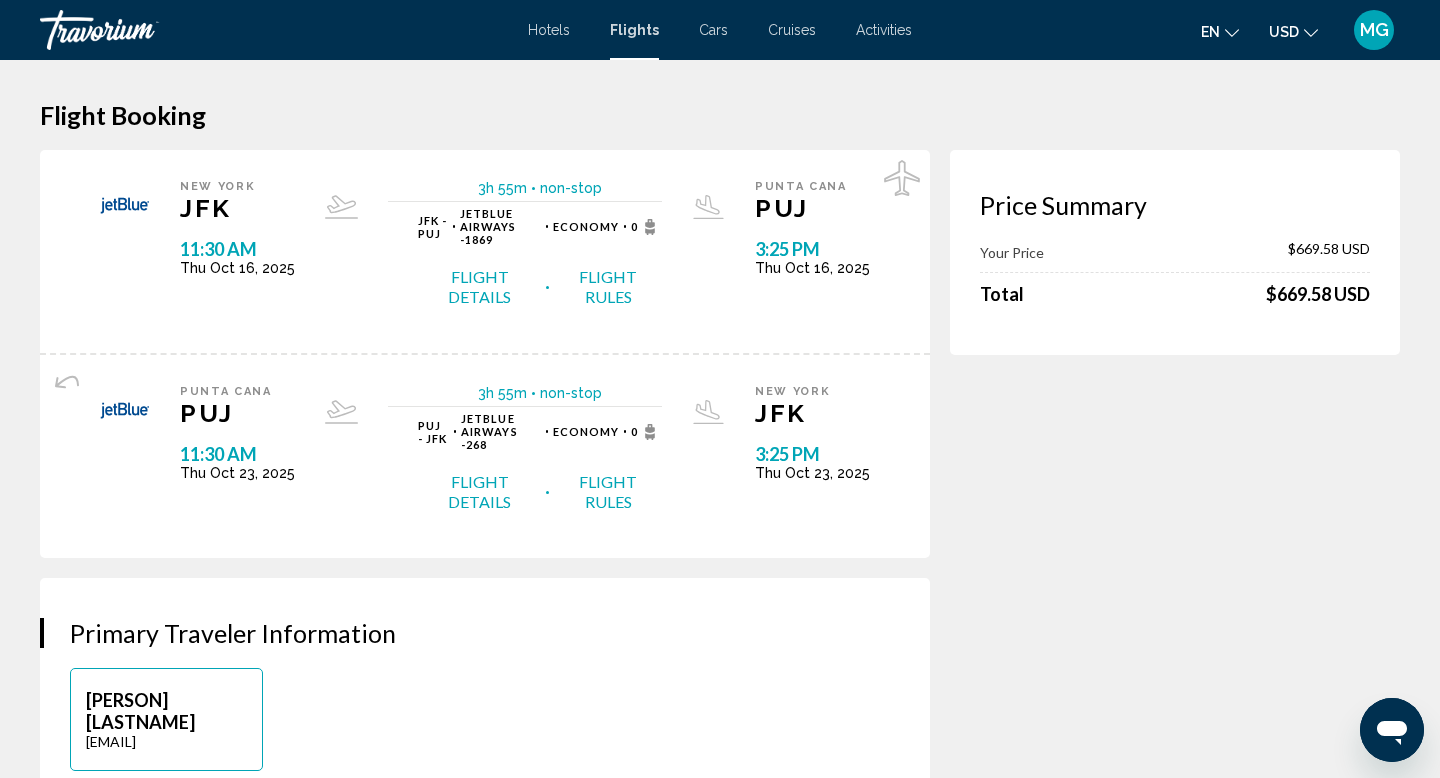click on "Hotels" at bounding box center [549, 30] 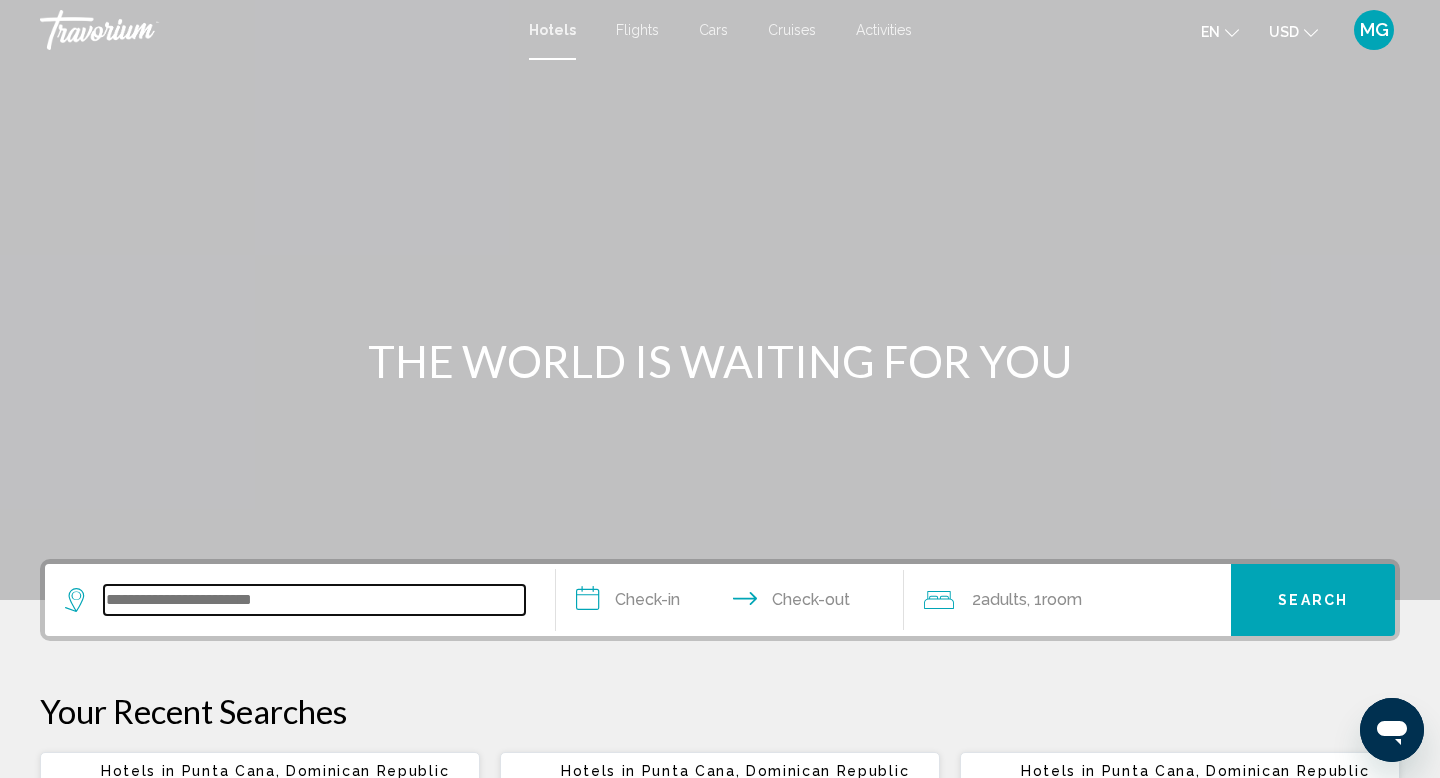 click at bounding box center (314, 600) 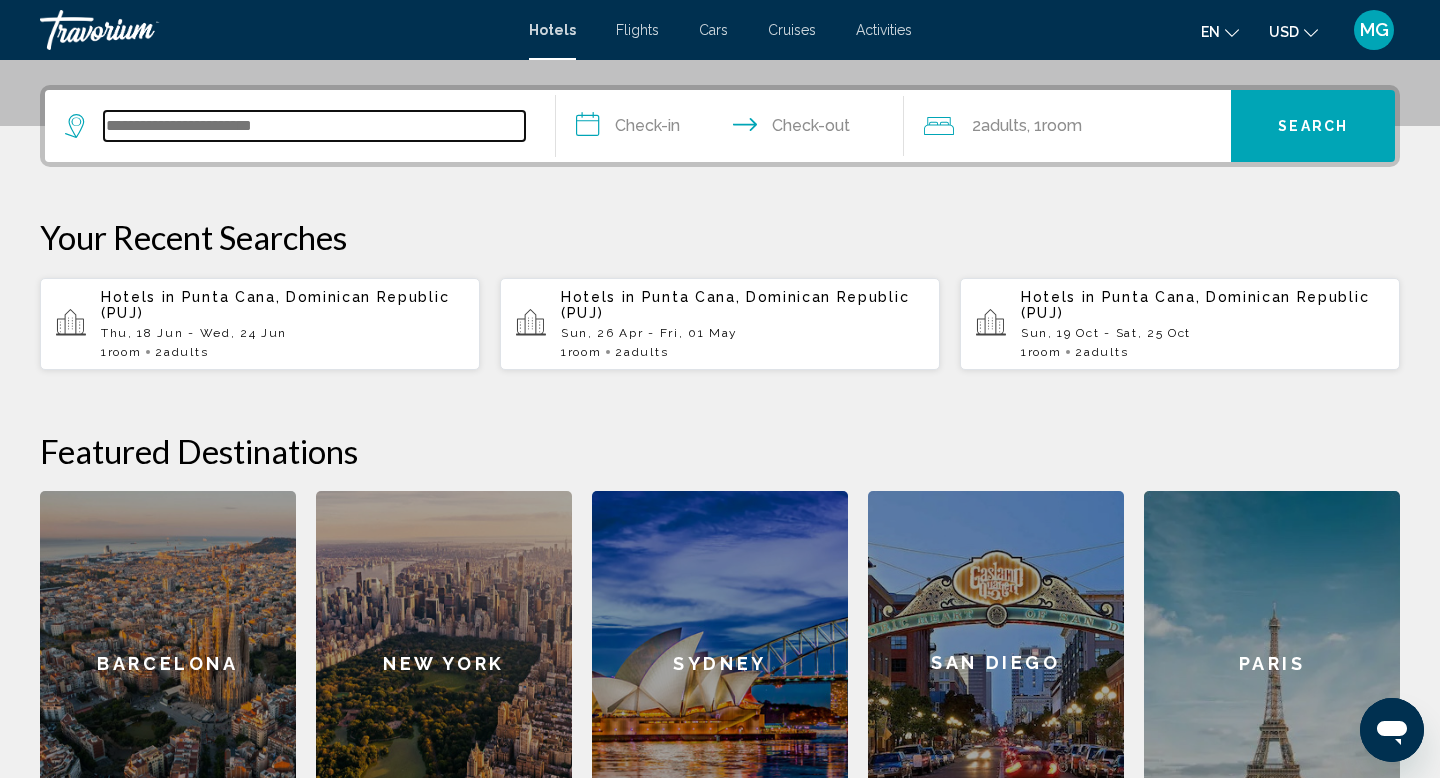 scroll, scrollTop: 494, scrollLeft: 0, axis: vertical 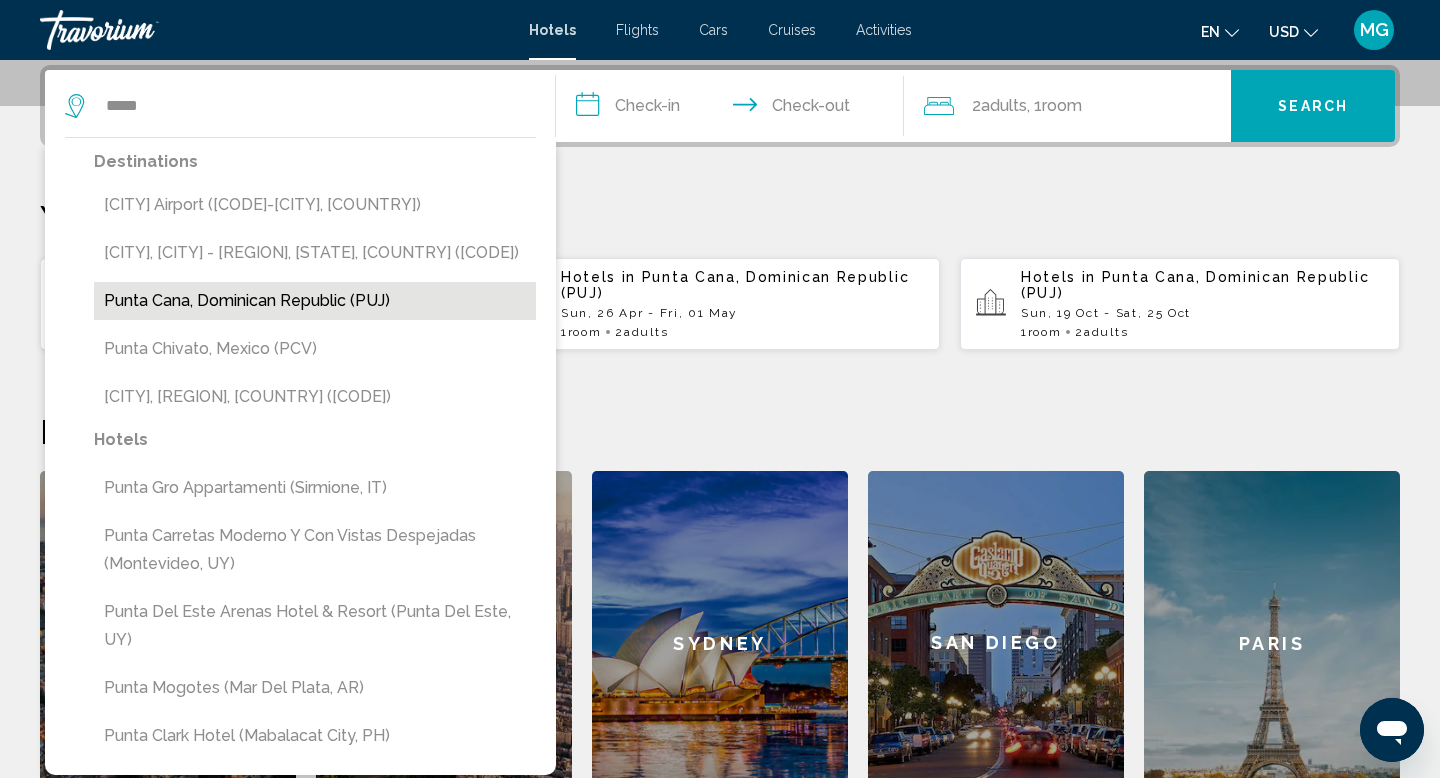 click on "Punta Cana, Dominican Republic (PUJ)" at bounding box center [315, 301] 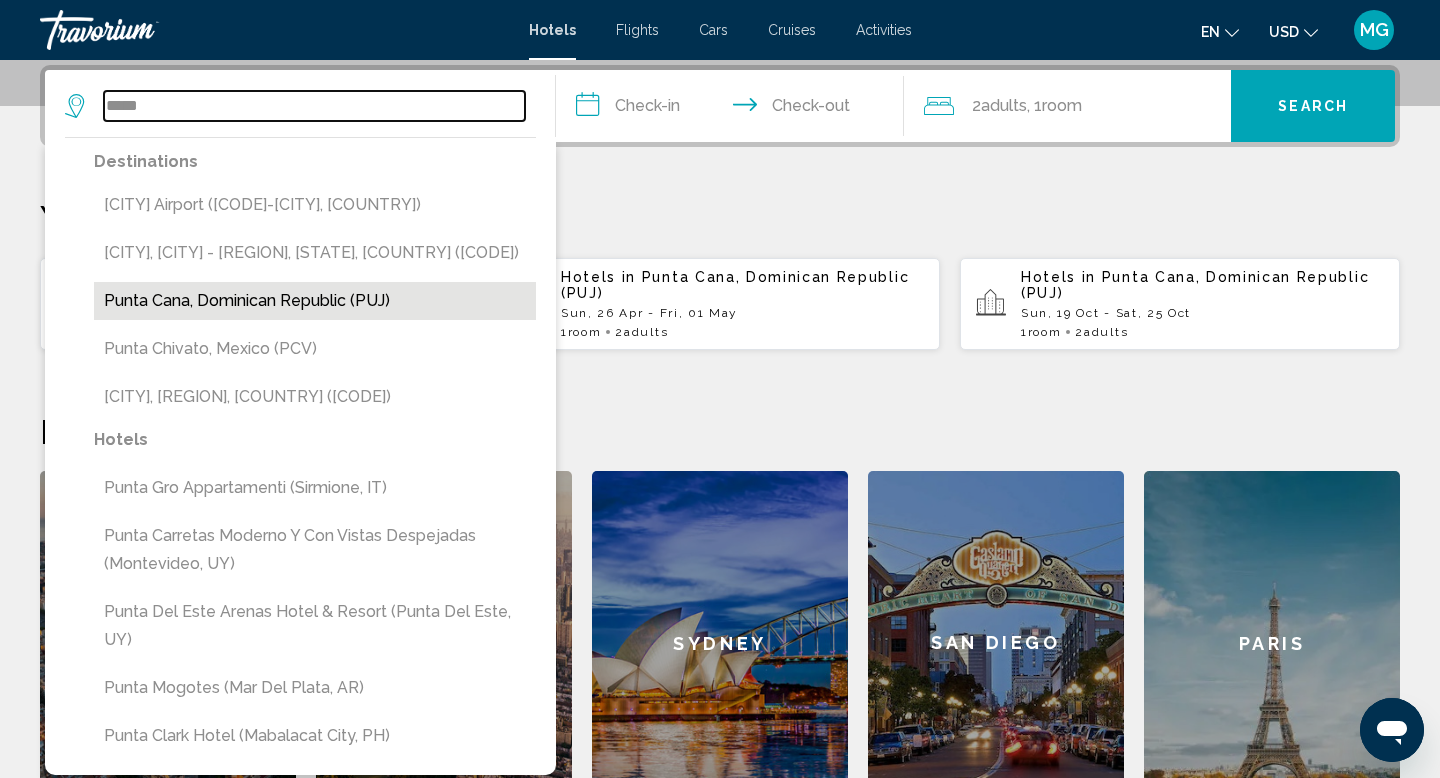 type on "**********" 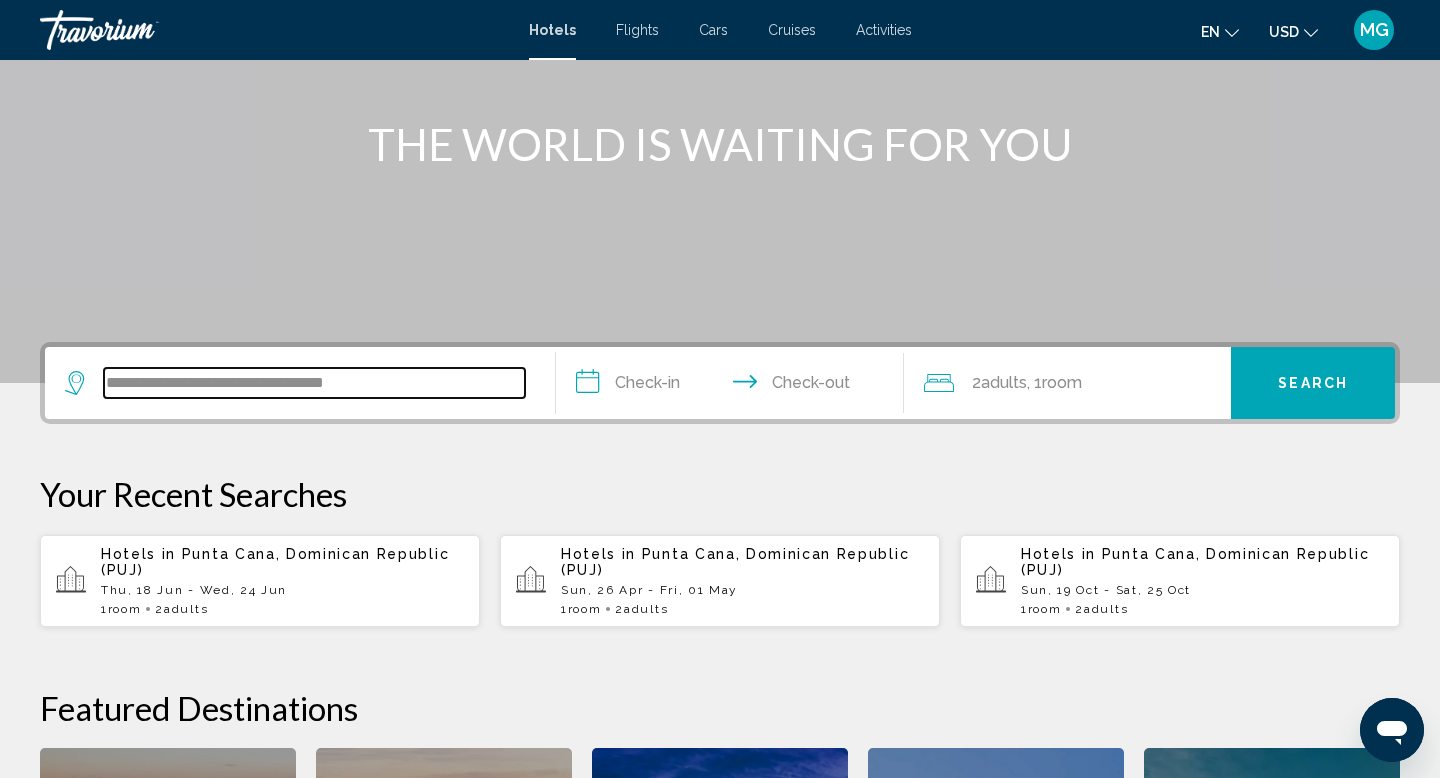 scroll, scrollTop: 221, scrollLeft: 0, axis: vertical 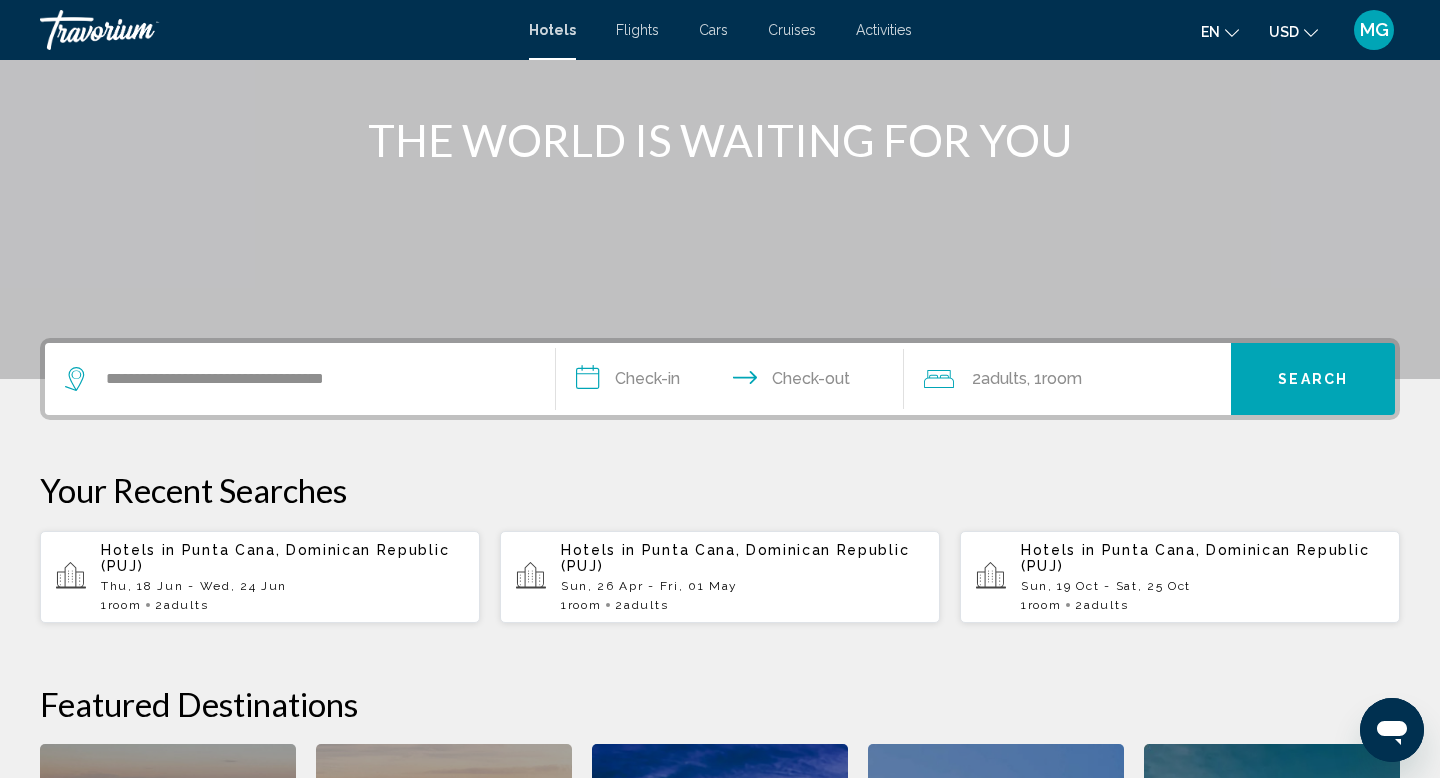 click on "**********" at bounding box center [734, 382] 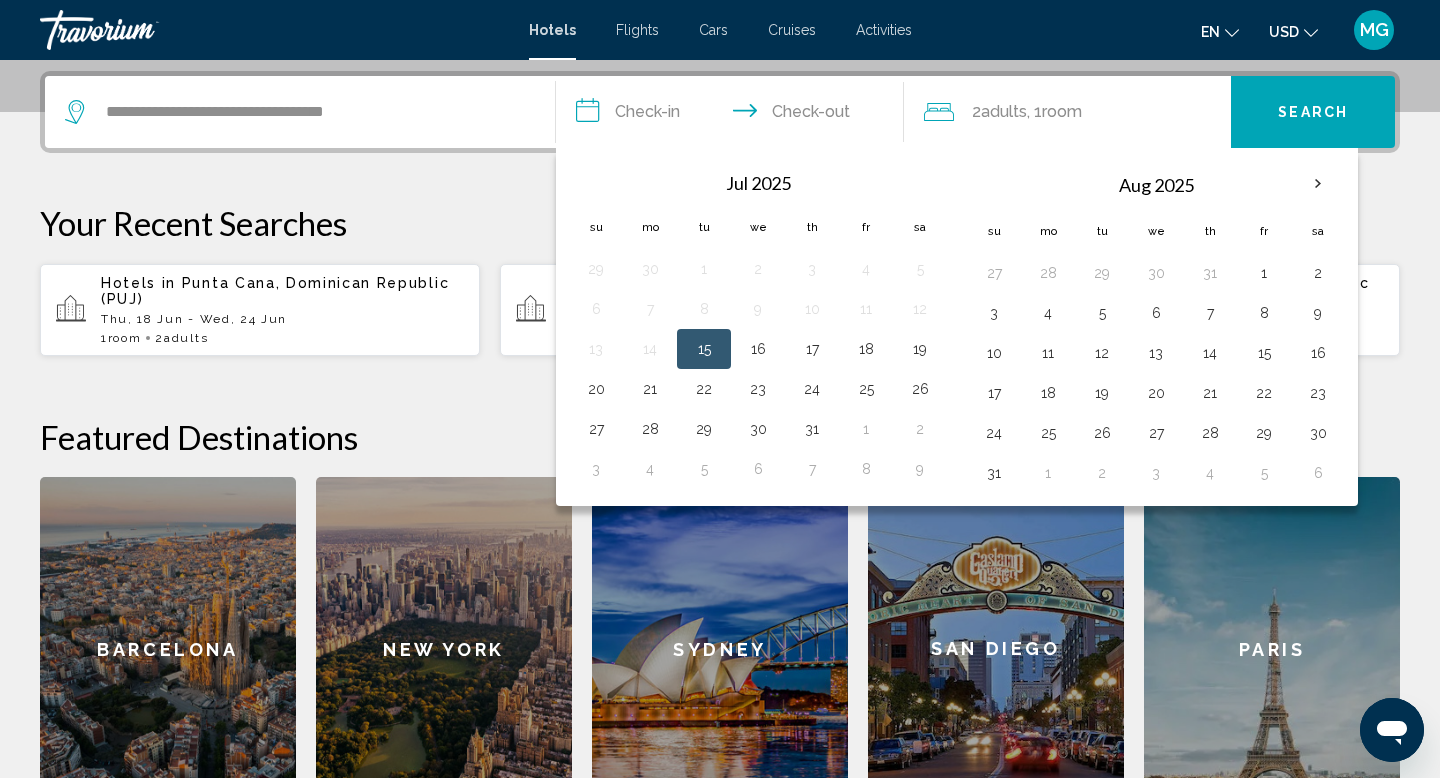scroll, scrollTop: 494, scrollLeft: 0, axis: vertical 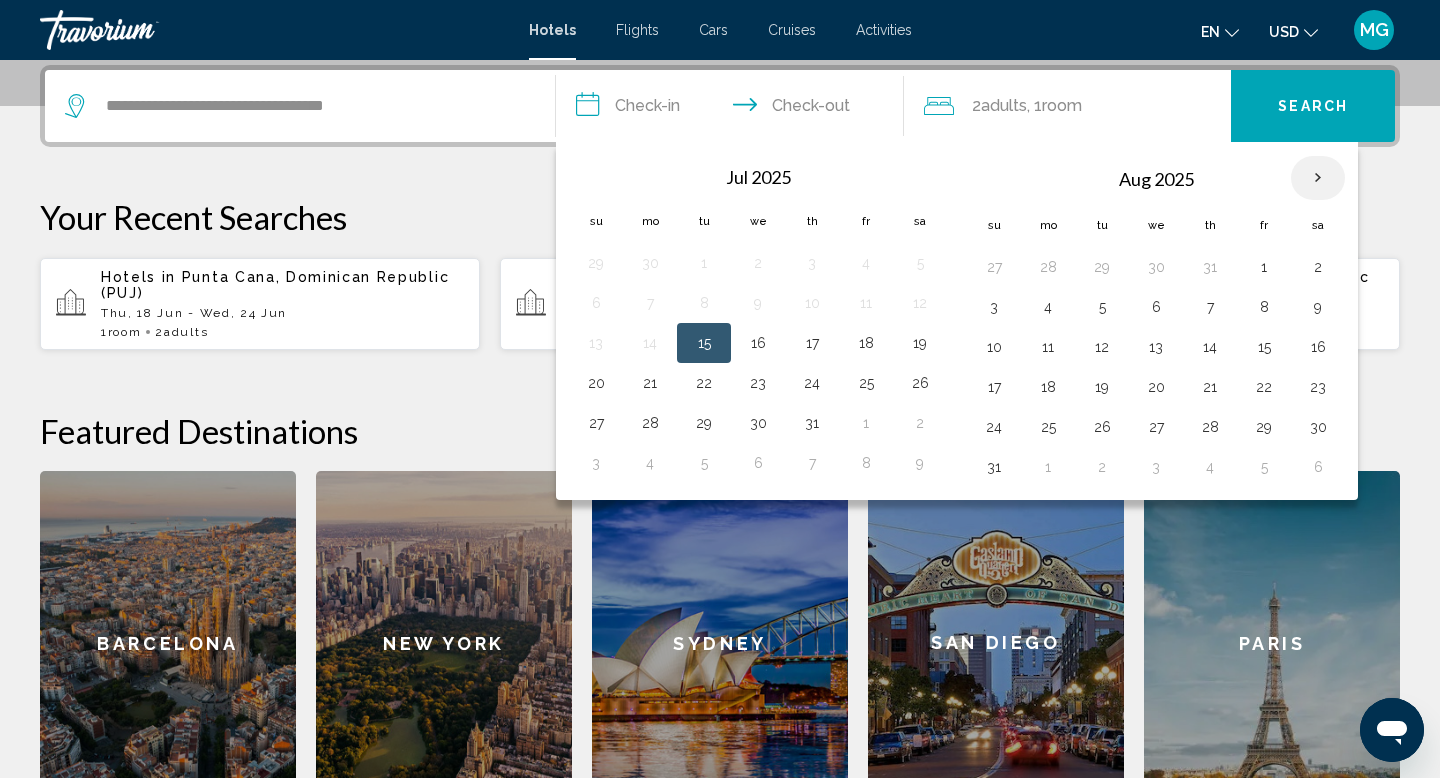 click at bounding box center [1318, 178] 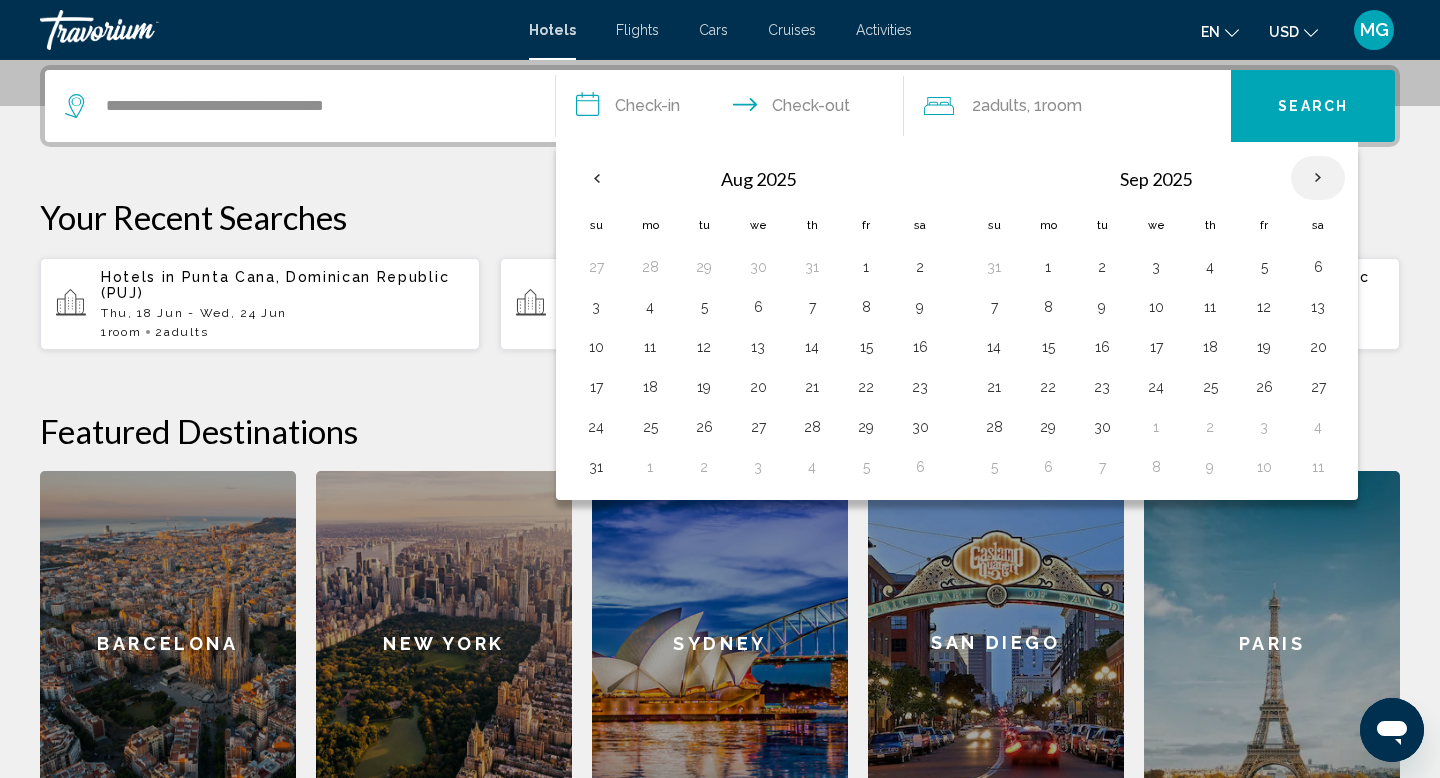 click at bounding box center (1318, 178) 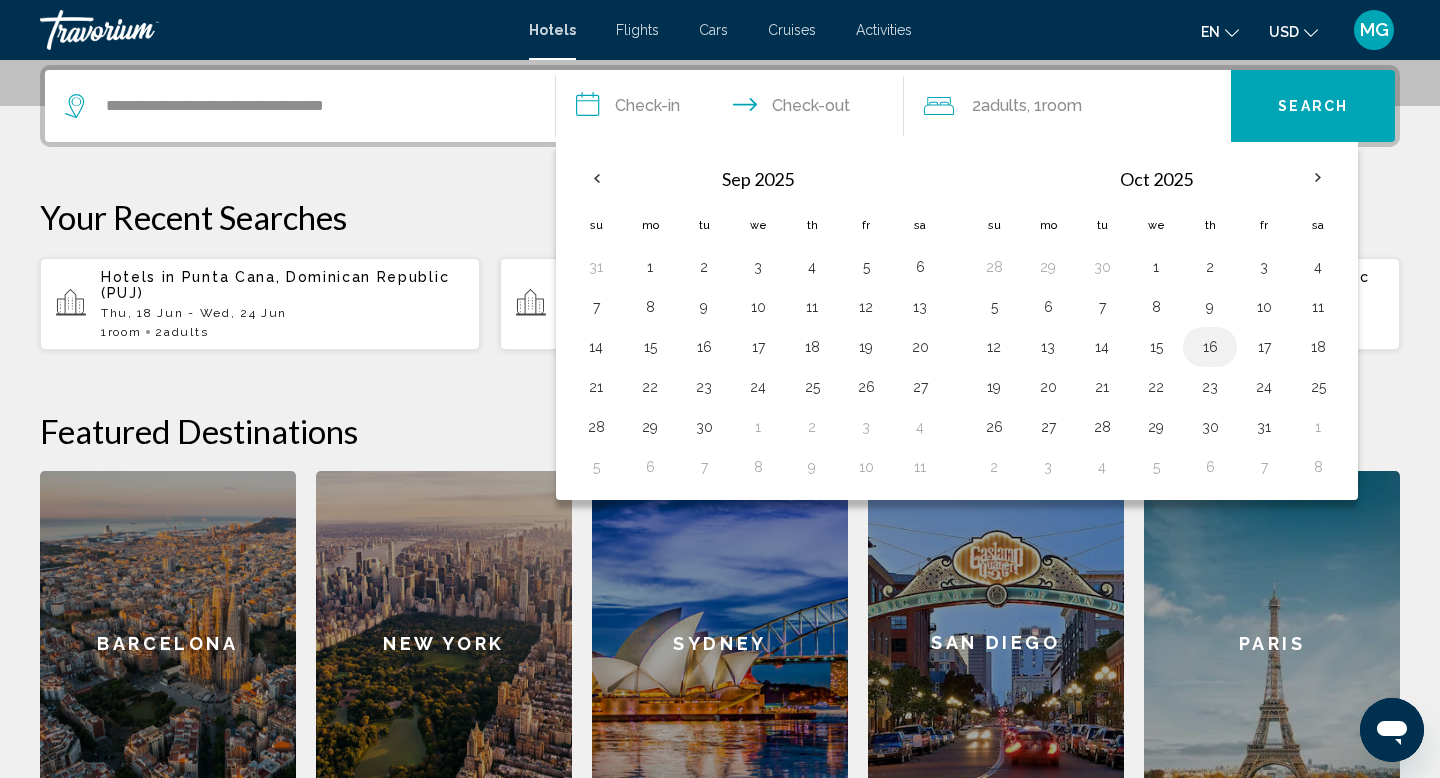 click on "16" at bounding box center [1210, 347] 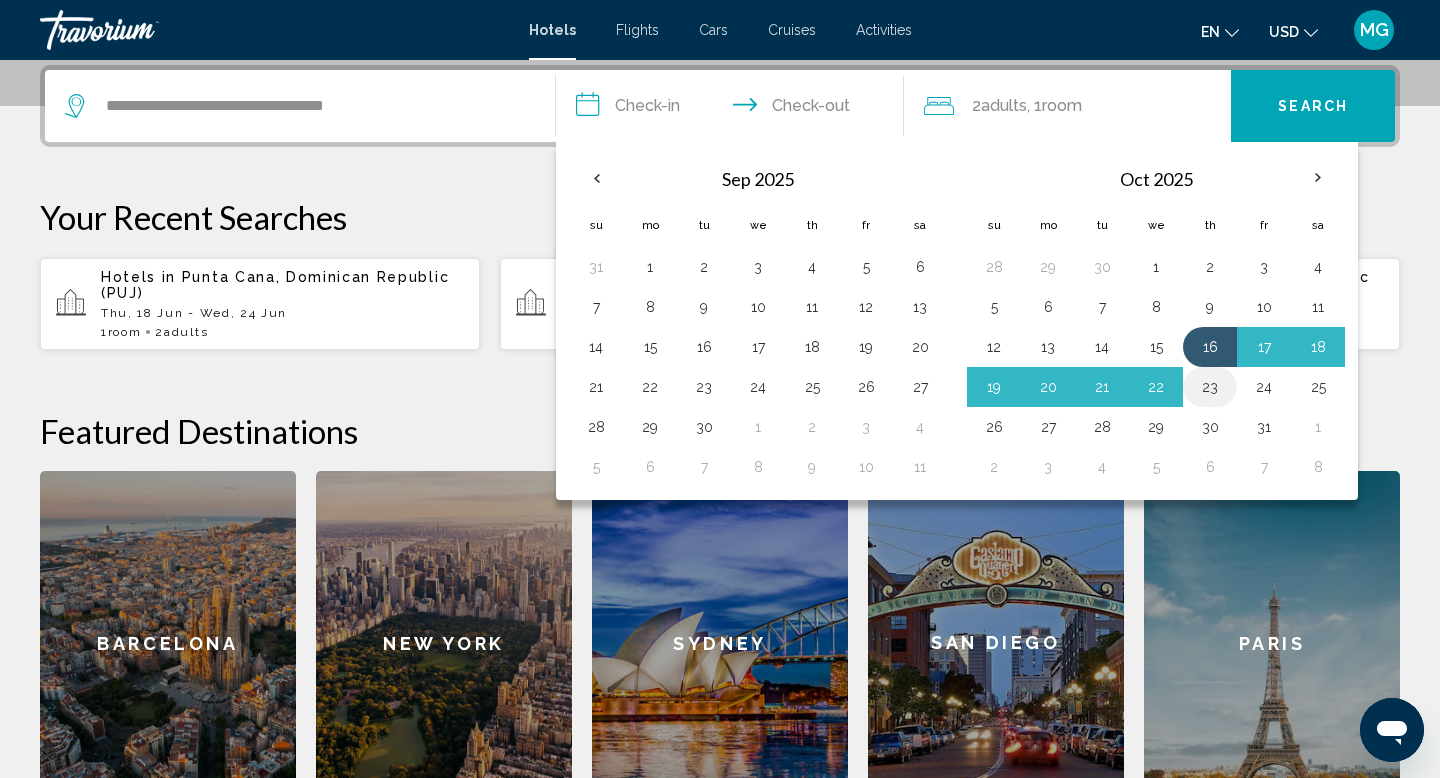 click on "23" at bounding box center [1210, 387] 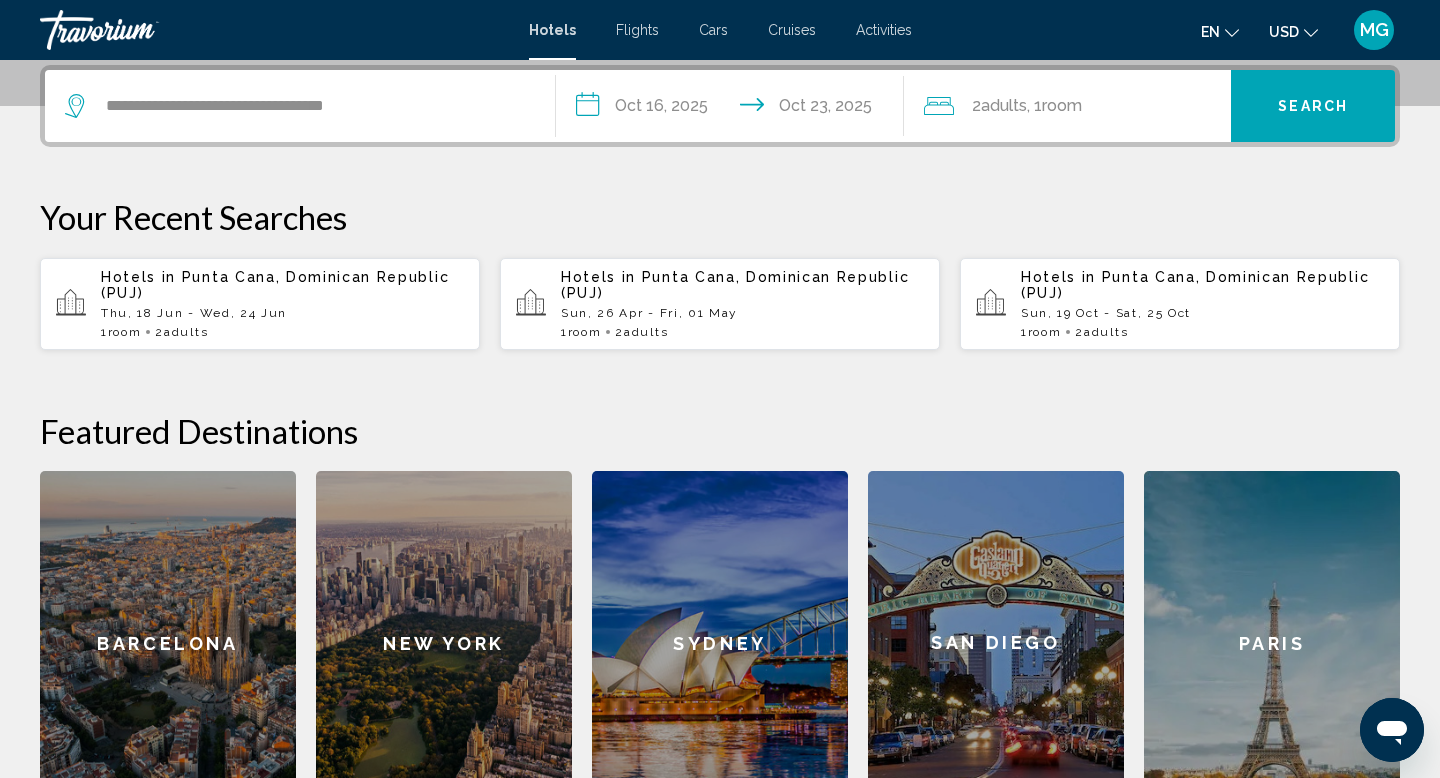 click on "Search" at bounding box center [1313, 107] 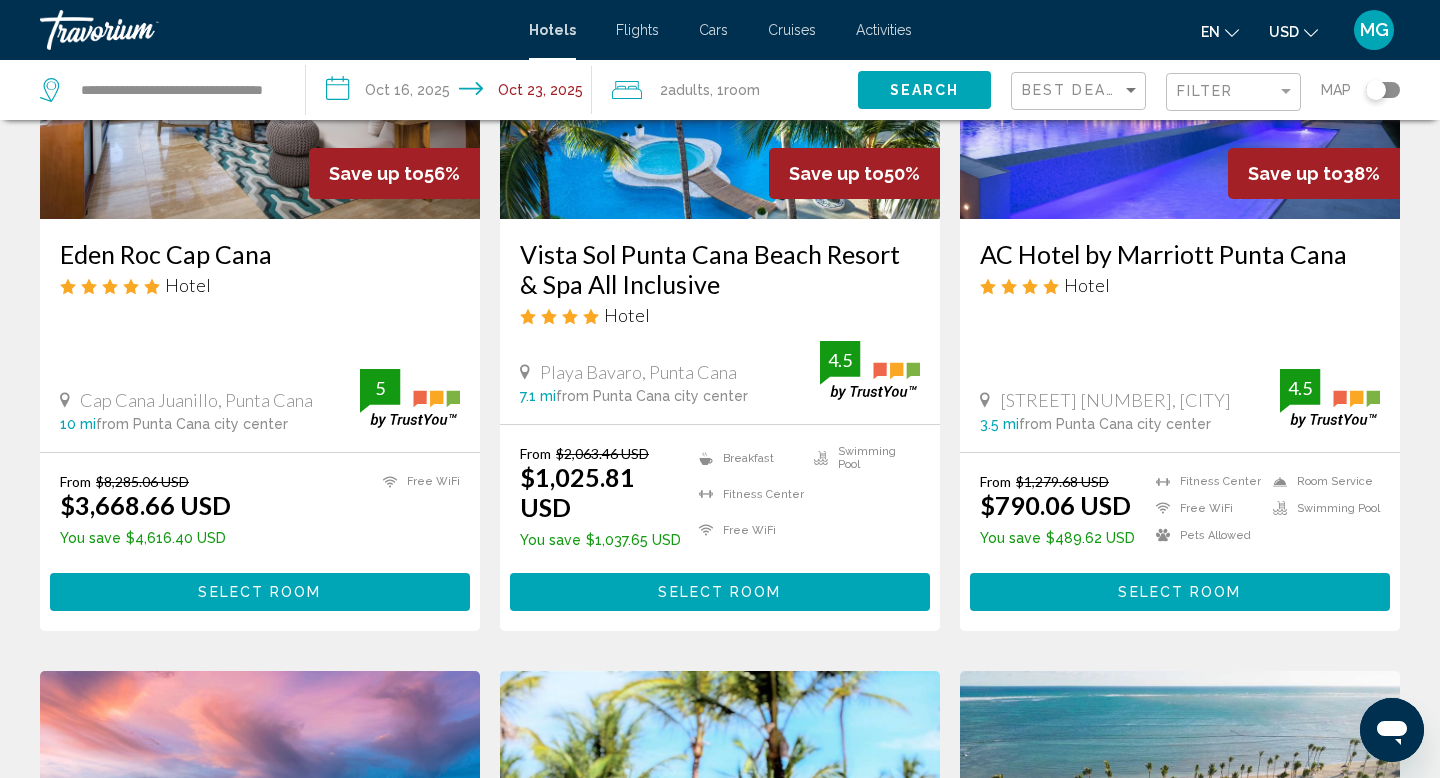 scroll, scrollTop: 0, scrollLeft: 0, axis: both 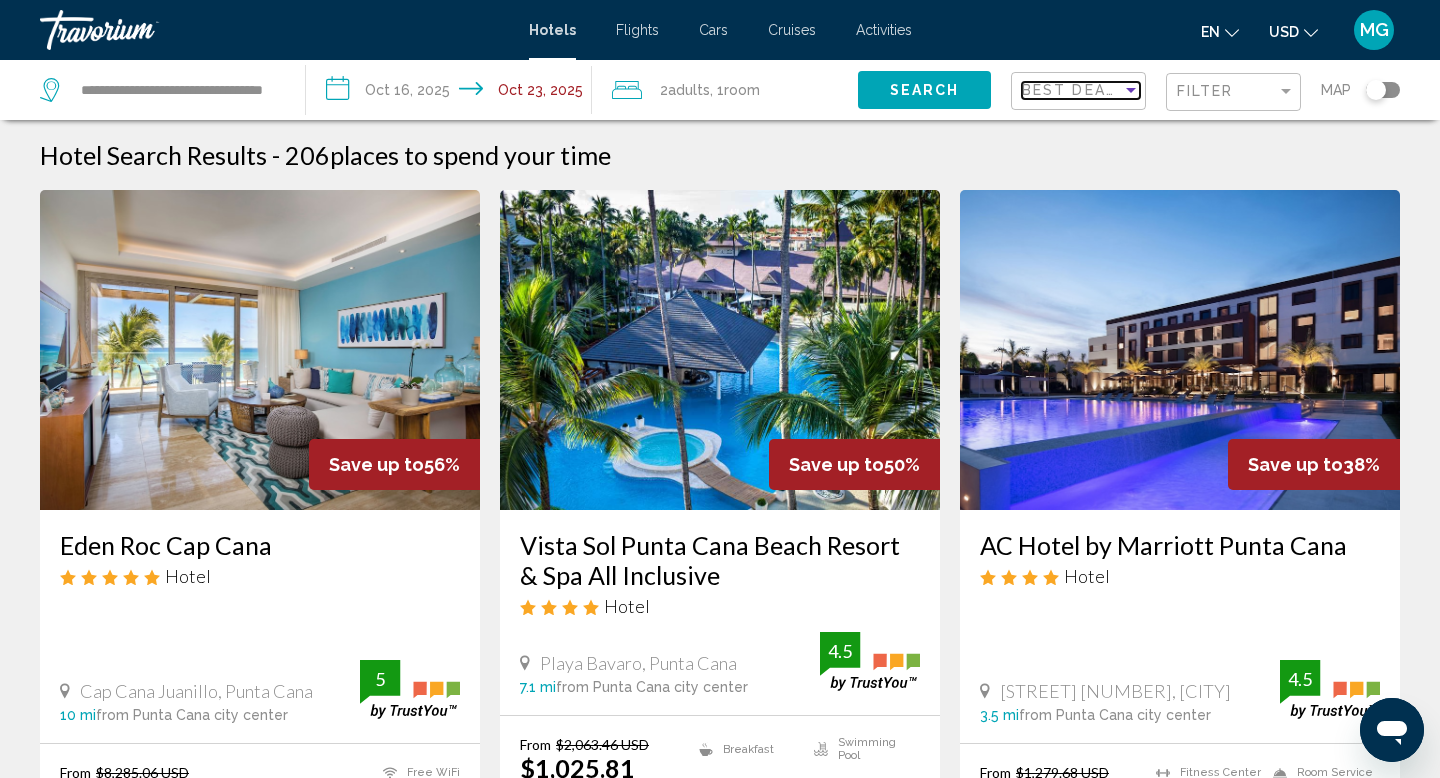 click at bounding box center [1131, 90] 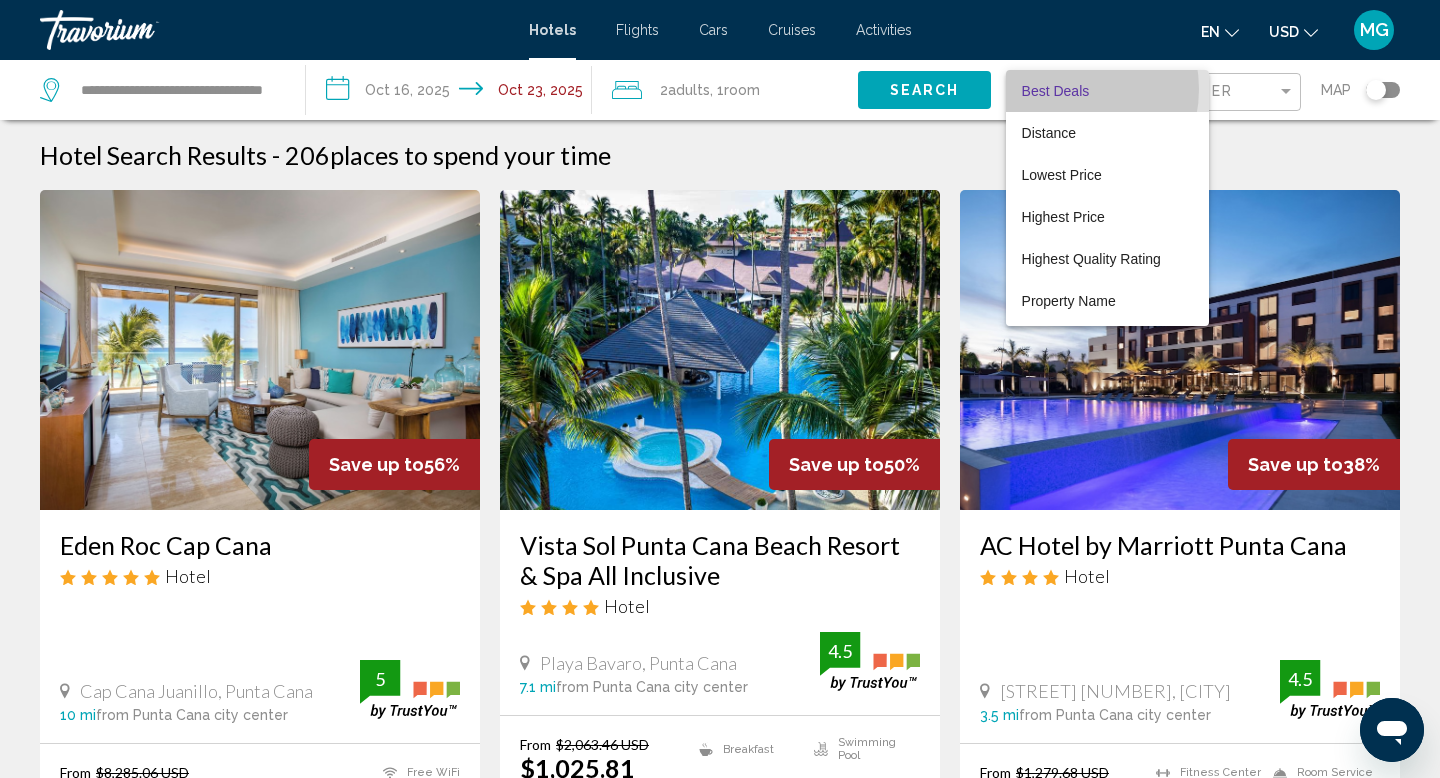 click on "Best Deals" at bounding box center [1056, 91] 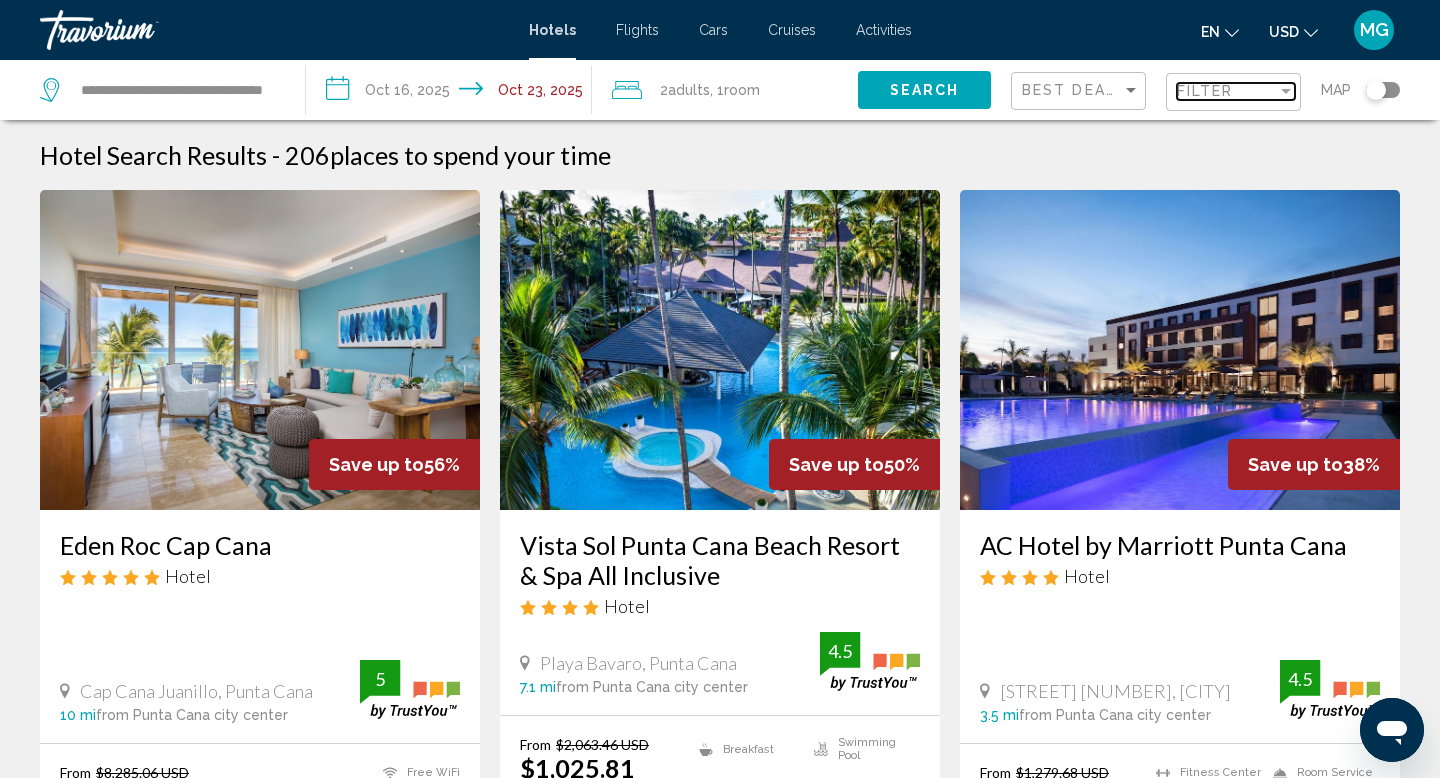 click on "Filter" at bounding box center [1227, 91] 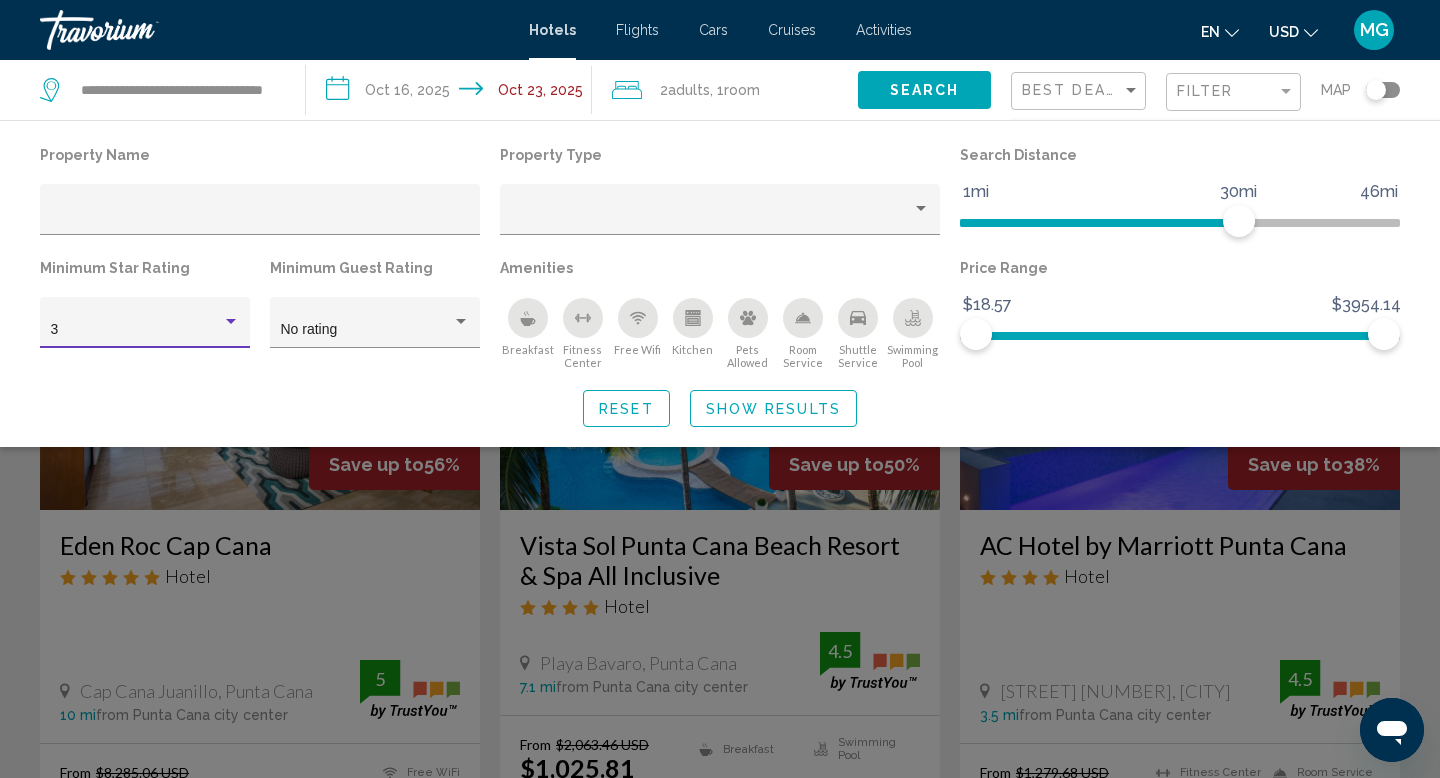 click at bounding box center (231, 321) 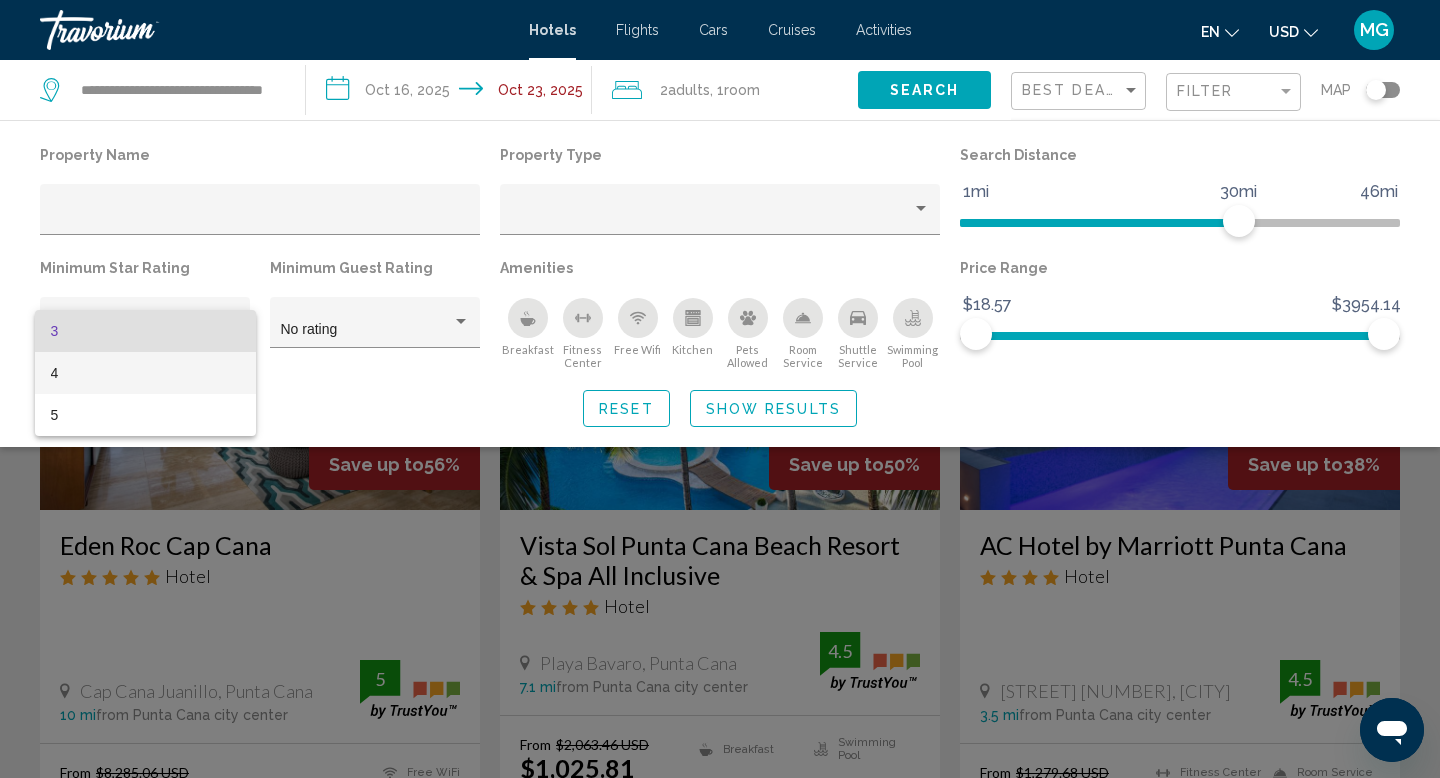 click on "4" at bounding box center (145, 373) 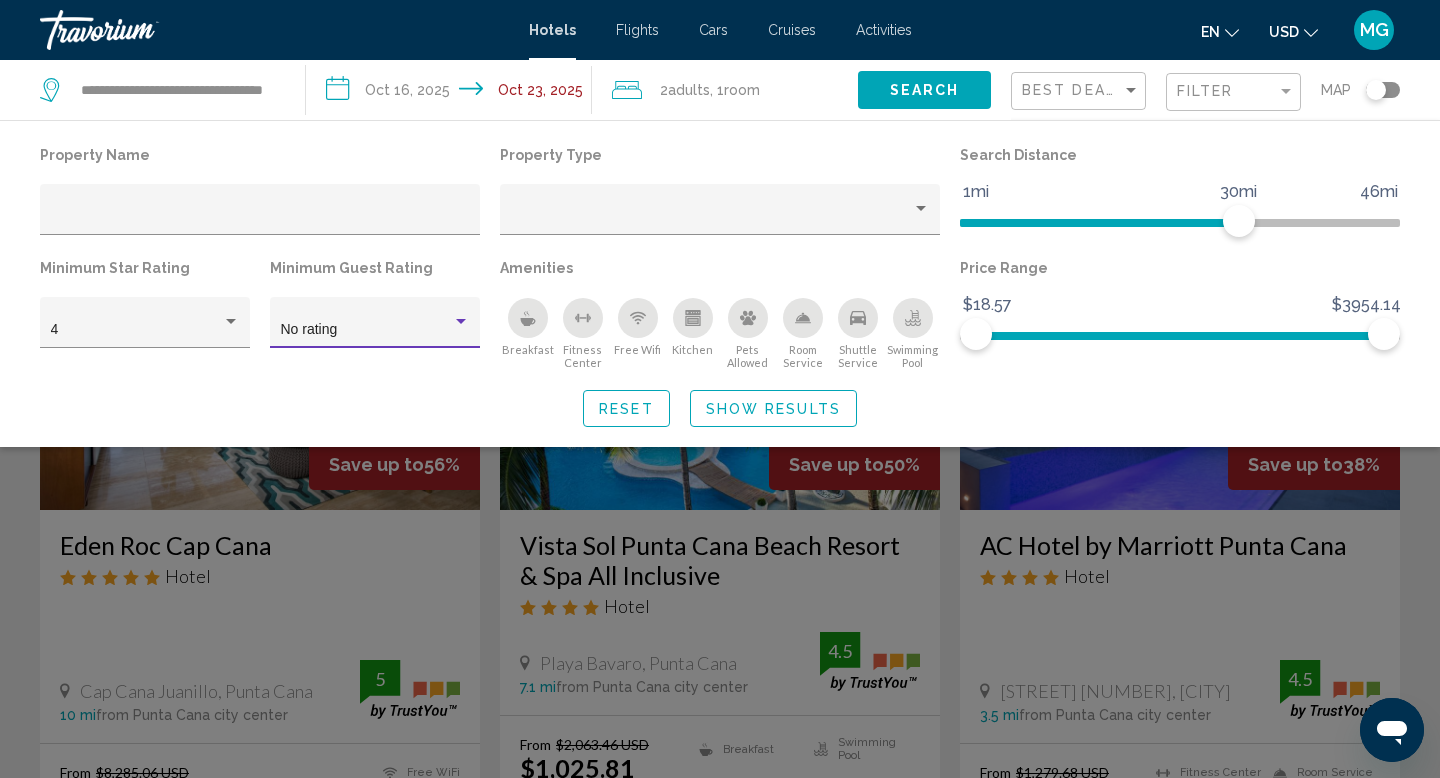 click at bounding box center (461, 322) 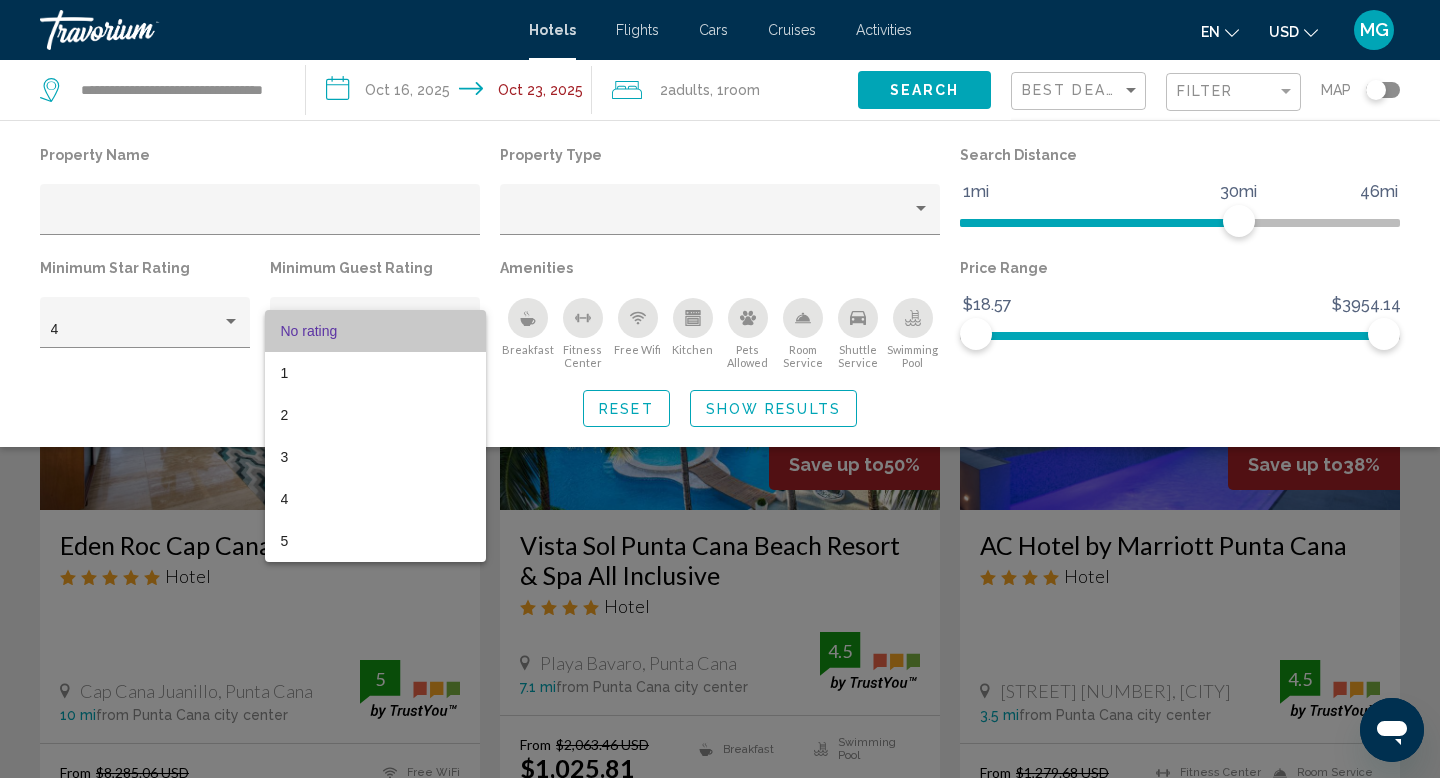 click on "No rating" at bounding box center (375, 331) 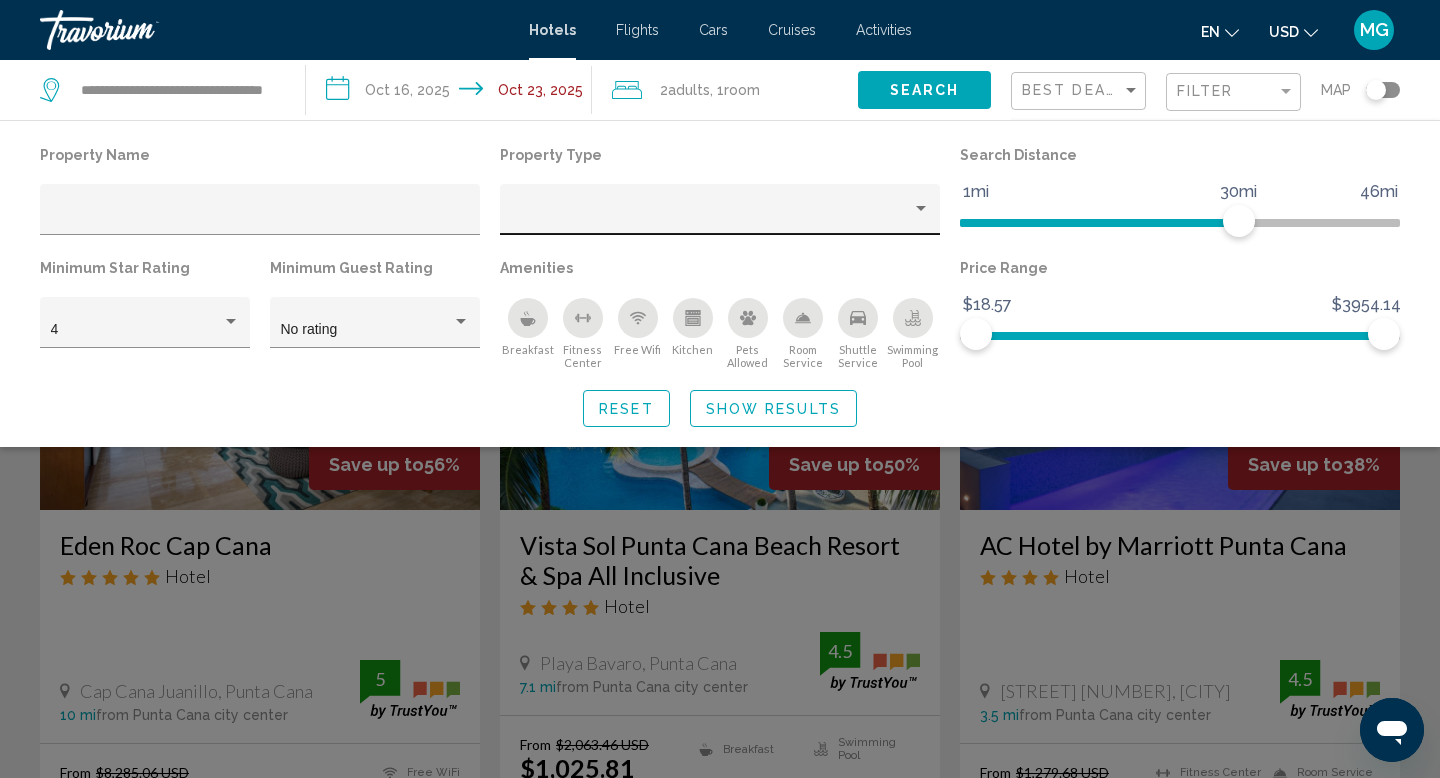 click 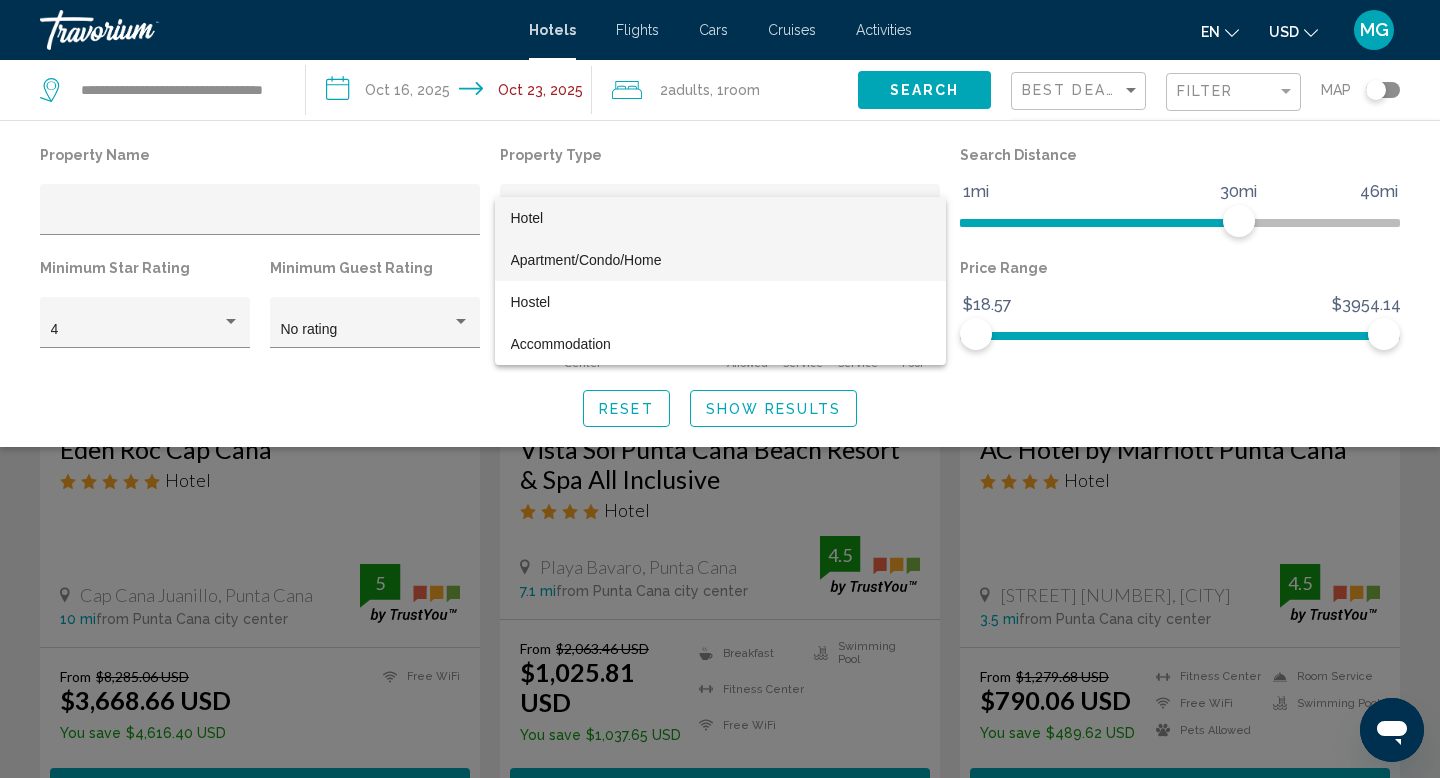 scroll, scrollTop: 42, scrollLeft: 0, axis: vertical 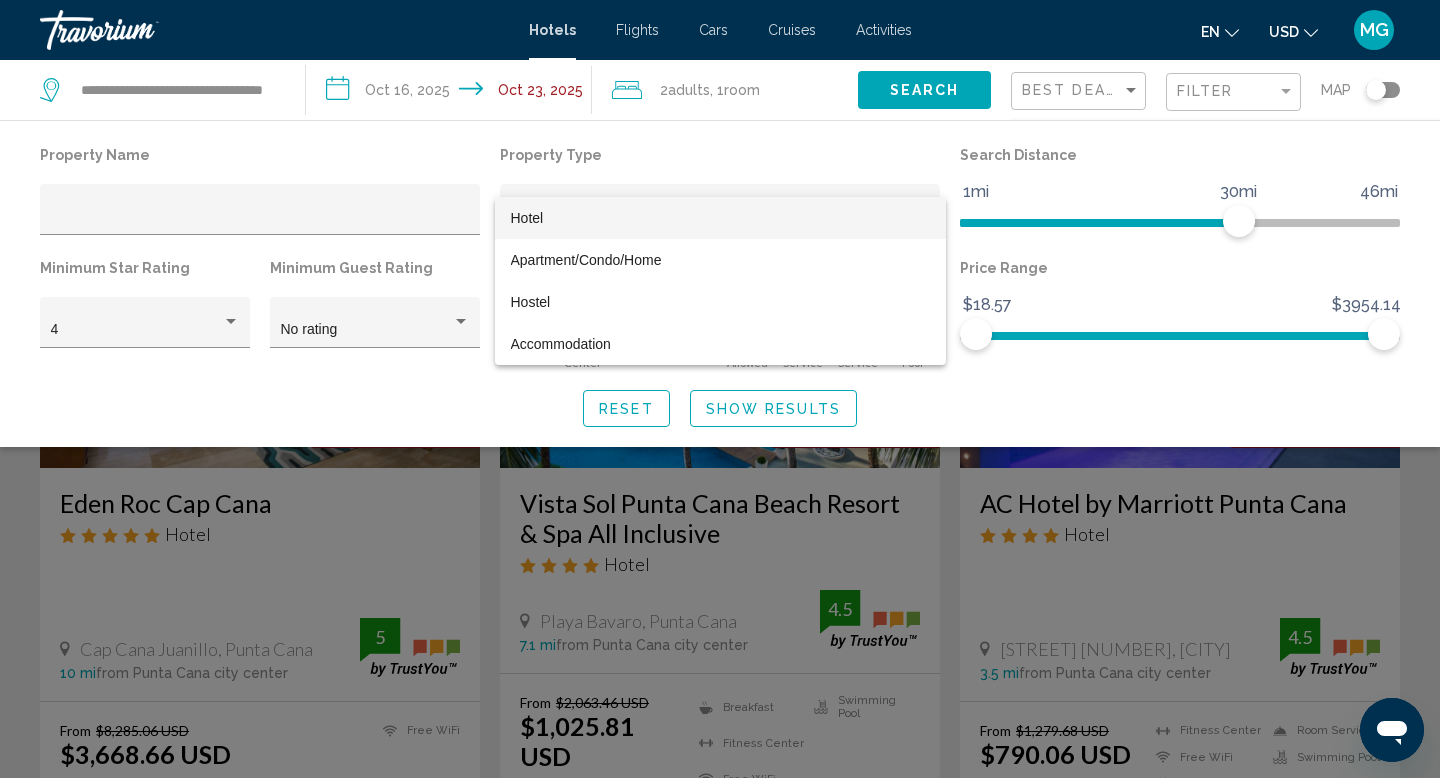click at bounding box center (720, 389) 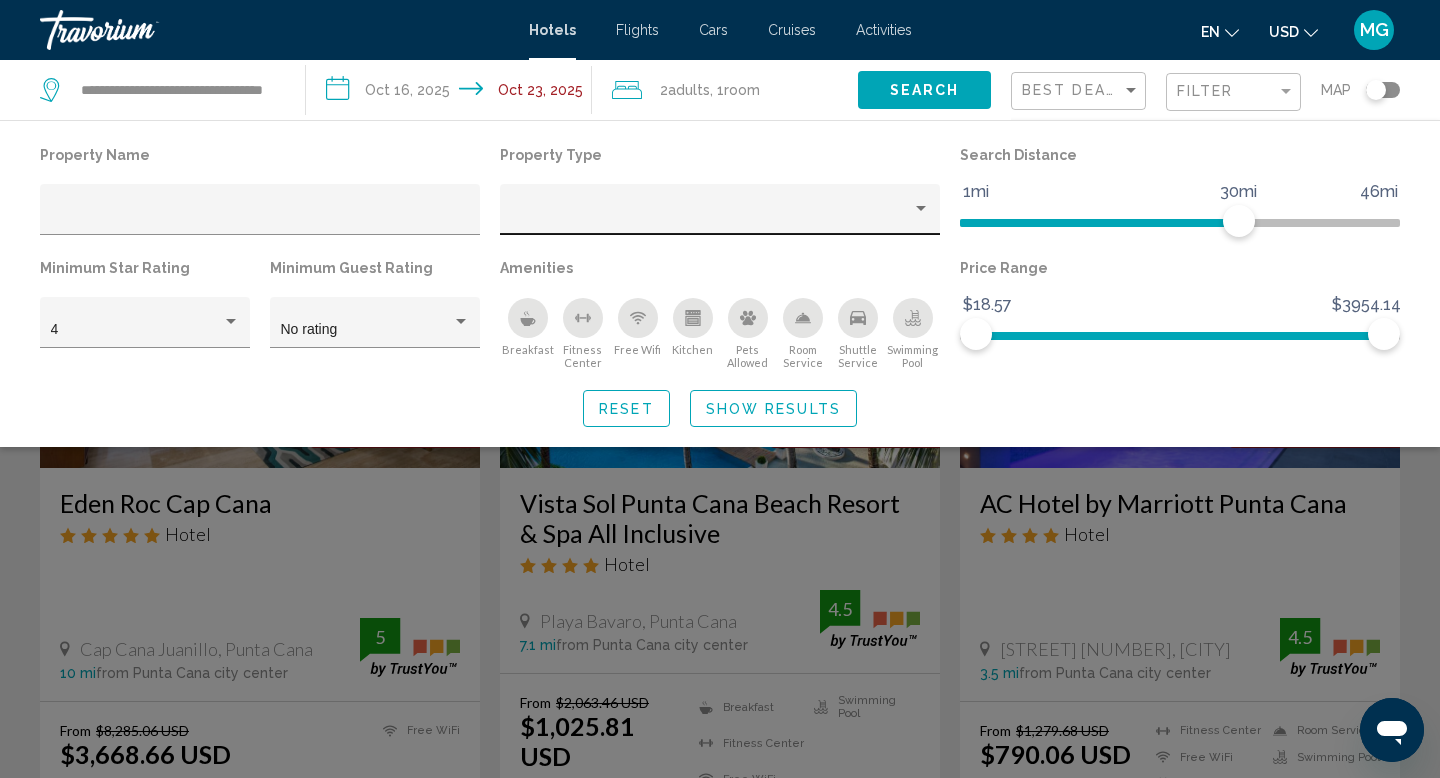 click at bounding box center (711, 217) 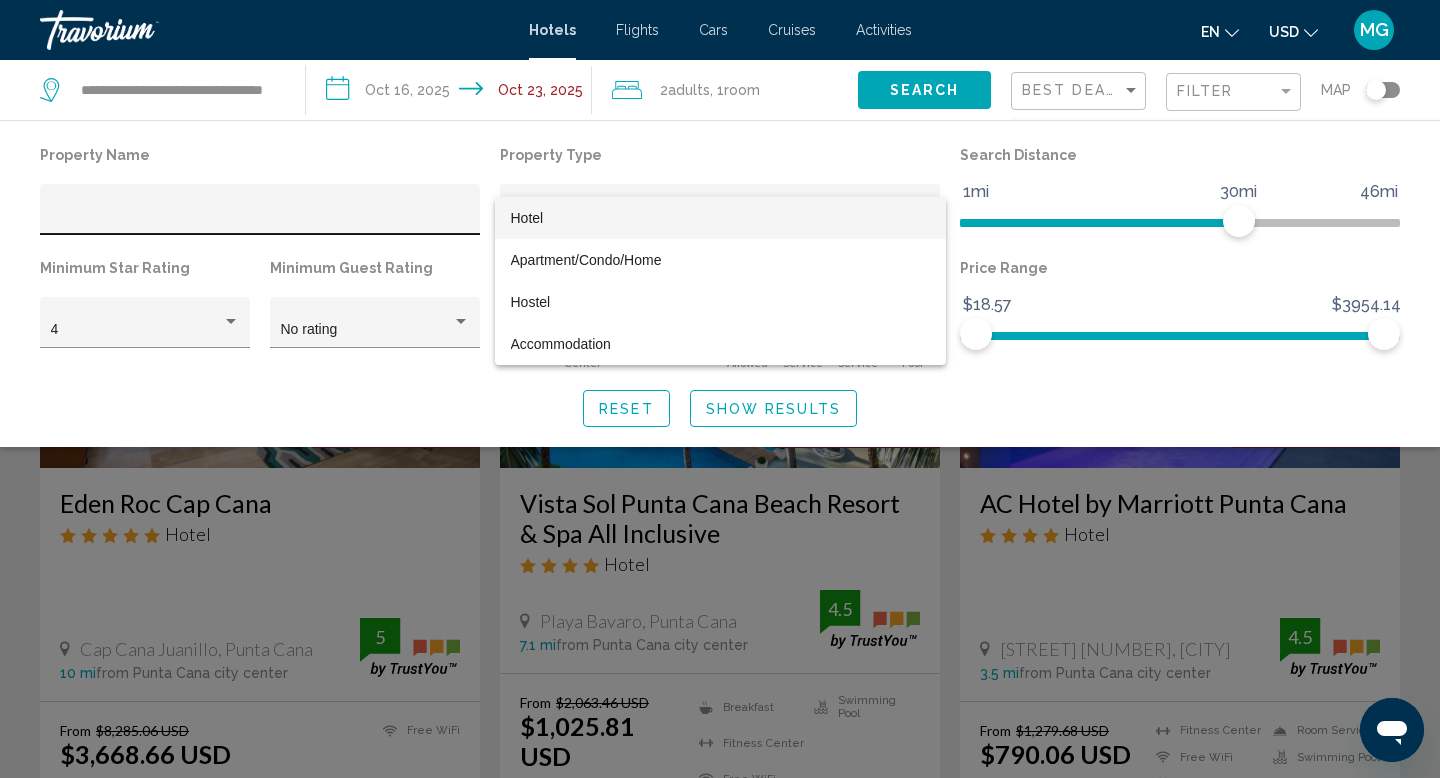 click at bounding box center (720, 389) 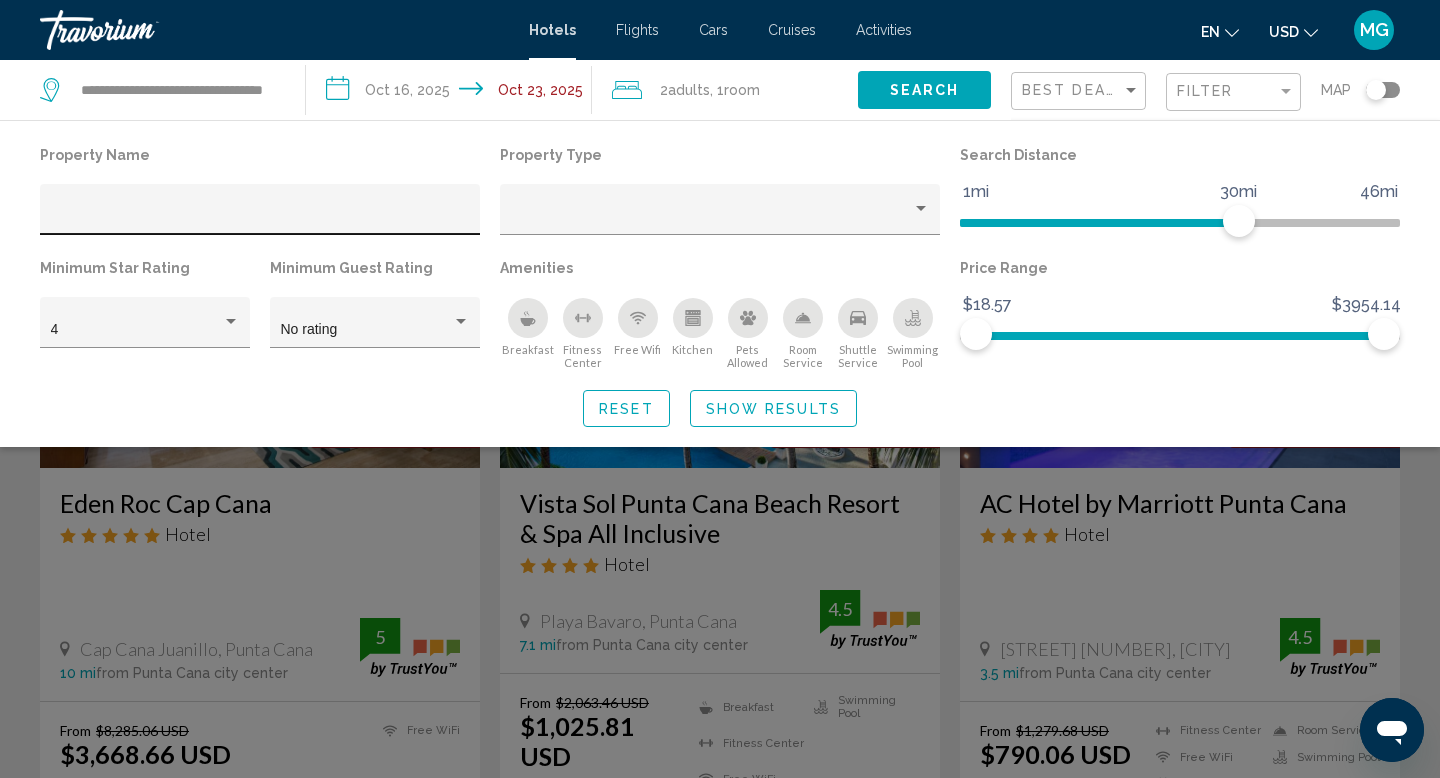 click at bounding box center (260, 217) 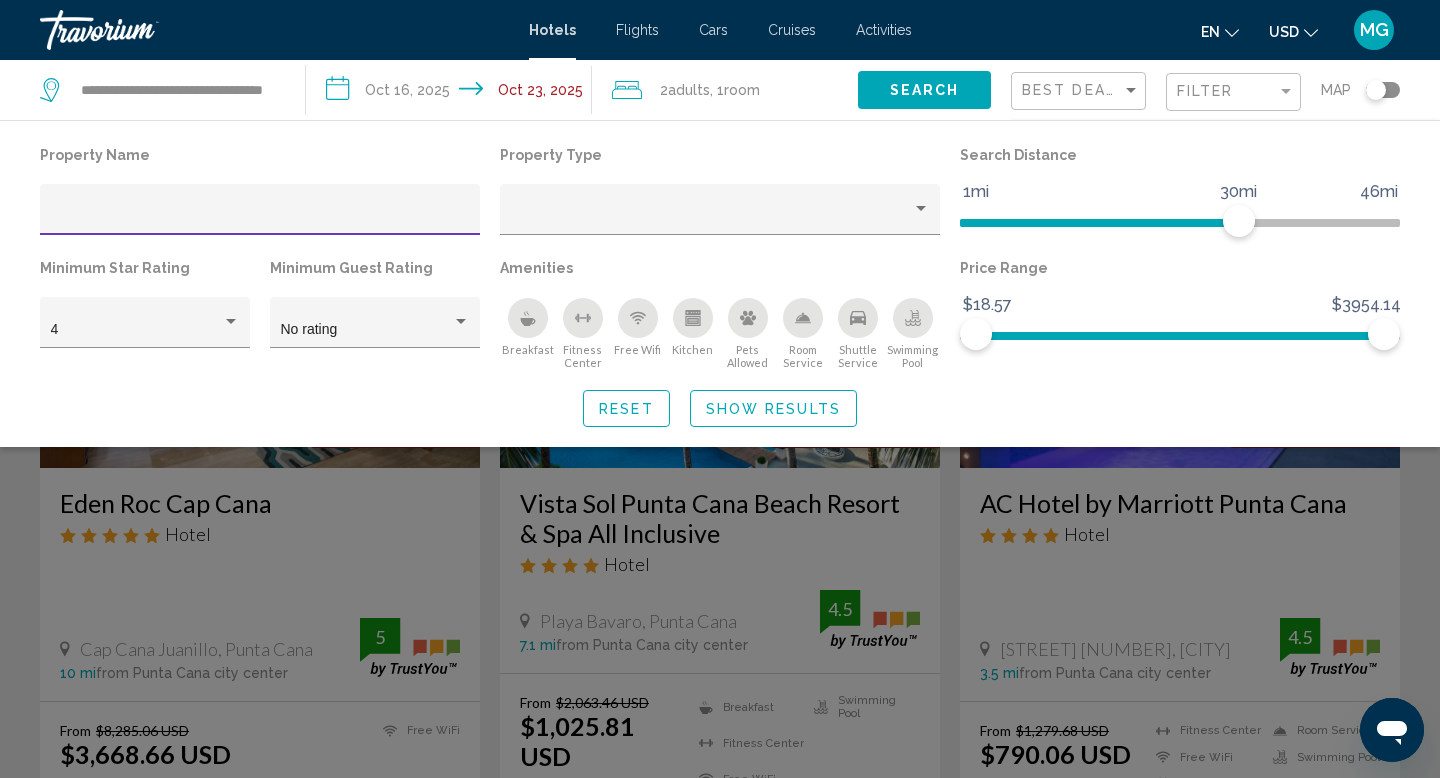 paste on "**********" 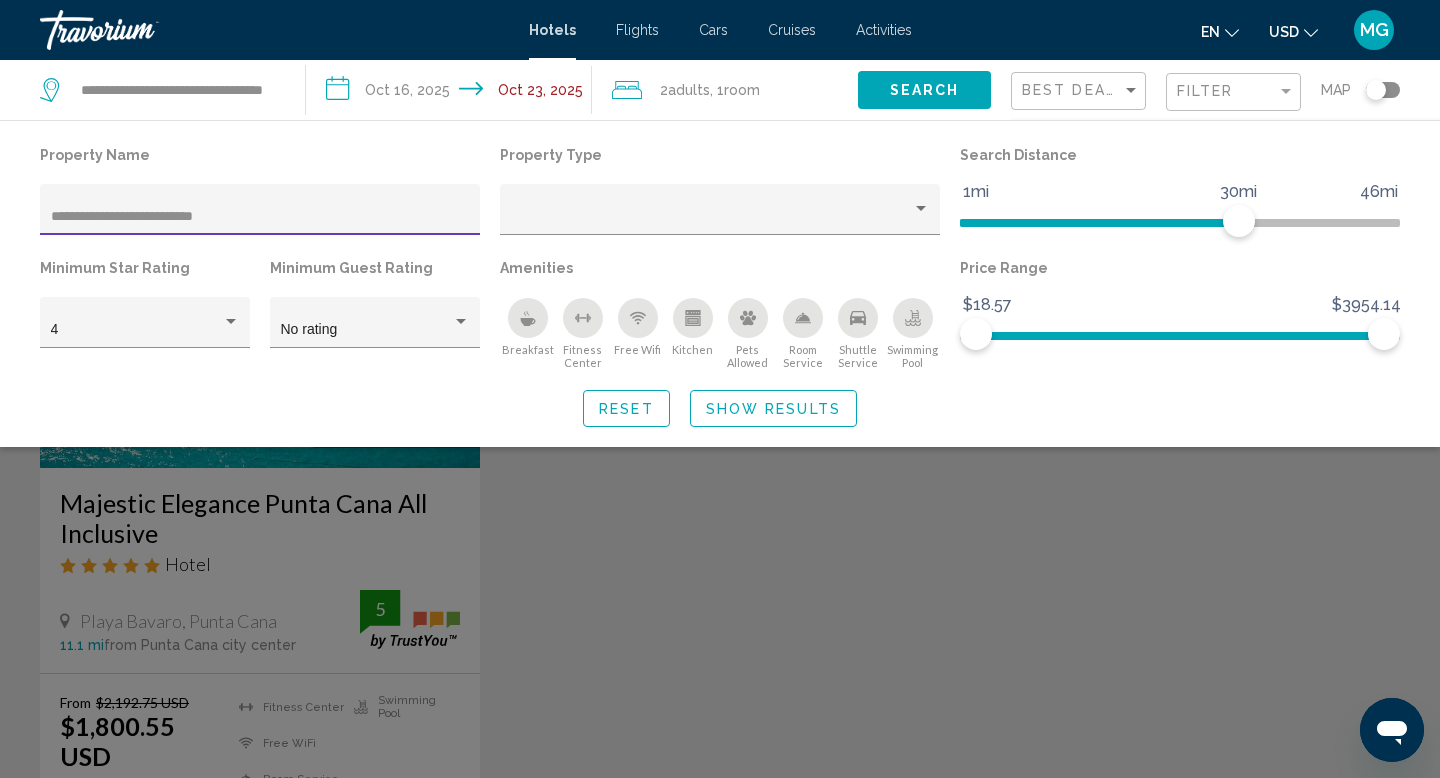 type on "**********" 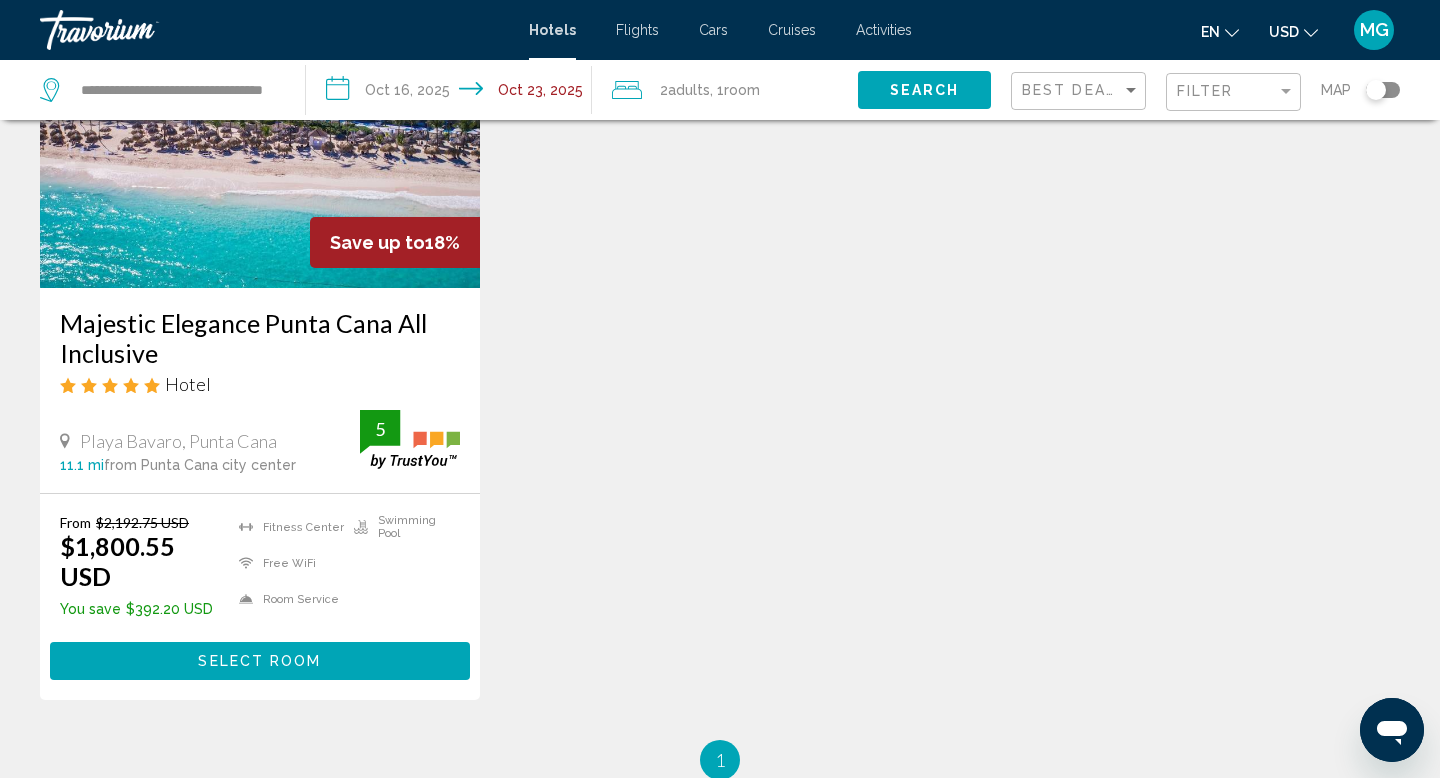 scroll, scrollTop: 248, scrollLeft: 0, axis: vertical 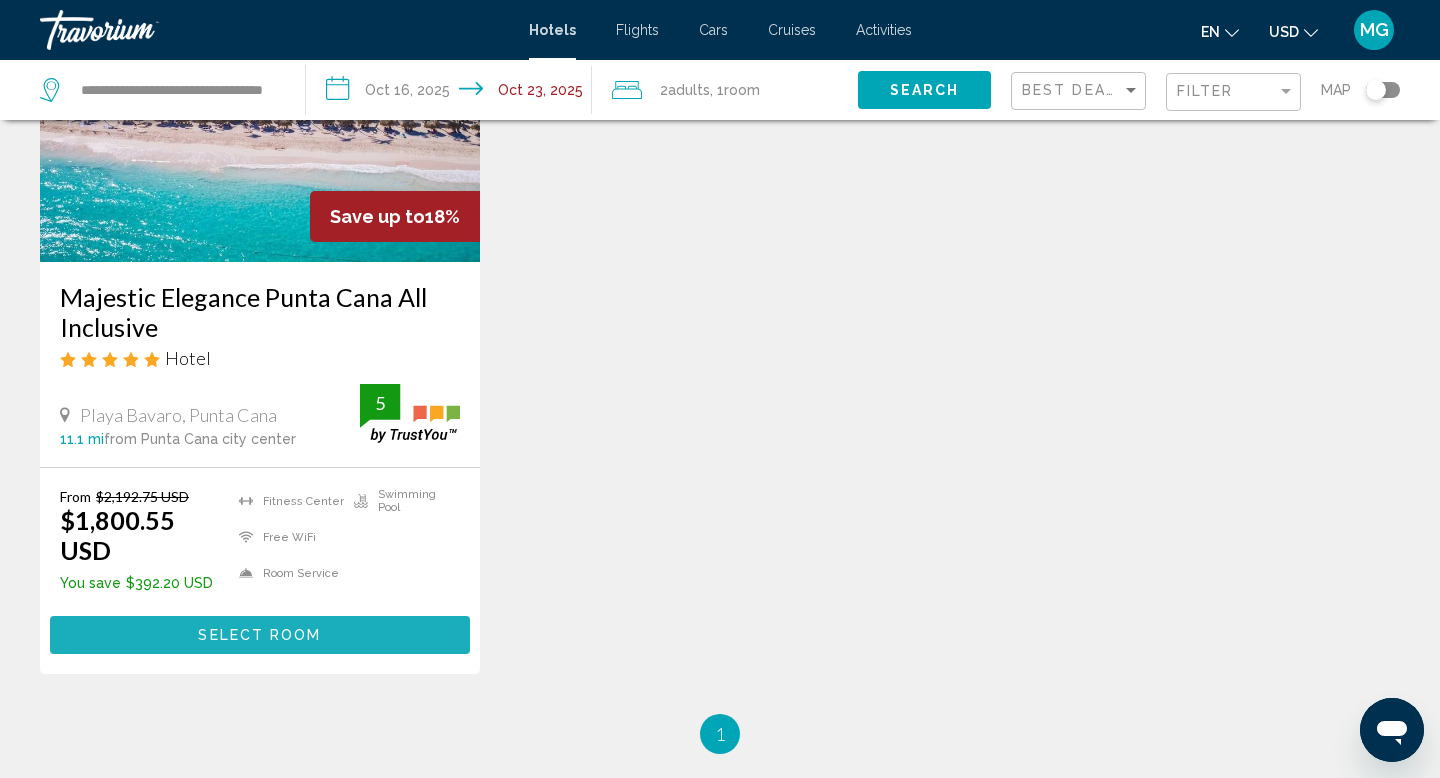click on "Select Room" at bounding box center (259, 636) 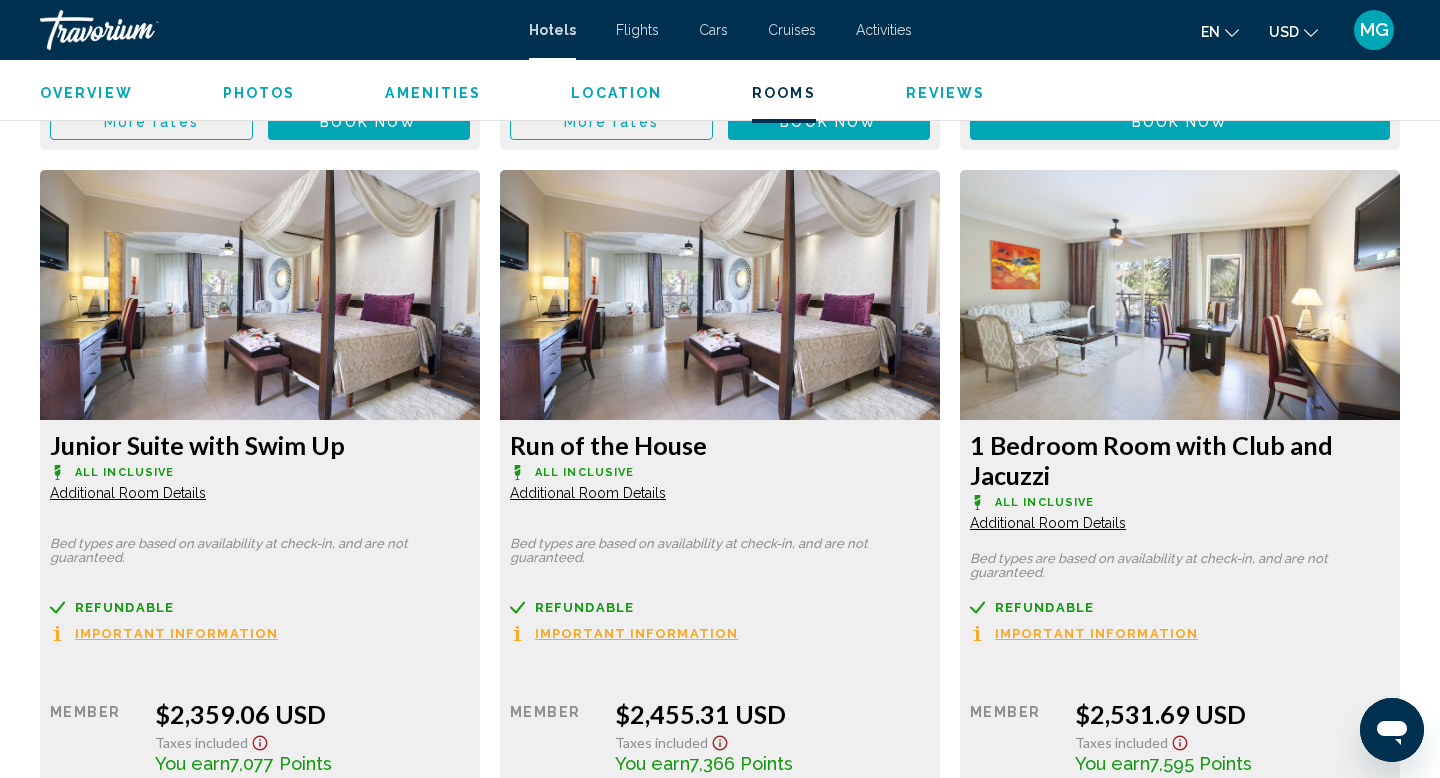 scroll, scrollTop: 6791, scrollLeft: 0, axis: vertical 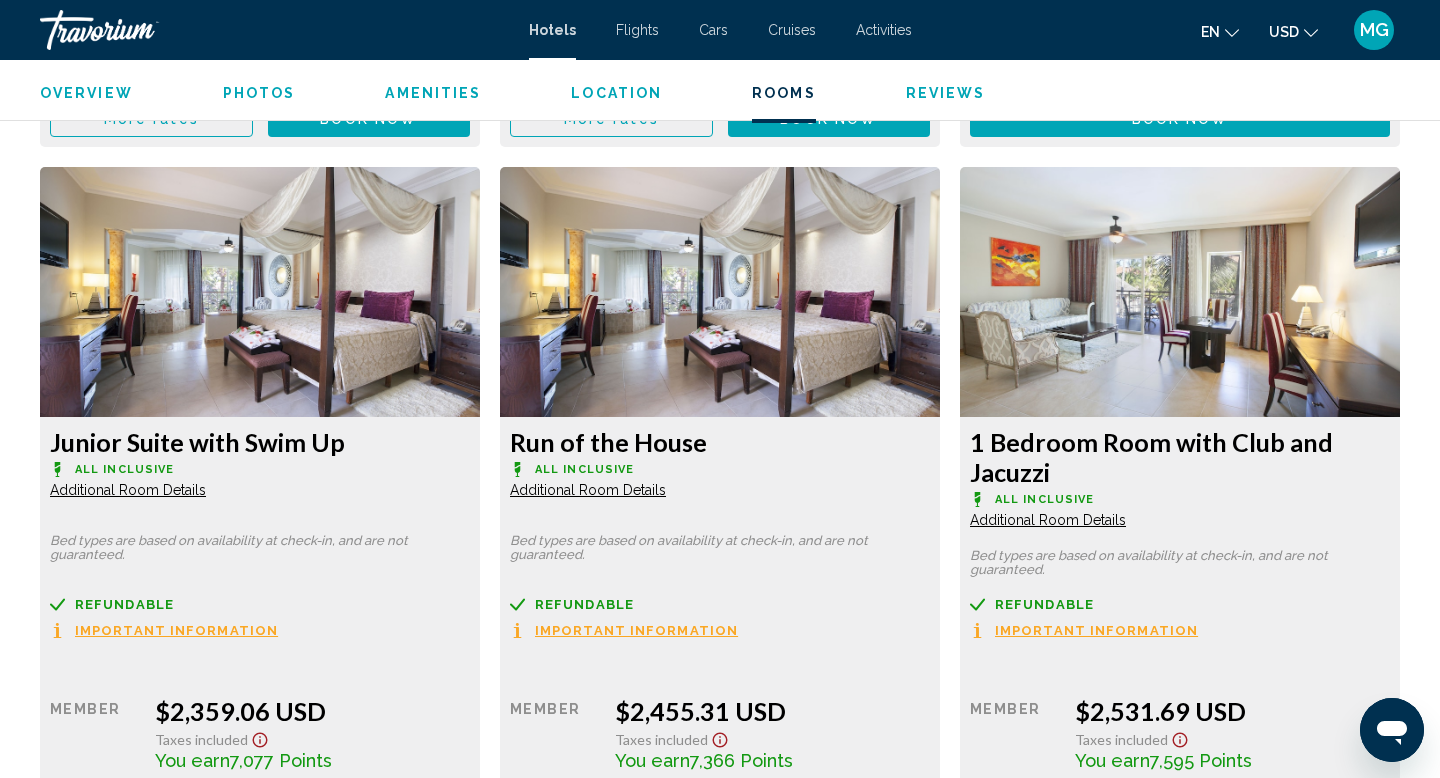 click on "Additional Room Details" at bounding box center (128, -3636) 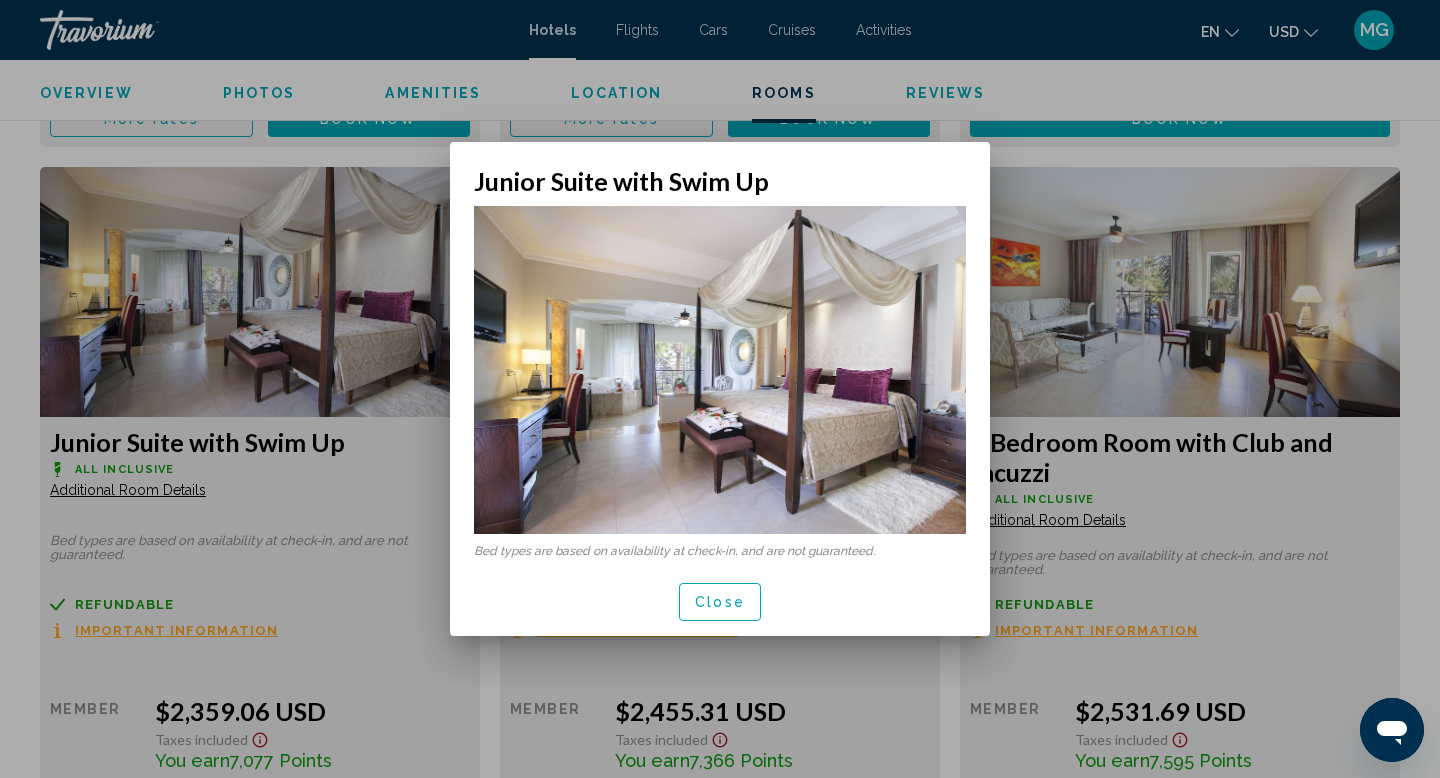 click on "Close" at bounding box center [720, 601] 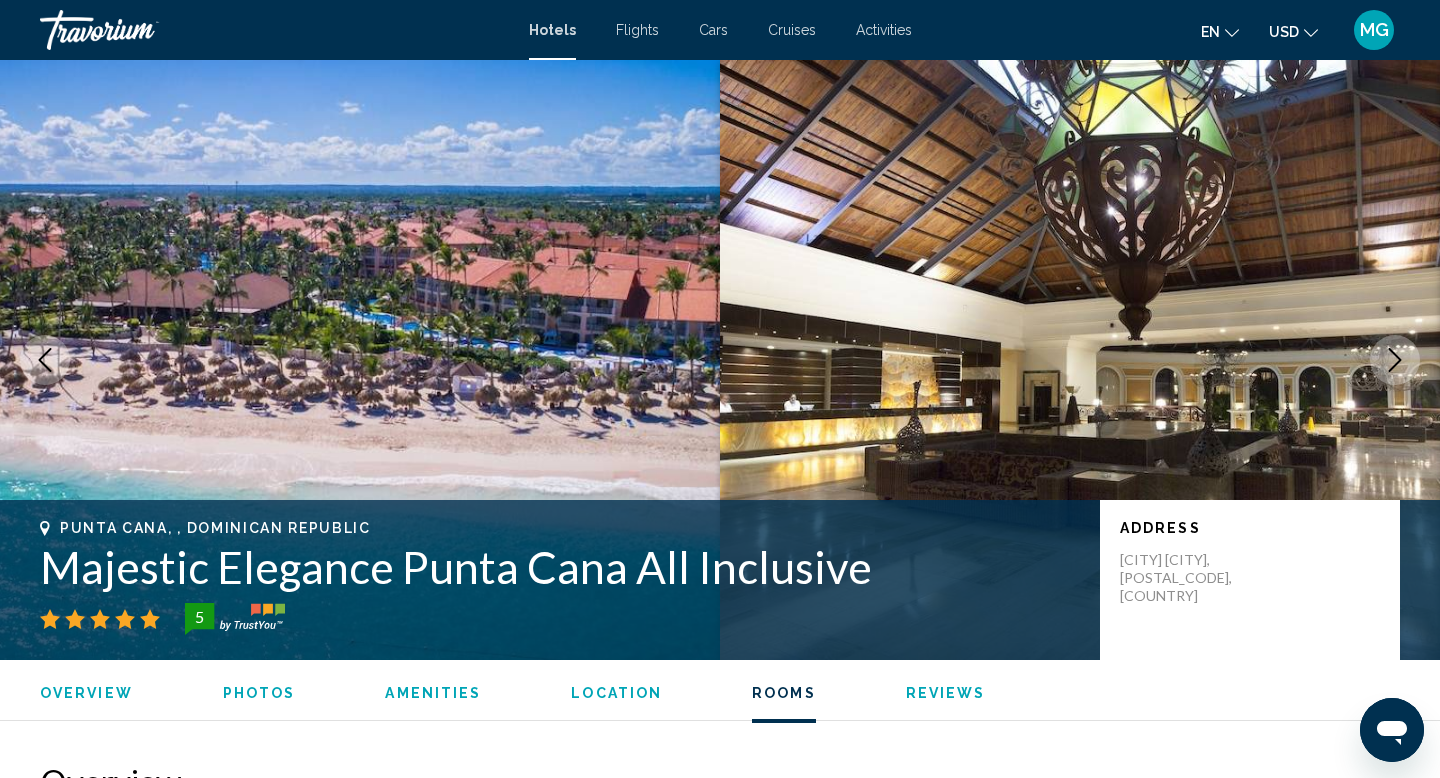 scroll, scrollTop: 6791, scrollLeft: 0, axis: vertical 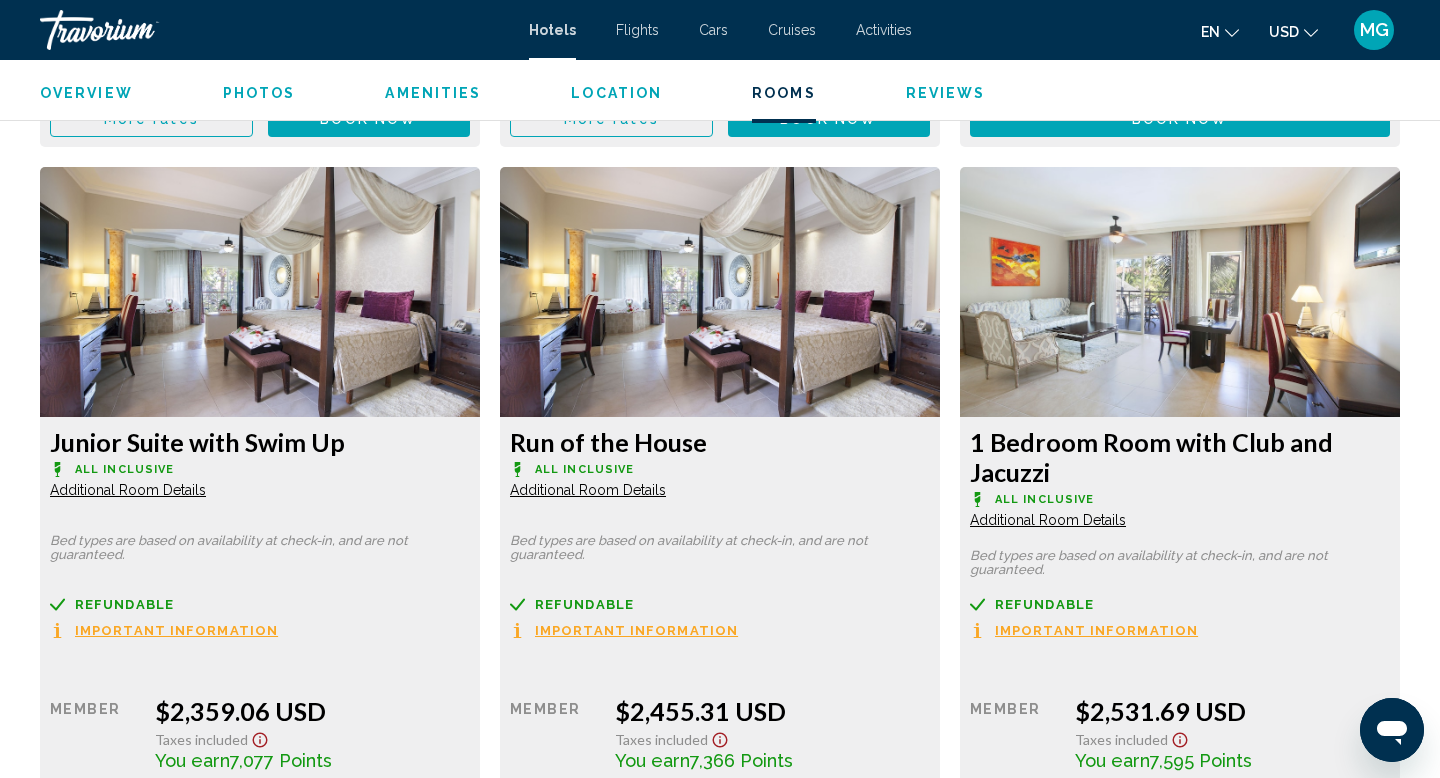 click at bounding box center [260, -3834] 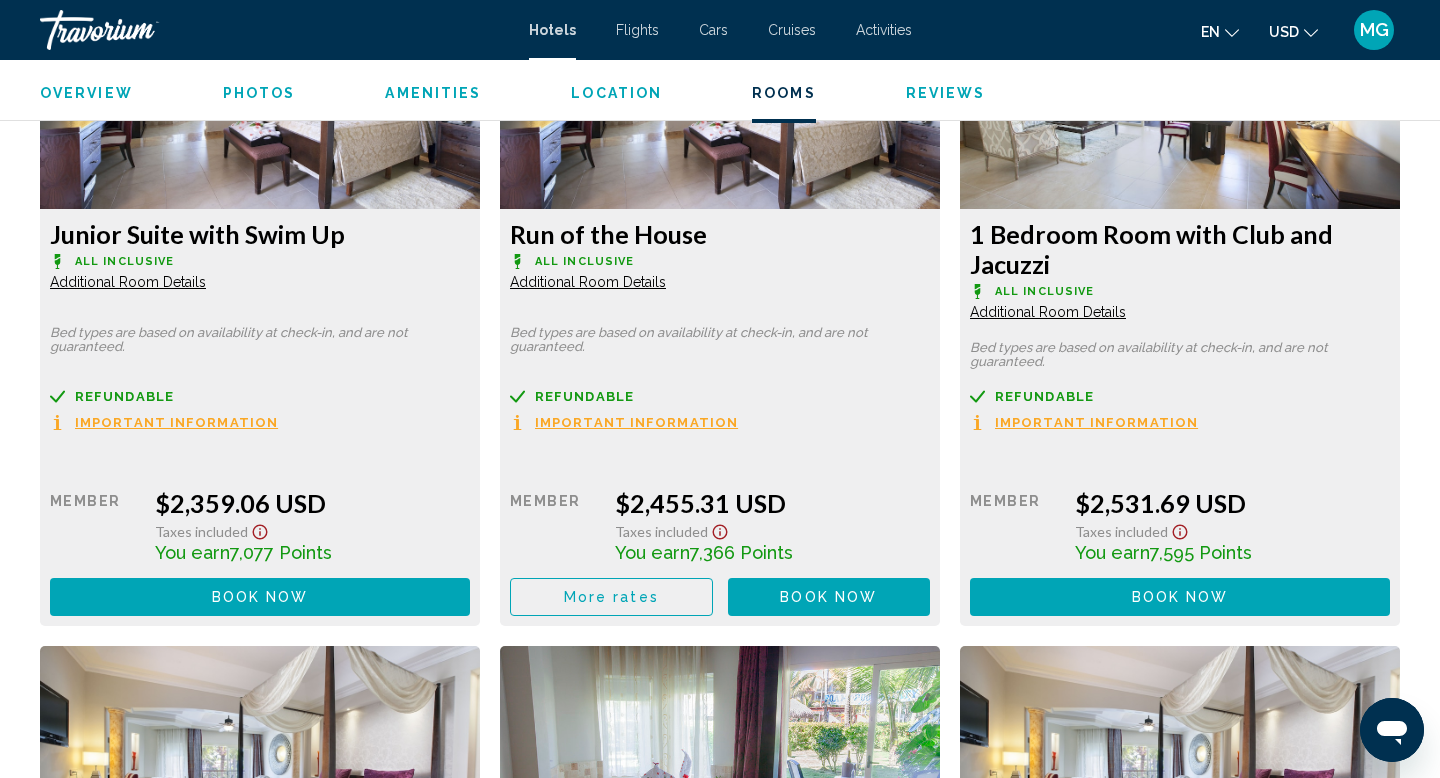 scroll, scrollTop: 7000, scrollLeft: 0, axis: vertical 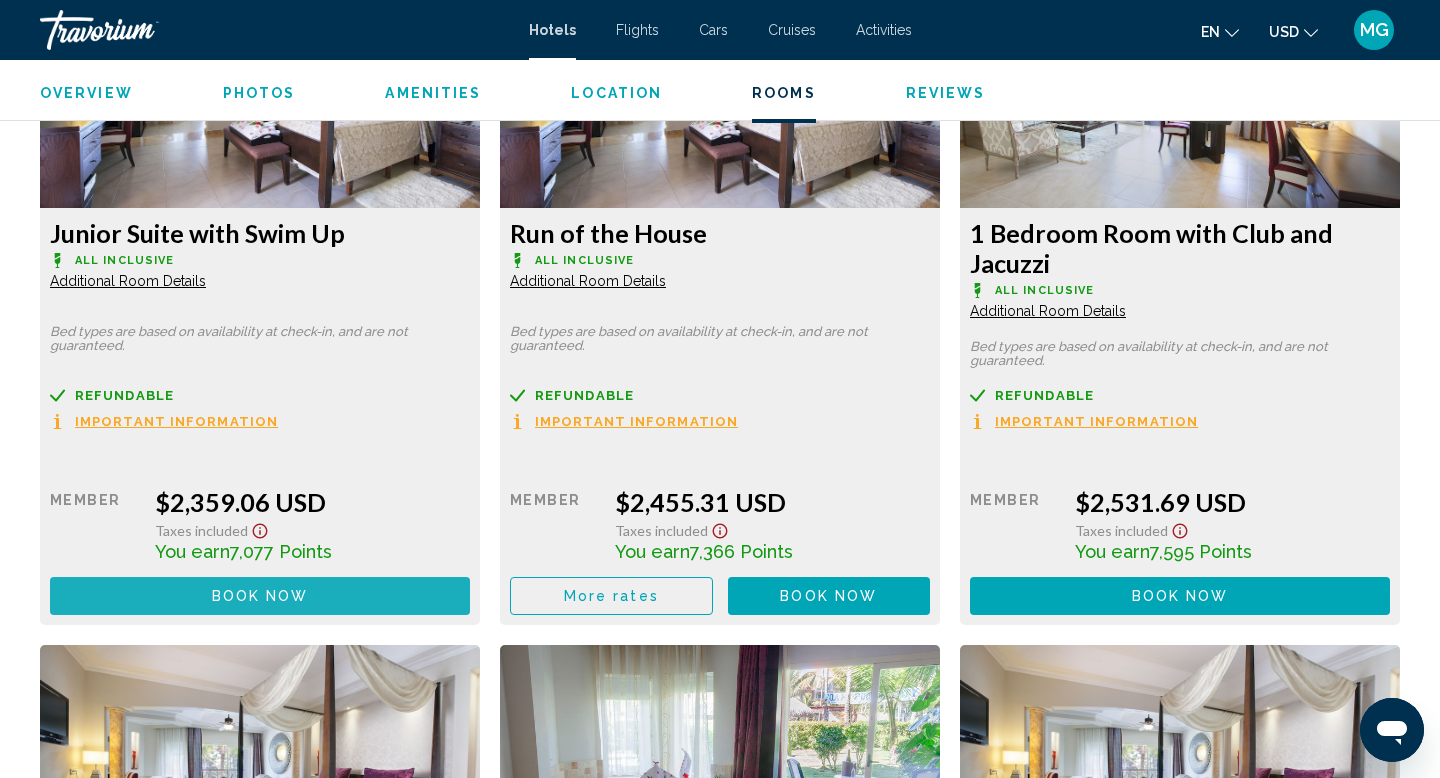 click on "Book now" at bounding box center [260, 597] 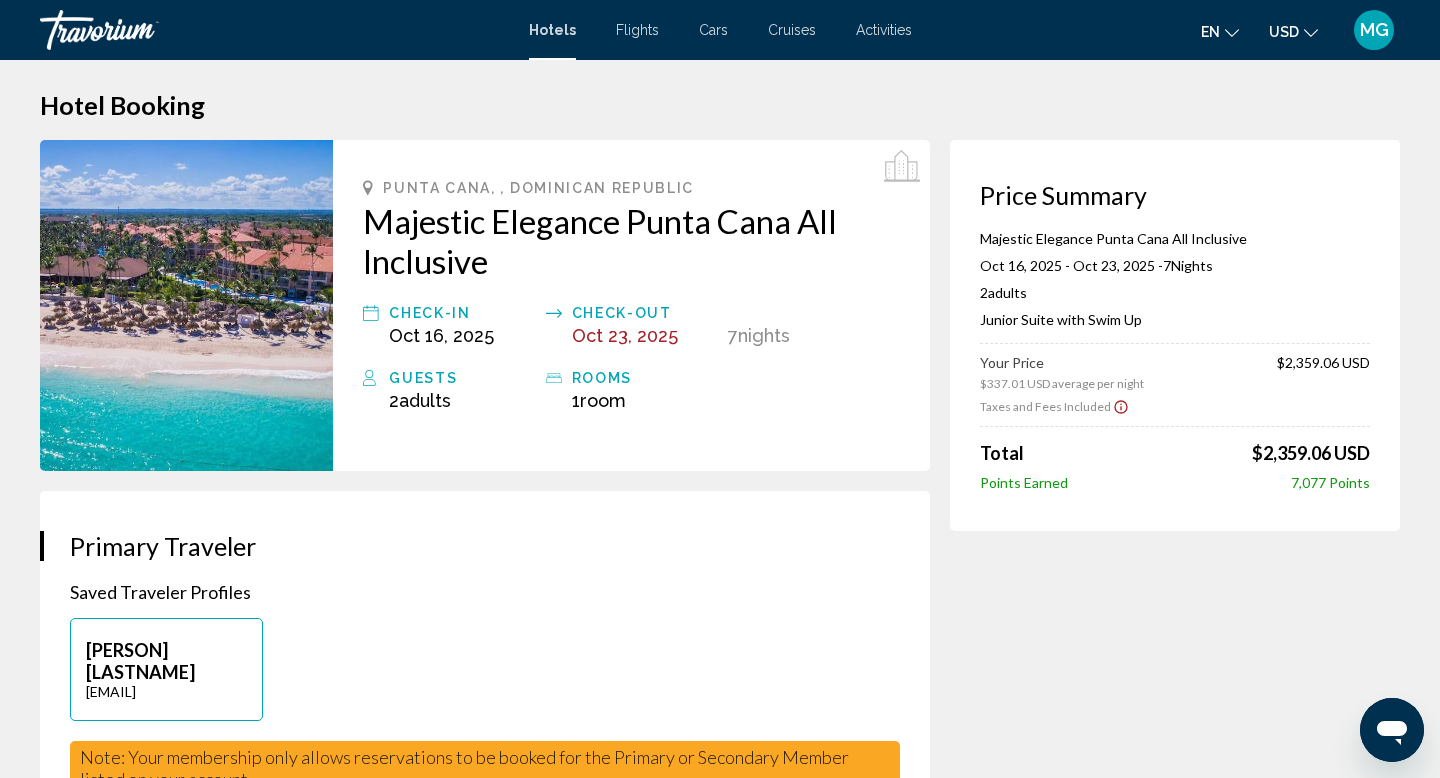 scroll, scrollTop: 0, scrollLeft: 0, axis: both 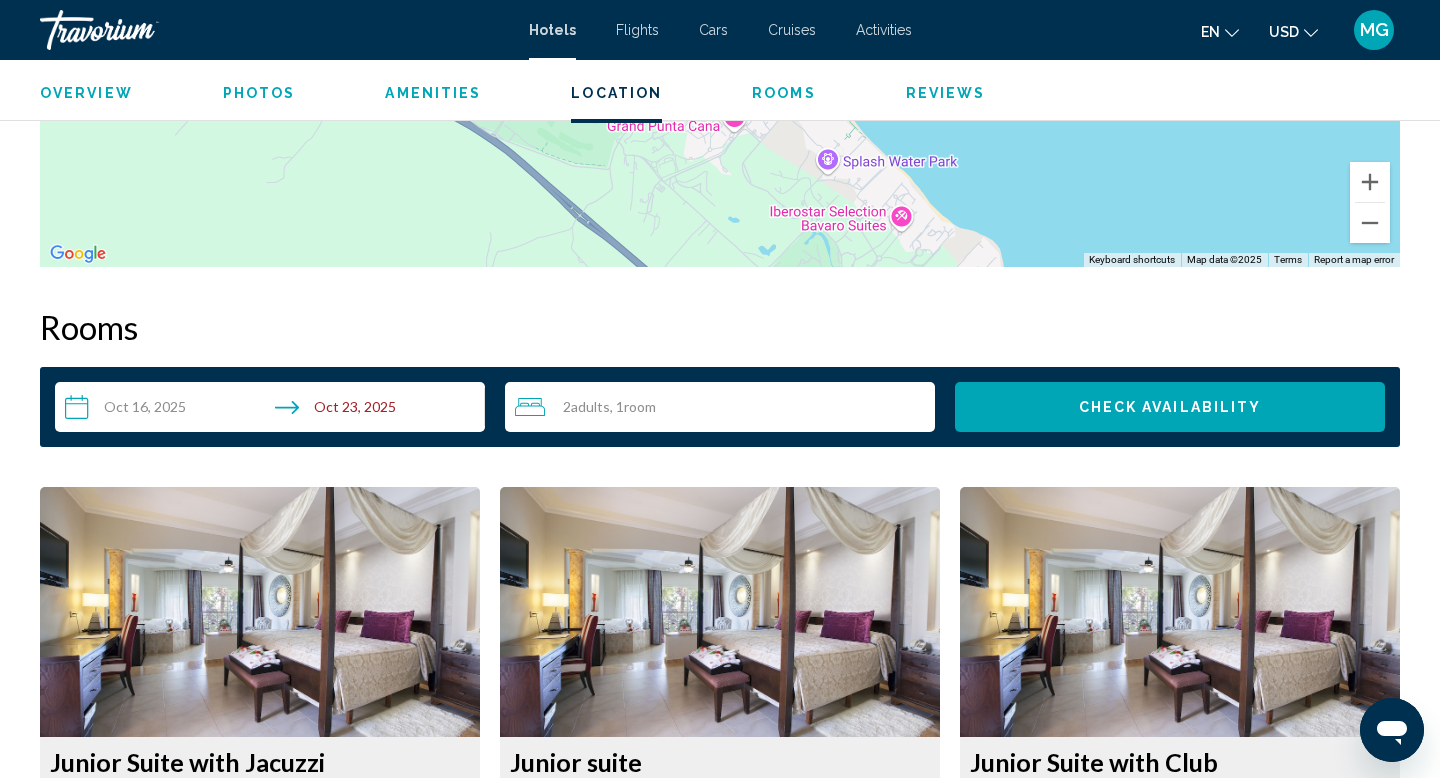 click on "**********" at bounding box center (274, 410) 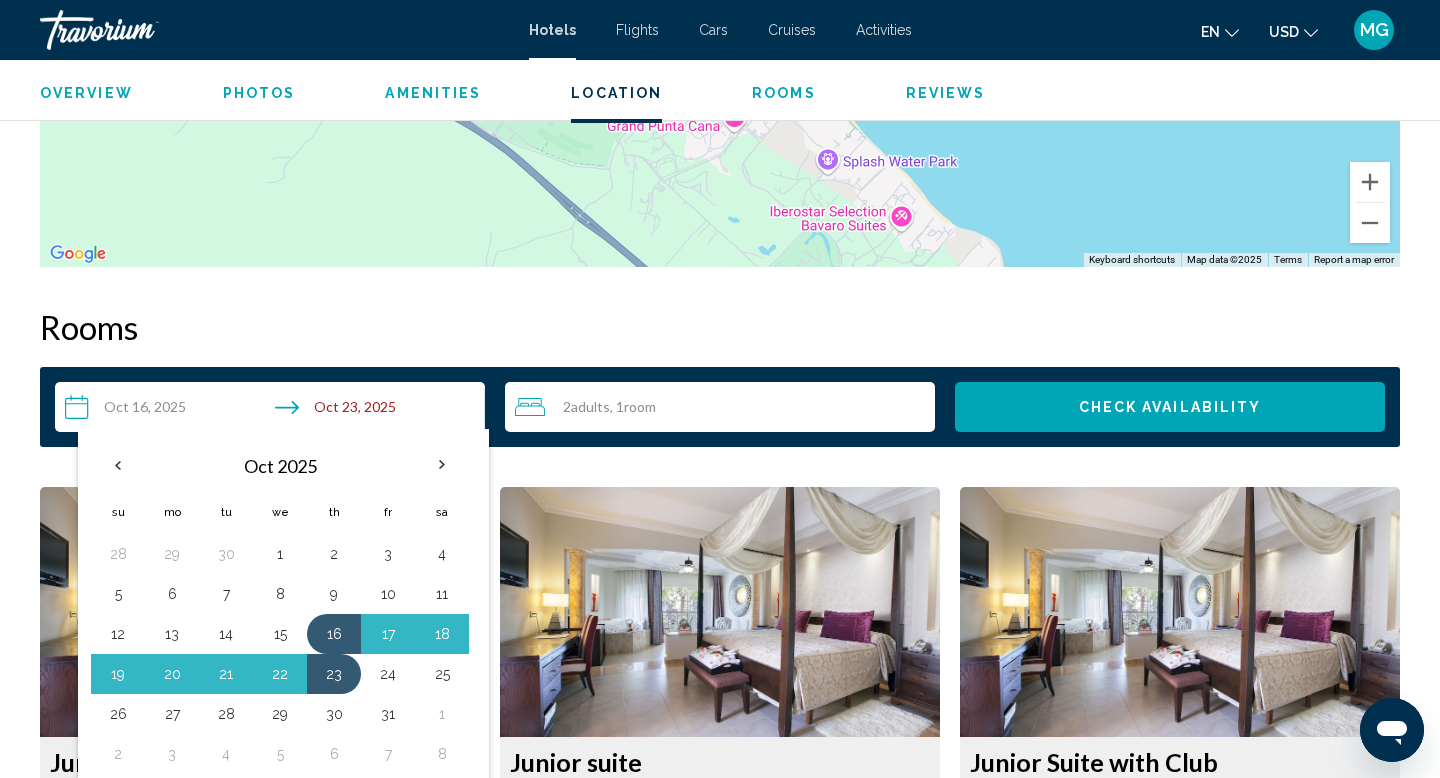 click on "**********" at bounding box center [274, 410] 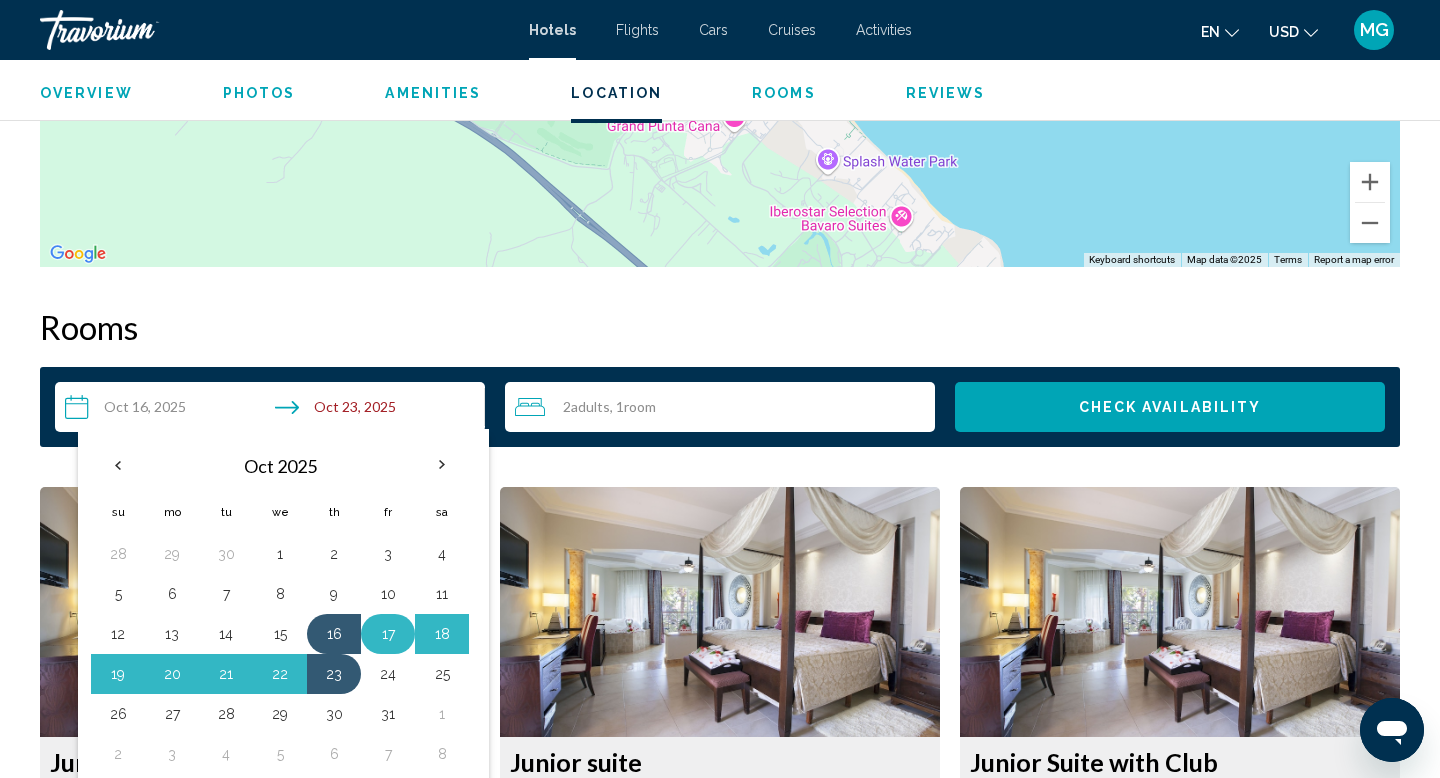 click on "17" at bounding box center (388, 634) 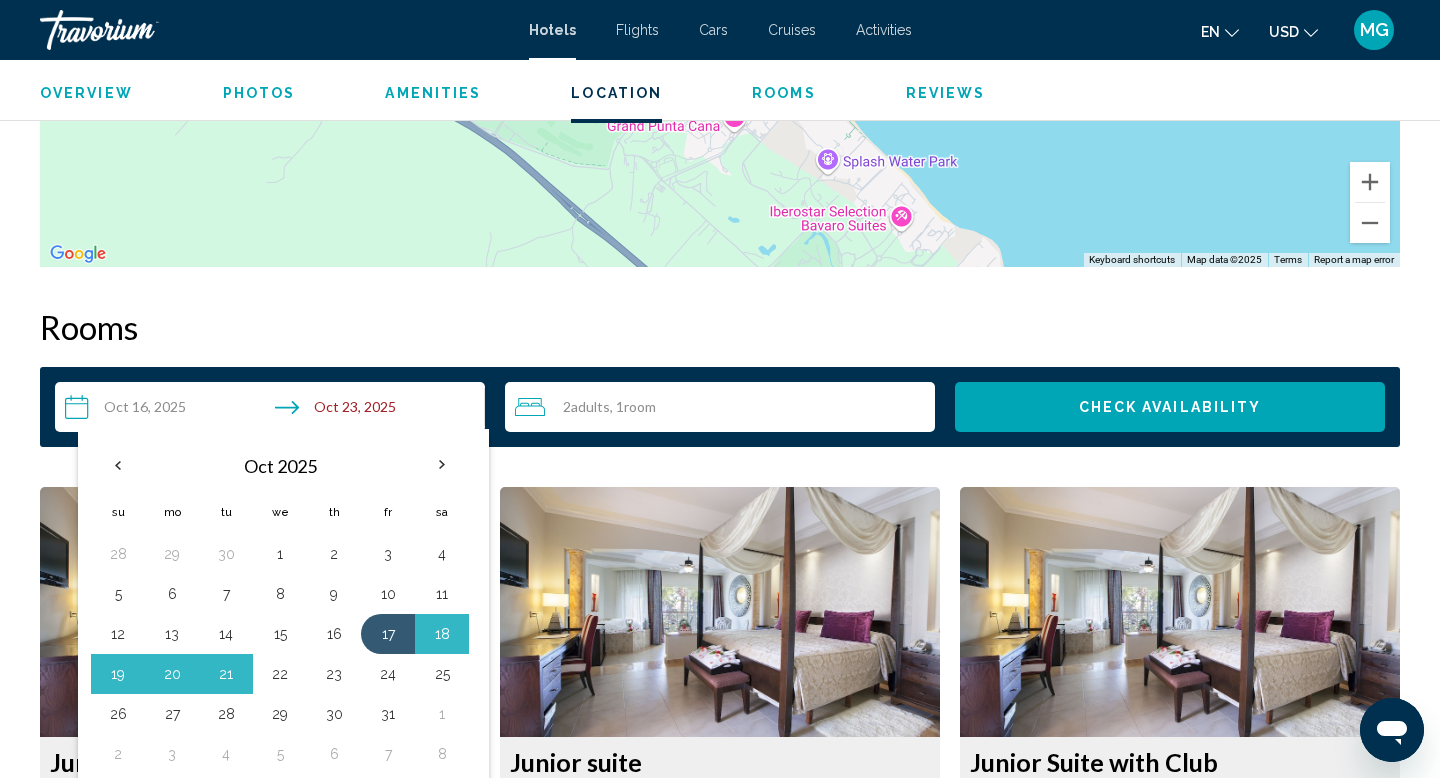 click on "22" at bounding box center (280, 674) 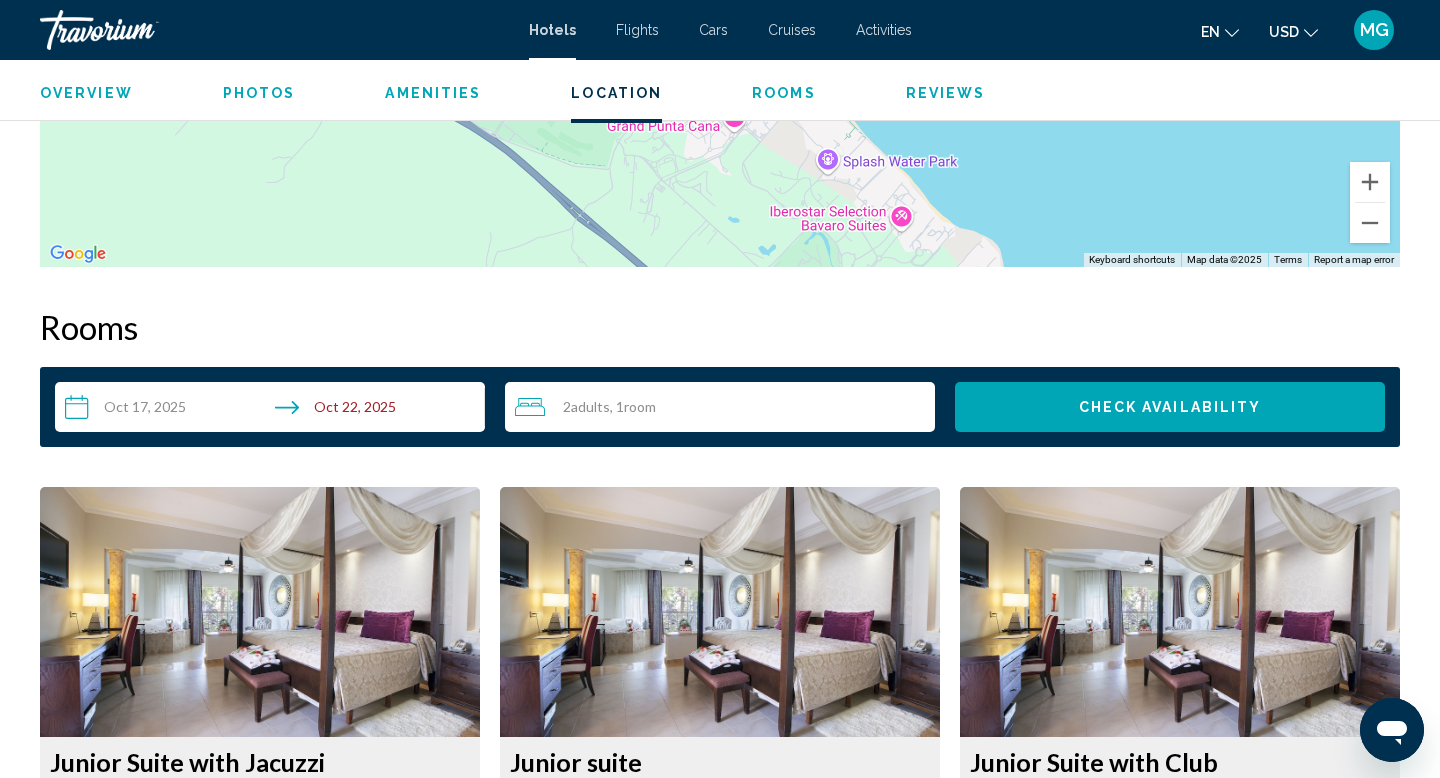 click on "Check Availability" at bounding box center [1170, 408] 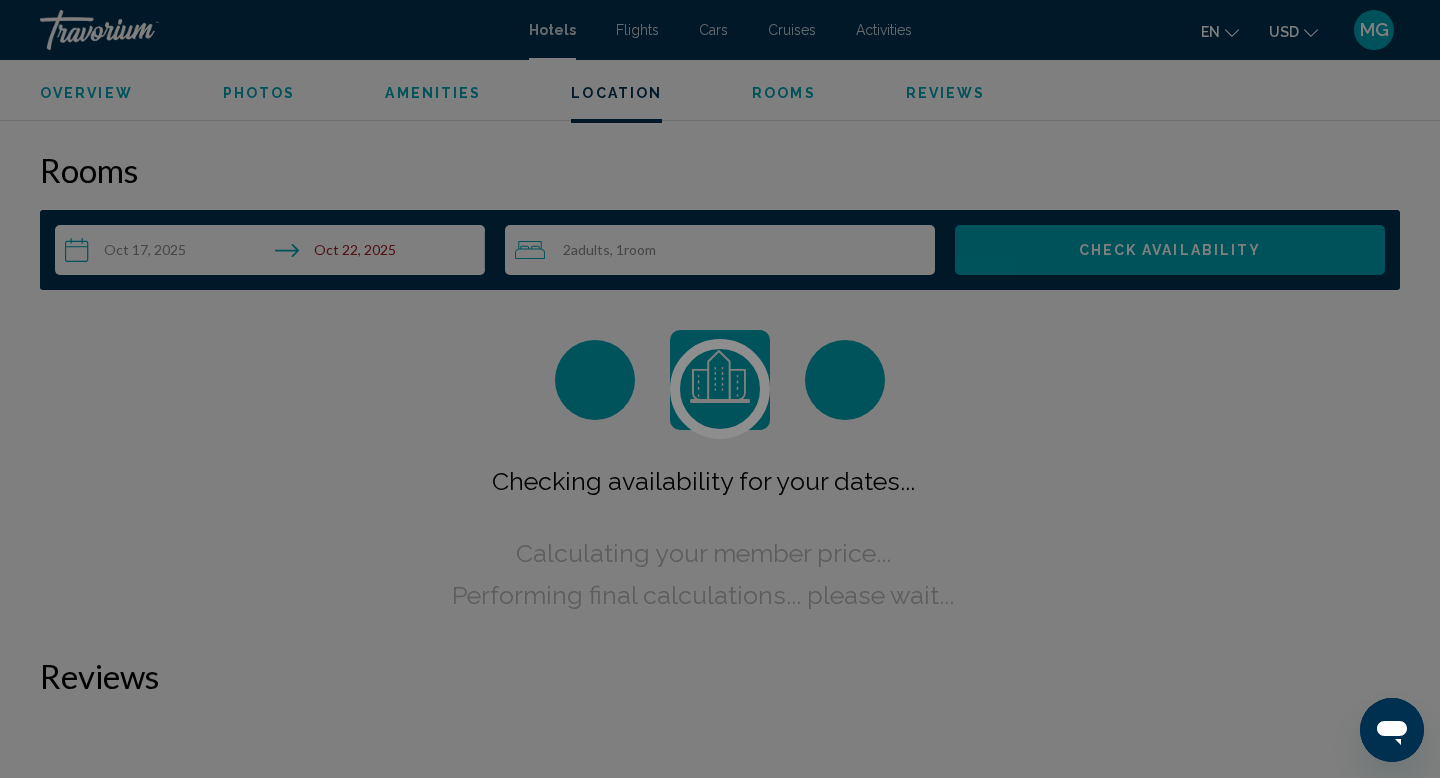 scroll, scrollTop: 2532, scrollLeft: 0, axis: vertical 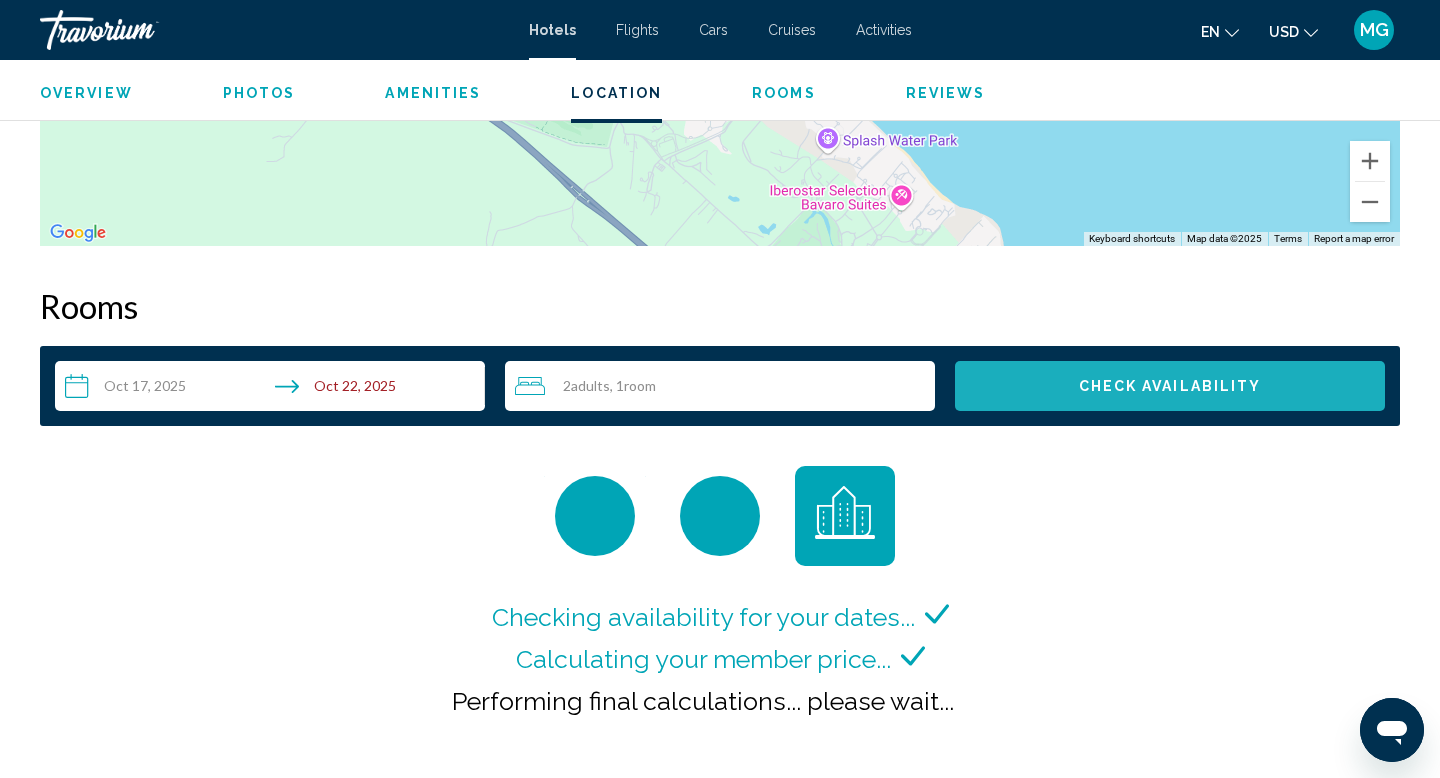 click on "Check Availability" at bounding box center [1170, 387] 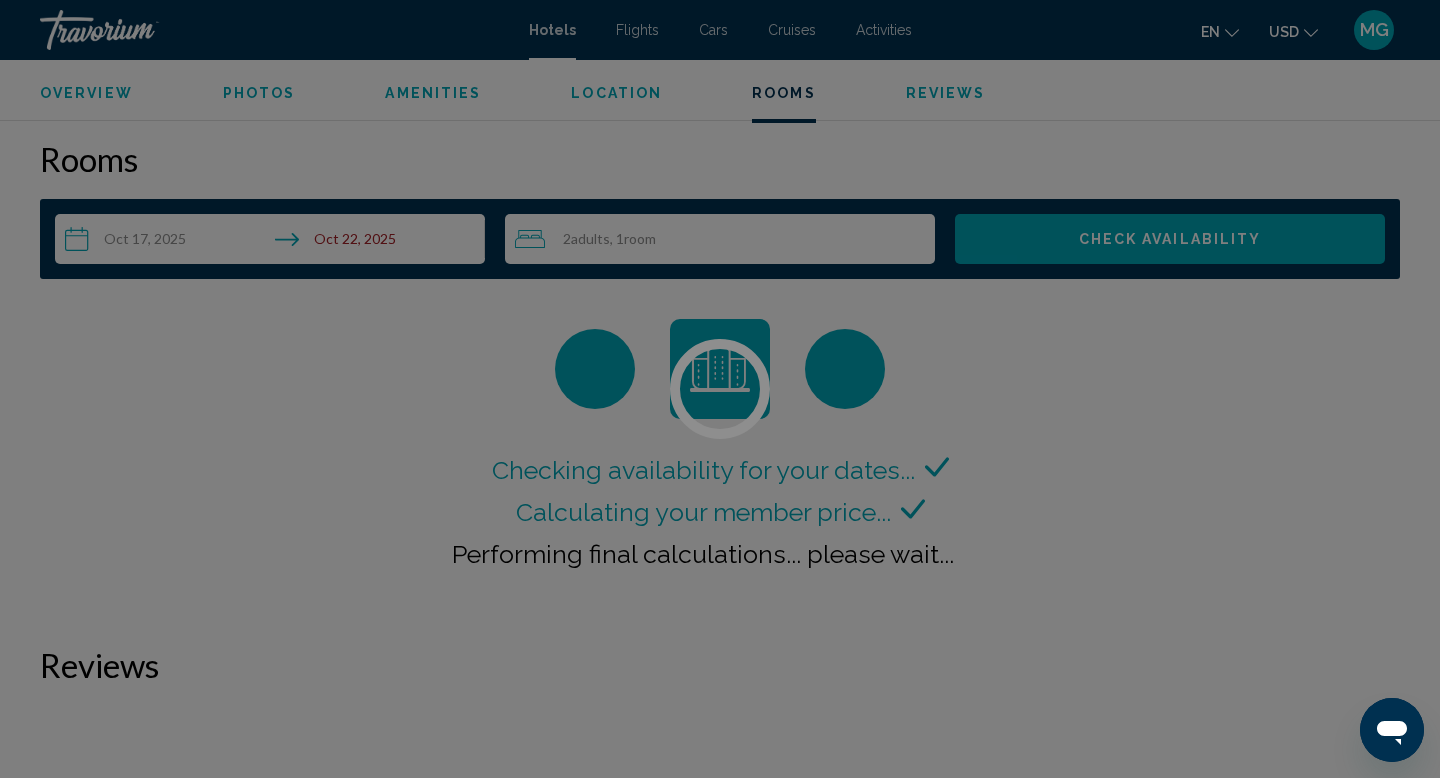 scroll, scrollTop: 2532, scrollLeft: 0, axis: vertical 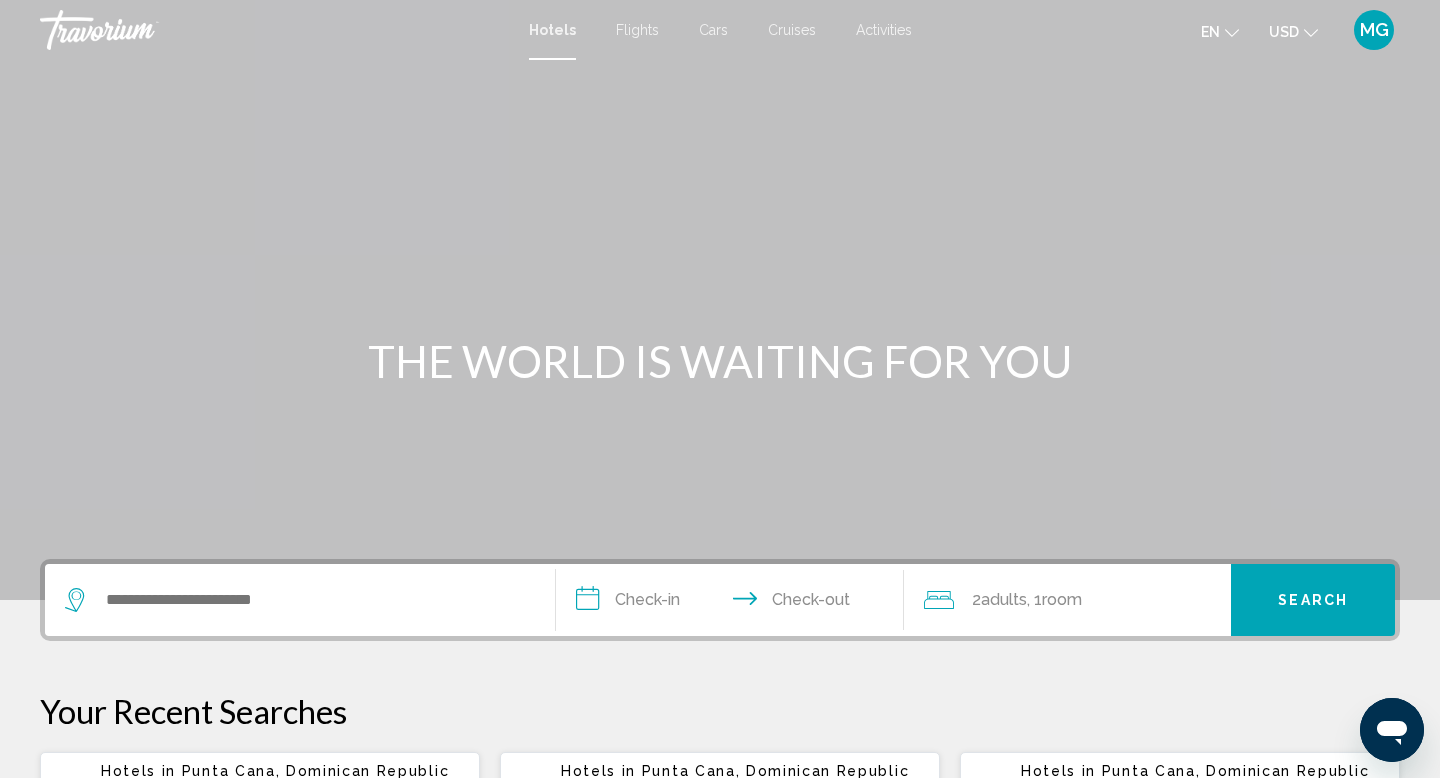 click on "Flights" at bounding box center (637, 30) 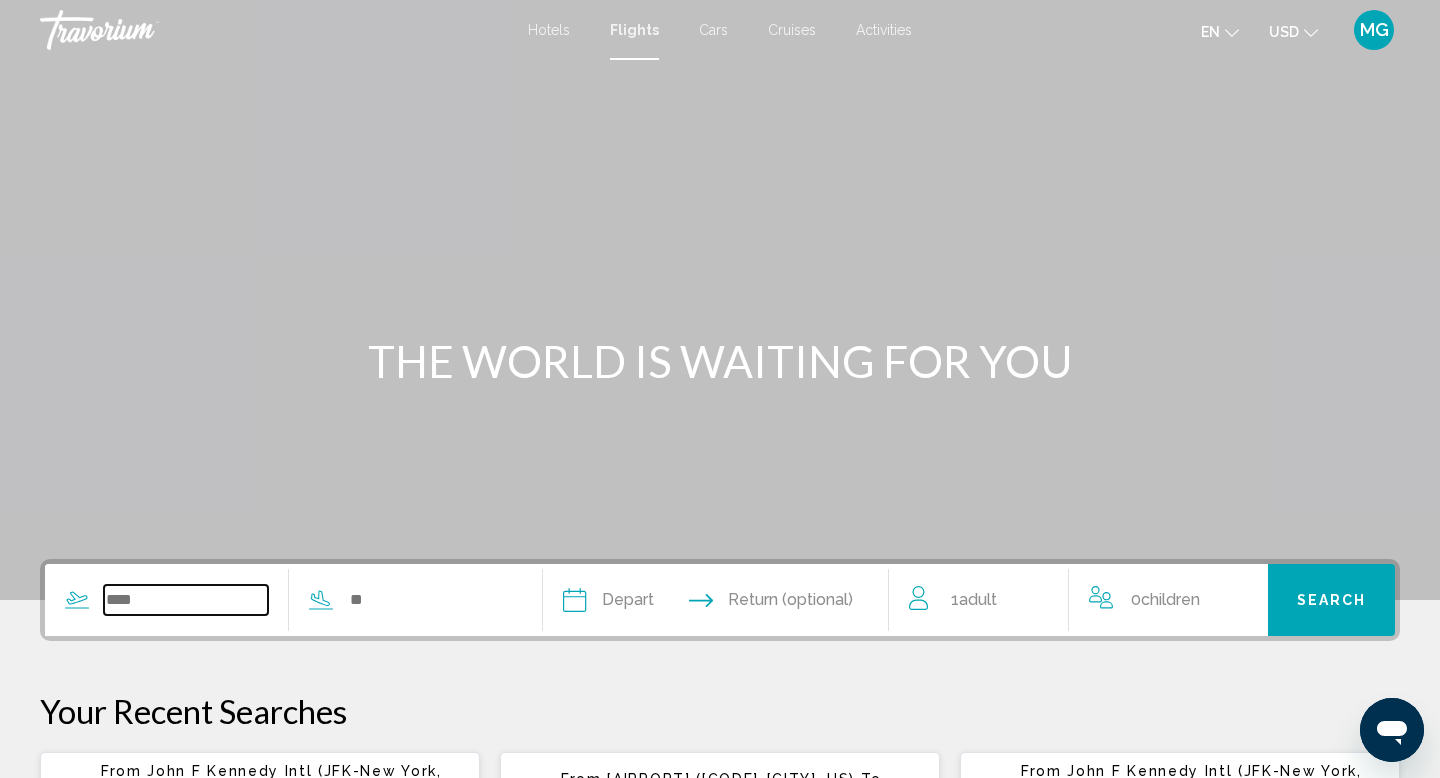 click at bounding box center (186, 600) 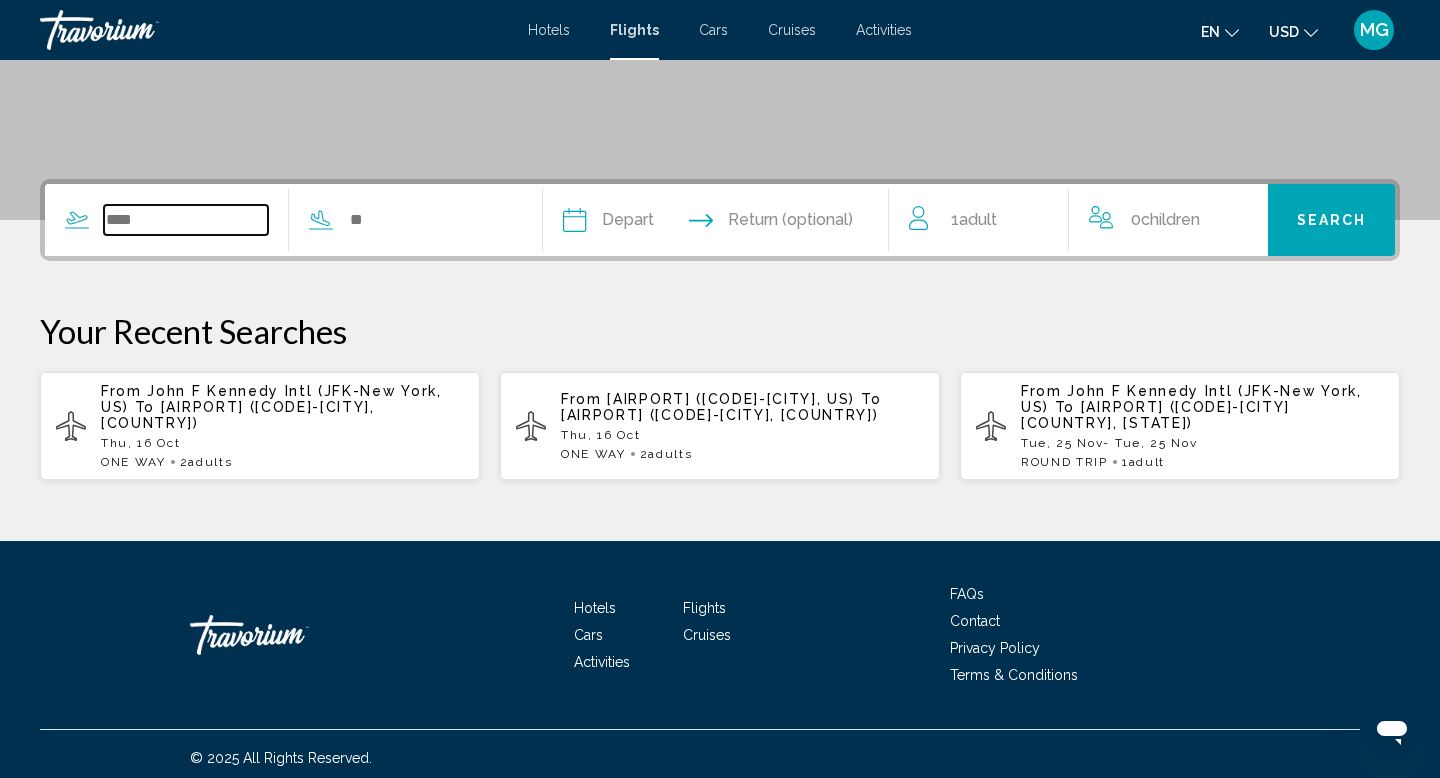 scroll, scrollTop: 388, scrollLeft: 0, axis: vertical 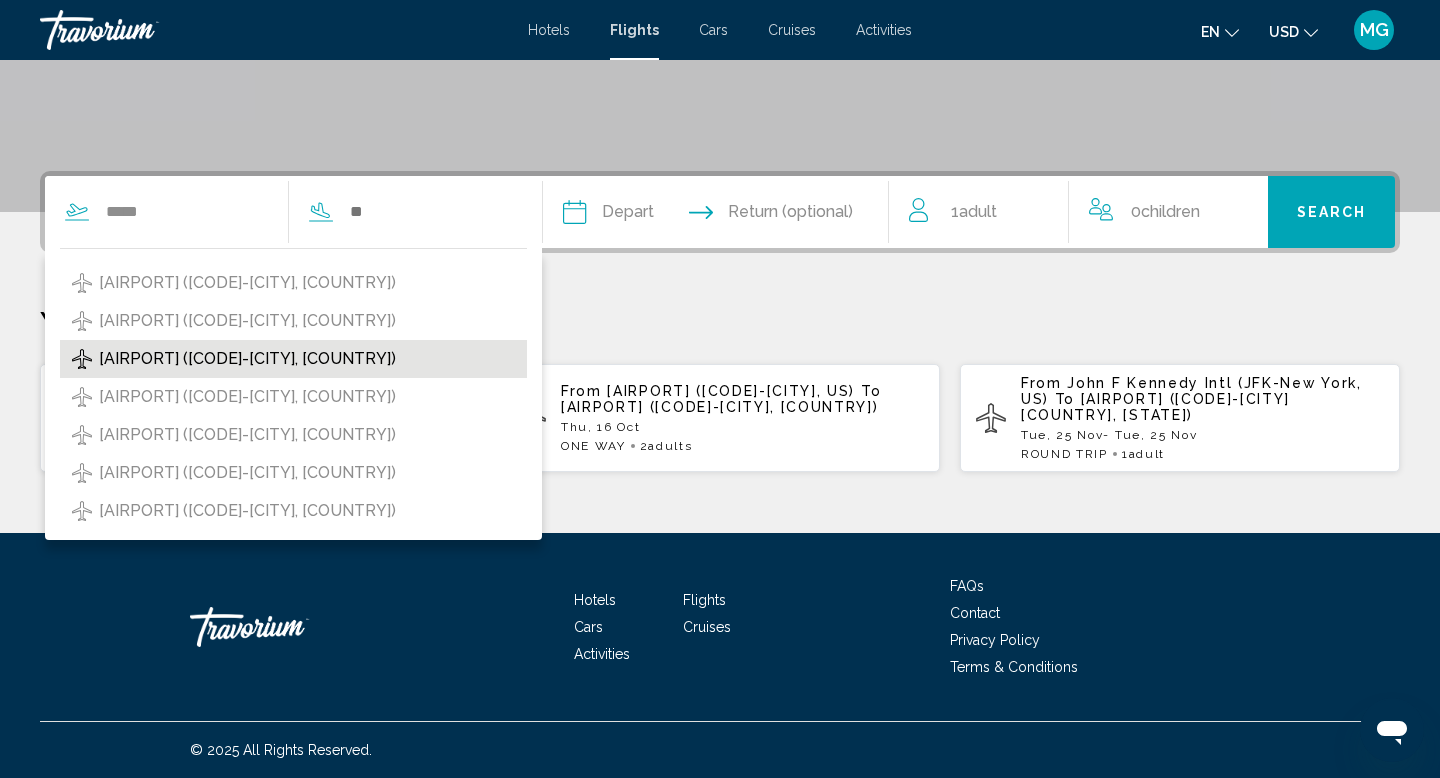 click on "Punta Cana Intl (PUJ-Punta Cana, Dominican Republic)" at bounding box center (247, 359) 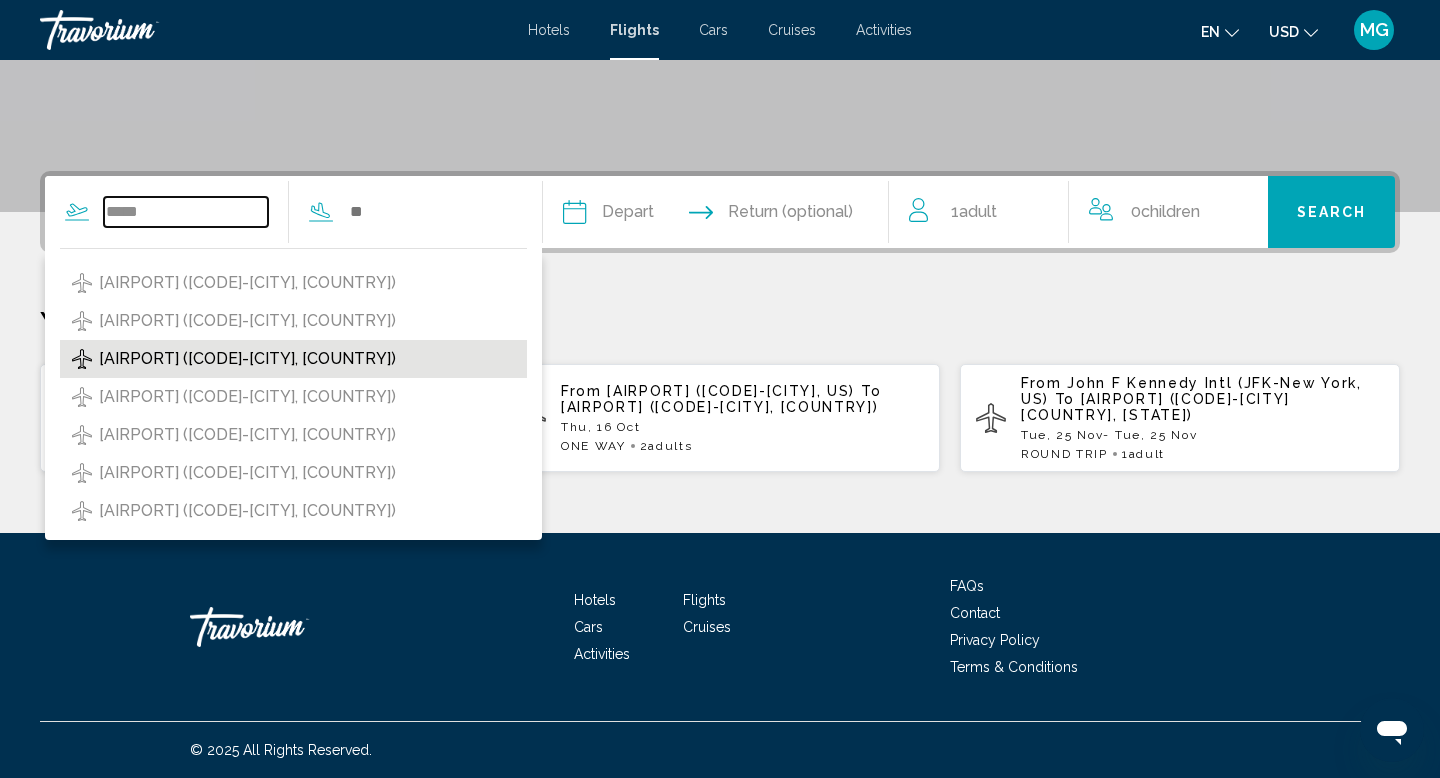 type on "**********" 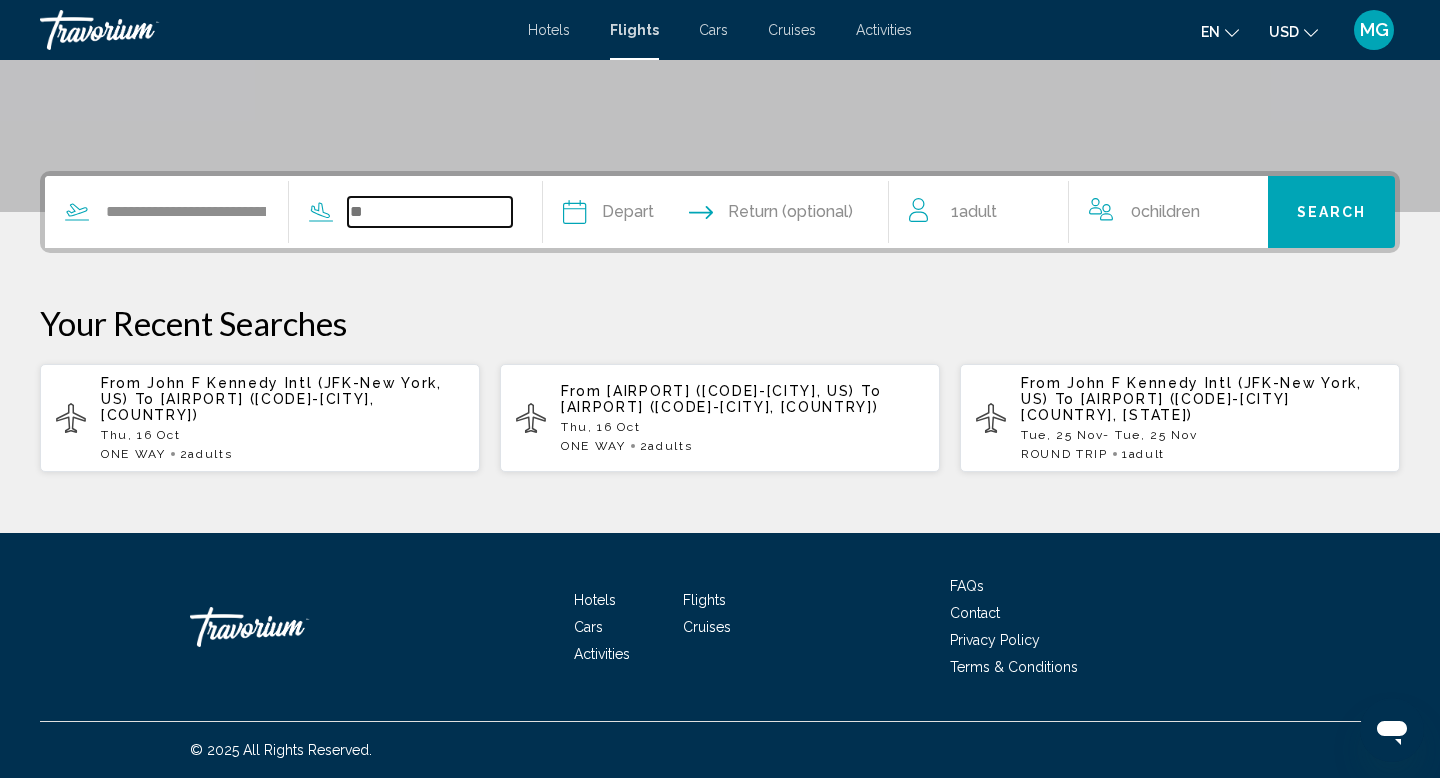 click at bounding box center (430, 212) 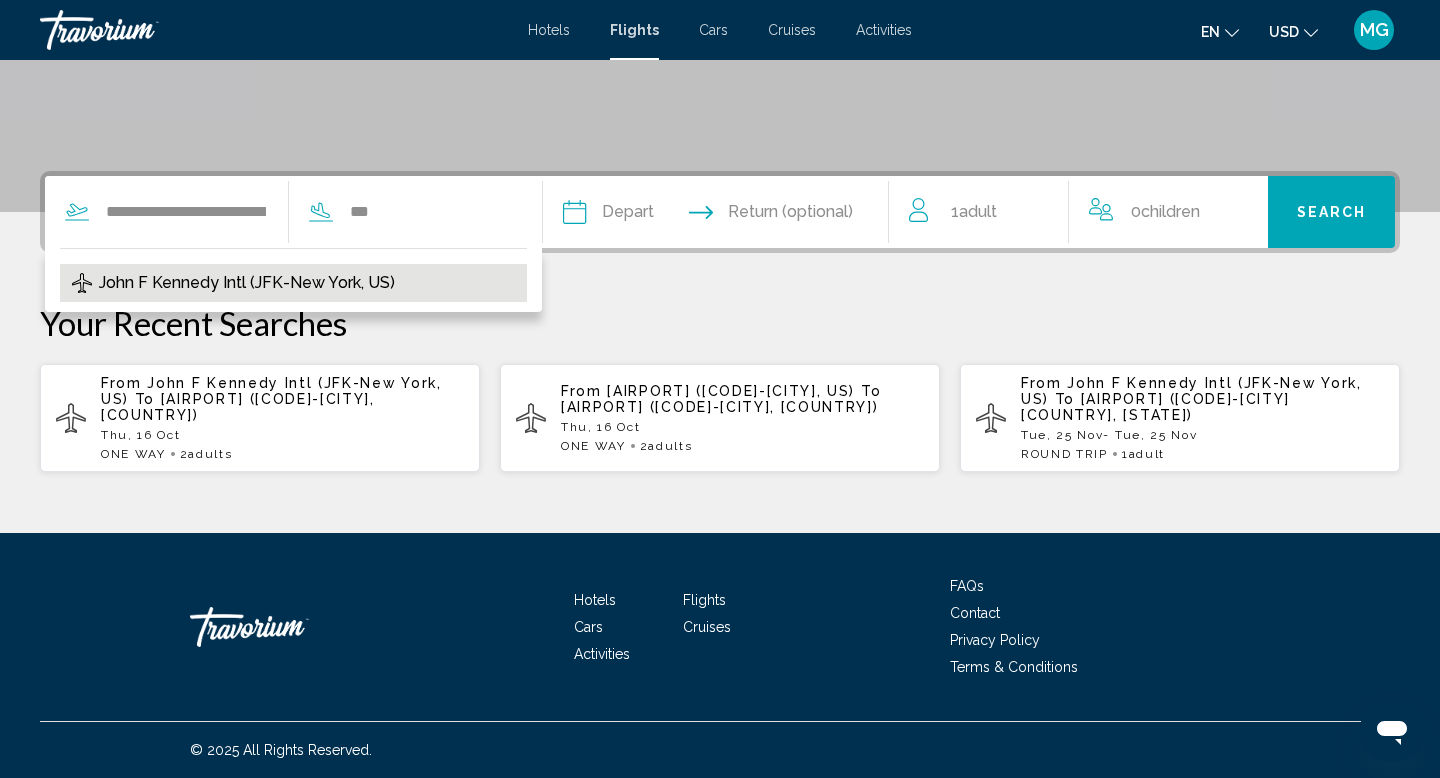 click on "John F Kennedy Intl (JFK-New York, US)" at bounding box center (293, 283) 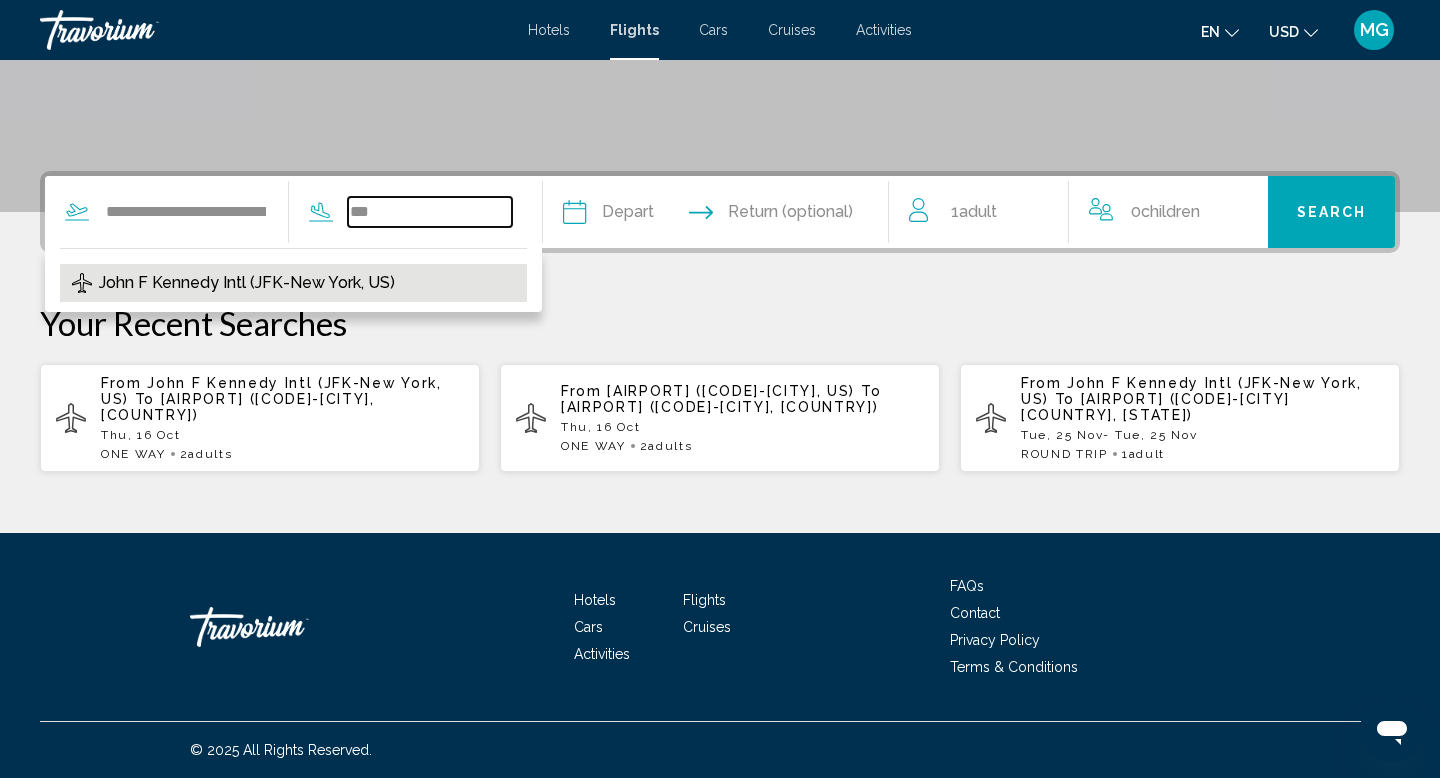 type on "**********" 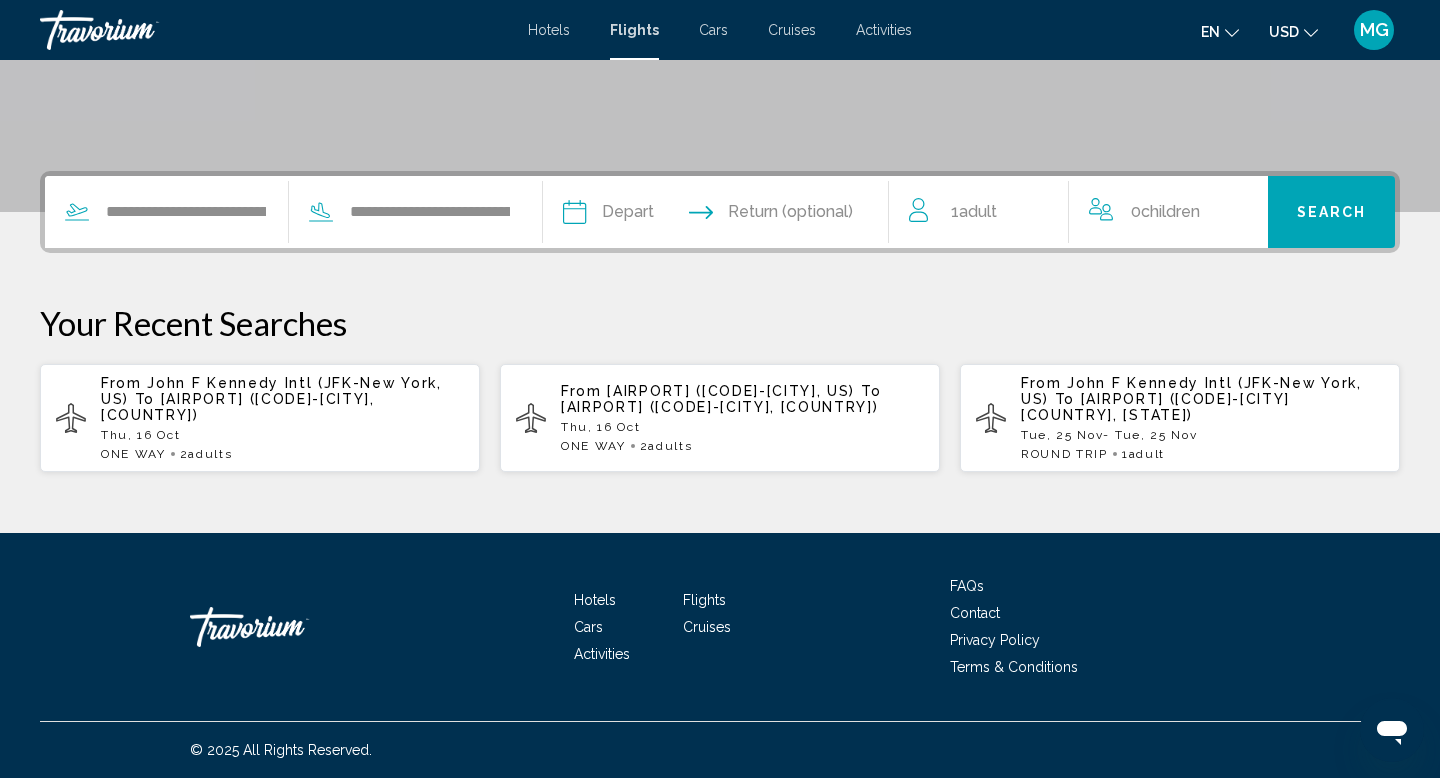 click at bounding box center (643, 215) 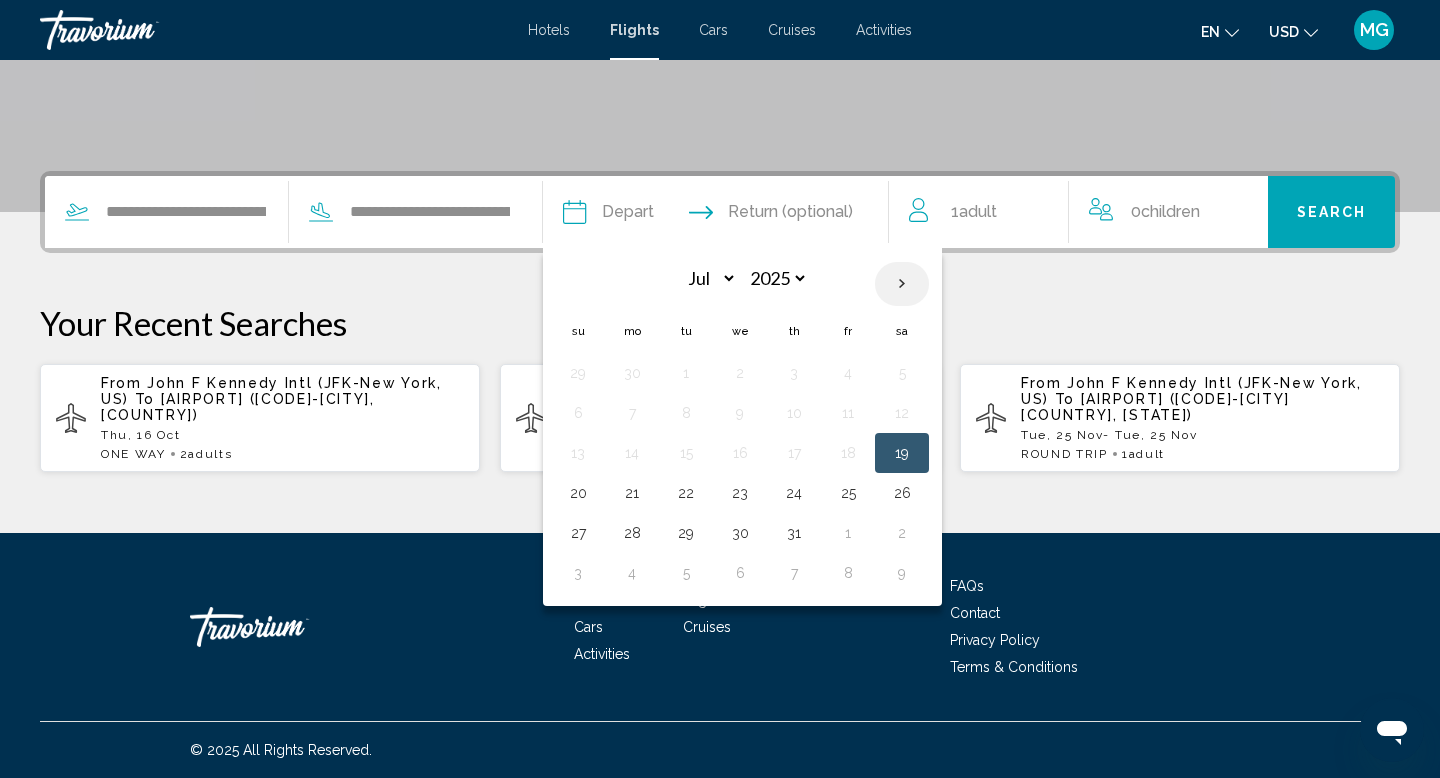 click at bounding box center (902, 284) 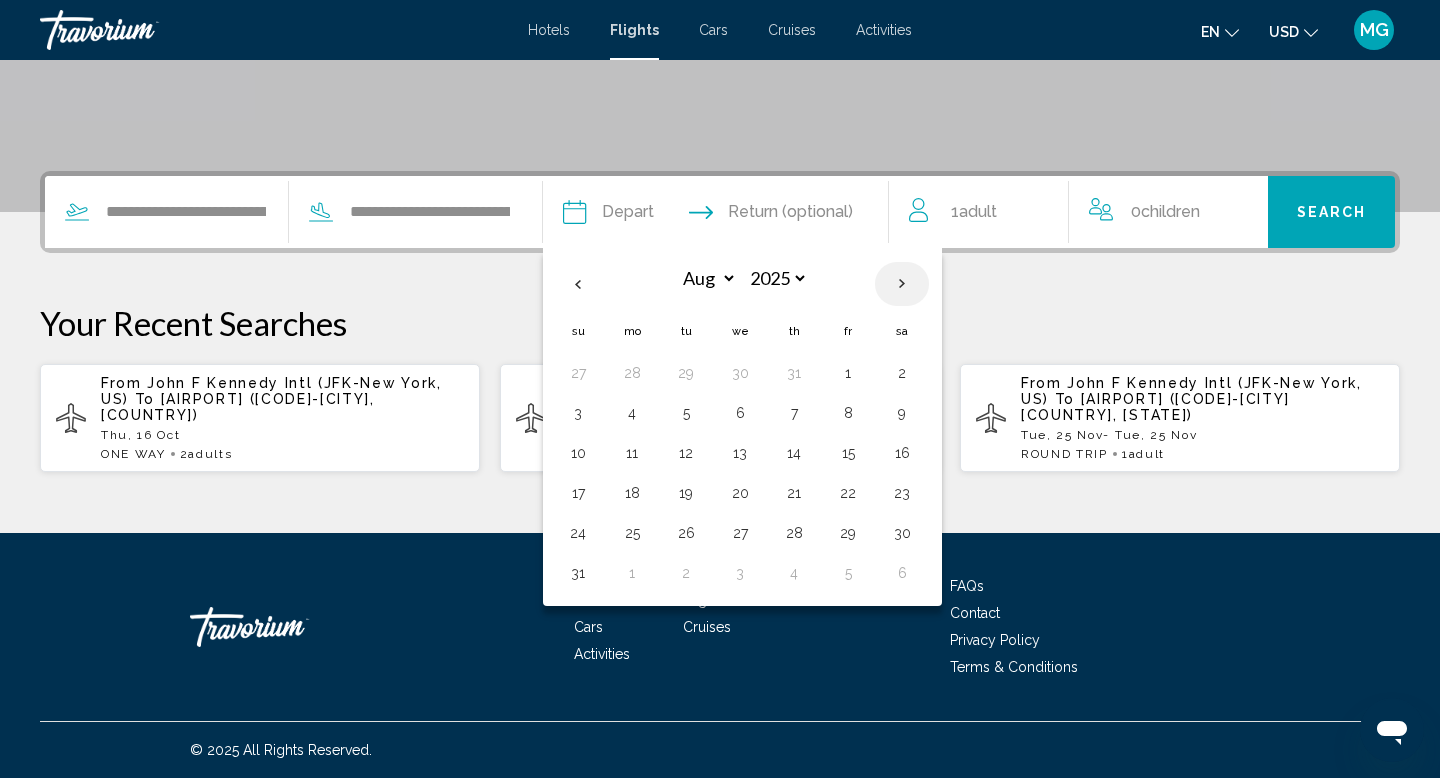 click at bounding box center (902, 284) 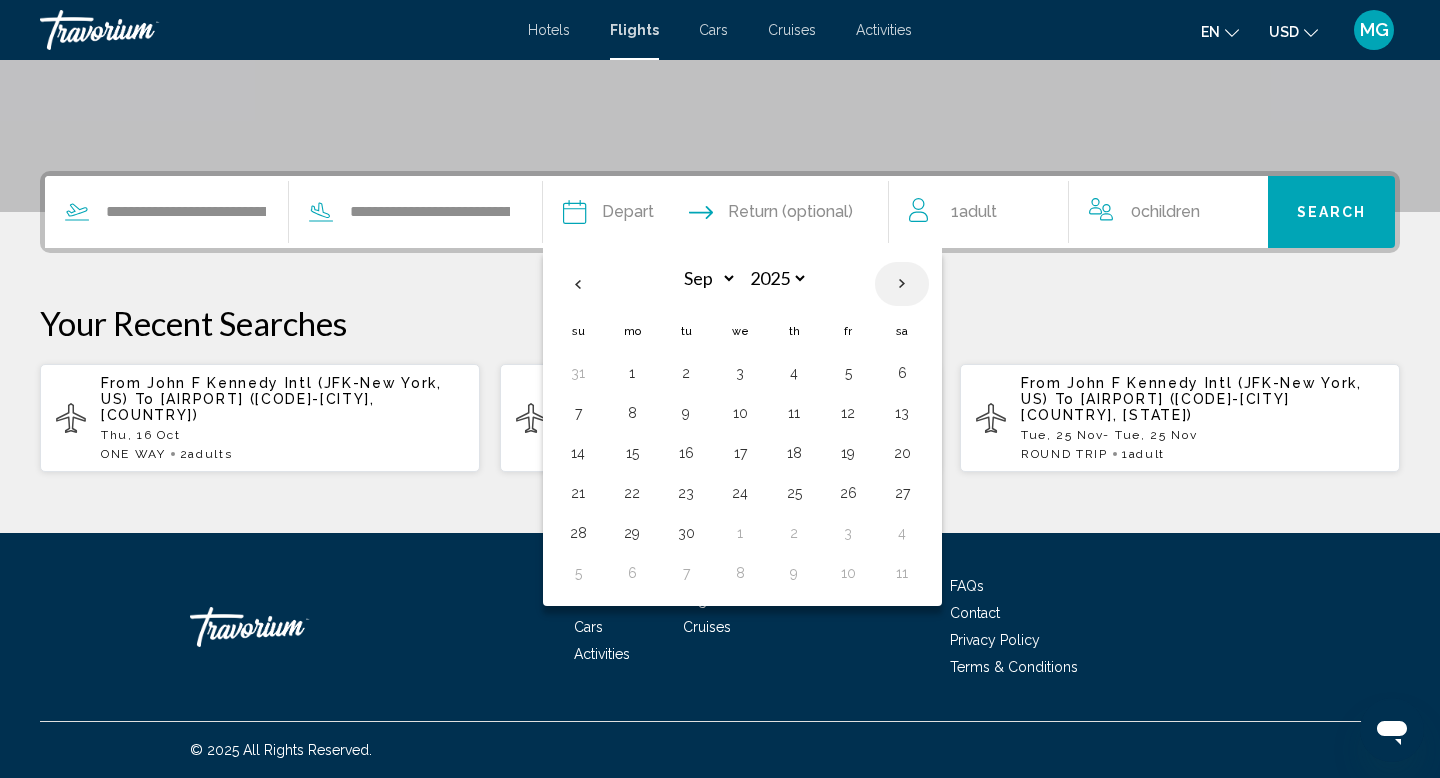 click at bounding box center (902, 284) 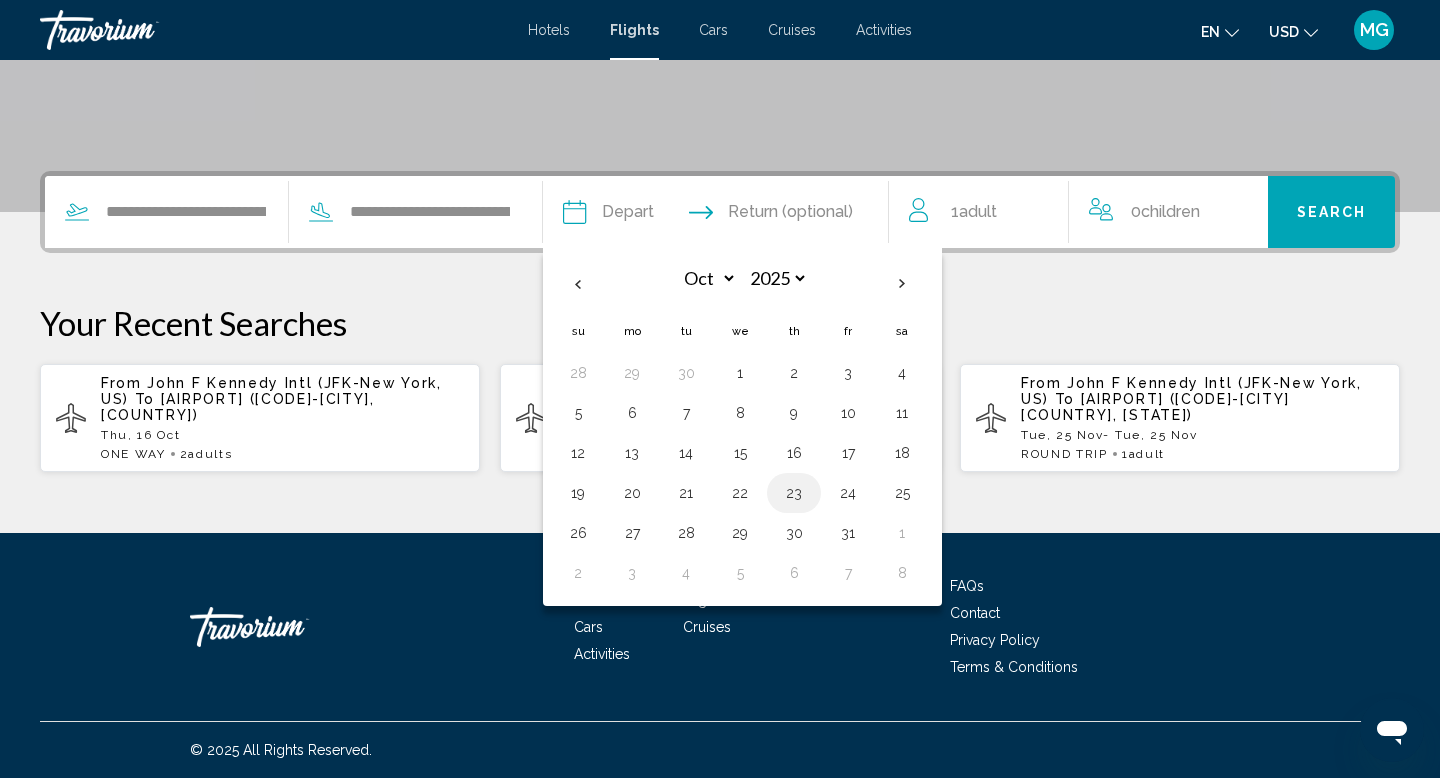 click on "23" at bounding box center [794, 493] 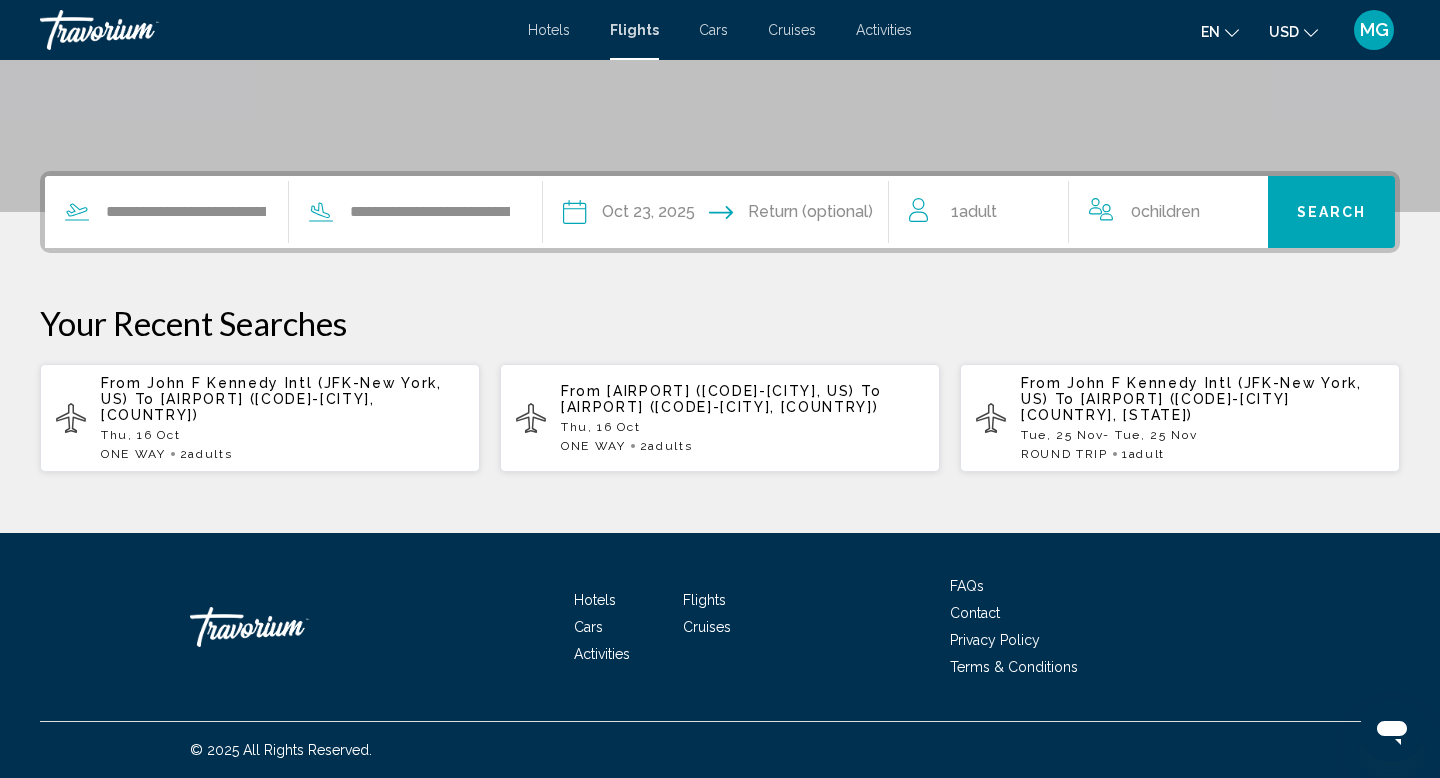 click on "1  Adult Adults" at bounding box center [988, 212] 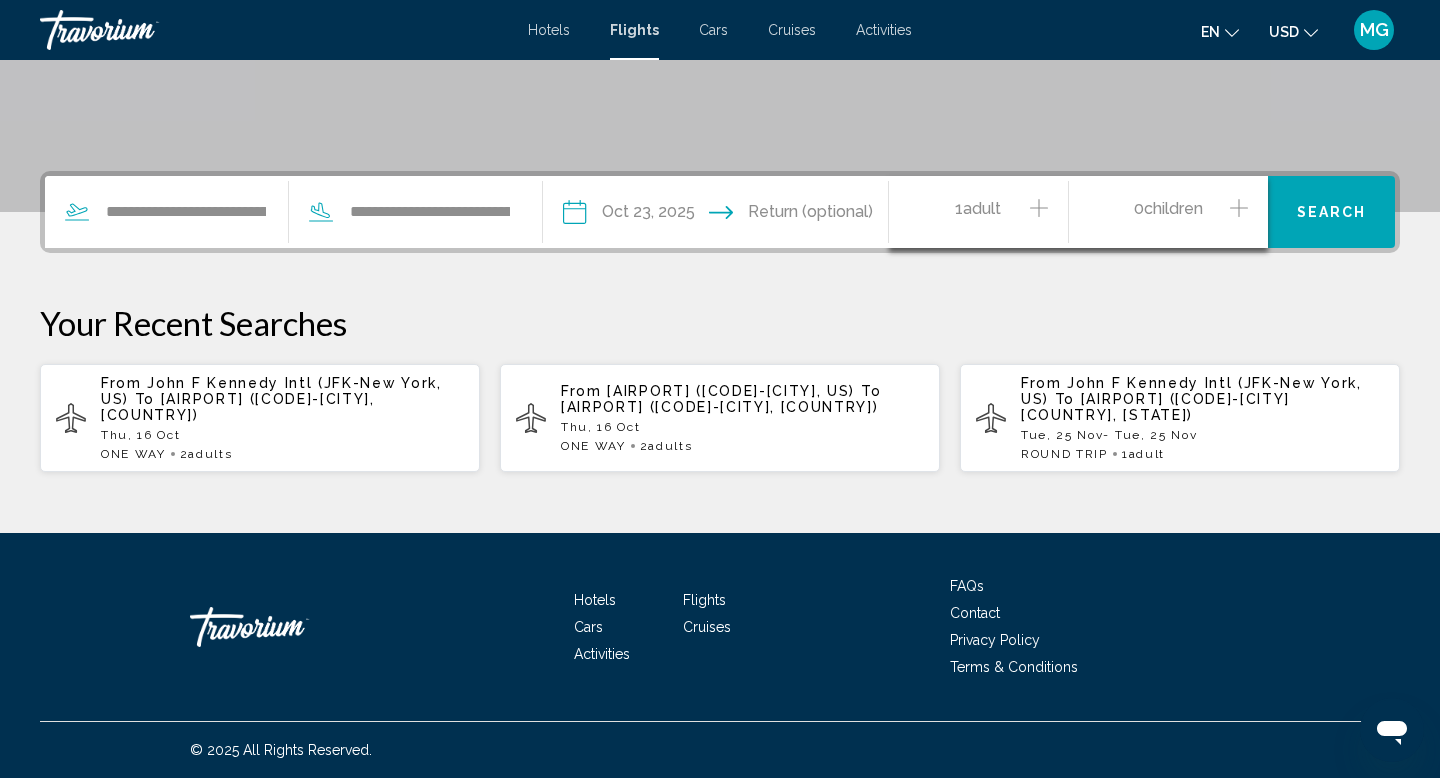 click 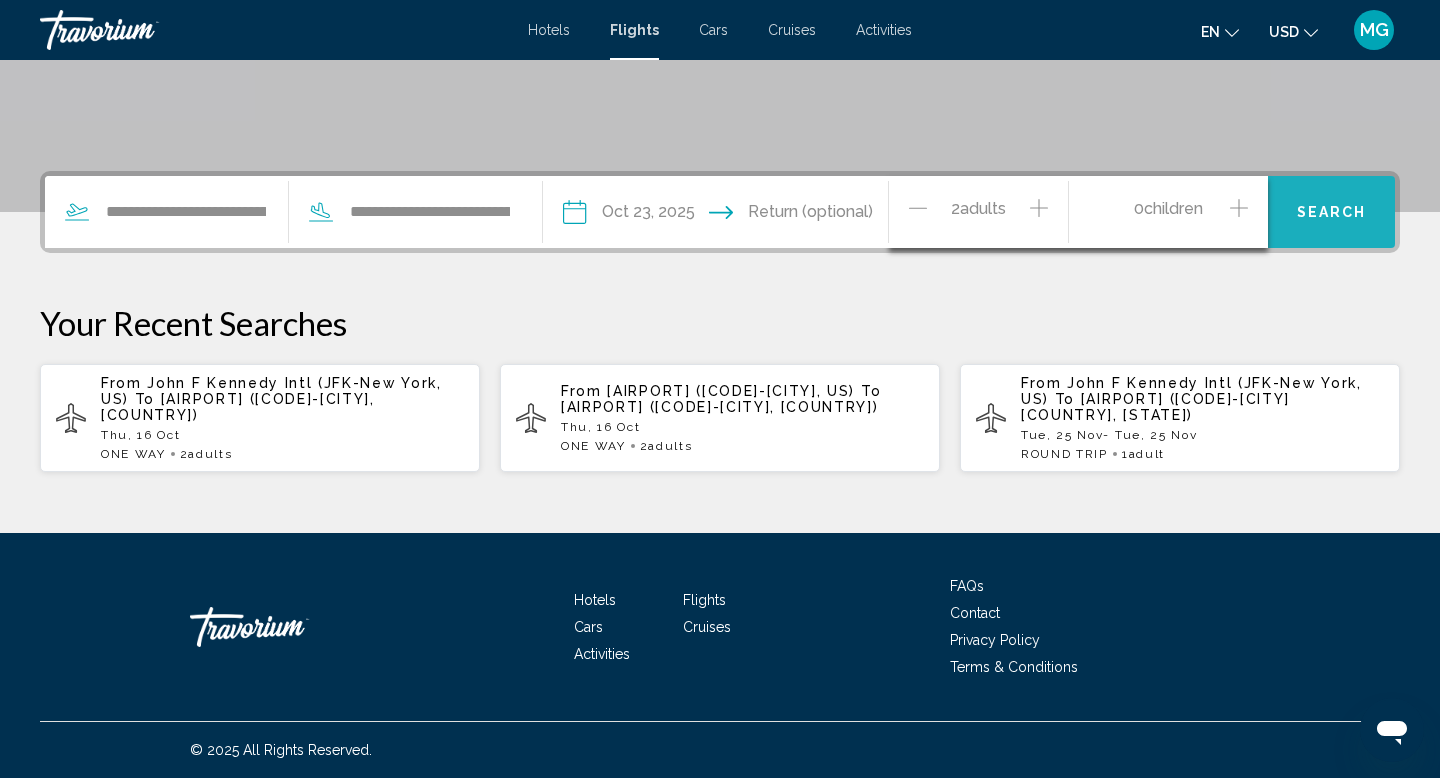 click on "Search" at bounding box center [1332, 213] 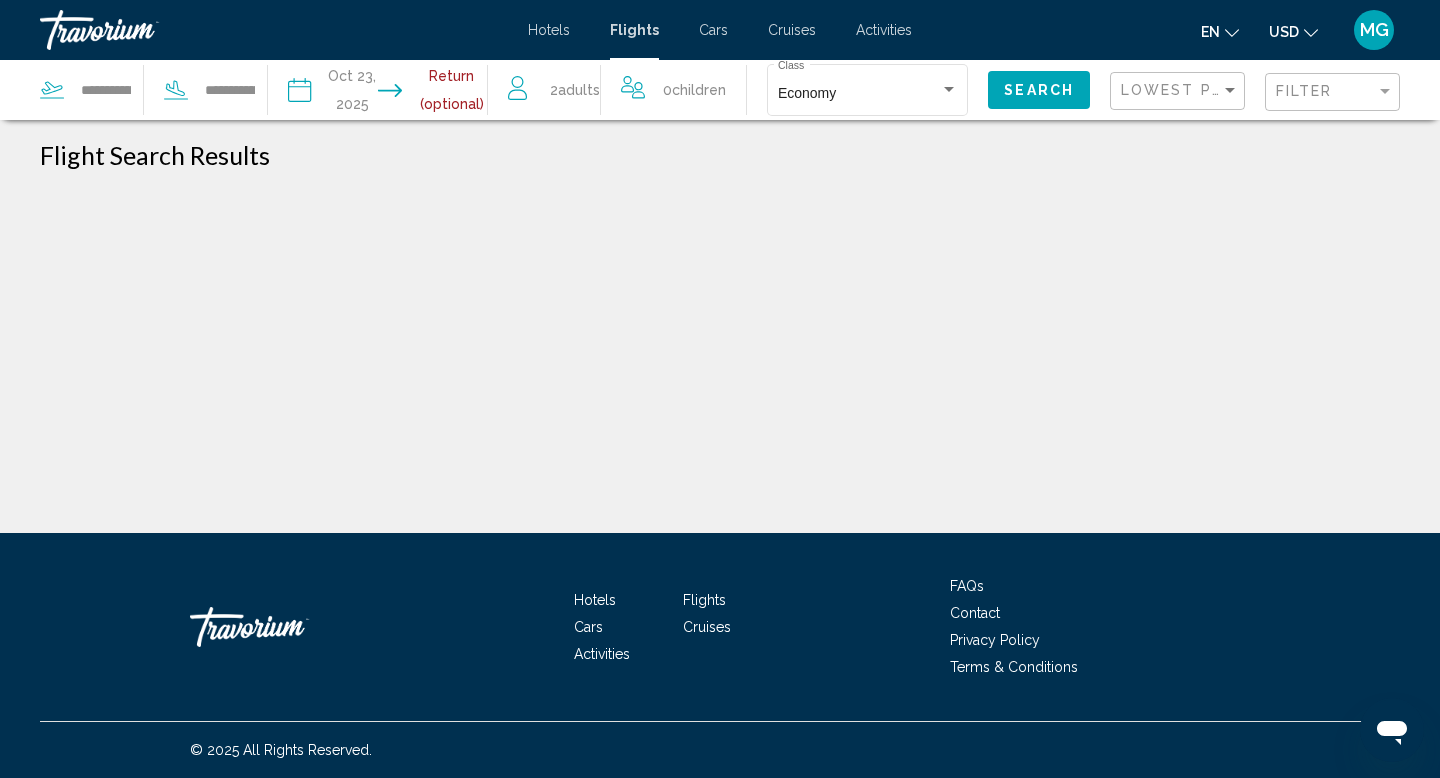scroll, scrollTop: 0, scrollLeft: 0, axis: both 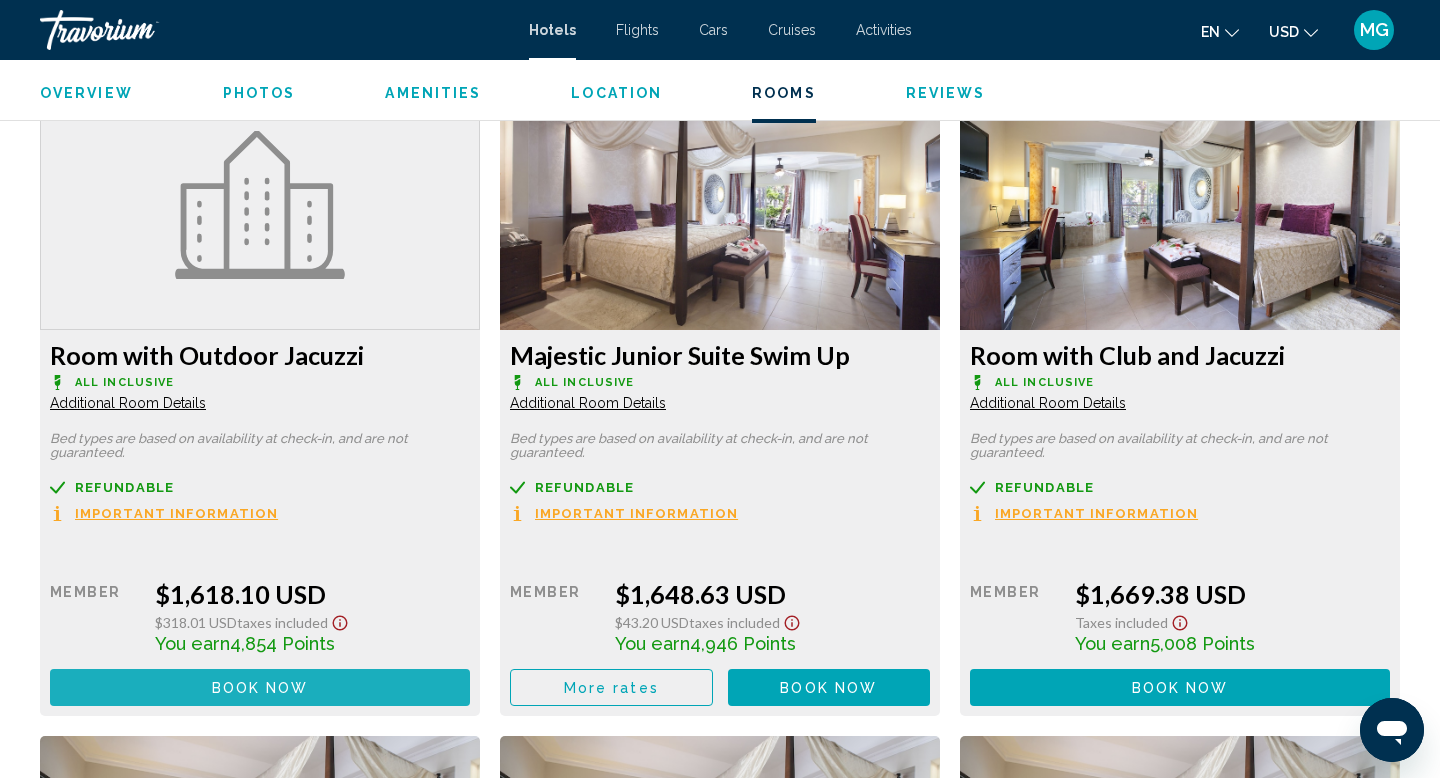 click on "Book now" at bounding box center [260, 688] 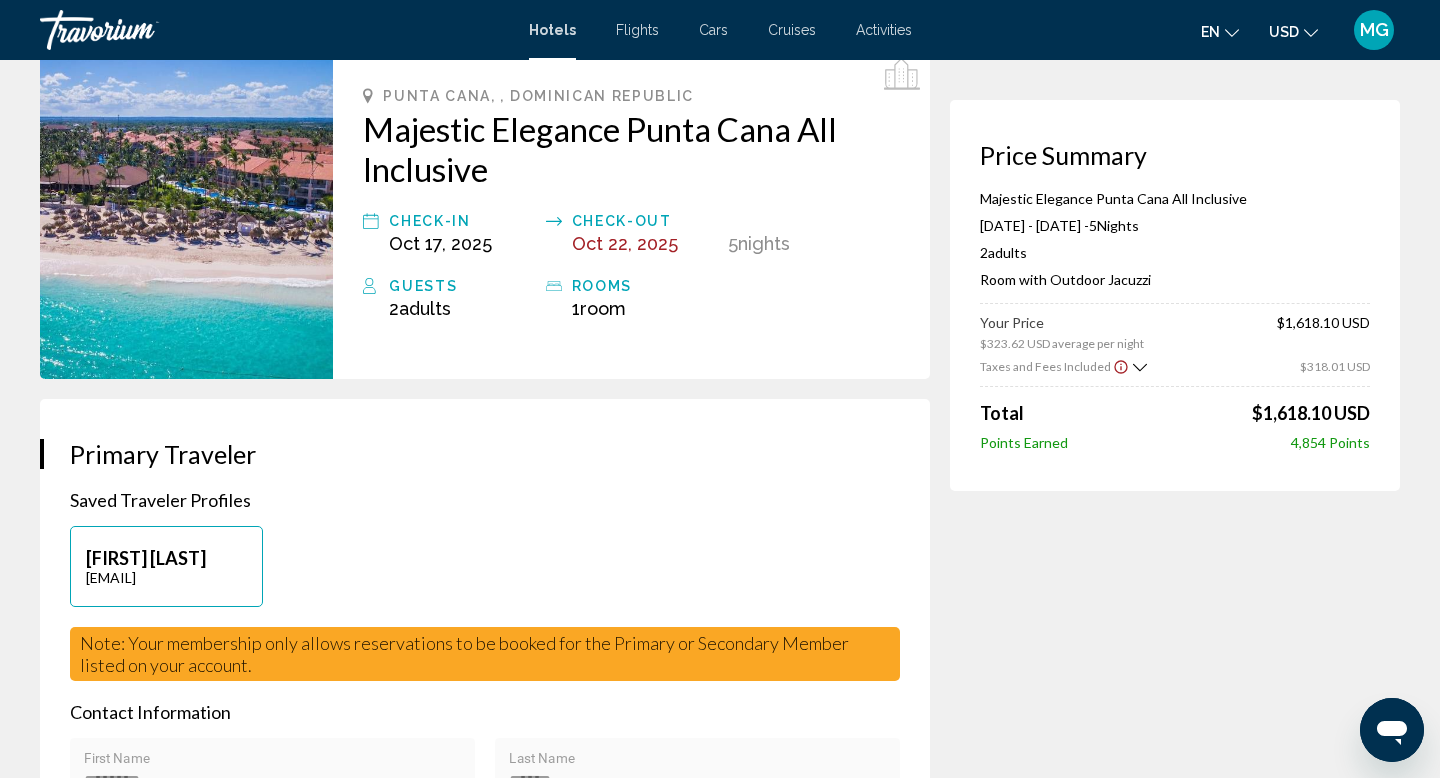 scroll, scrollTop: 0, scrollLeft: 0, axis: both 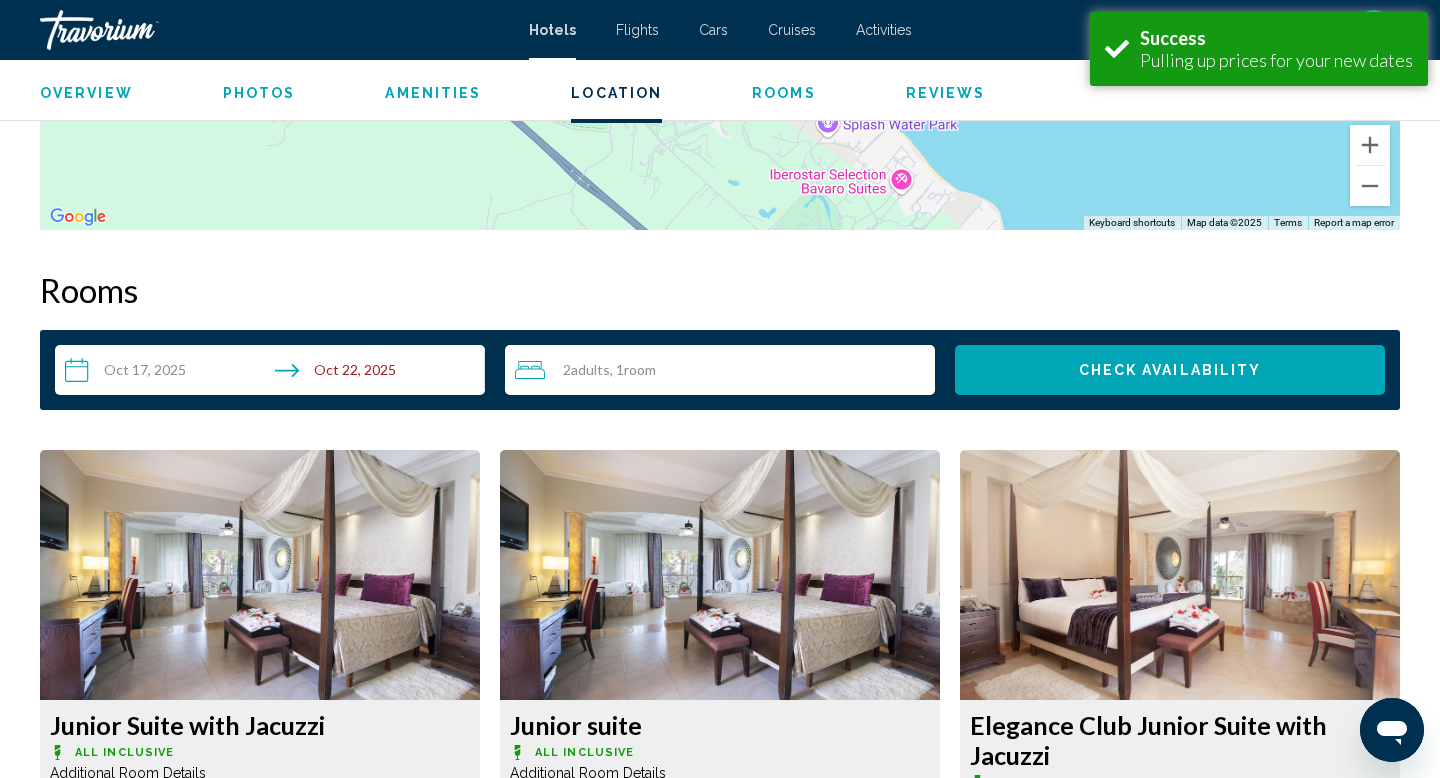 click on "**********" at bounding box center [274, 373] 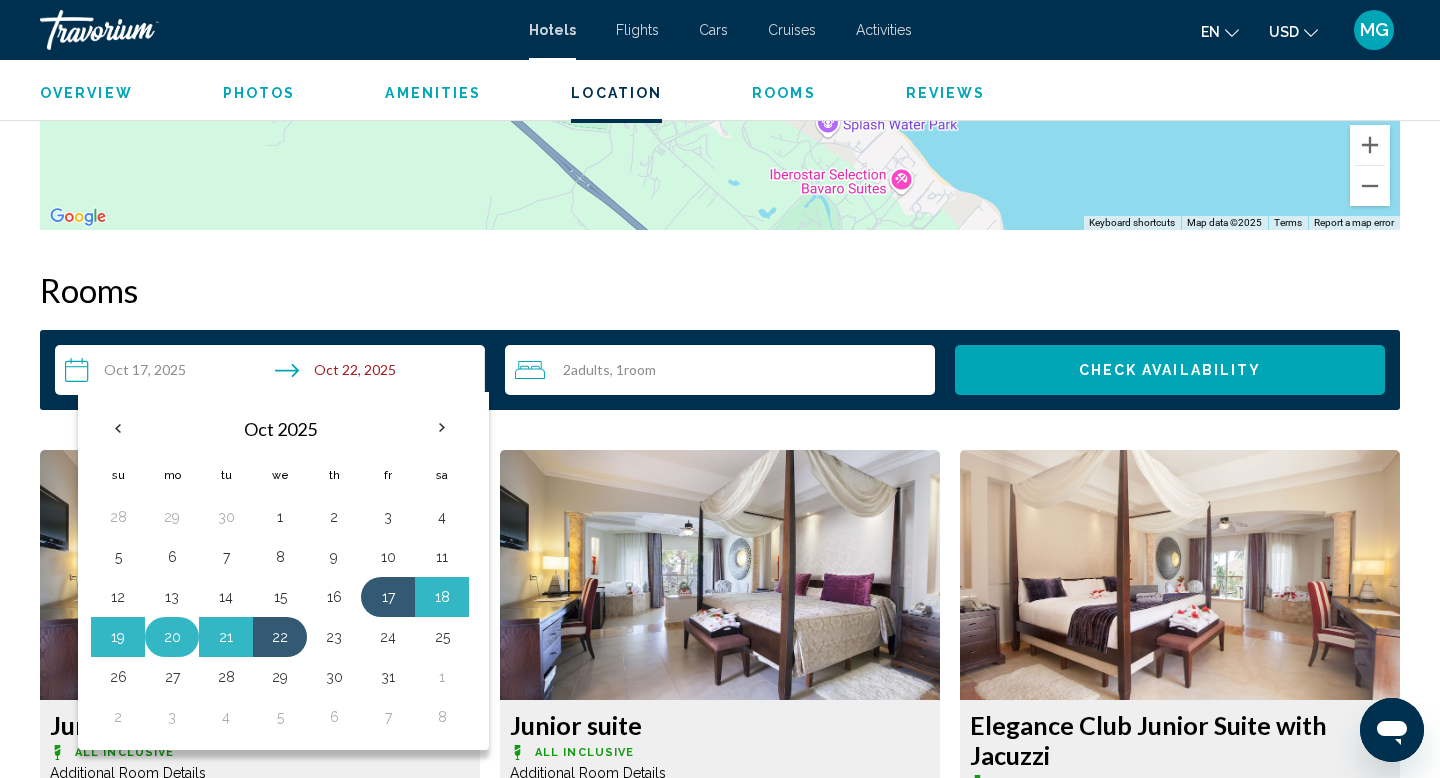 click on "20" at bounding box center (172, 637) 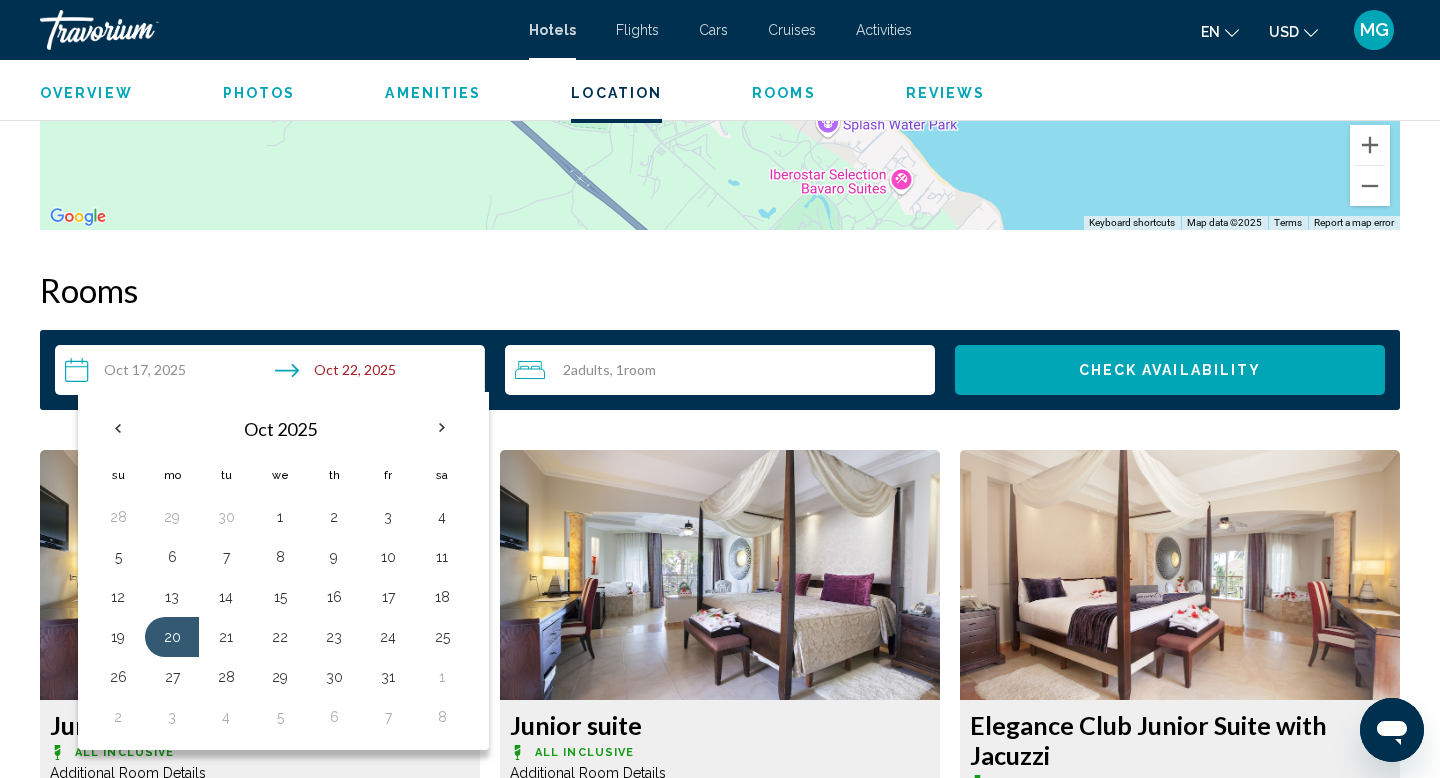 click on "19" at bounding box center [118, 637] 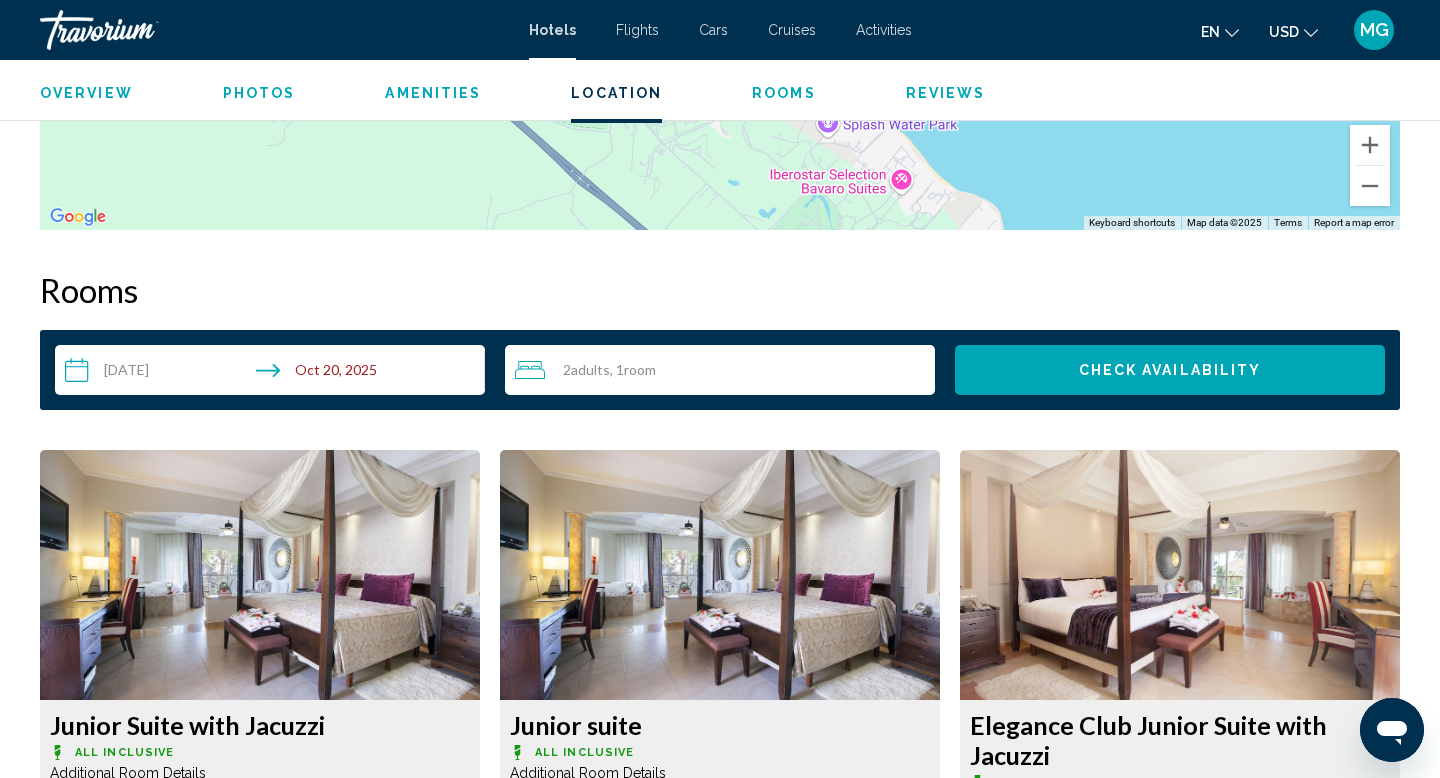 click on "**********" at bounding box center [274, 373] 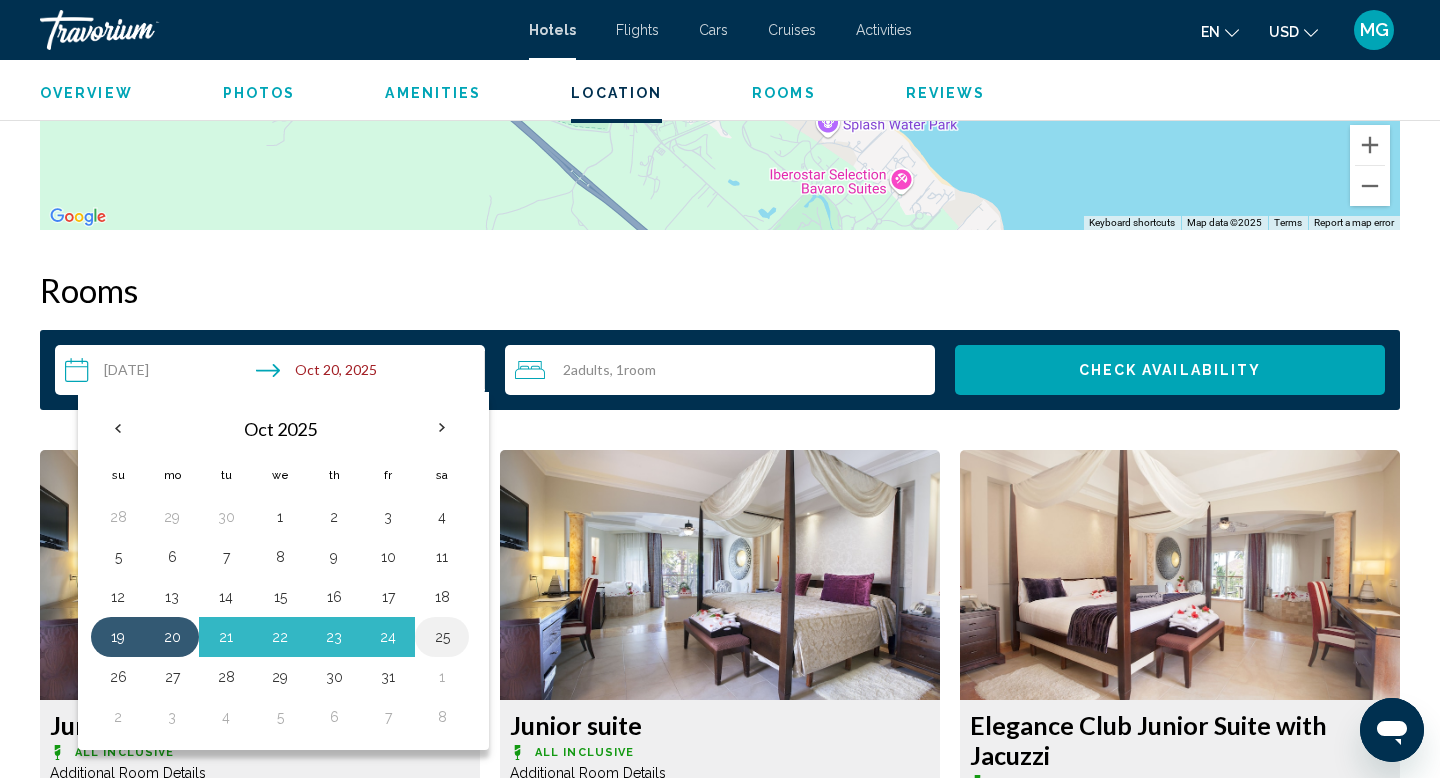 click on "25" at bounding box center [442, 637] 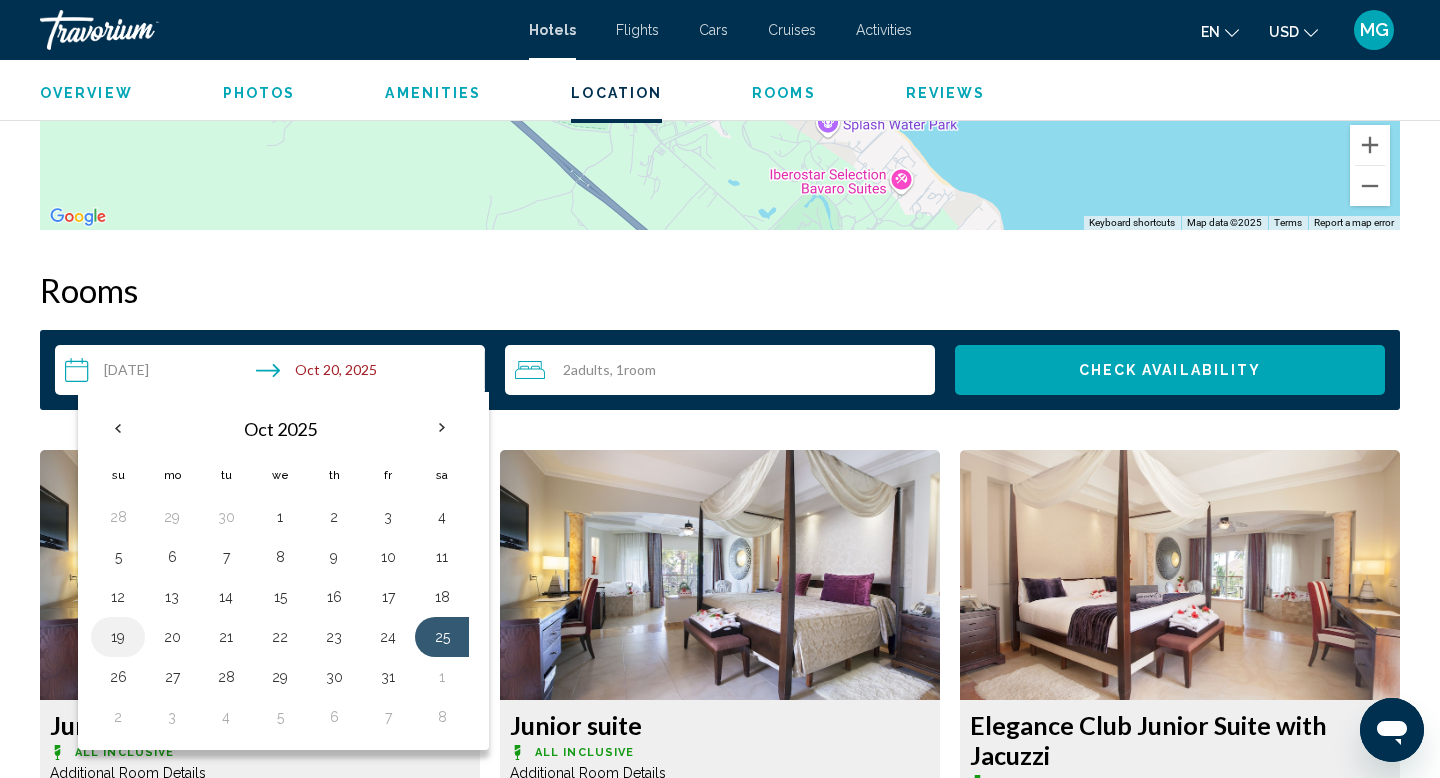 click on "19" at bounding box center [118, 637] 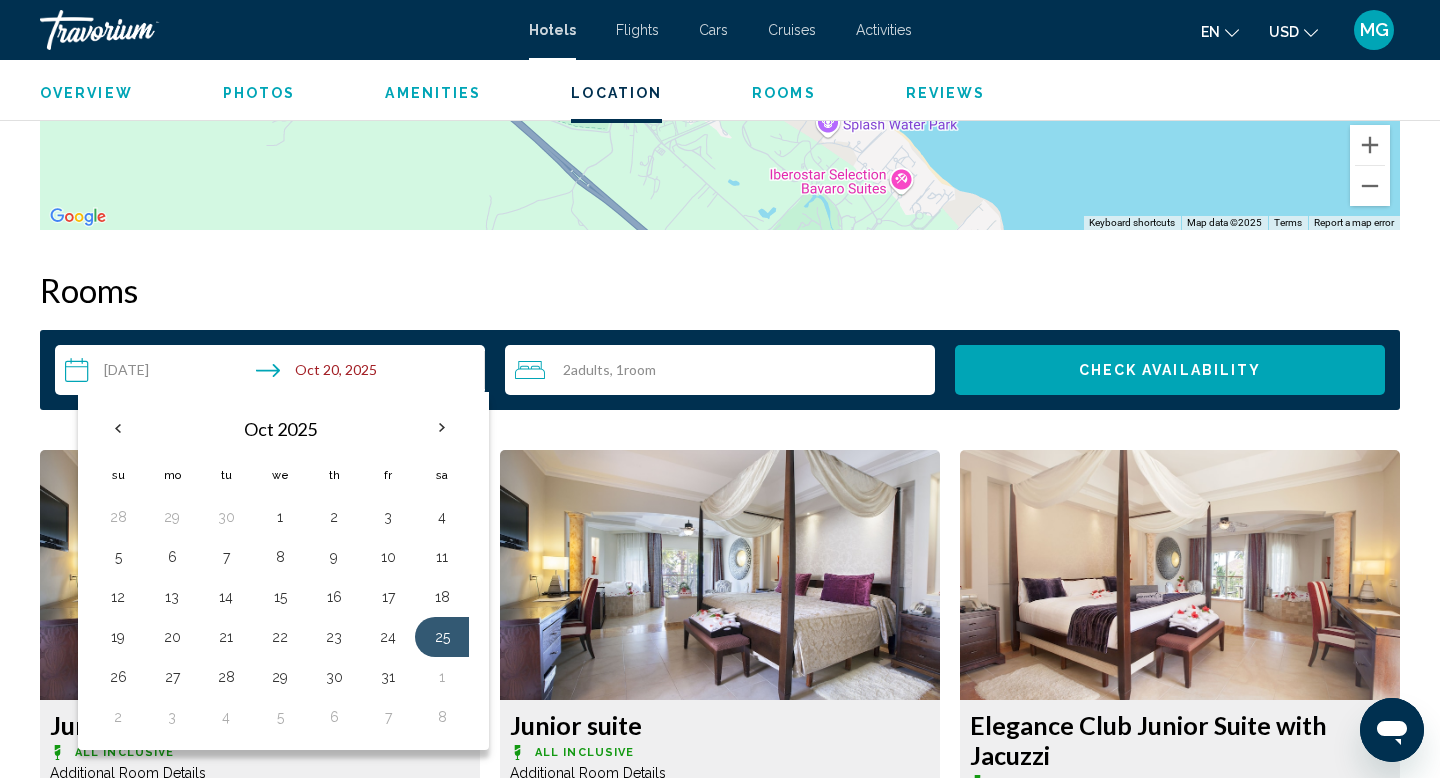 type on "**********" 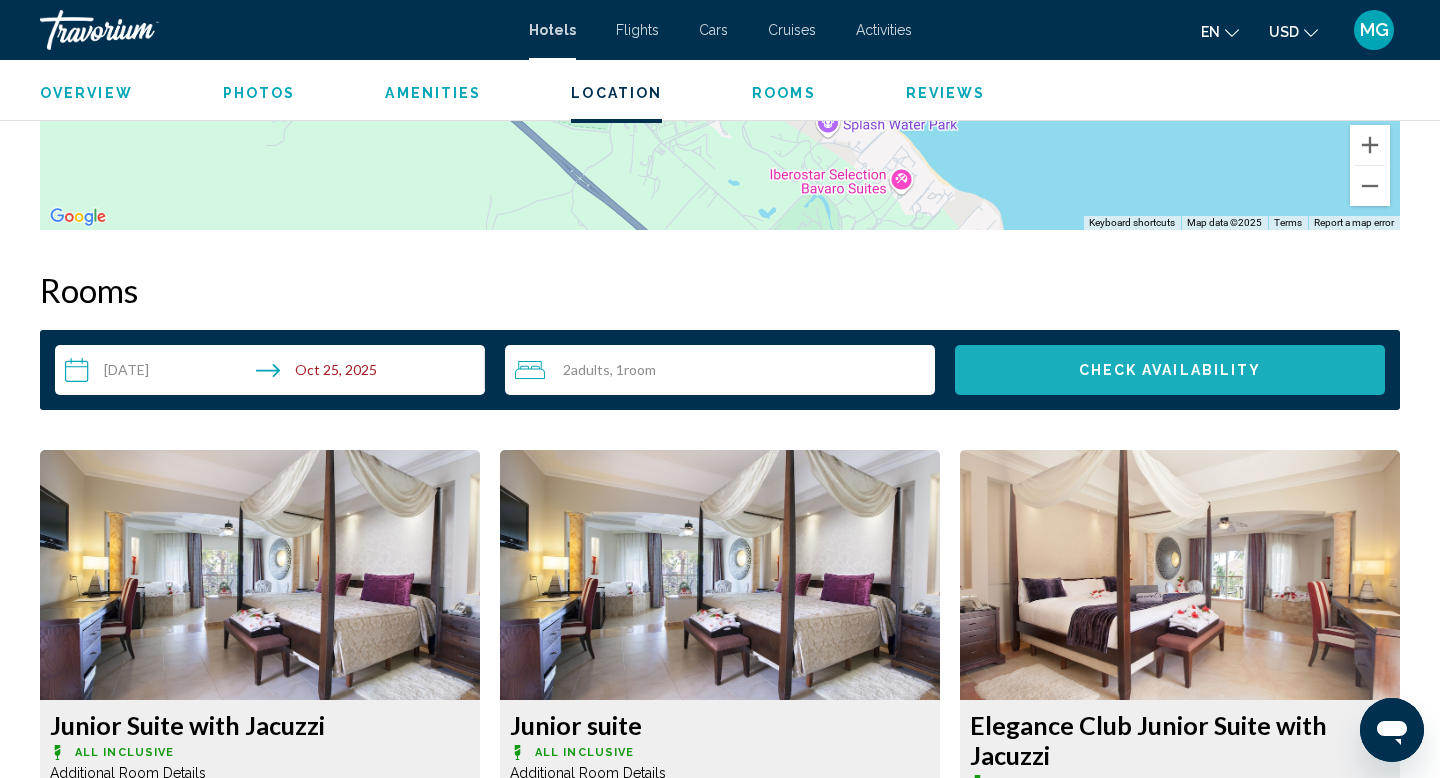 click on "Check Availability" at bounding box center [1170, 371] 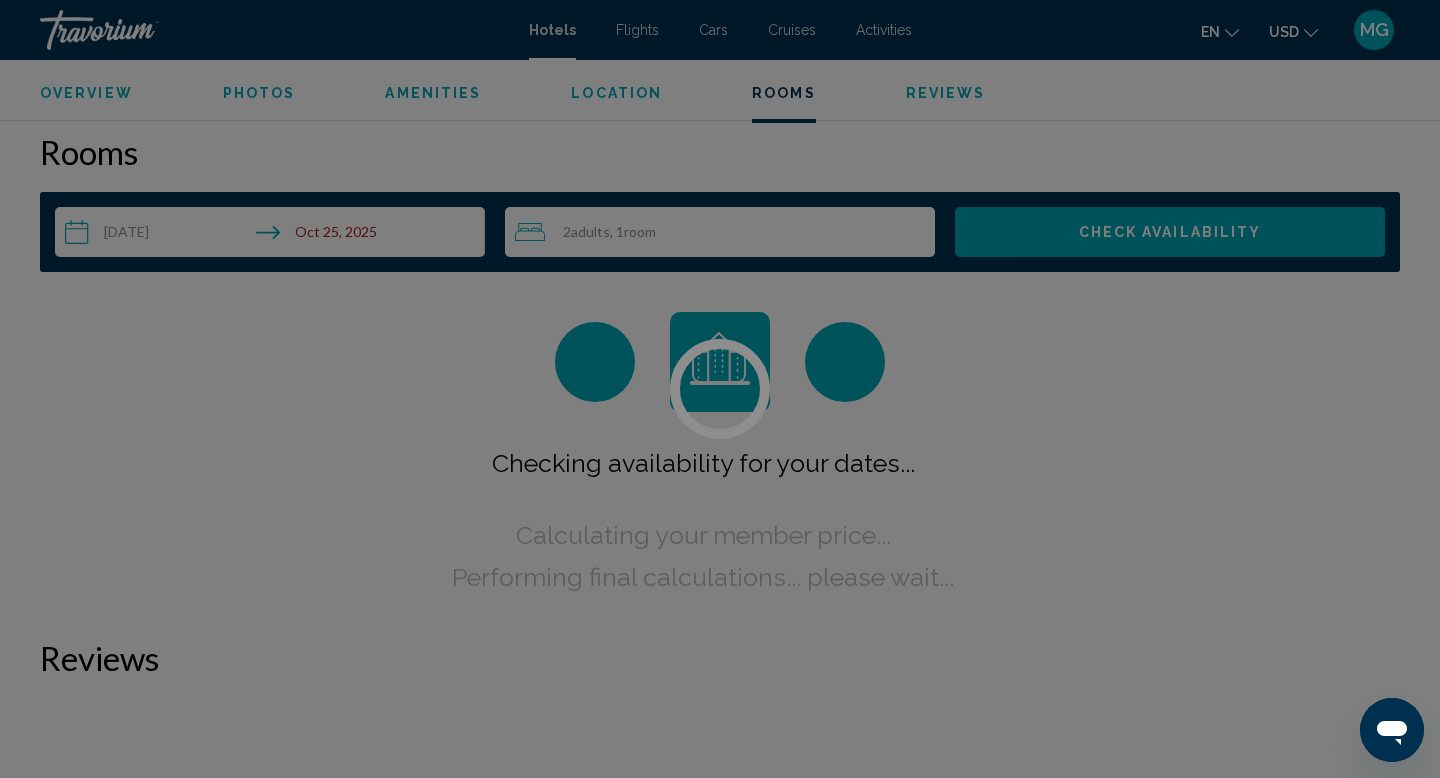 scroll, scrollTop: 2532, scrollLeft: 0, axis: vertical 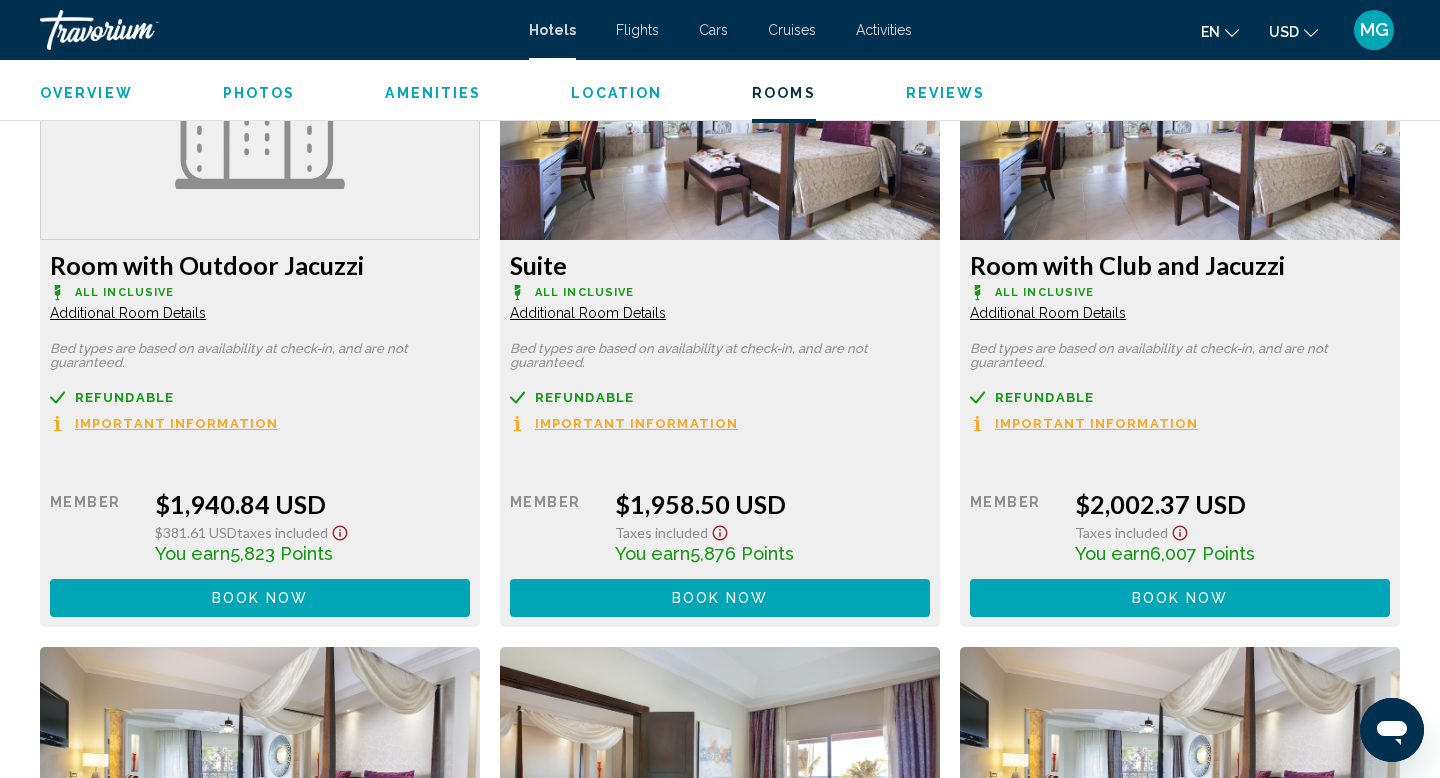 click on "Book now" at bounding box center [368, -2121] 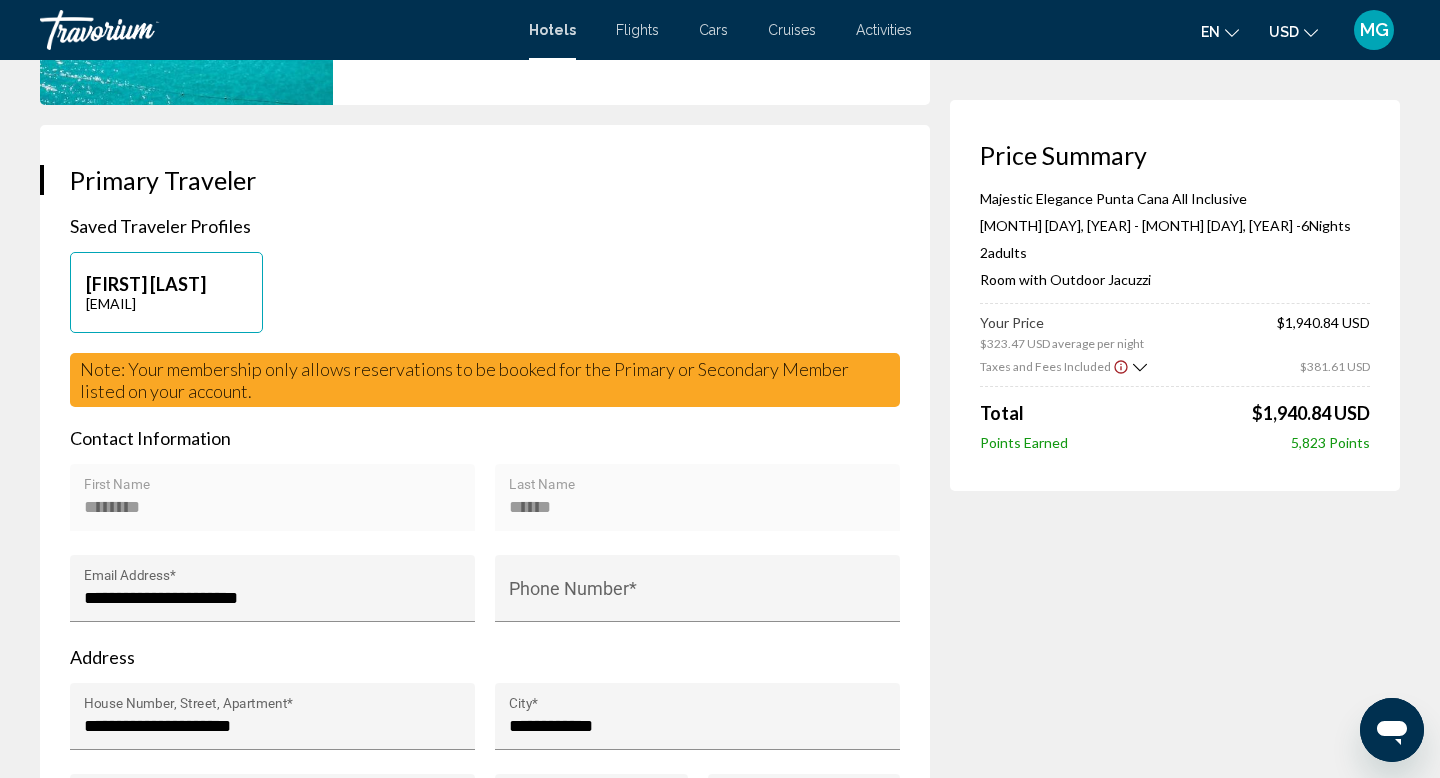 scroll, scrollTop: 403, scrollLeft: 0, axis: vertical 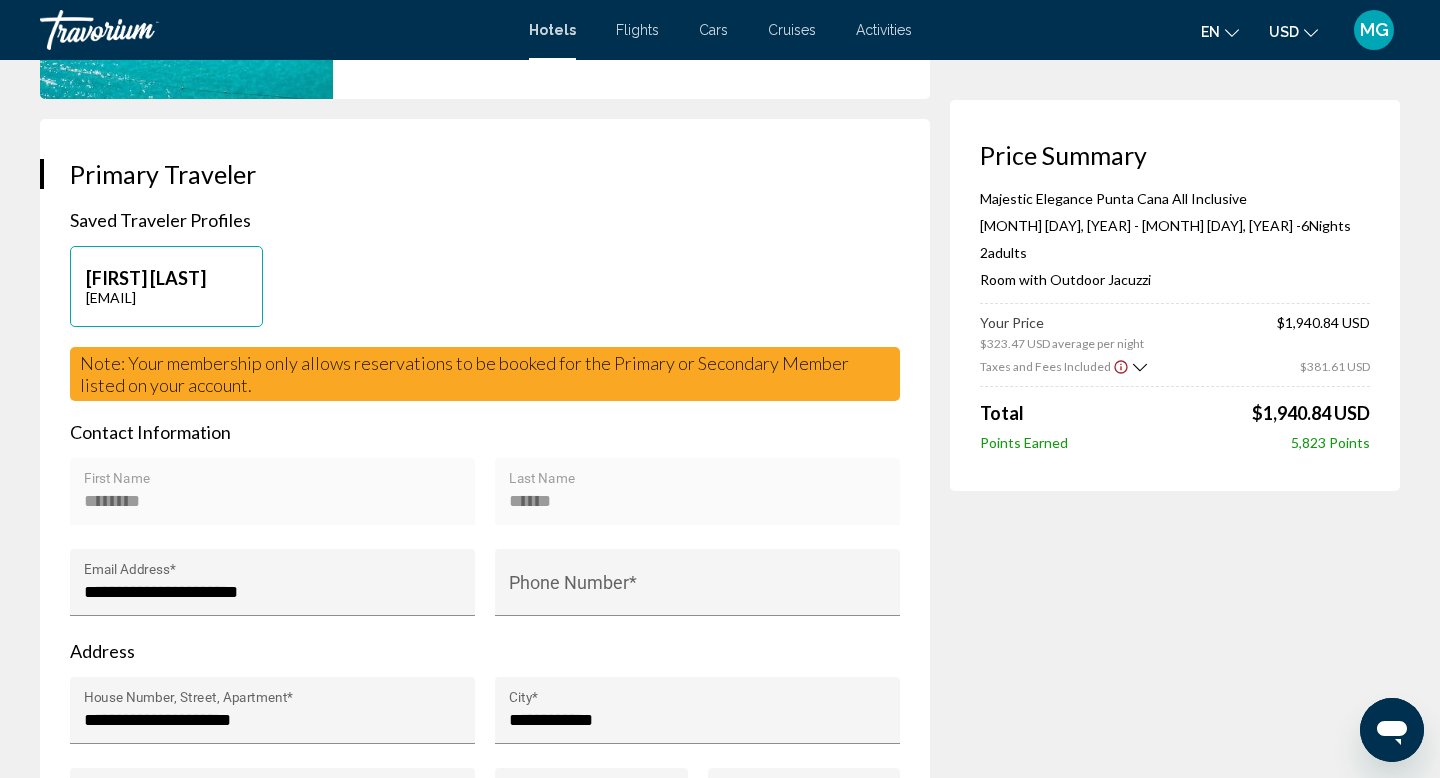 click 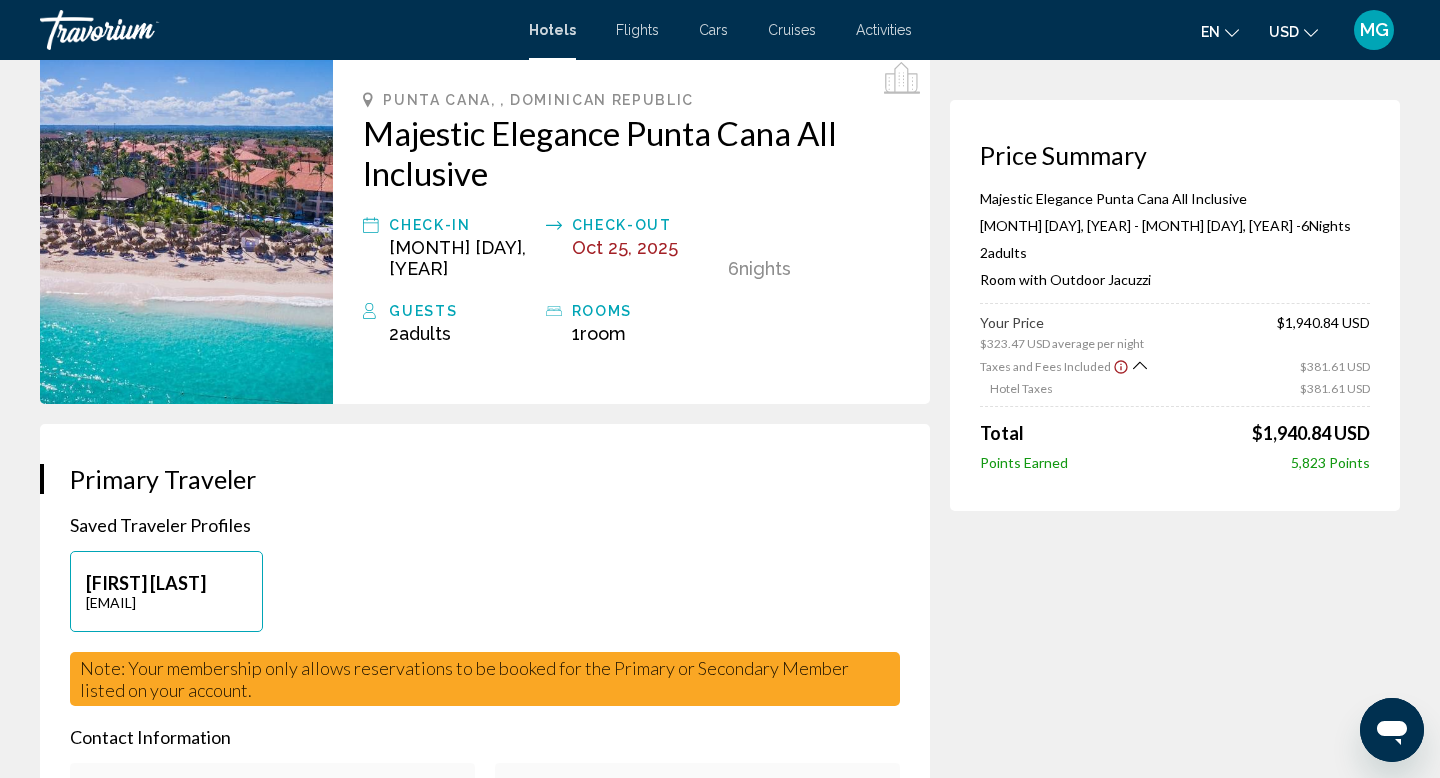 scroll, scrollTop: 0, scrollLeft: 0, axis: both 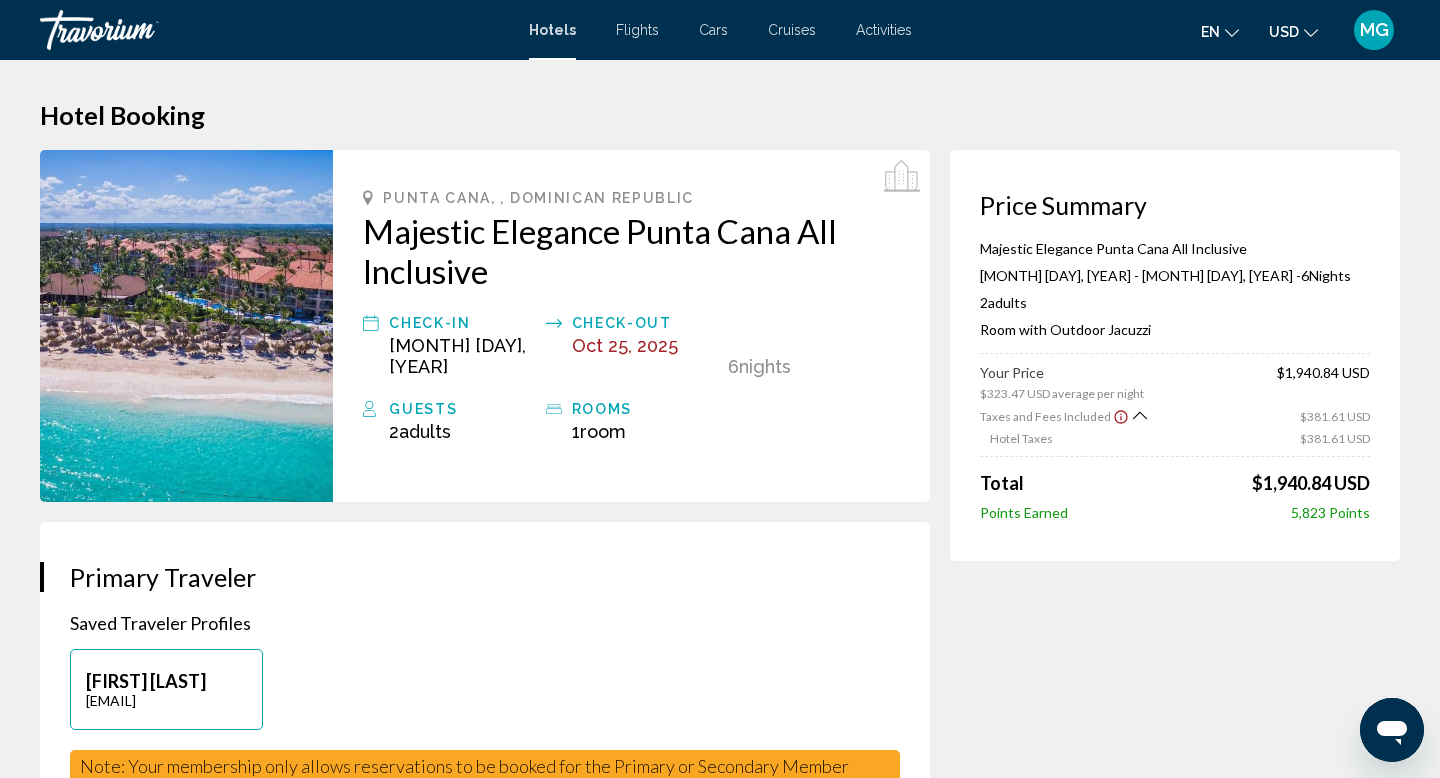 click on "Cruises" at bounding box center [792, 30] 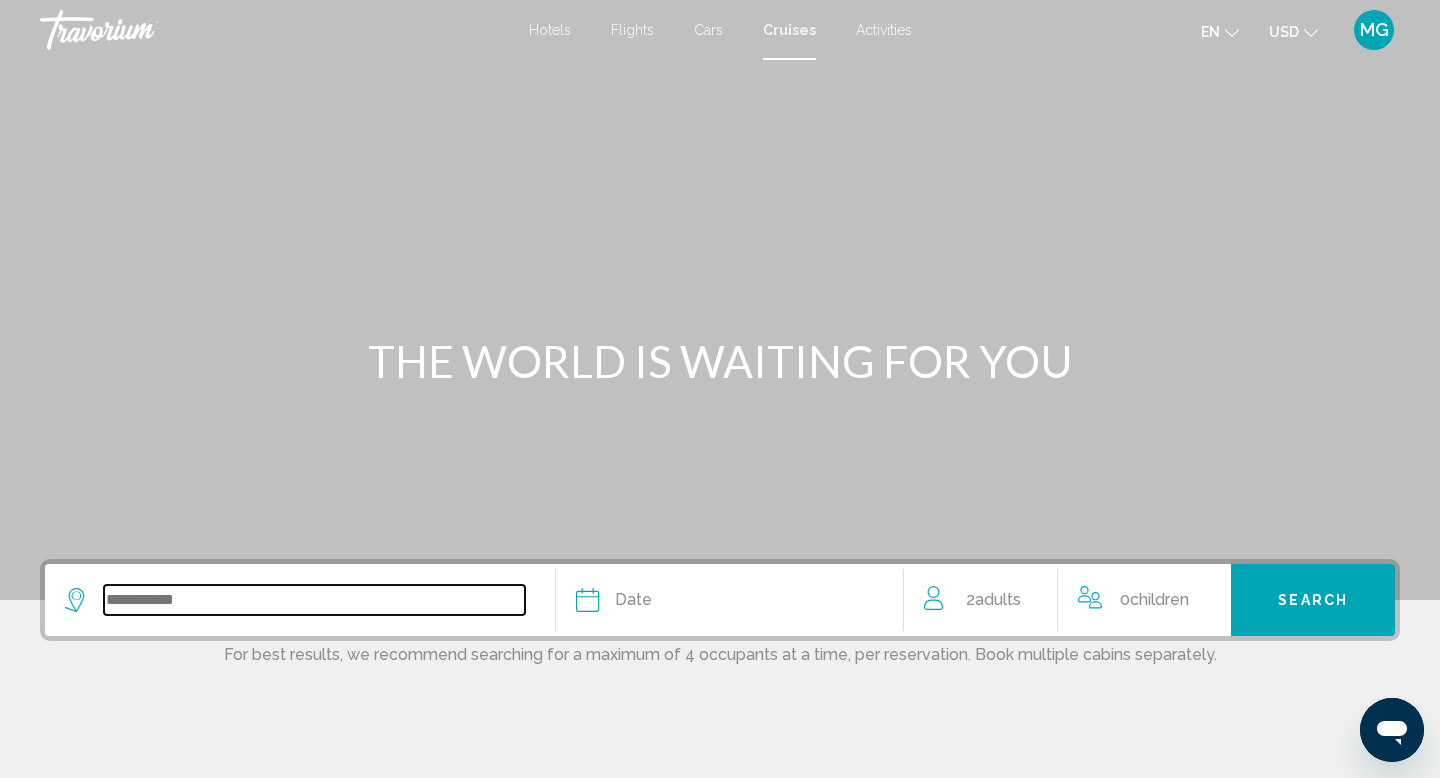 click at bounding box center [314, 600] 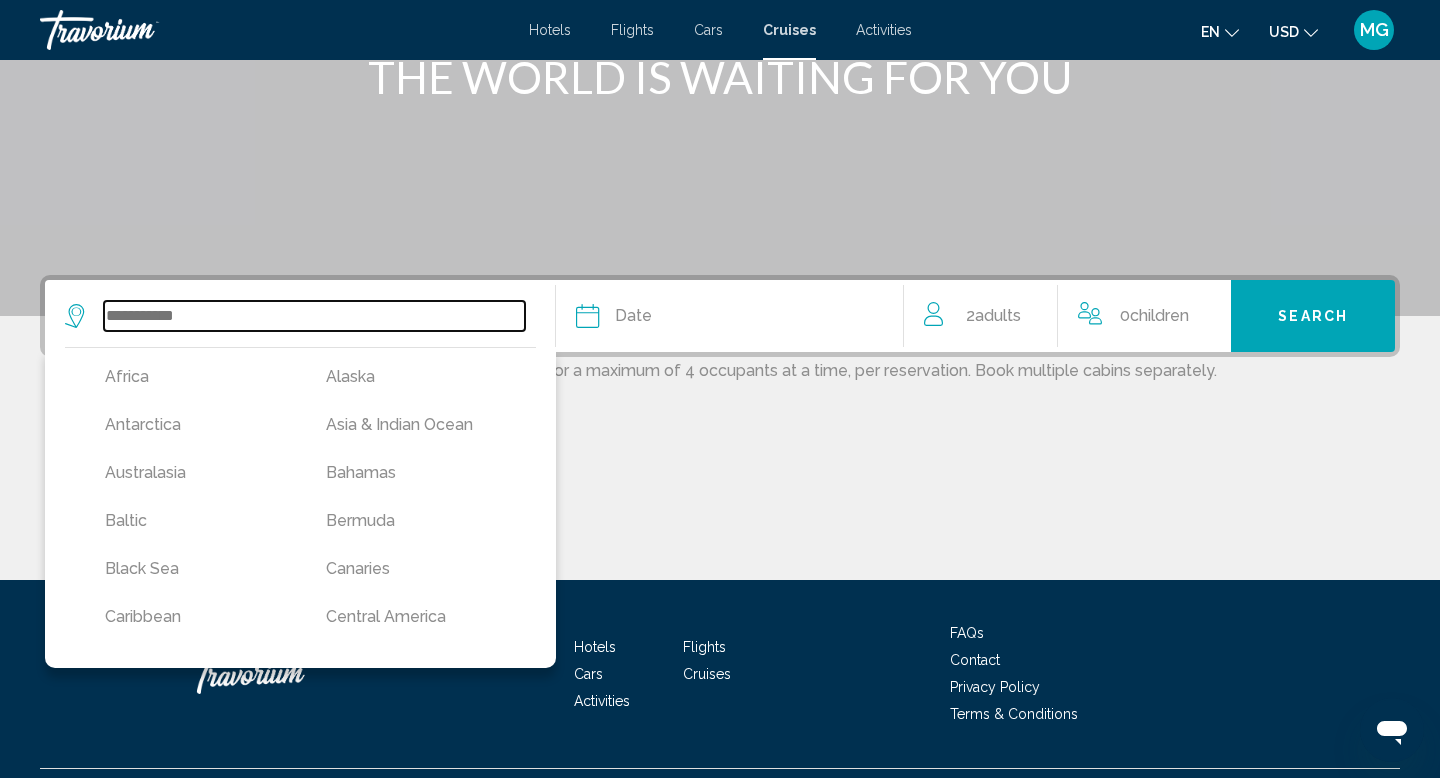 scroll, scrollTop: 331, scrollLeft: 0, axis: vertical 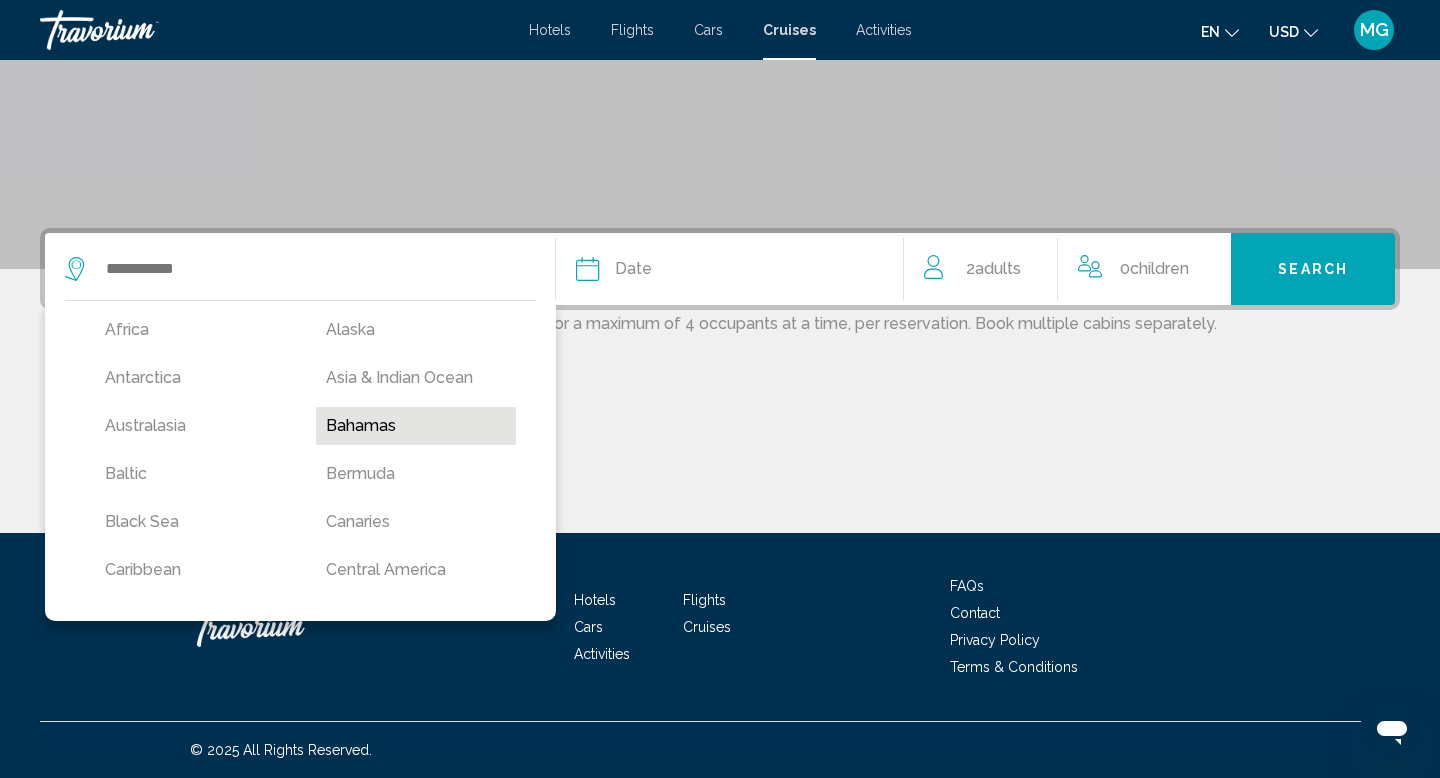click on "Bahamas" at bounding box center [416, 426] 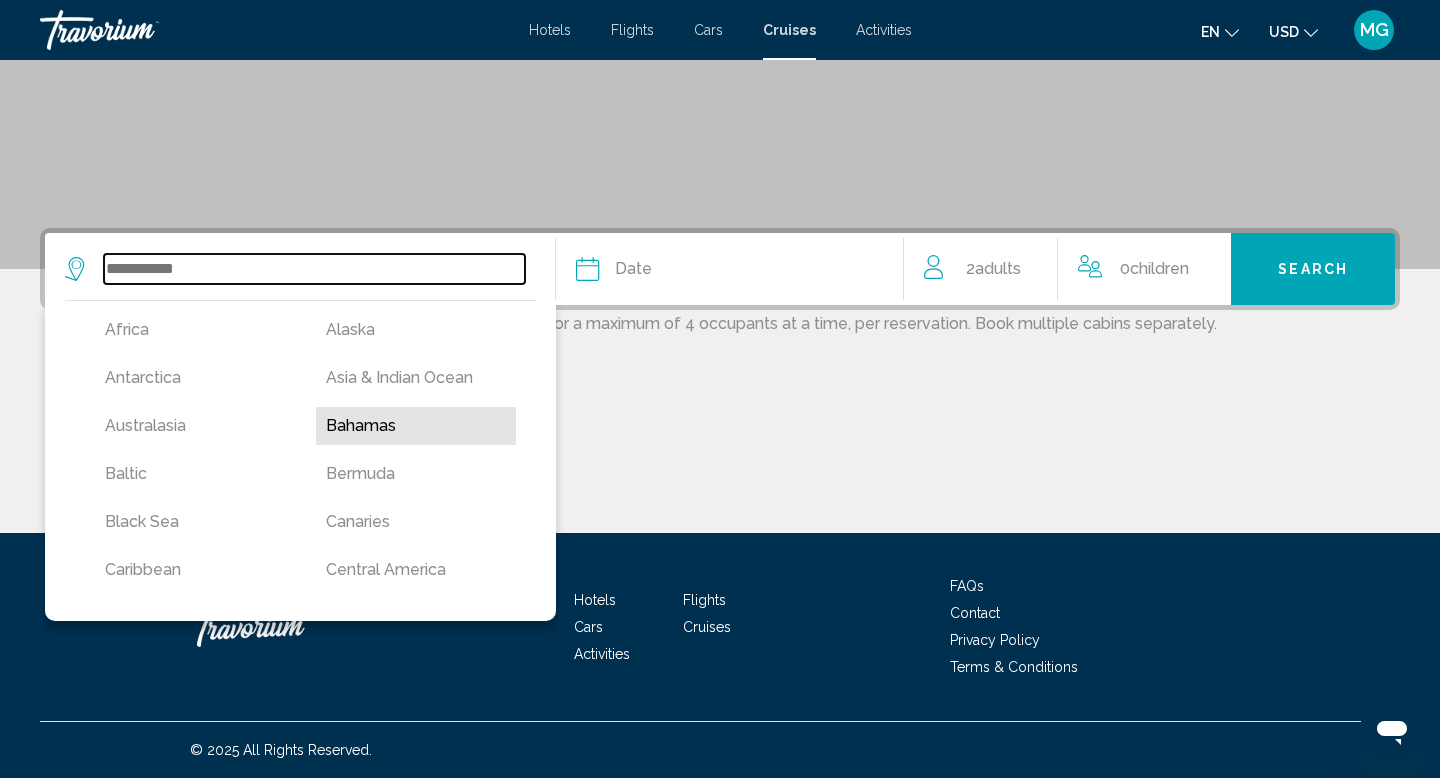 type on "*******" 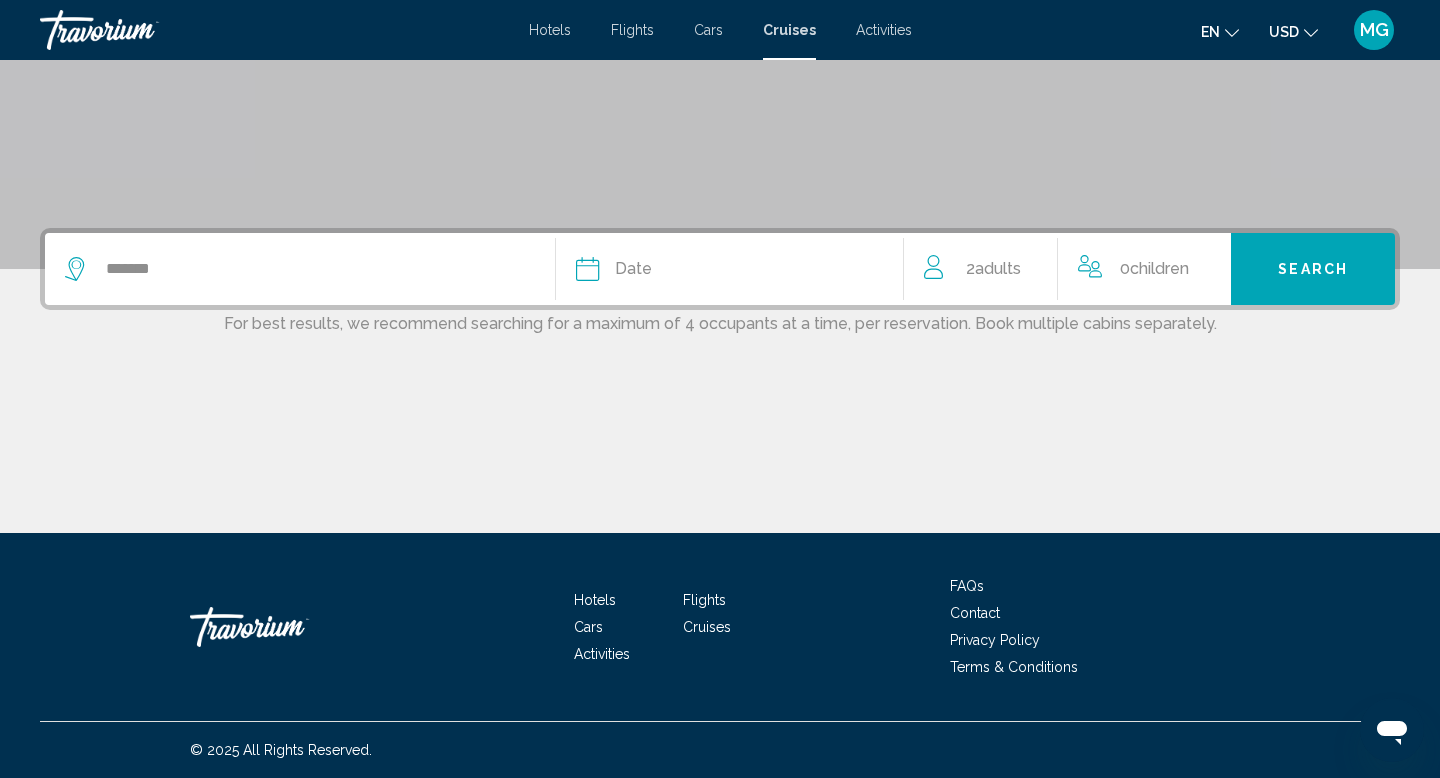 click on "Date" 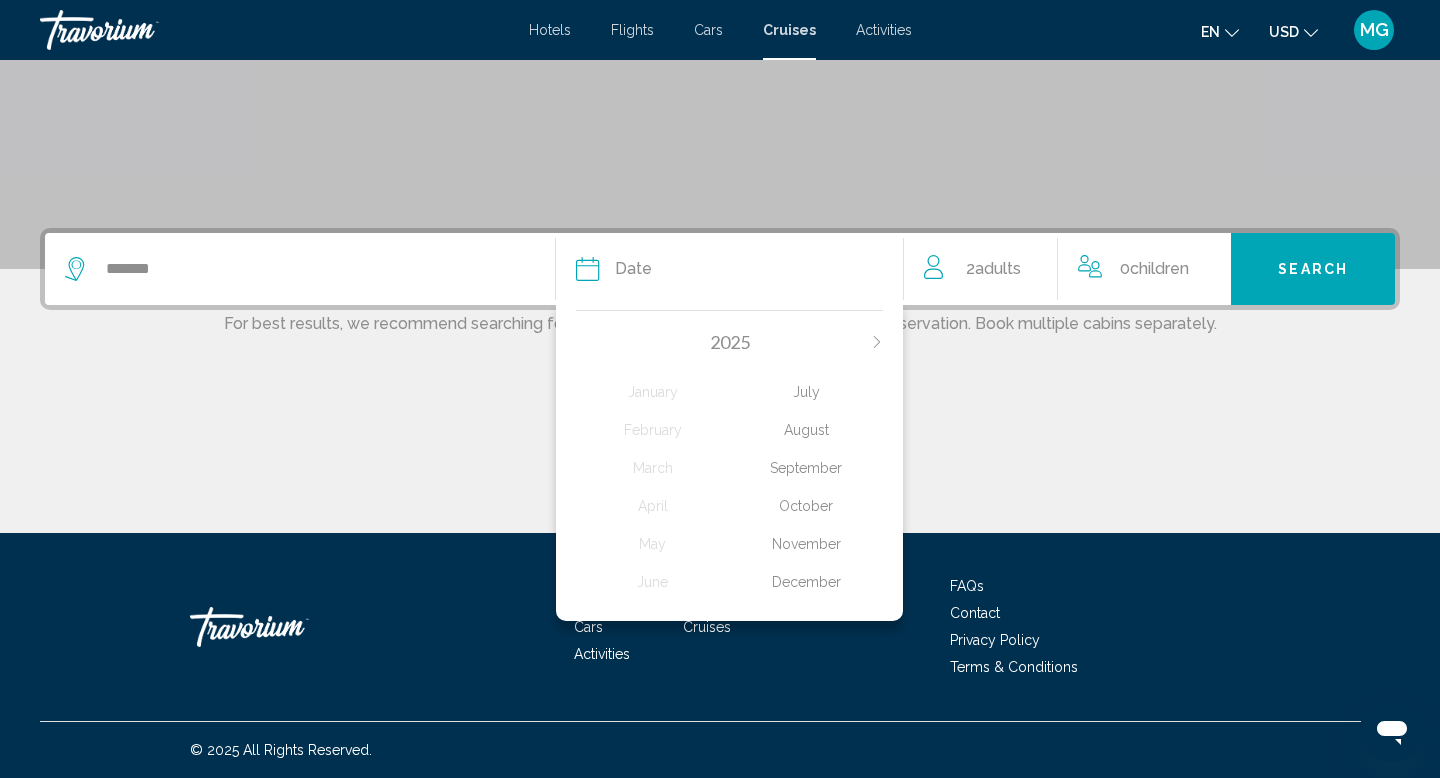 click 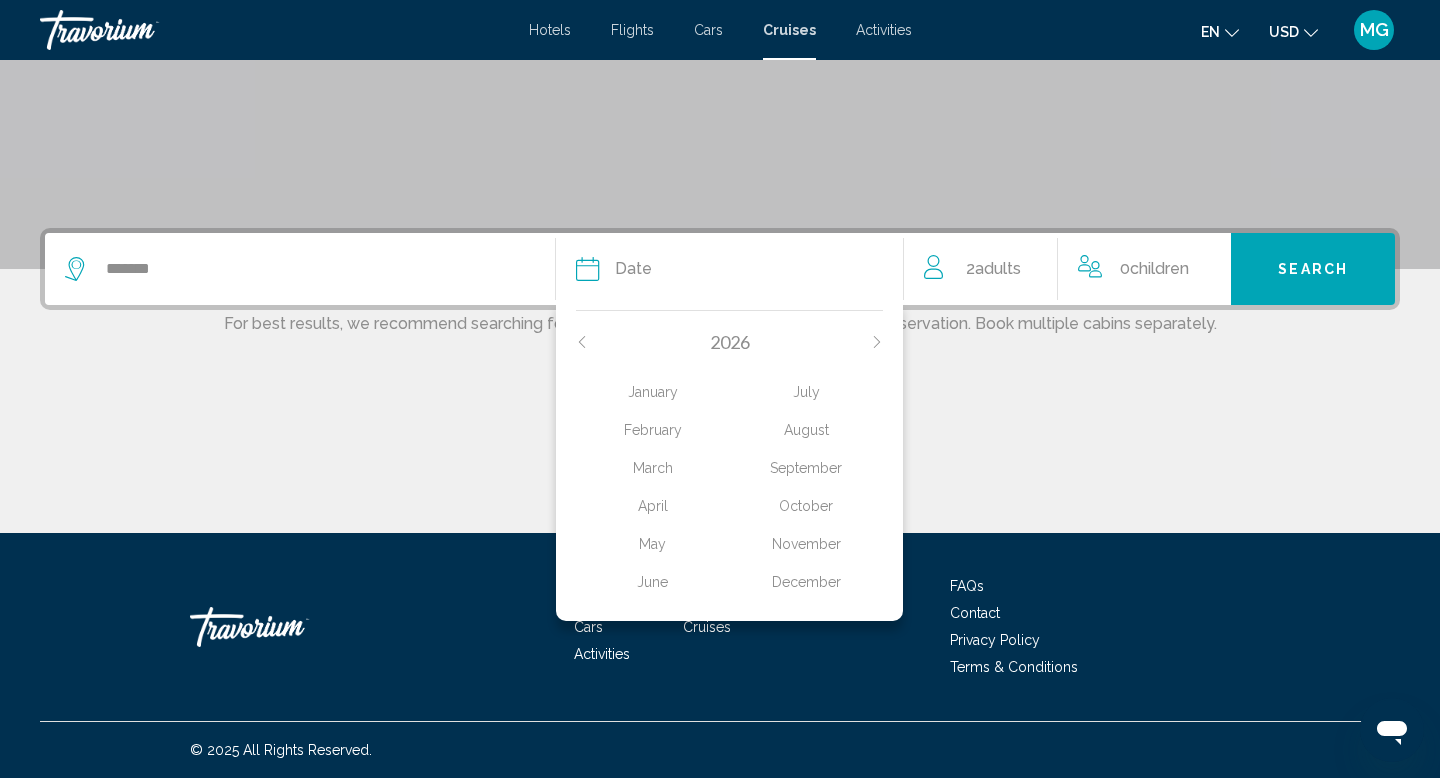click on "April" 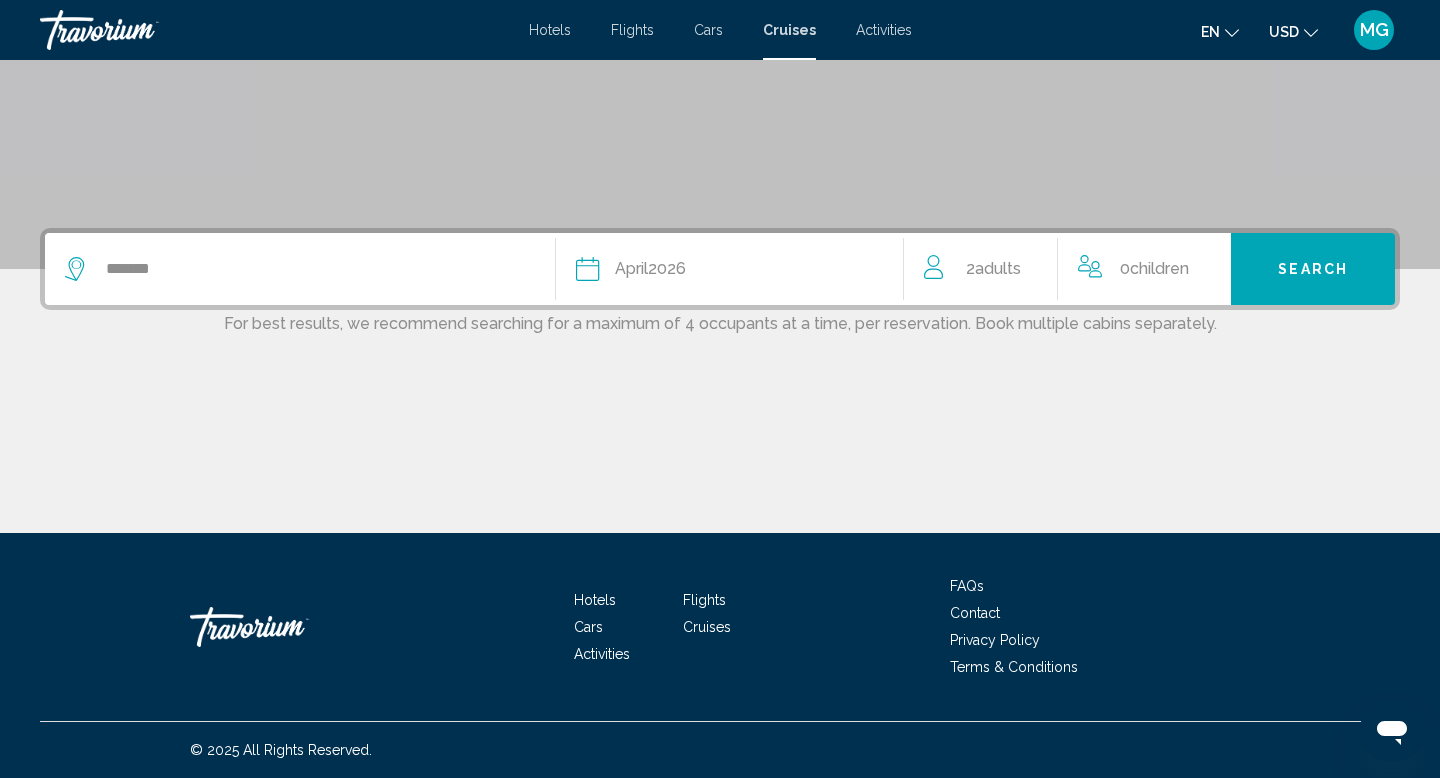 click on "Search" at bounding box center [1313, 270] 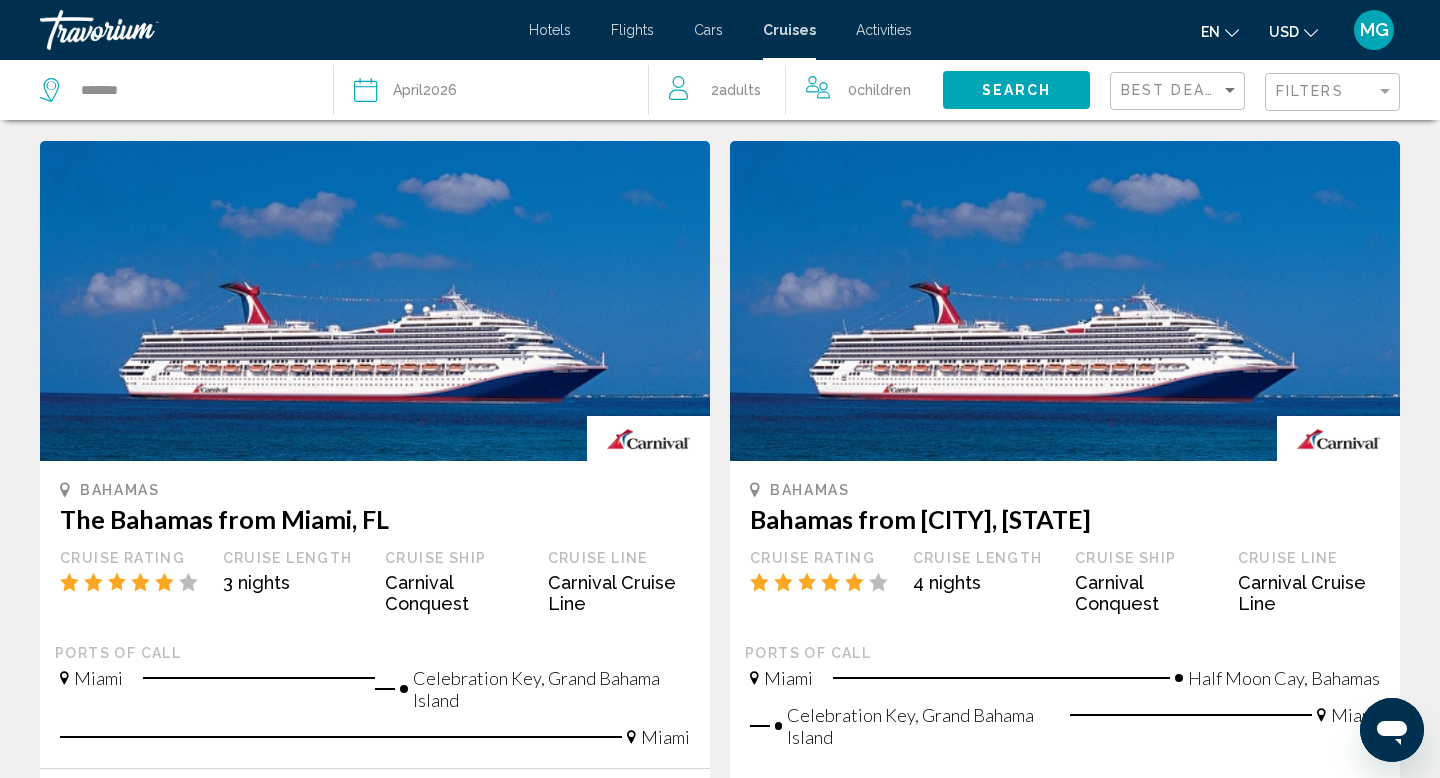 scroll, scrollTop: 0, scrollLeft: 0, axis: both 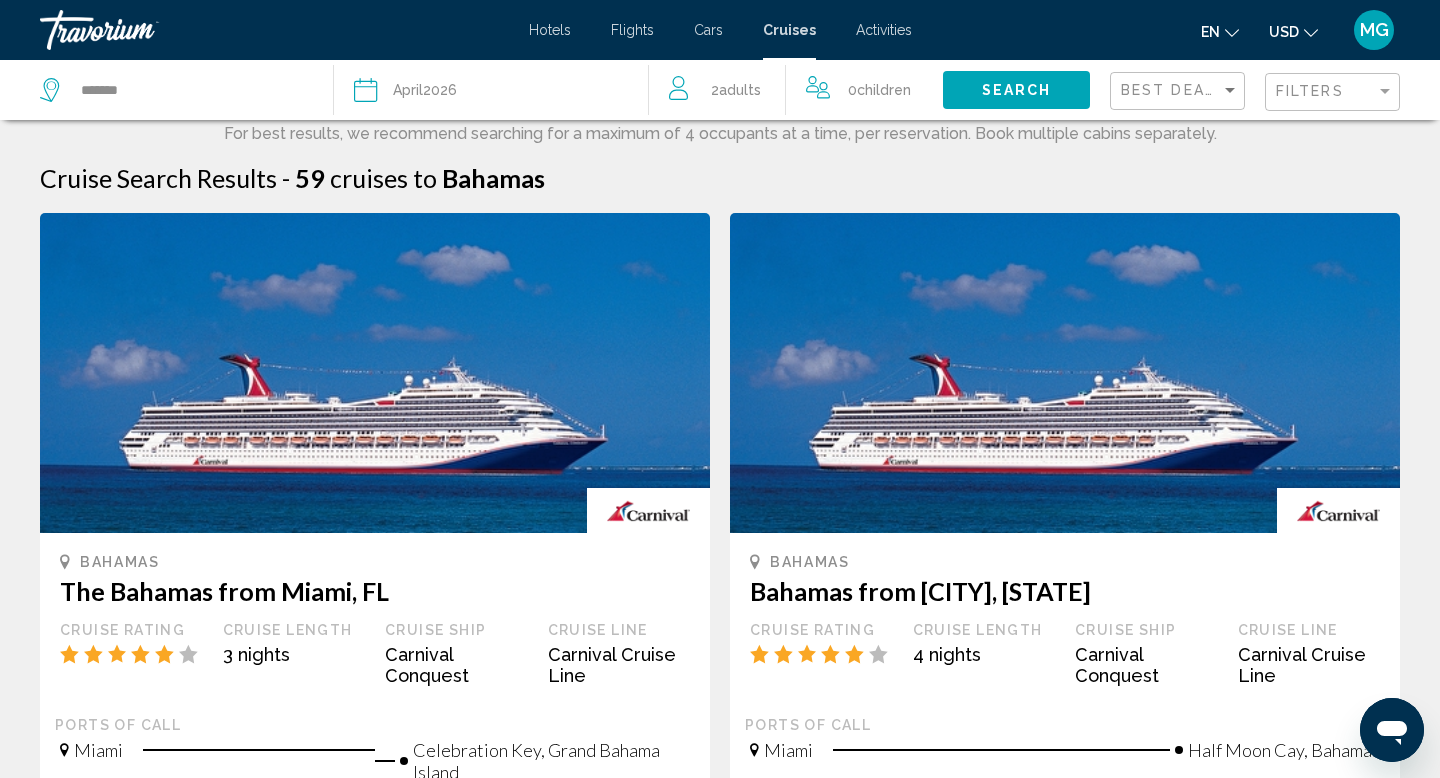 click on "Date April  2026" 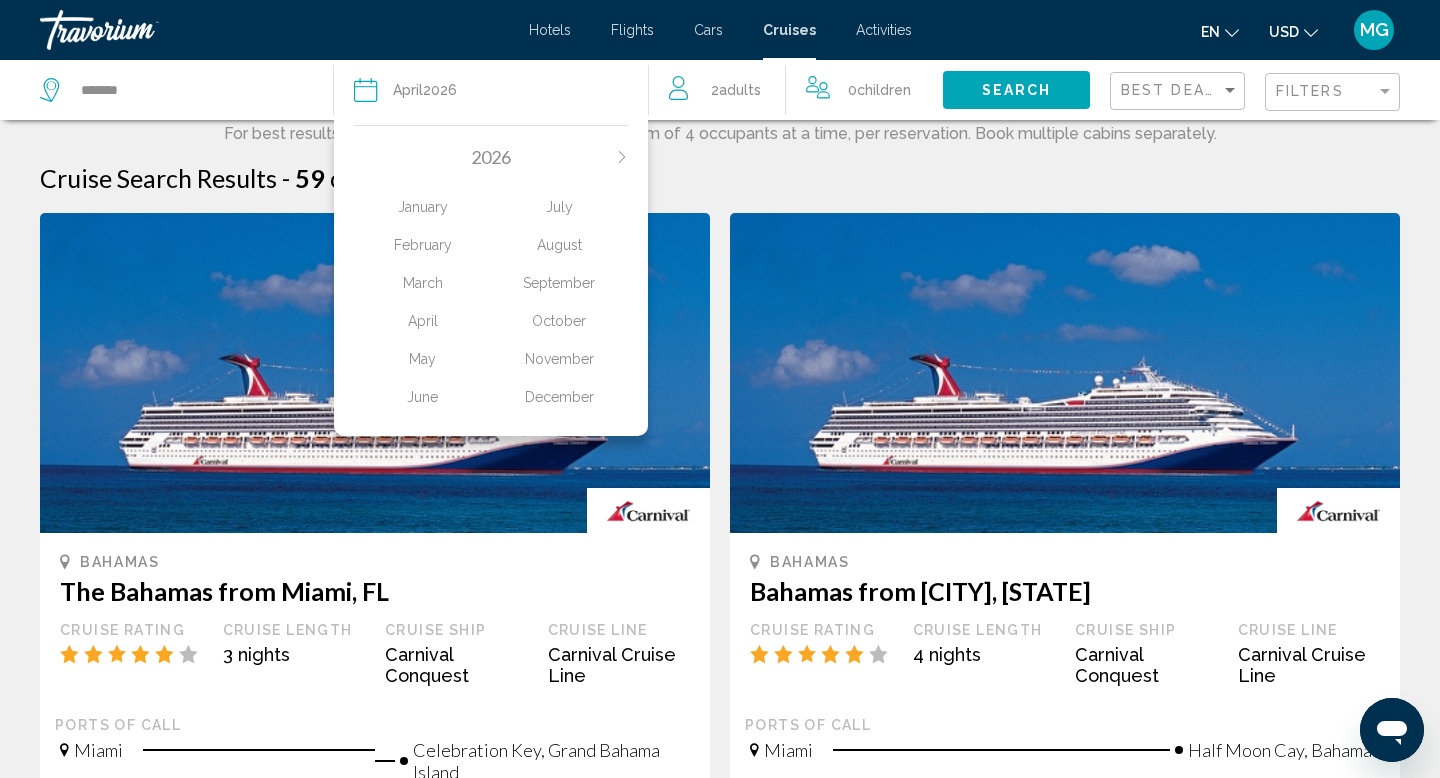 click on "Cruise Search Results  -  59 cruises to Bahamas
Bahamas The Bahamas from Miami, FL Cruise Rating
Cruise Length 3 nights Cruise Ship Carnival Conquest Cruise Line Carnival Cruise Line Ports of call
Miami Celebration Key, Grand Bahama Island
Miami Pricing Information Sail Date Interior Ocean View Balcony Suite  Fri, Apr 3, 2026   Apr 3, 26  $848.00 USD $928.00 USD $1,228.00 USD $1,436.00 USD  Fri, Apr 10, 2026   Apr 10, 26  $718.00 USD $798.00 USD $1,068.00 USD $1,426.00 USD  Fri, Apr 17, 2026   Apr 17, 26  $708.00 USD $788.00 USD $1,038.00 USD $1,240.00 USD  Fri, Apr 24, 2026   Apr 24, 26  $688.00 USD $768.00 USD $1,028.00 USD $1,540.00 USD
Bahamas Bahamas from Miami, FL Cruise Rating
Miami" at bounding box center [720, 1532] 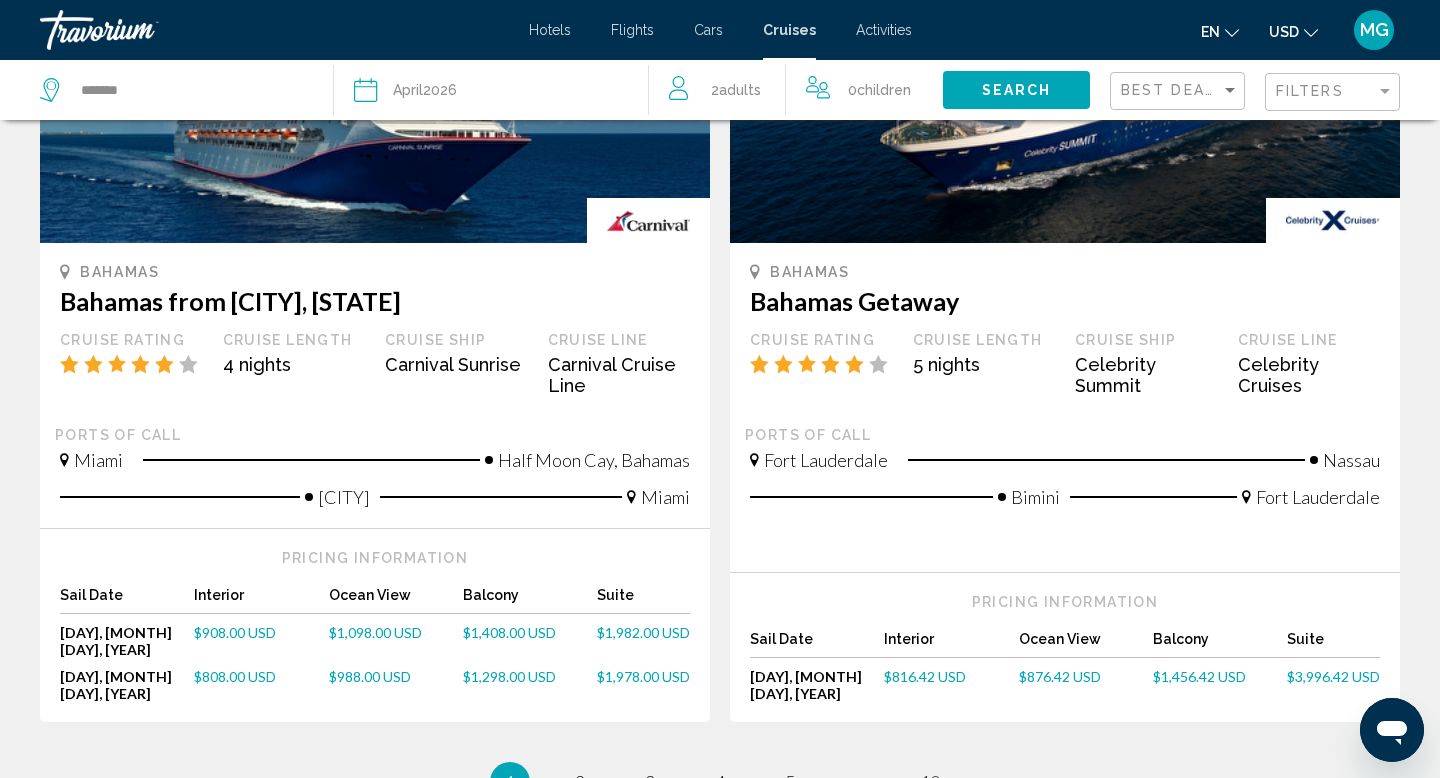 scroll, scrollTop: 2102, scrollLeft: 0, axis: vertical 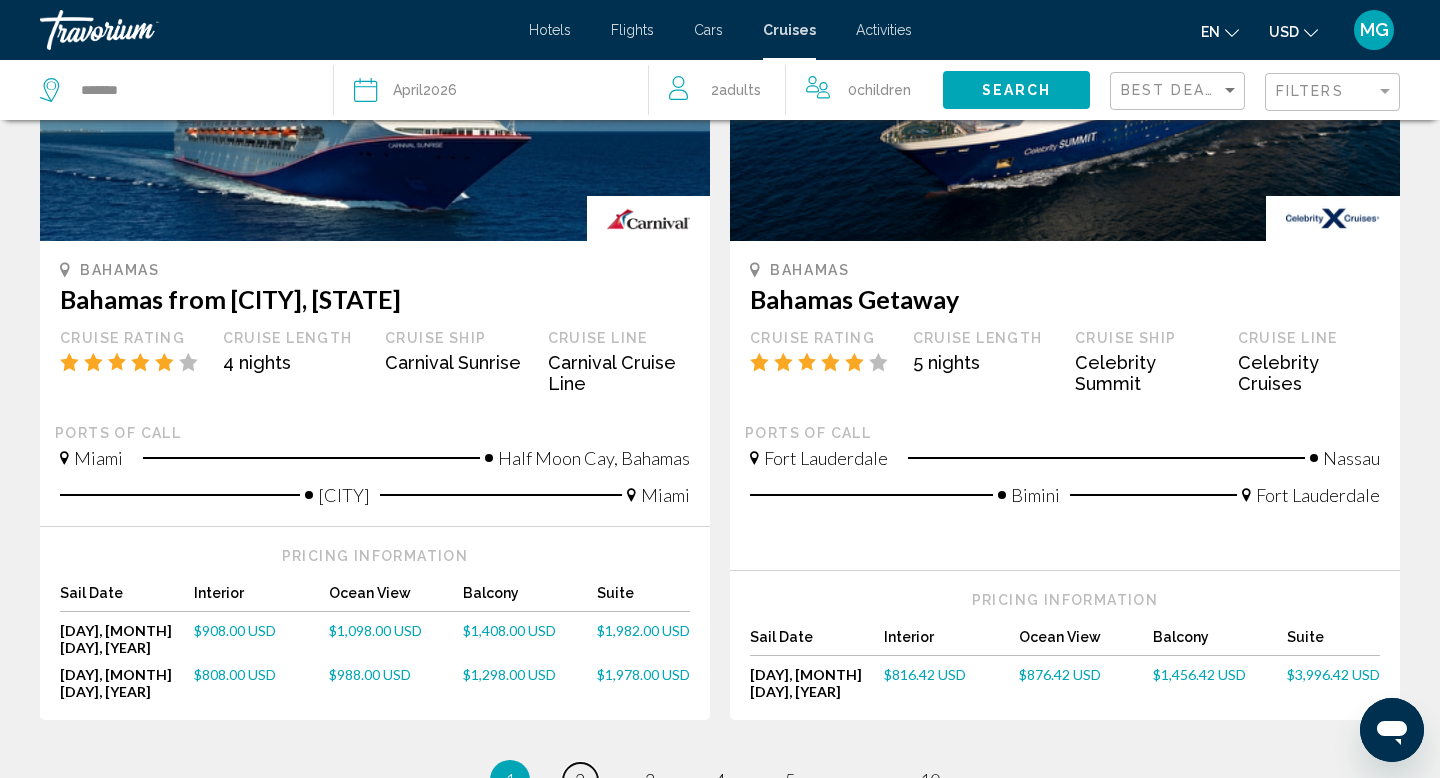 click on "page  2" at bounding box center (580, 780) 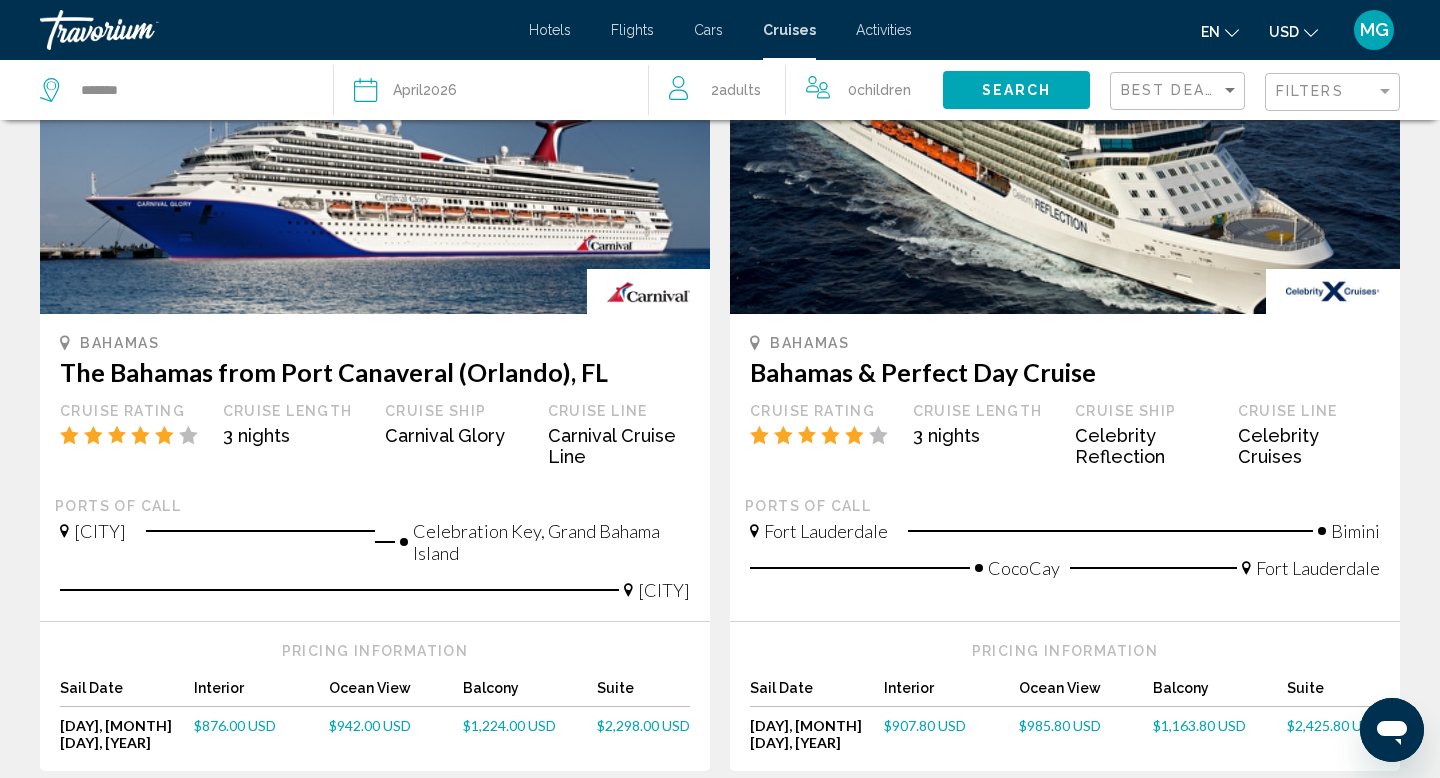 scroll, scrollTop: 0, scrollLeft: 0, axis: both 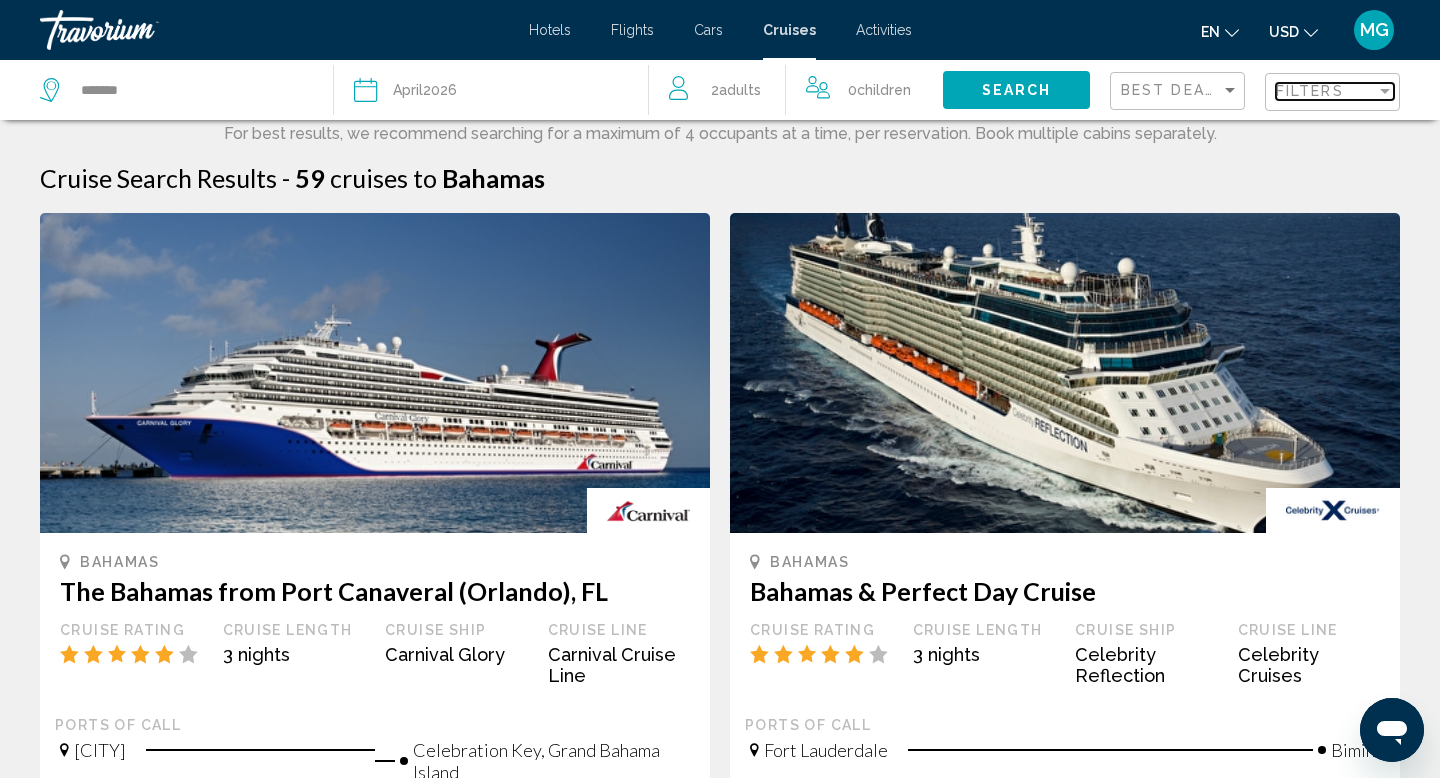 click on "Filters" at bounding box center (1310, 91) 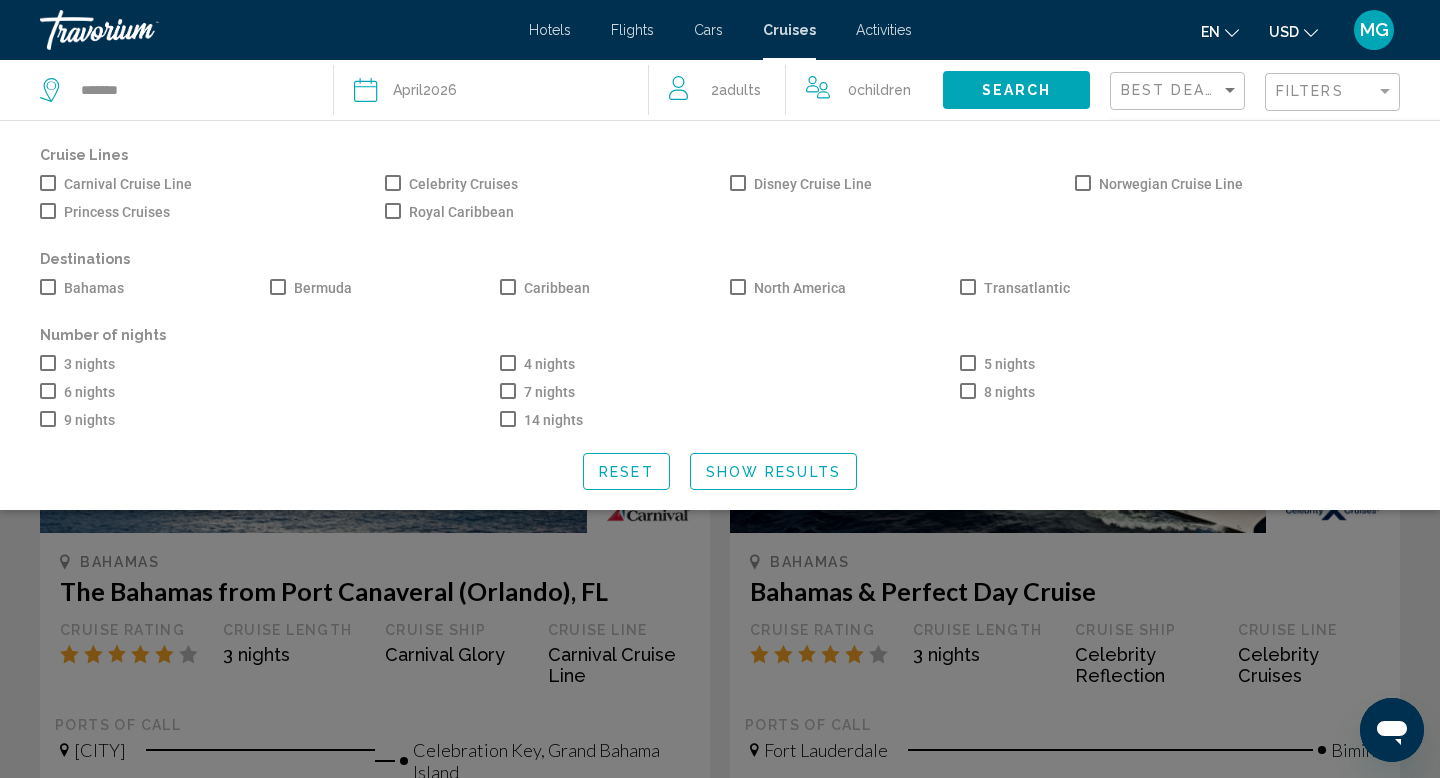click at bounding box center [393, 211] 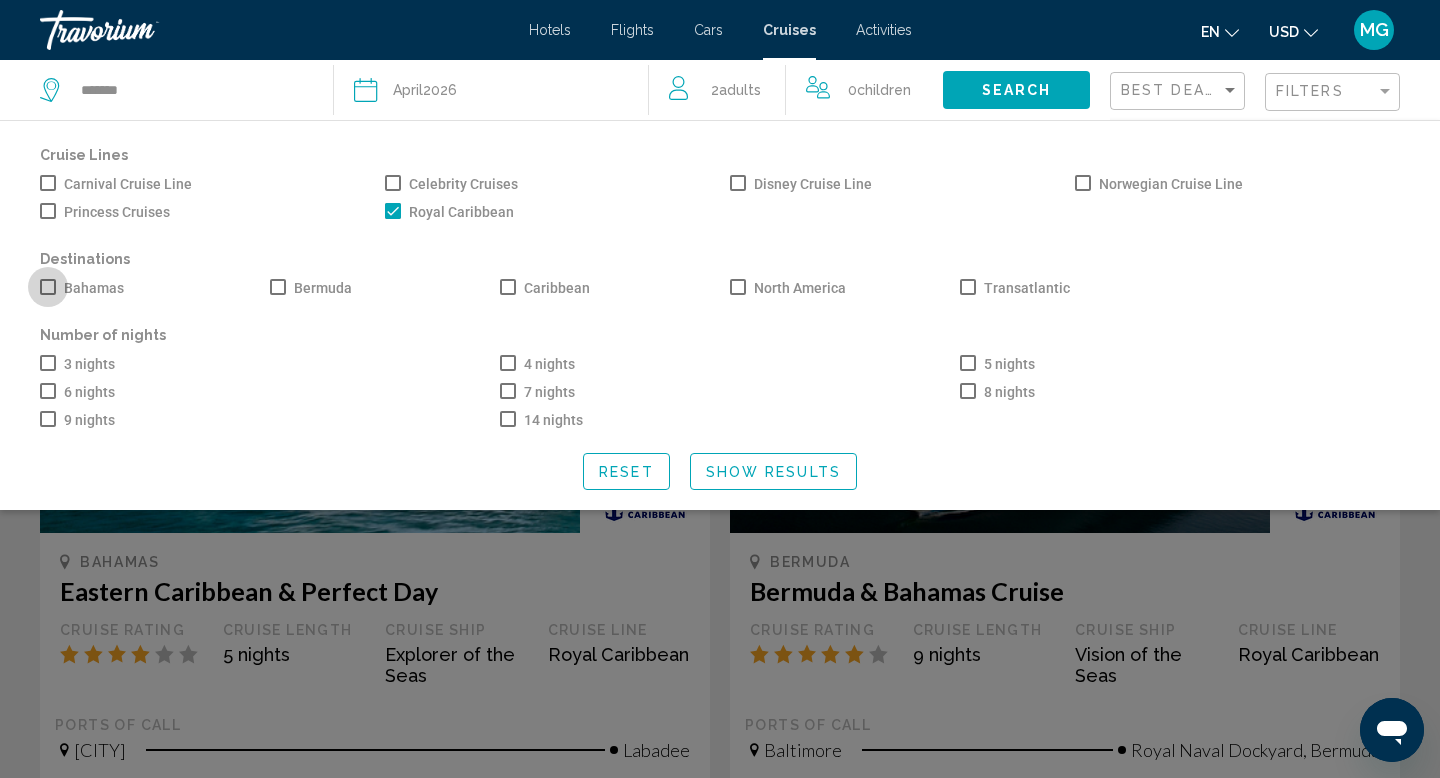 click at bounding box center (48, 287) 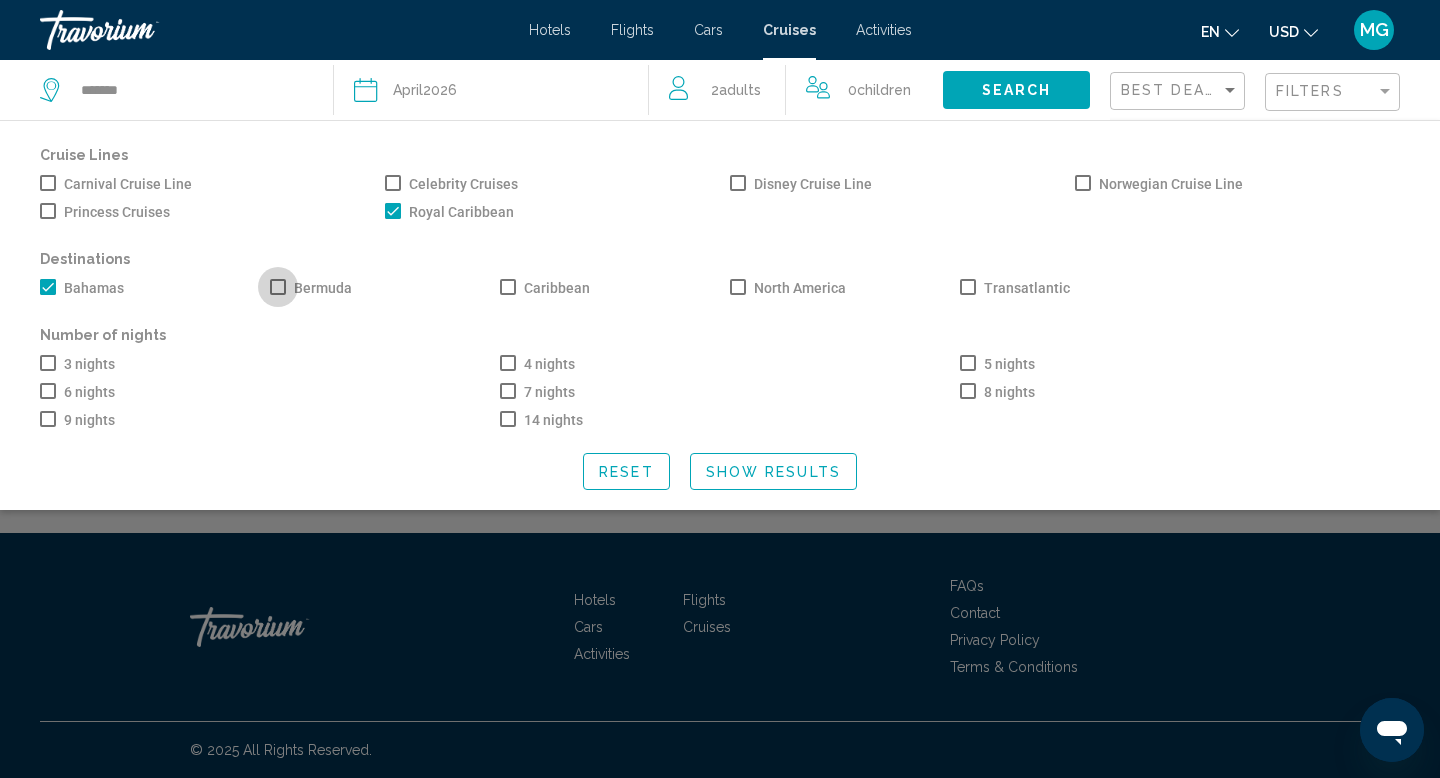 click on "Bermuda" at bounding box center (311, 288) 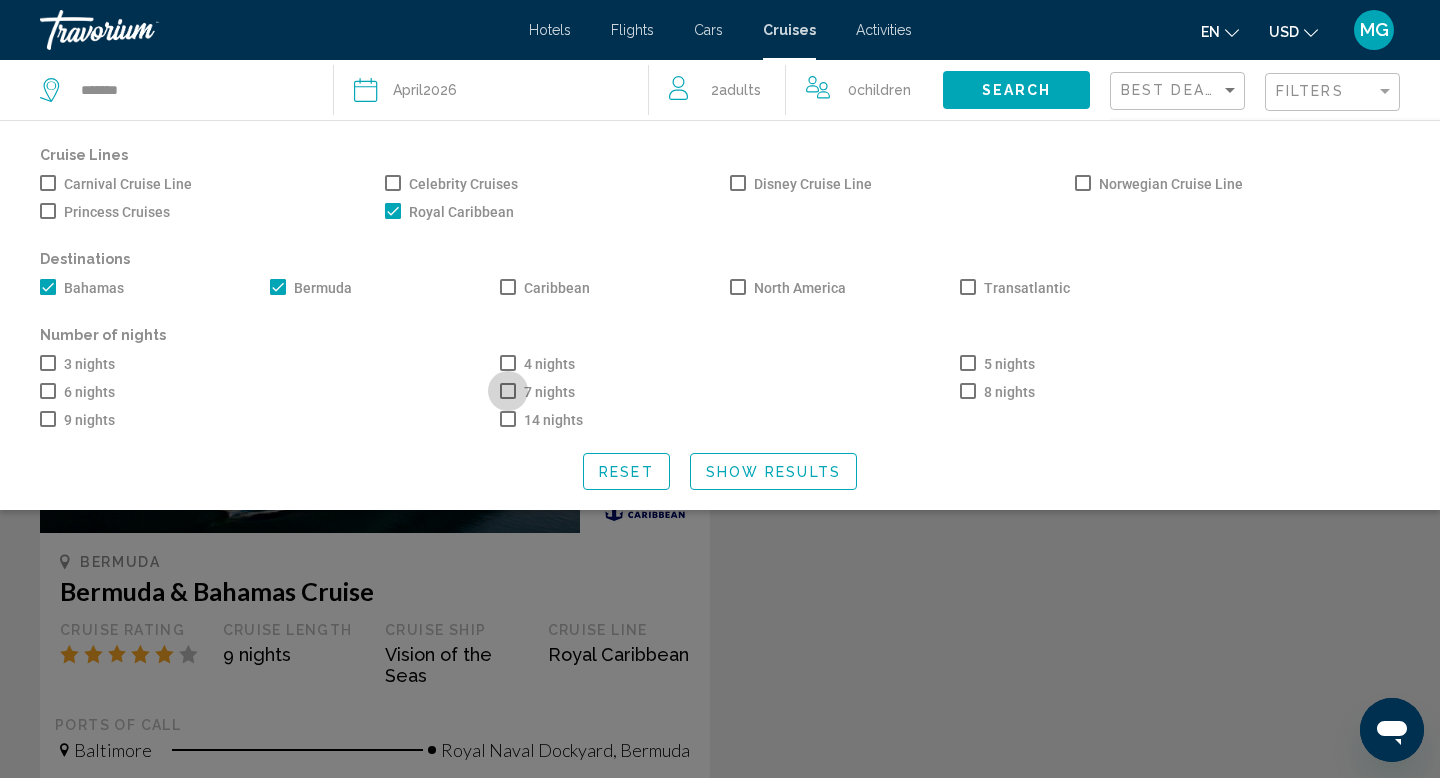 click at bounding box center (508, 391) 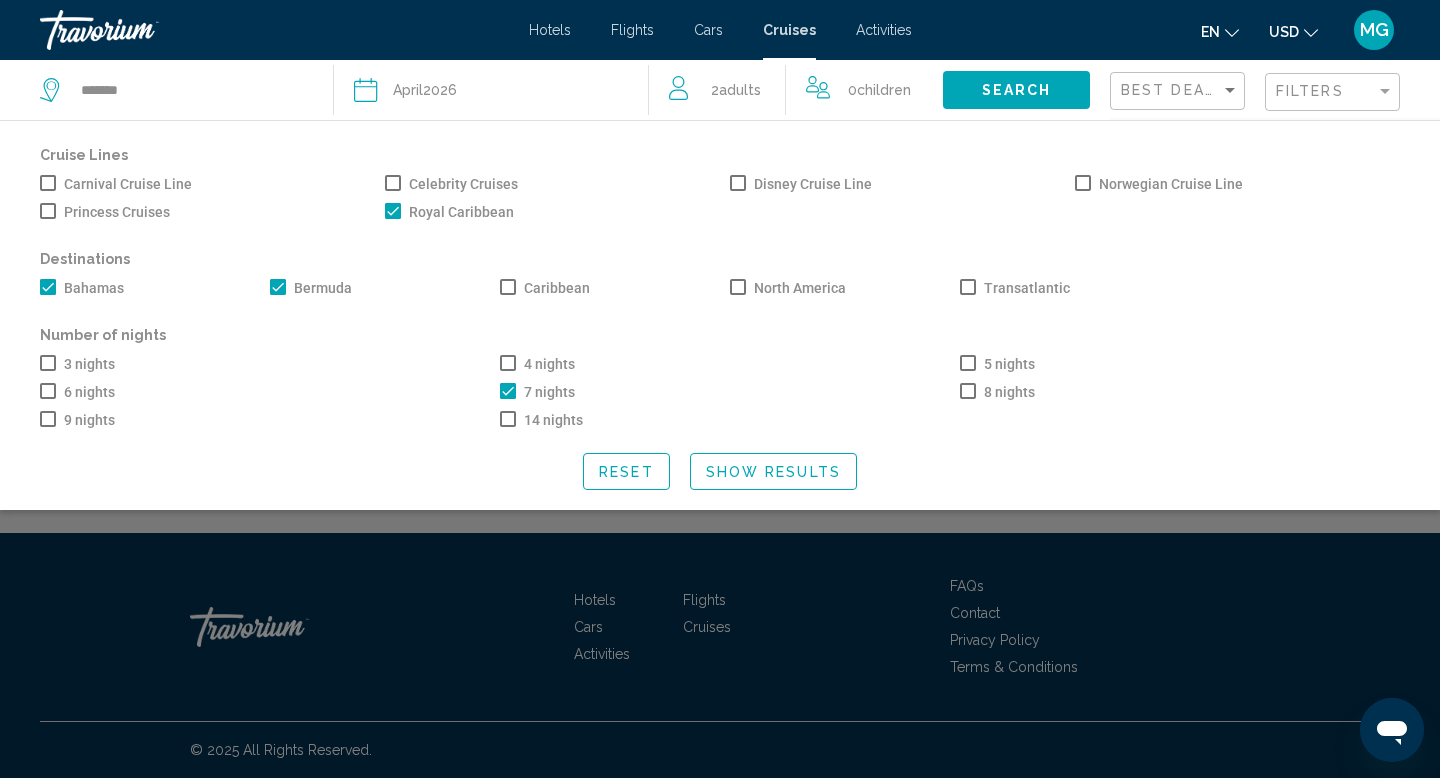 click at bounding box center (968, 363) 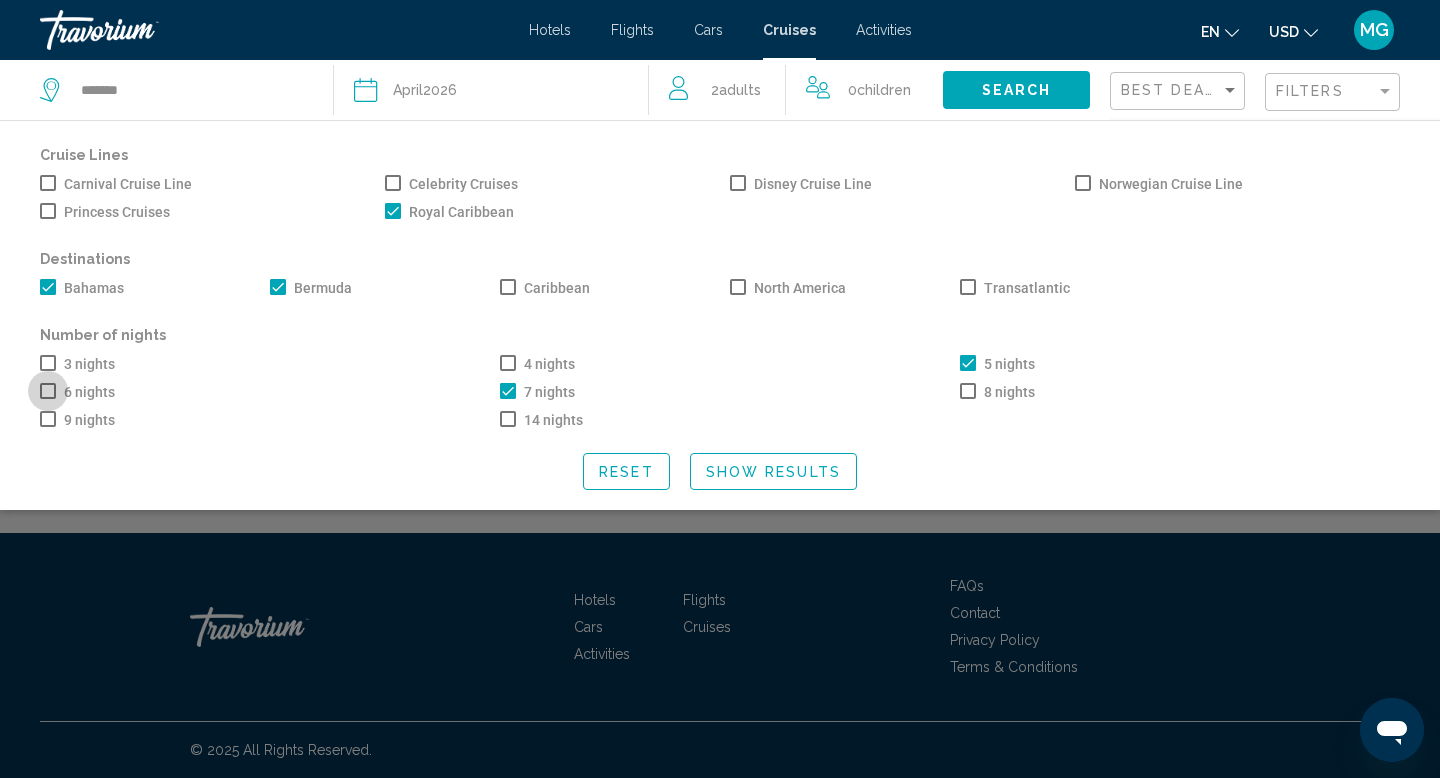 click at bounding box center (48, 391) 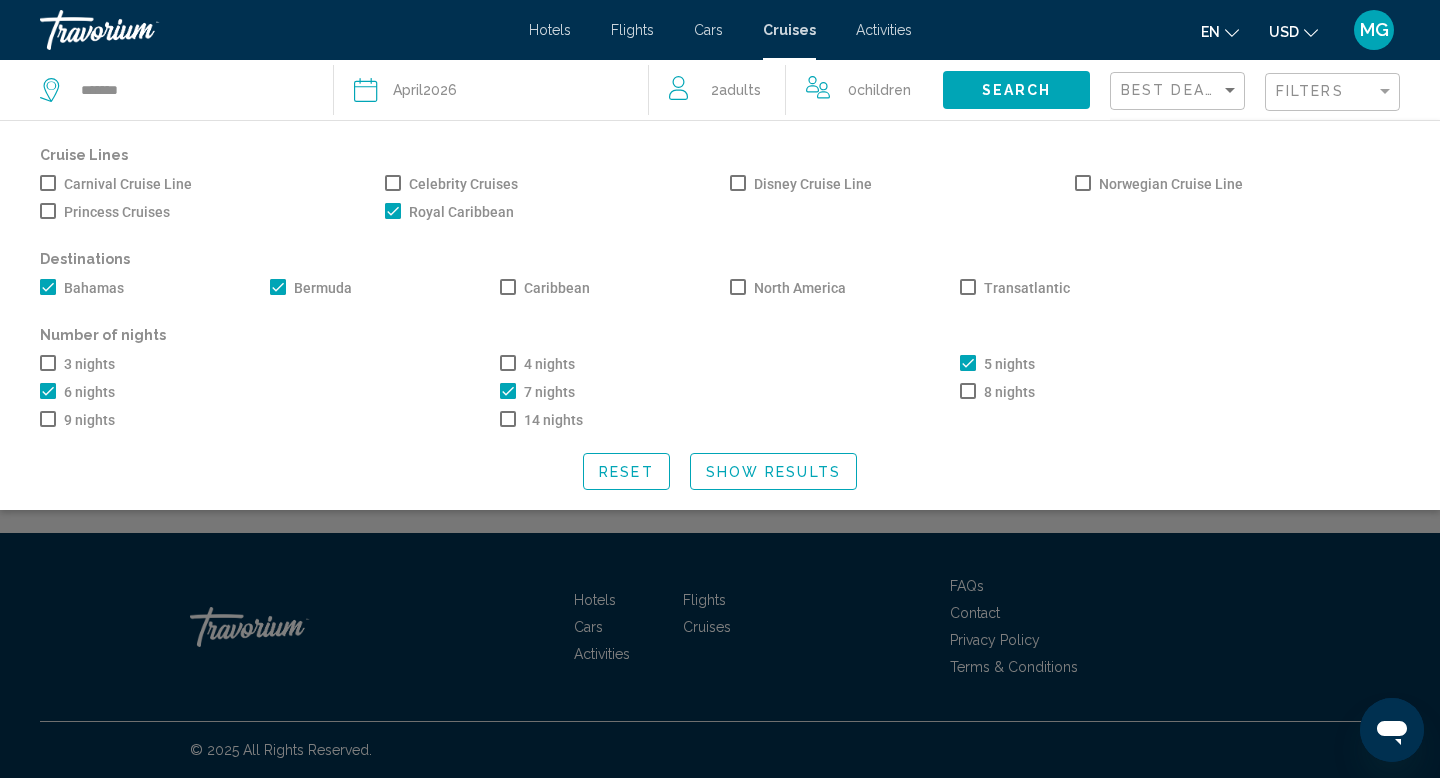 click at bounding box center (508, 287) 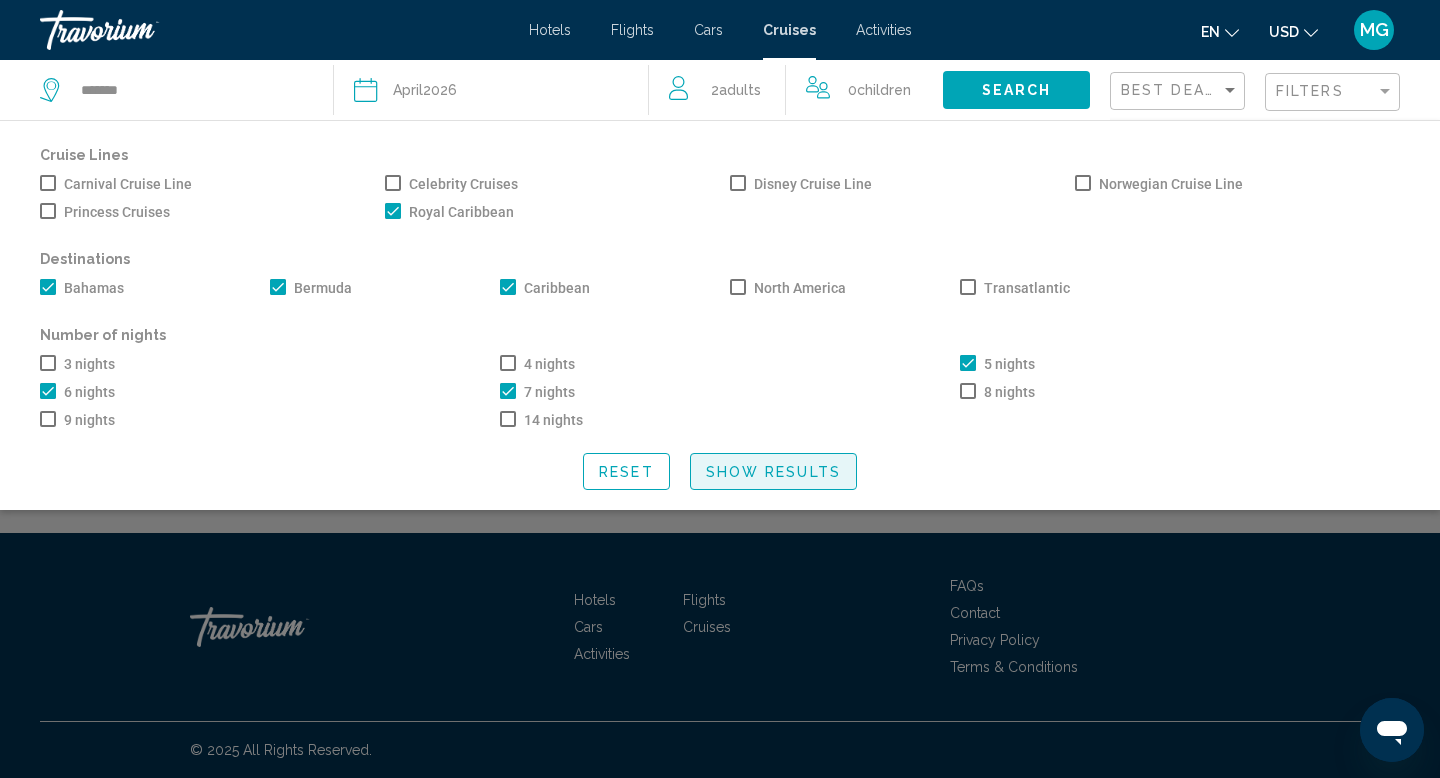 click on "Show Results" 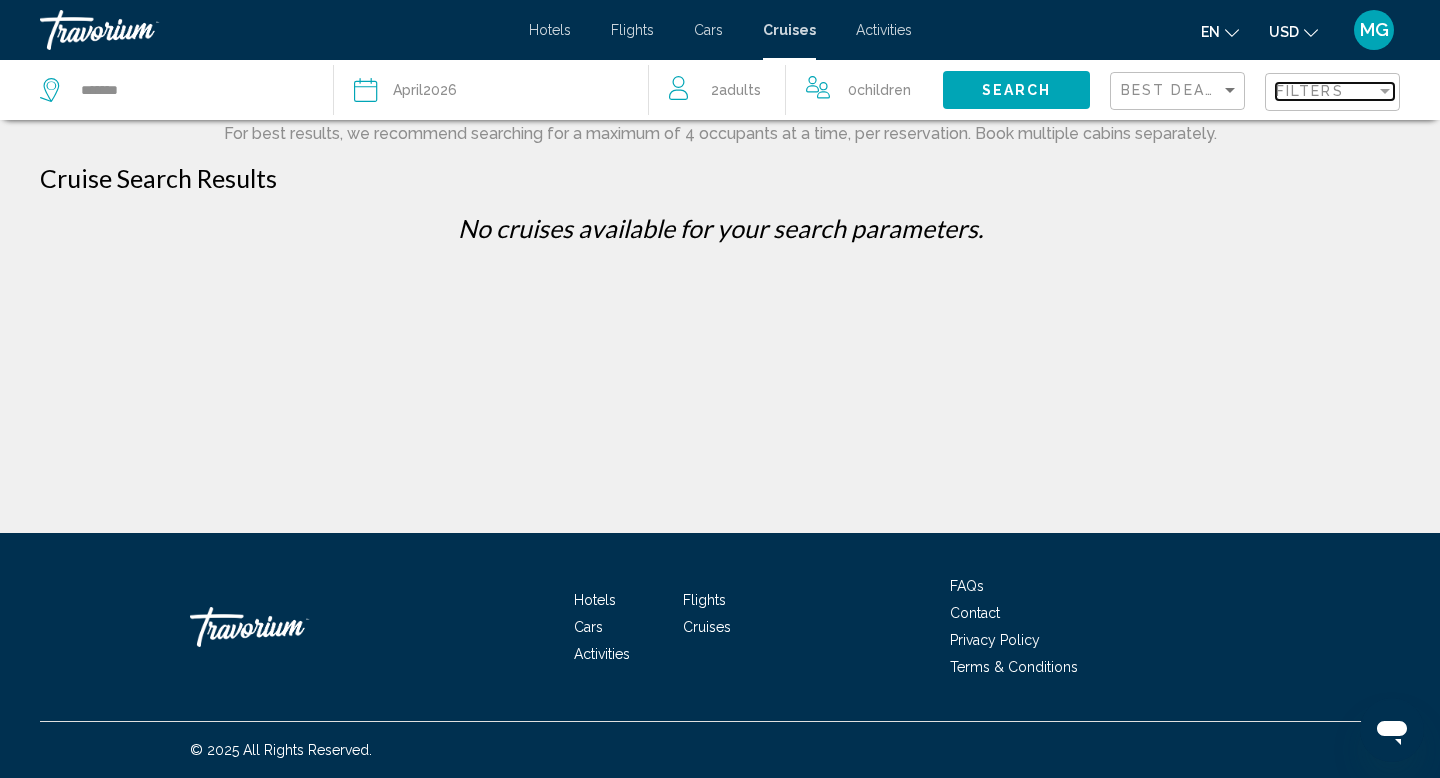 click on "Filters" at bounding box center (1310, 91) 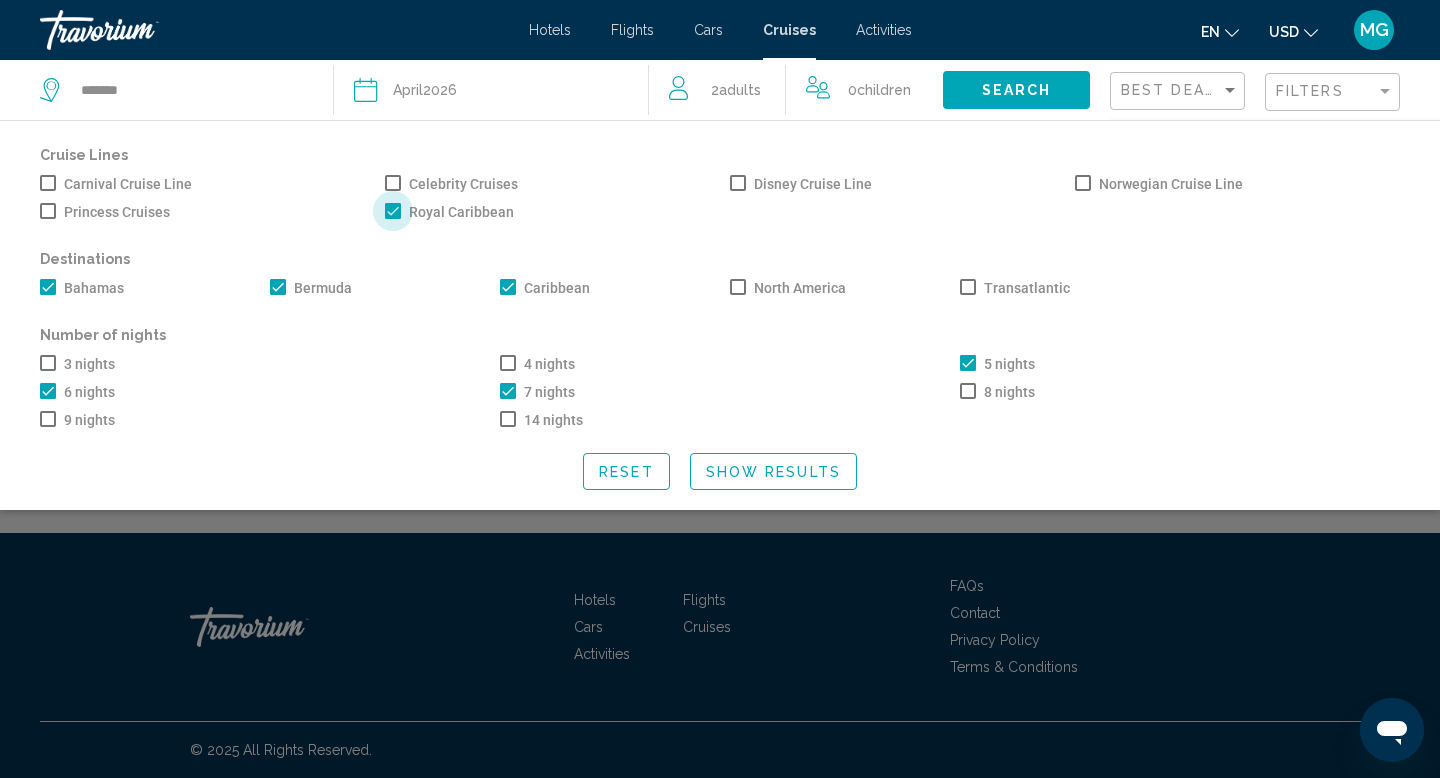 click at bounding box center (393, 211) 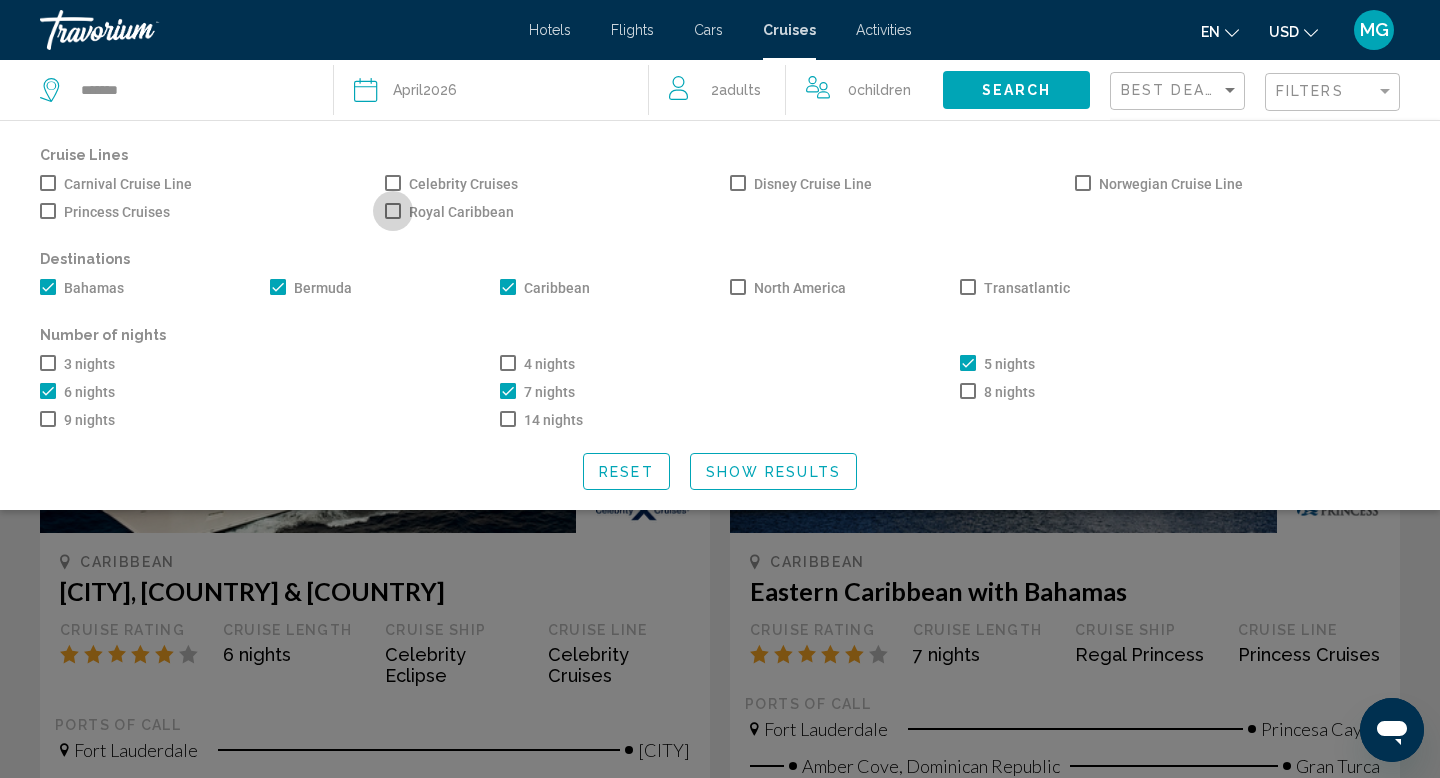 click at bounding box center [393, 211] 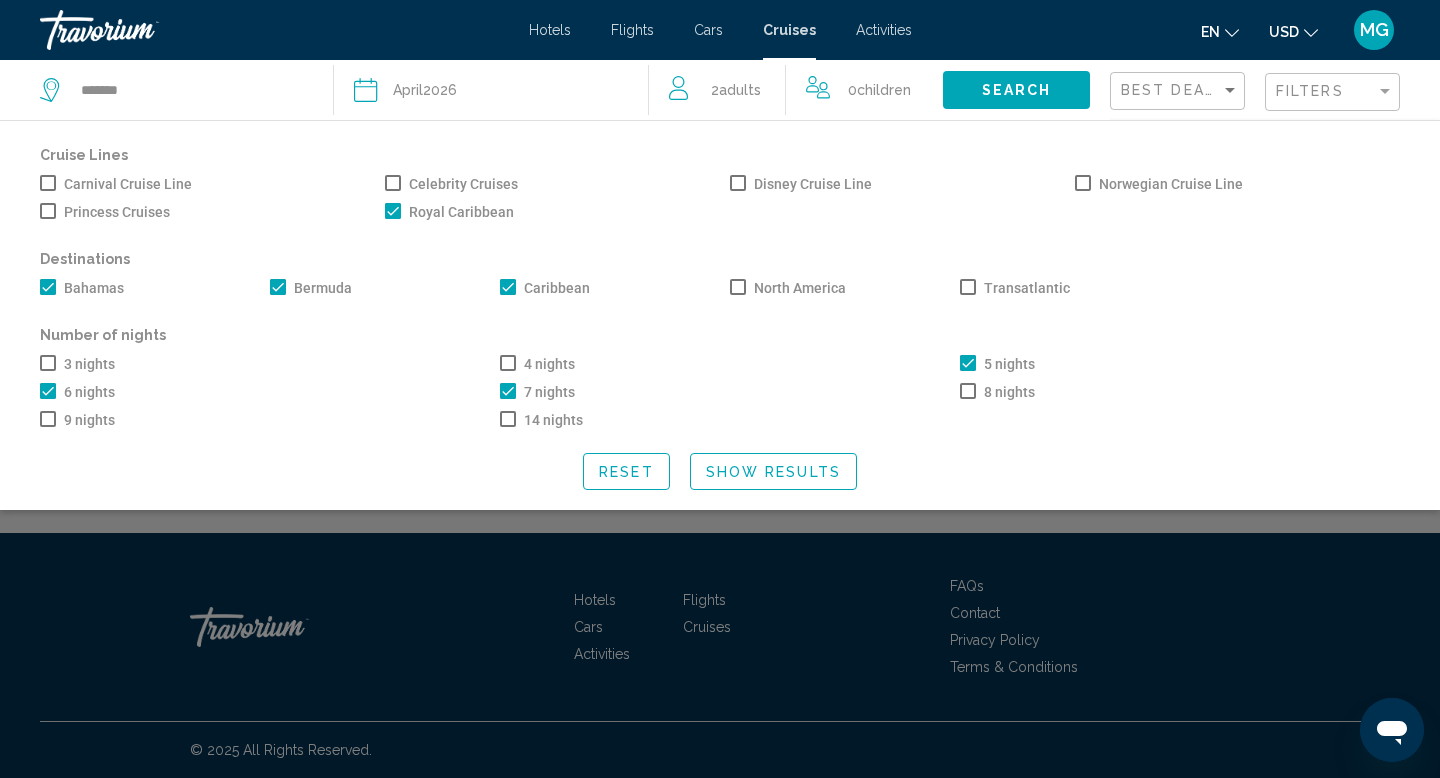 click at bounding box center [278, 287] 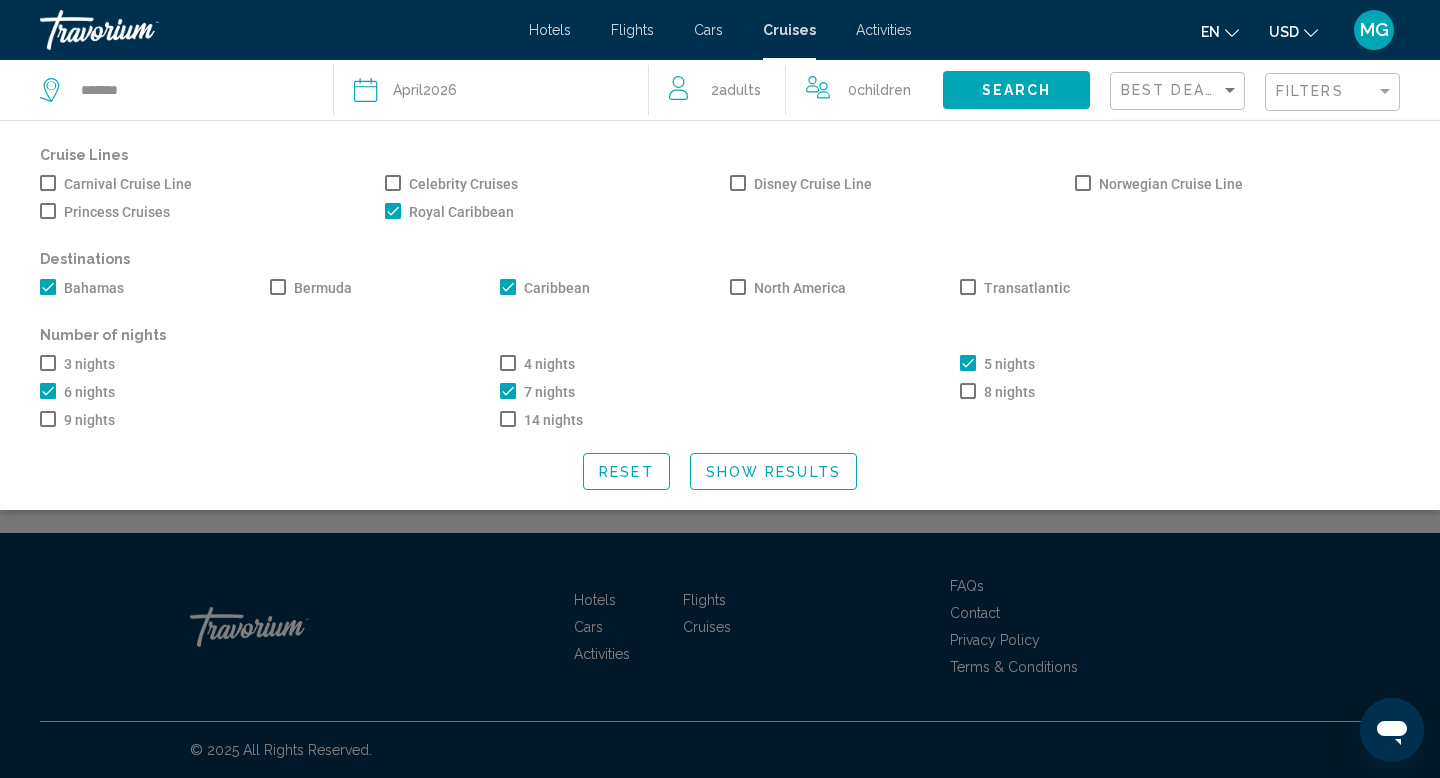 click at bounding box center (508, 287) 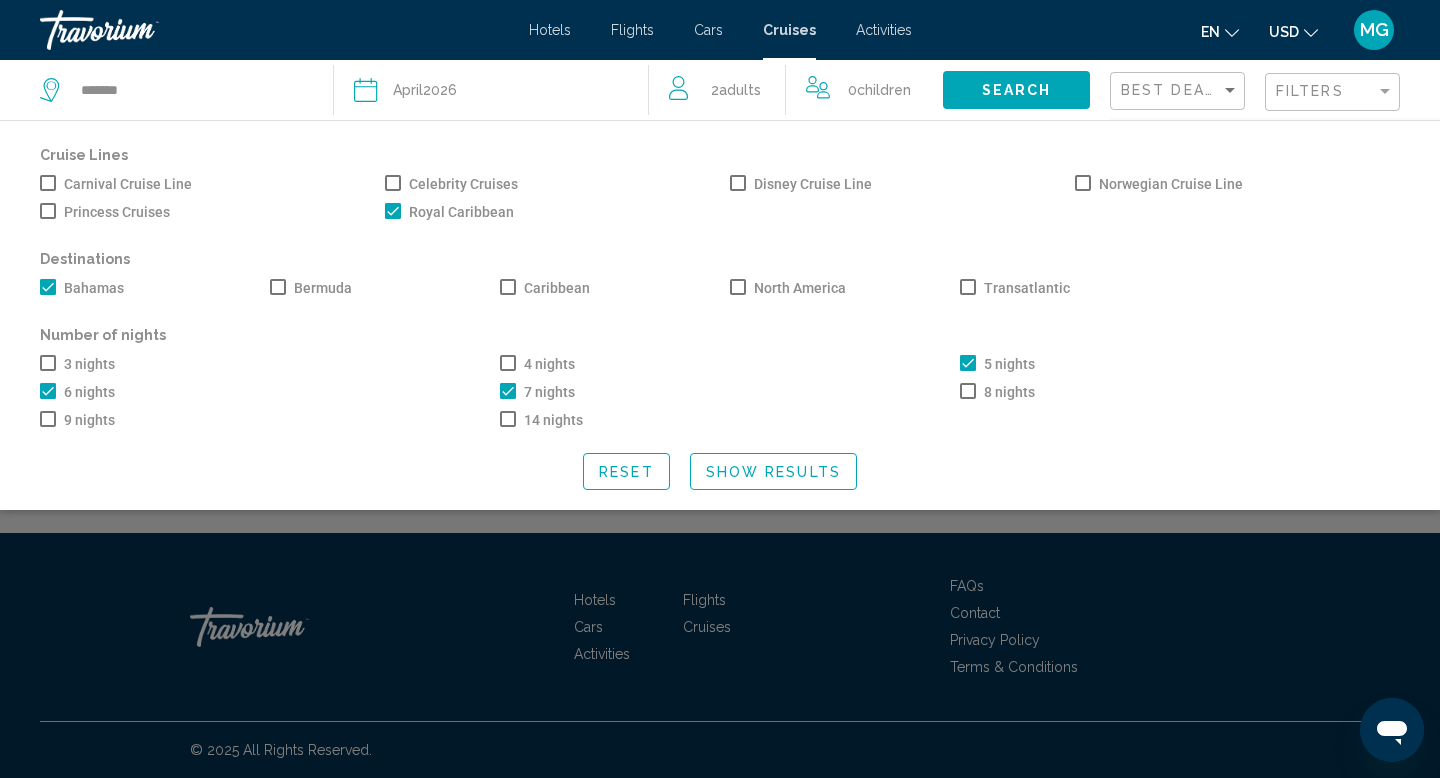 click at bounding box center [968, 363] 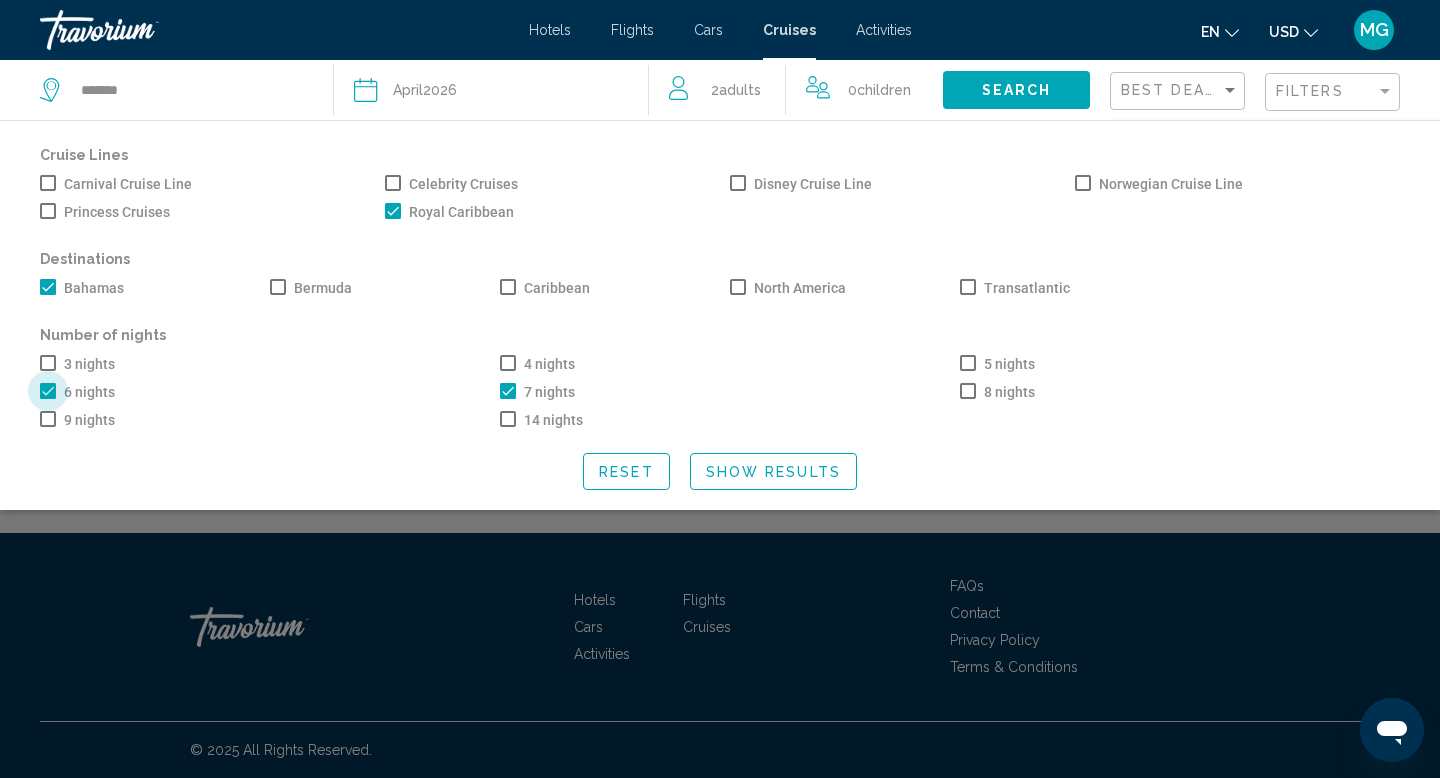 click at bounding box center (48, 391) 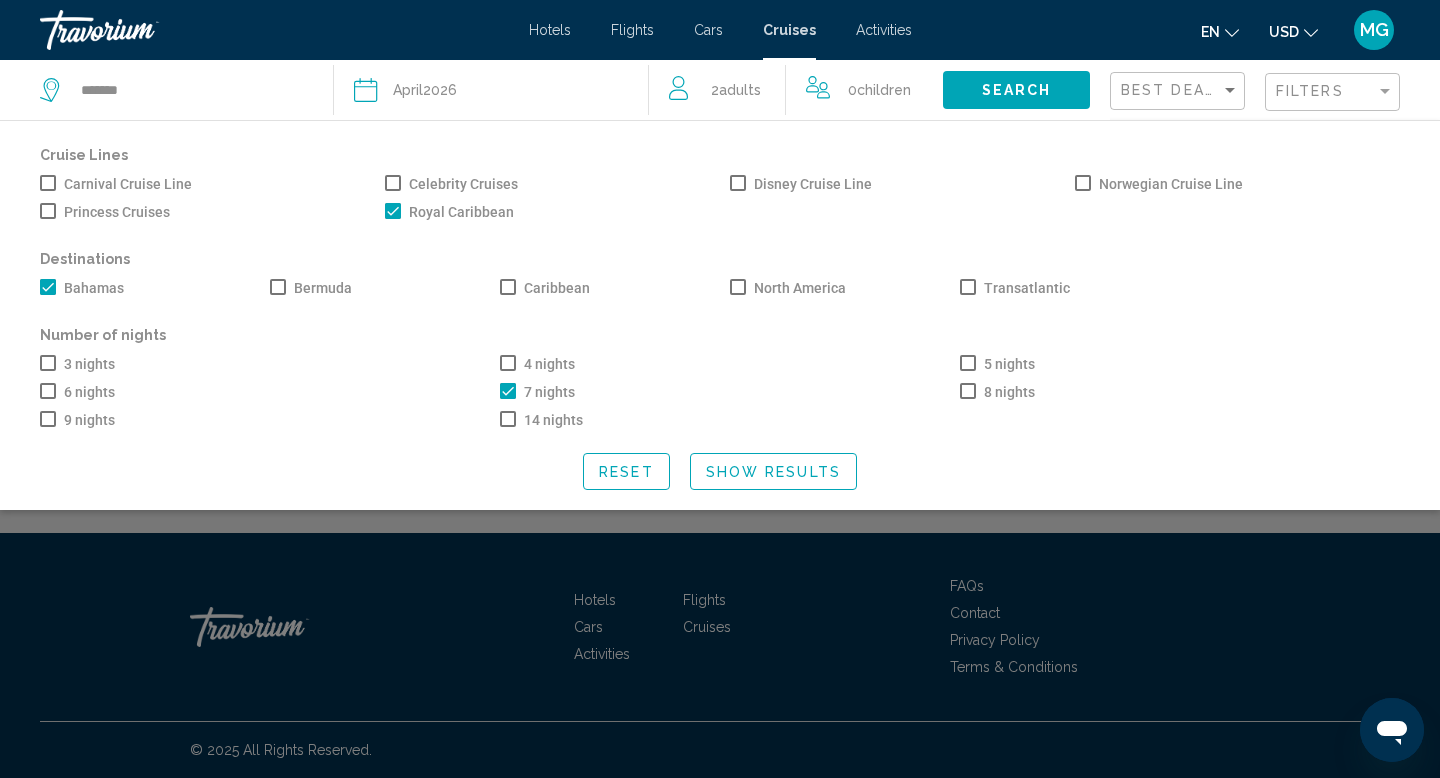 click at bounding box center (48, 287) 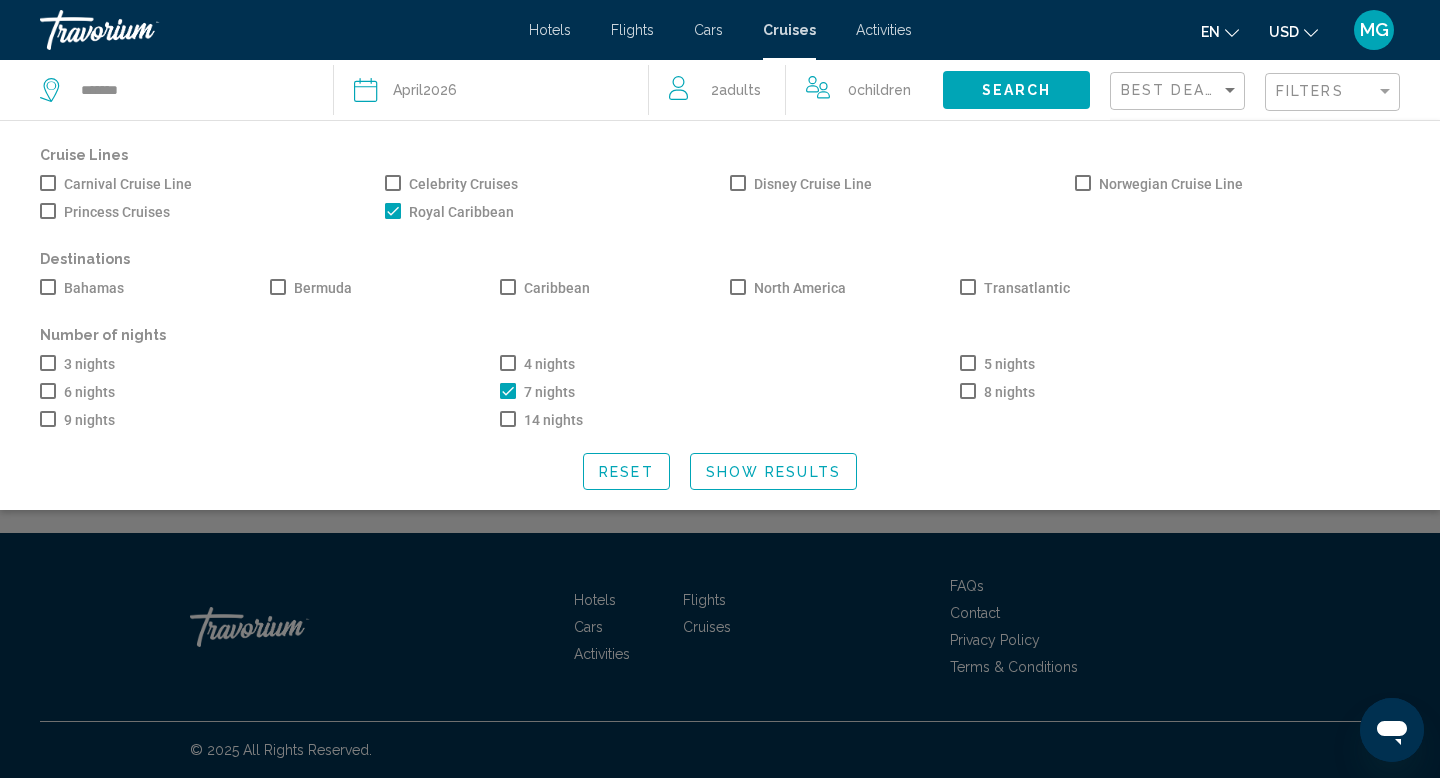 click at bounding box center (508, 287) 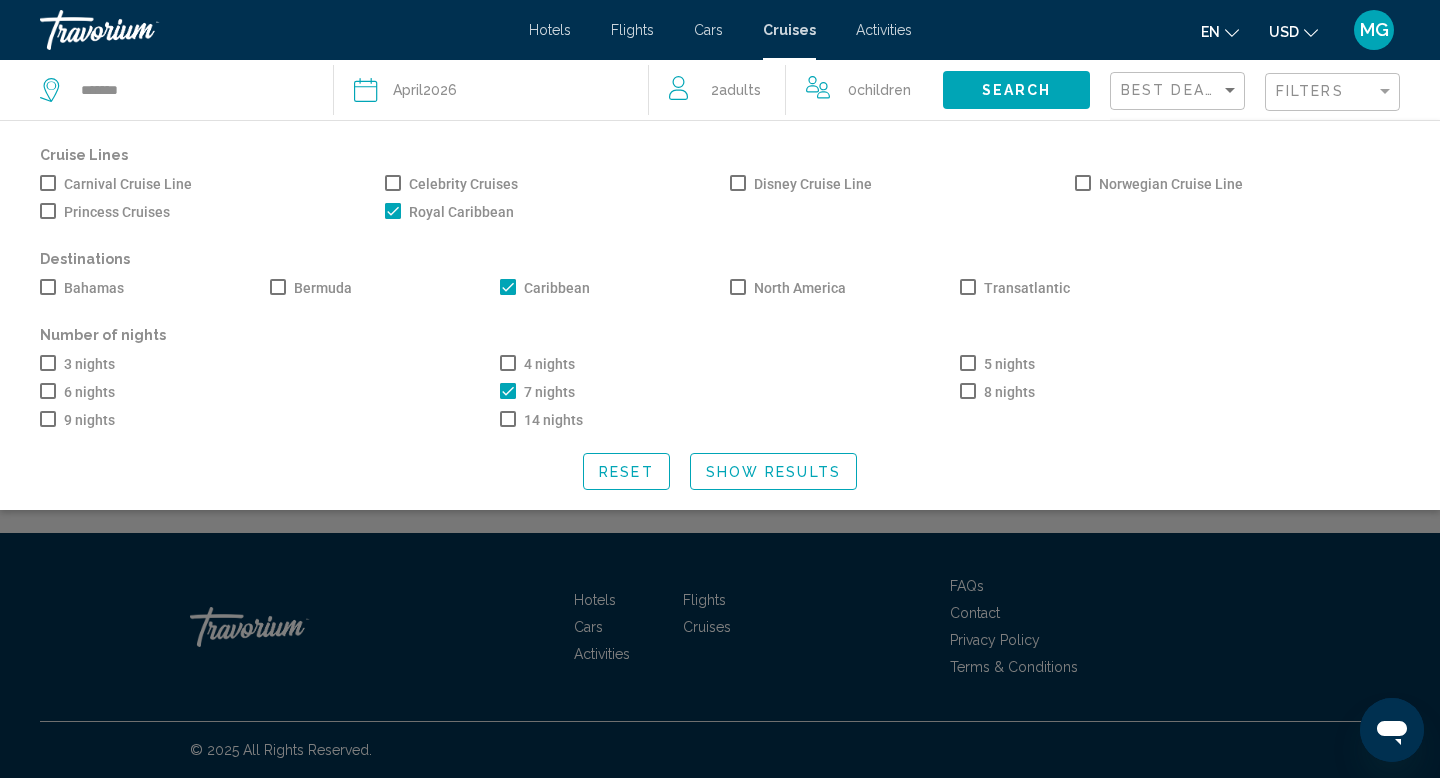 click on "Show Results" 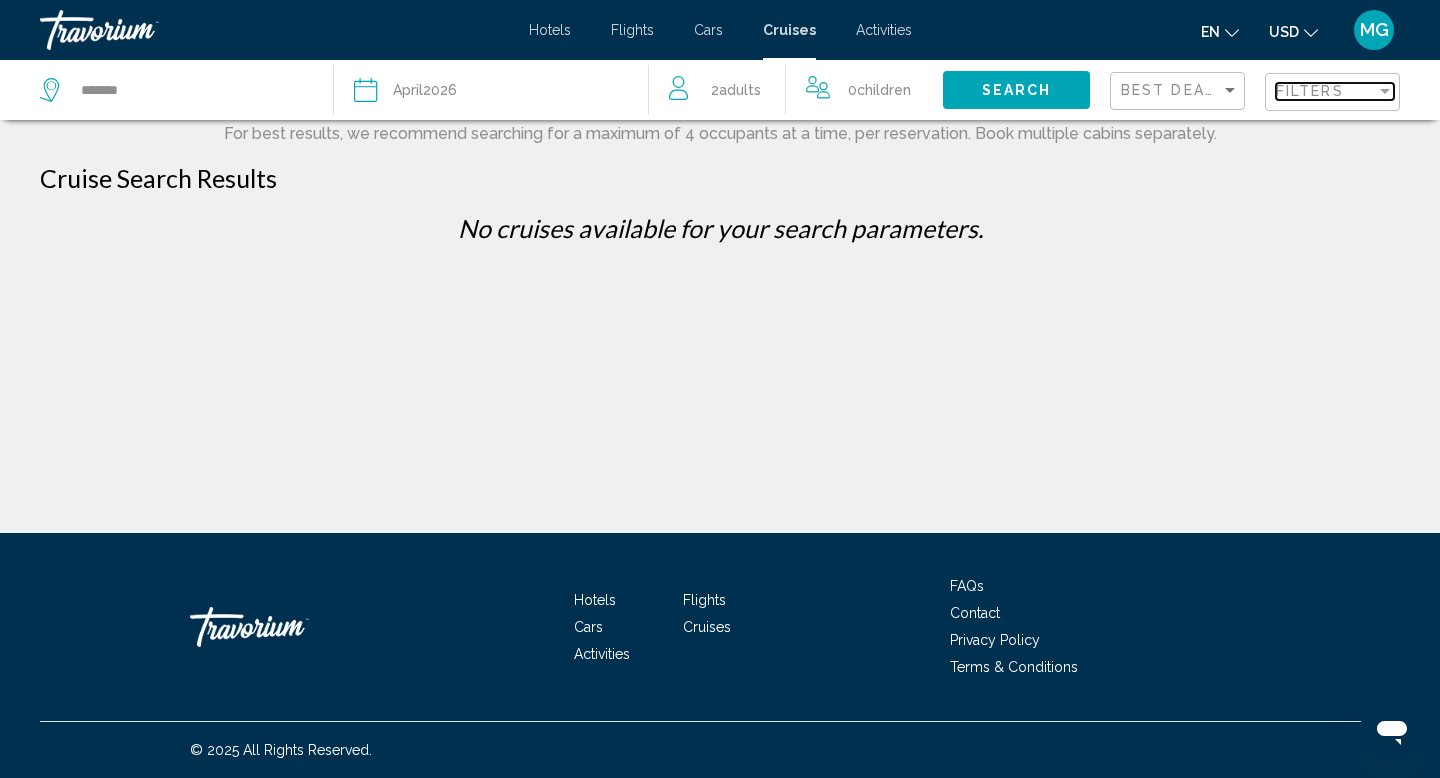 click on "Filters" at bounding box center (1310, 91) 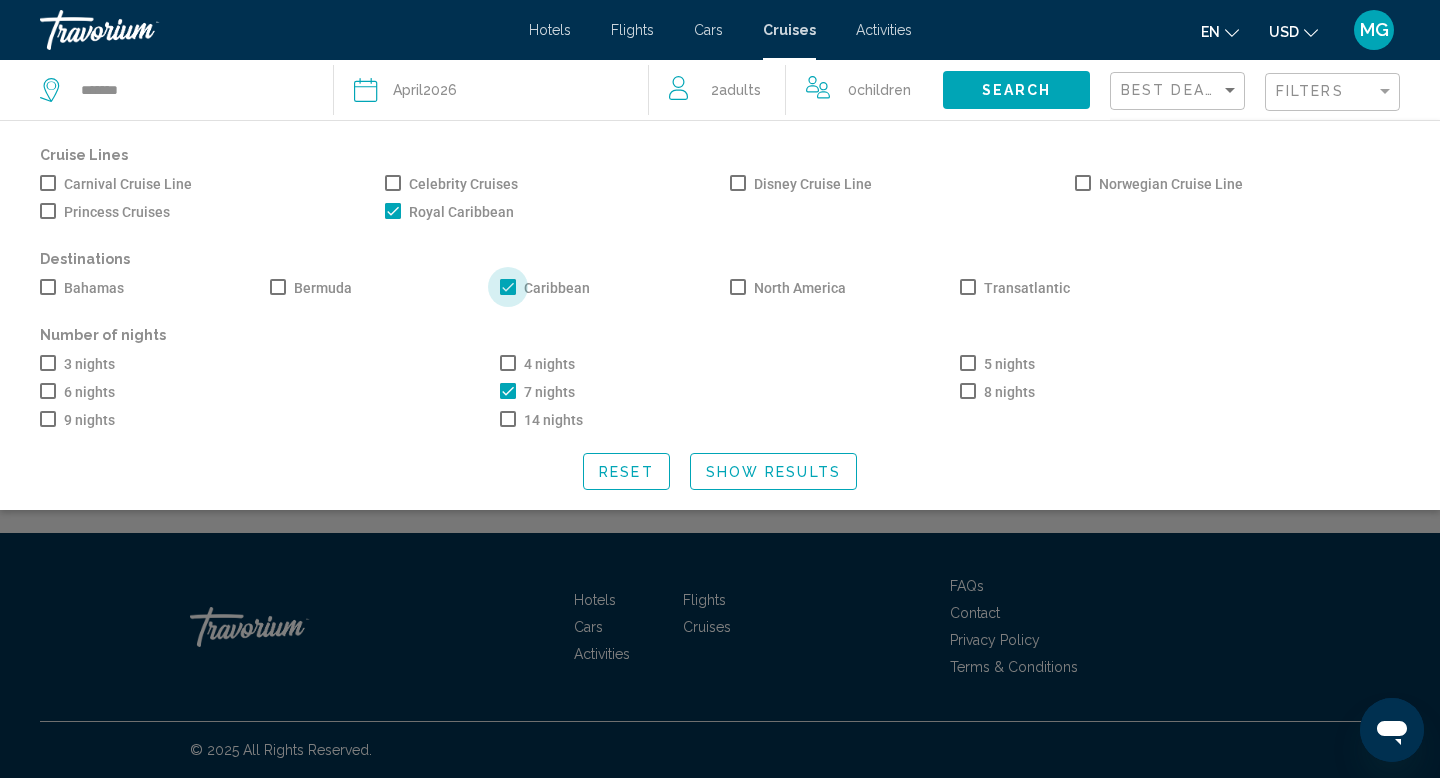 click on "Caribbean" at bounding box center [545, 288] 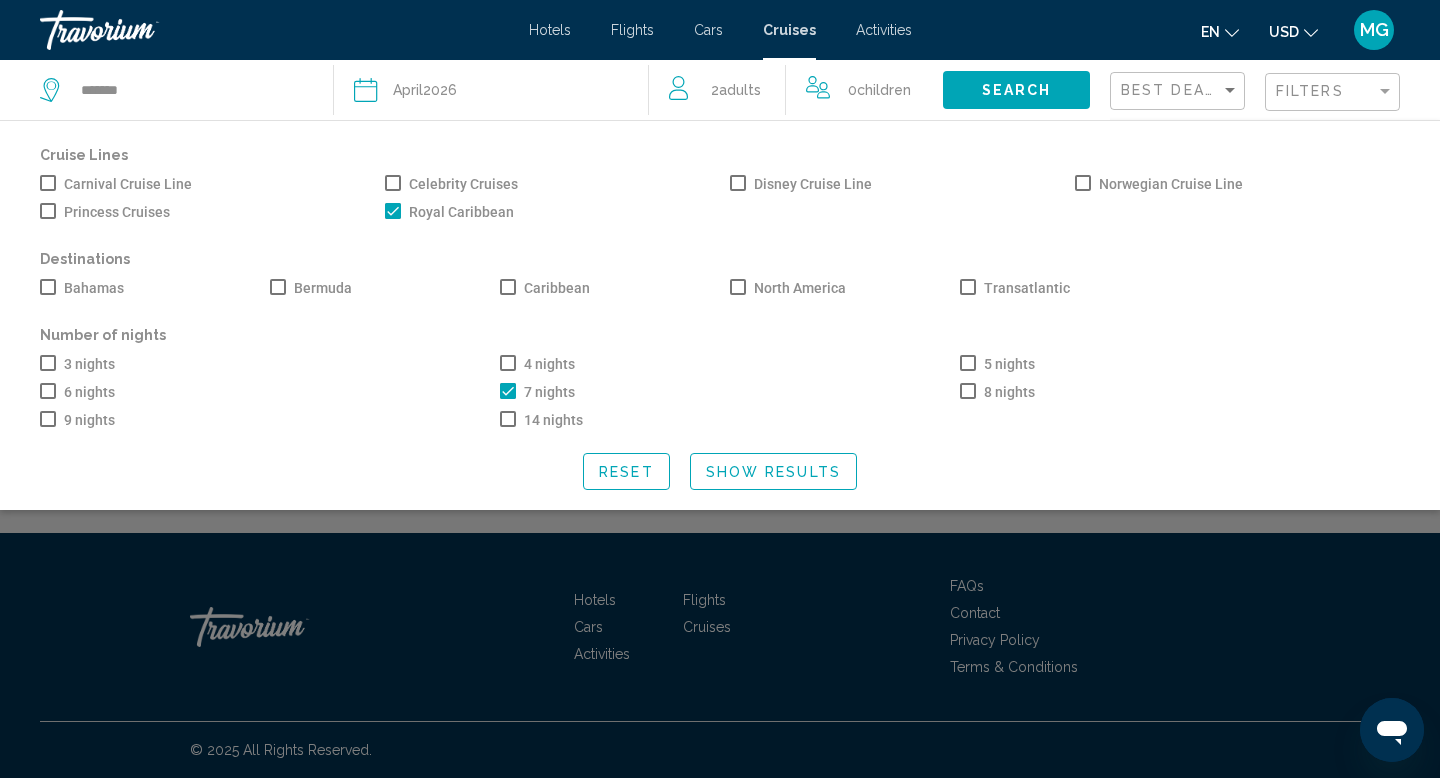 click at bounding box center [508, 391] 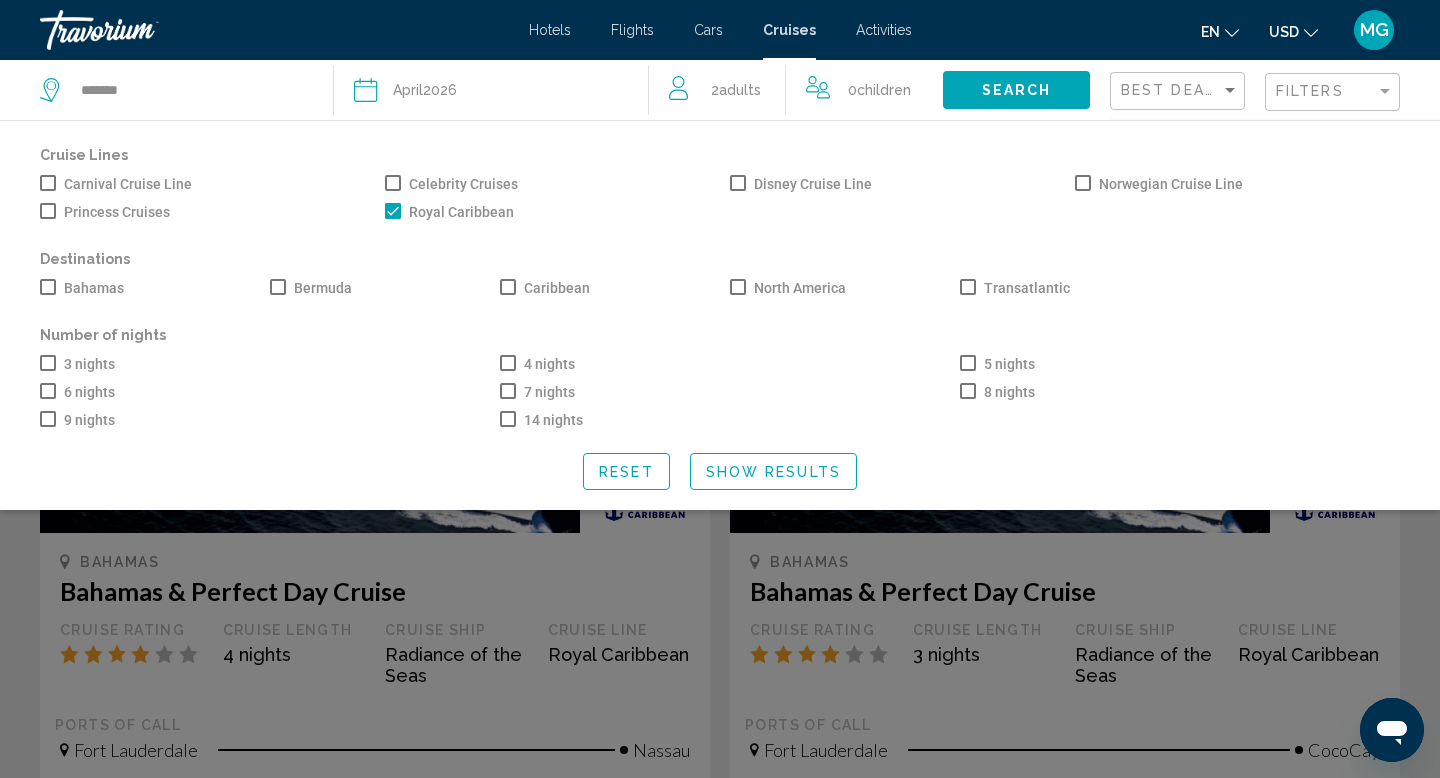 click on "Show Results" 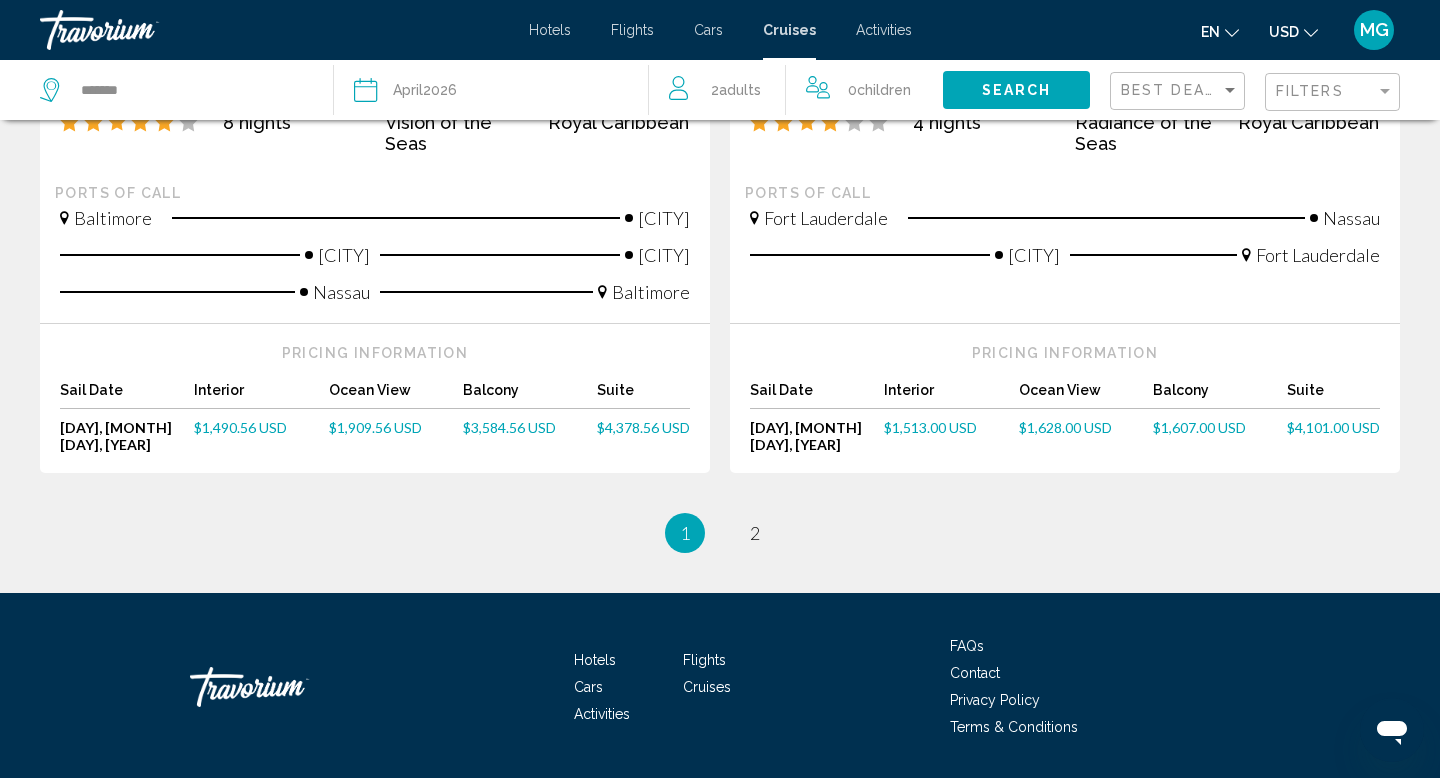 scroll, scrollTop: 2168, scrollLeft: 0, axis: vertical 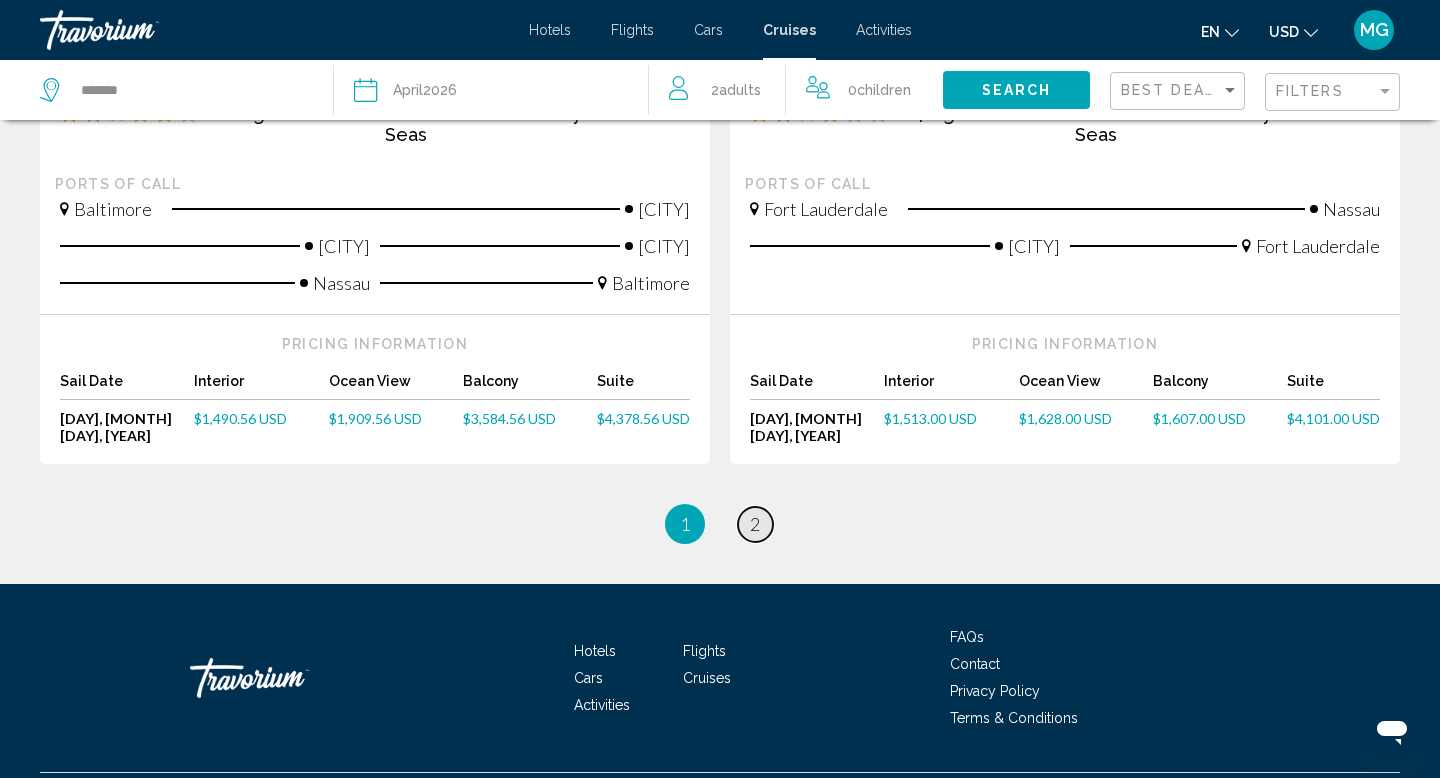 click on "2" at bounding box center (755, 524) 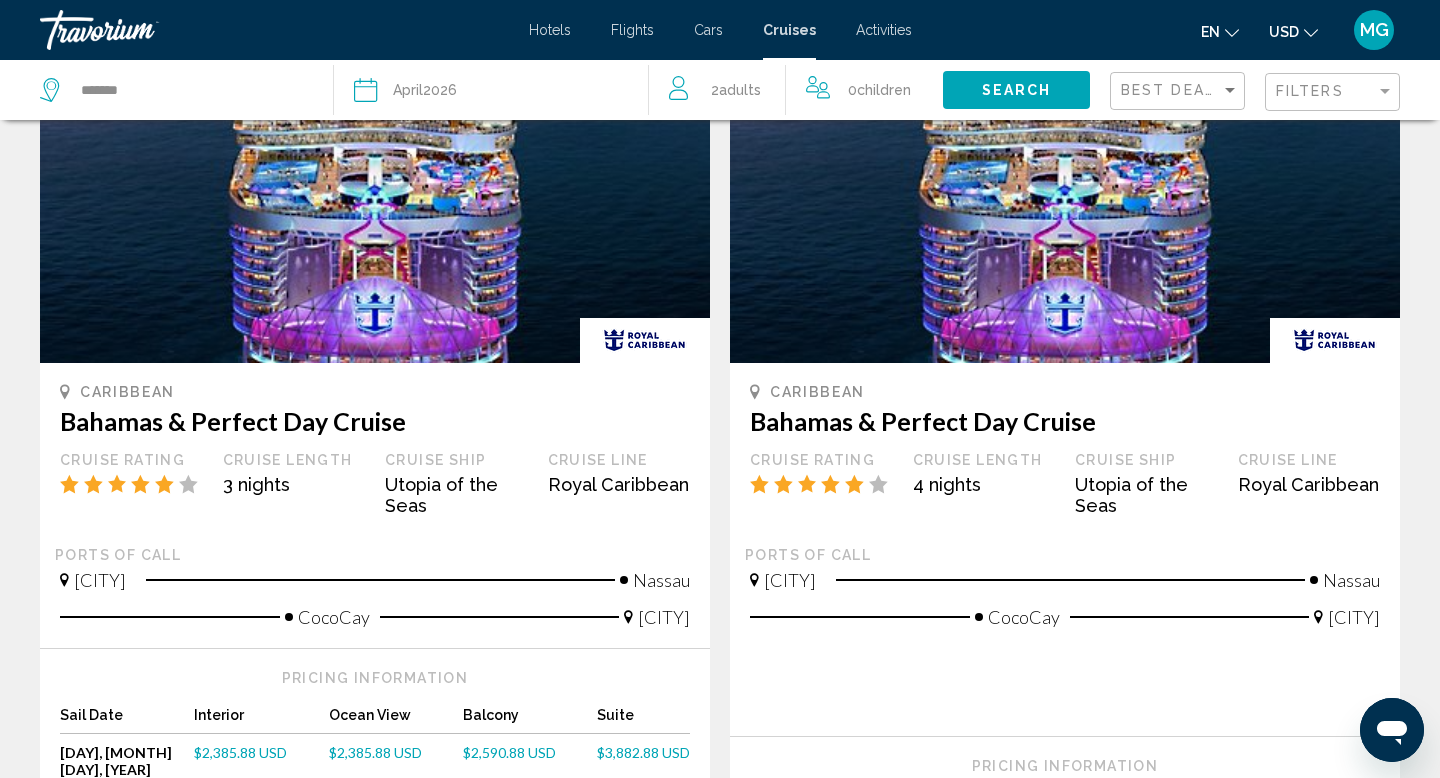 scroll, scrollTop: 1434, scrollLeft: 0, axis: vertical 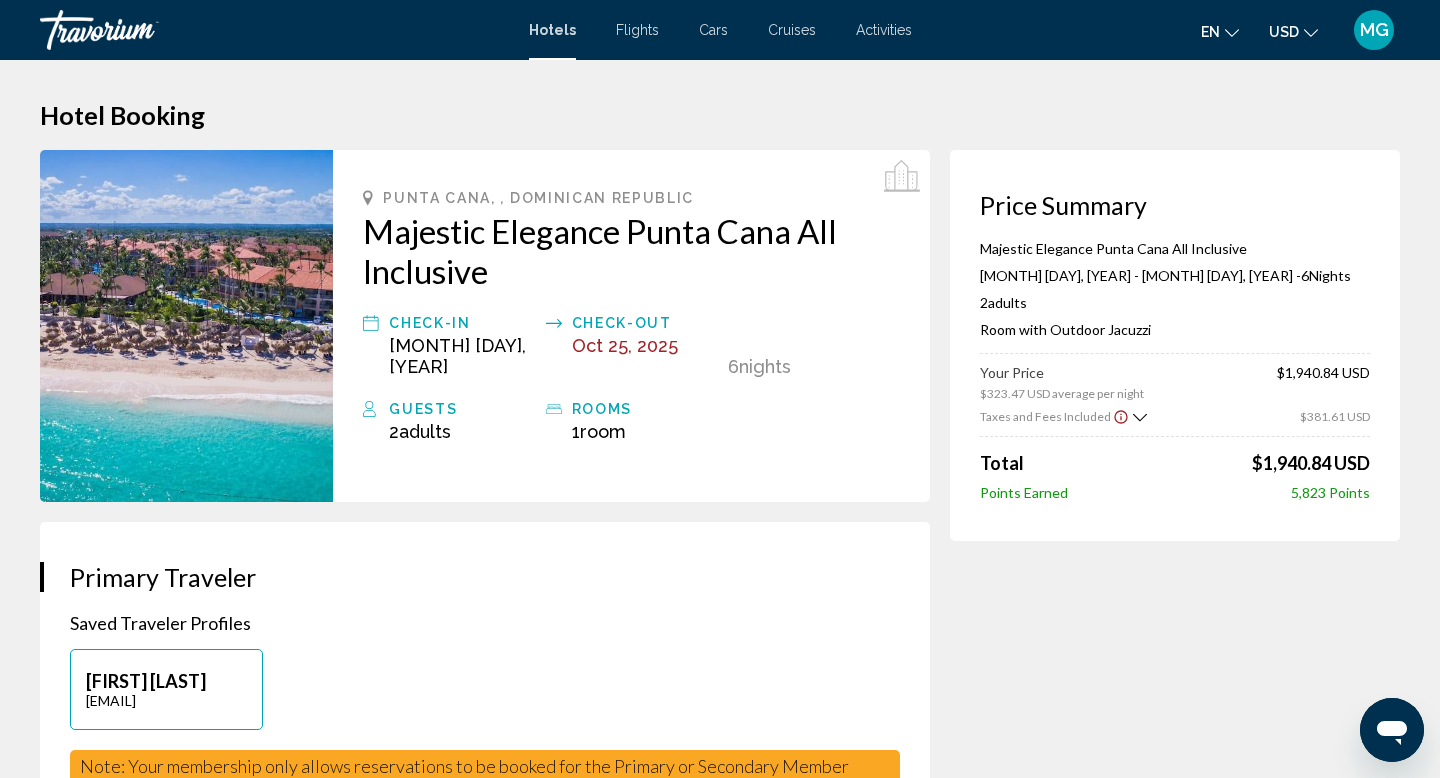click at bounding box center (140, 30) 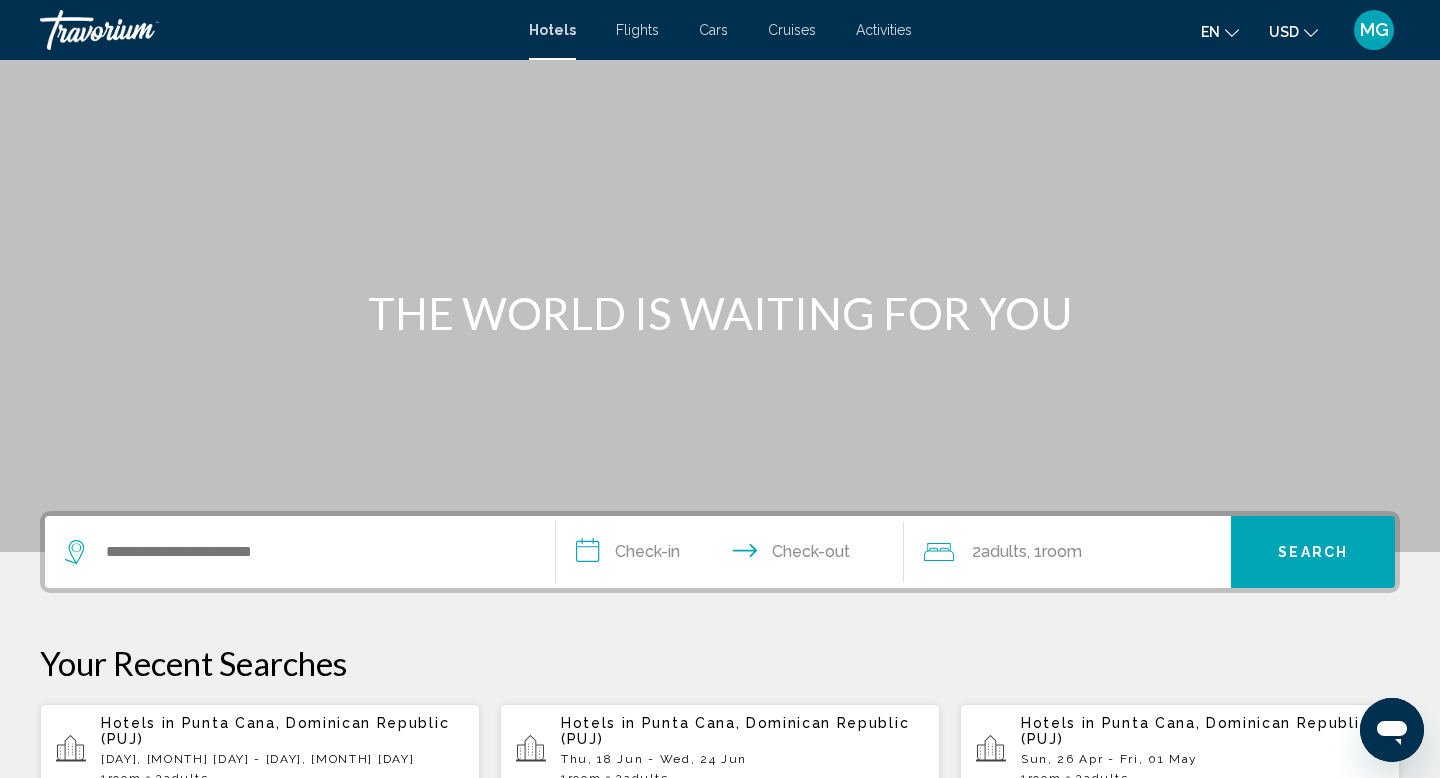 scroll, scrollTop: 0, scrollLeft: 0, axis: both 